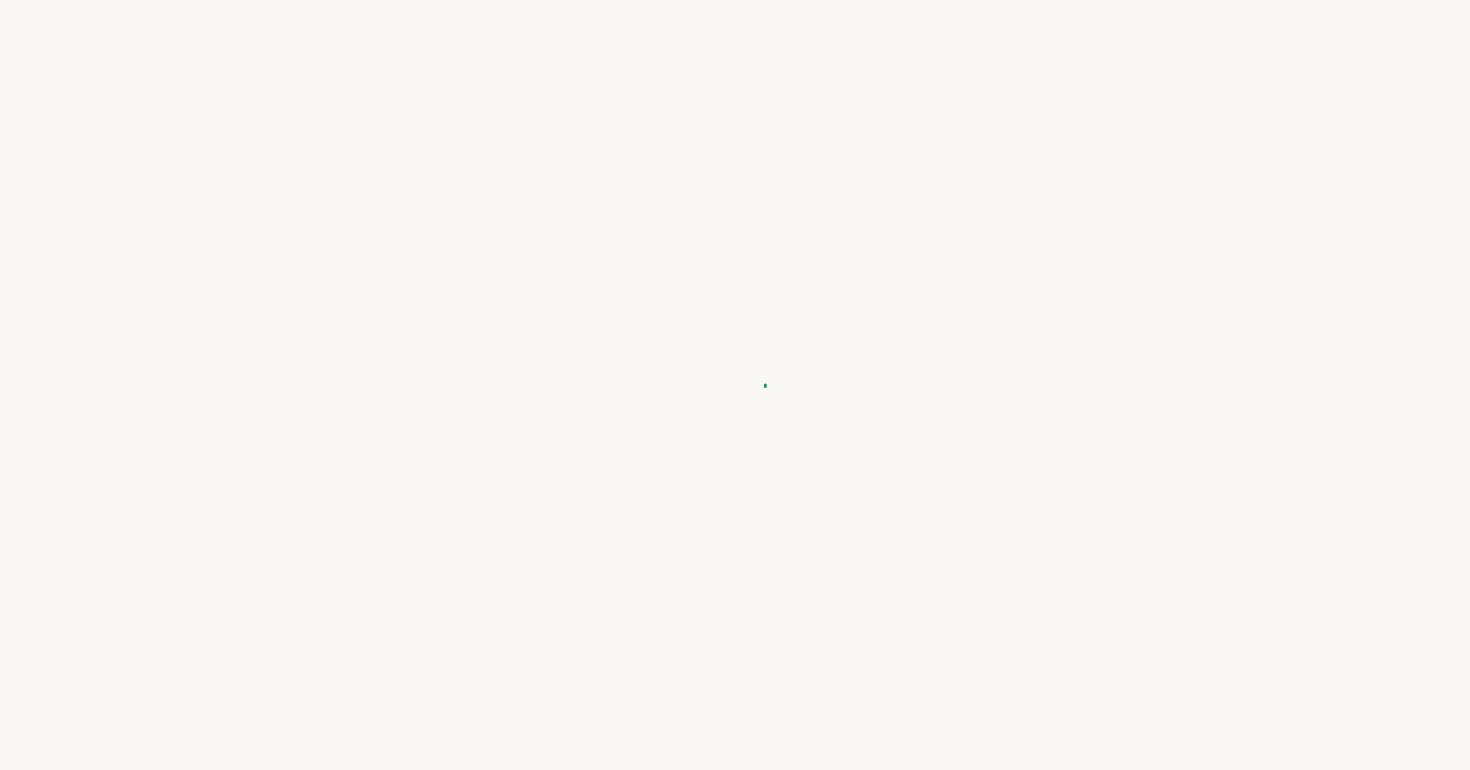 scroll, scrollTop: 0, scrollLeft: 0, axis: both 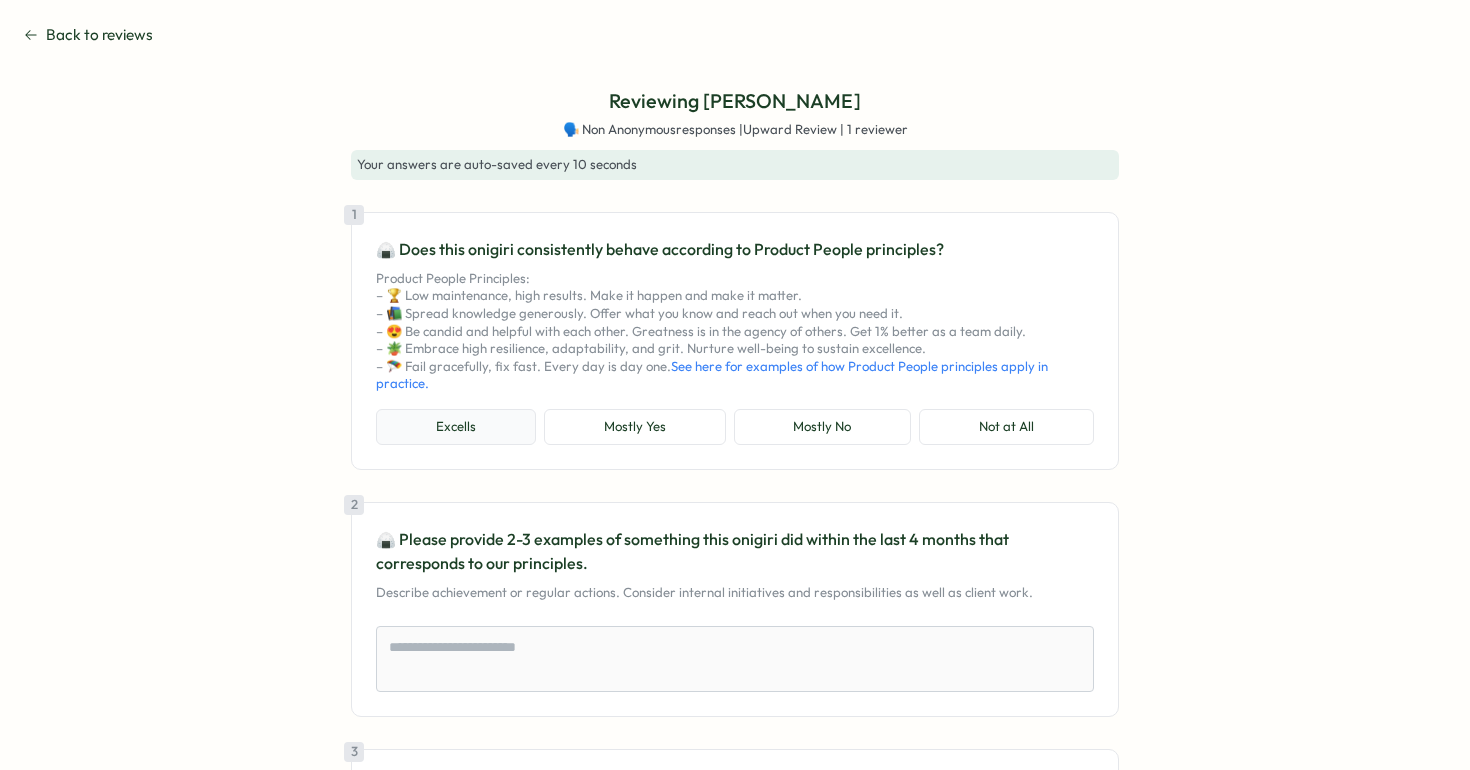 click on "Excells" at bounding box center (456, 427) 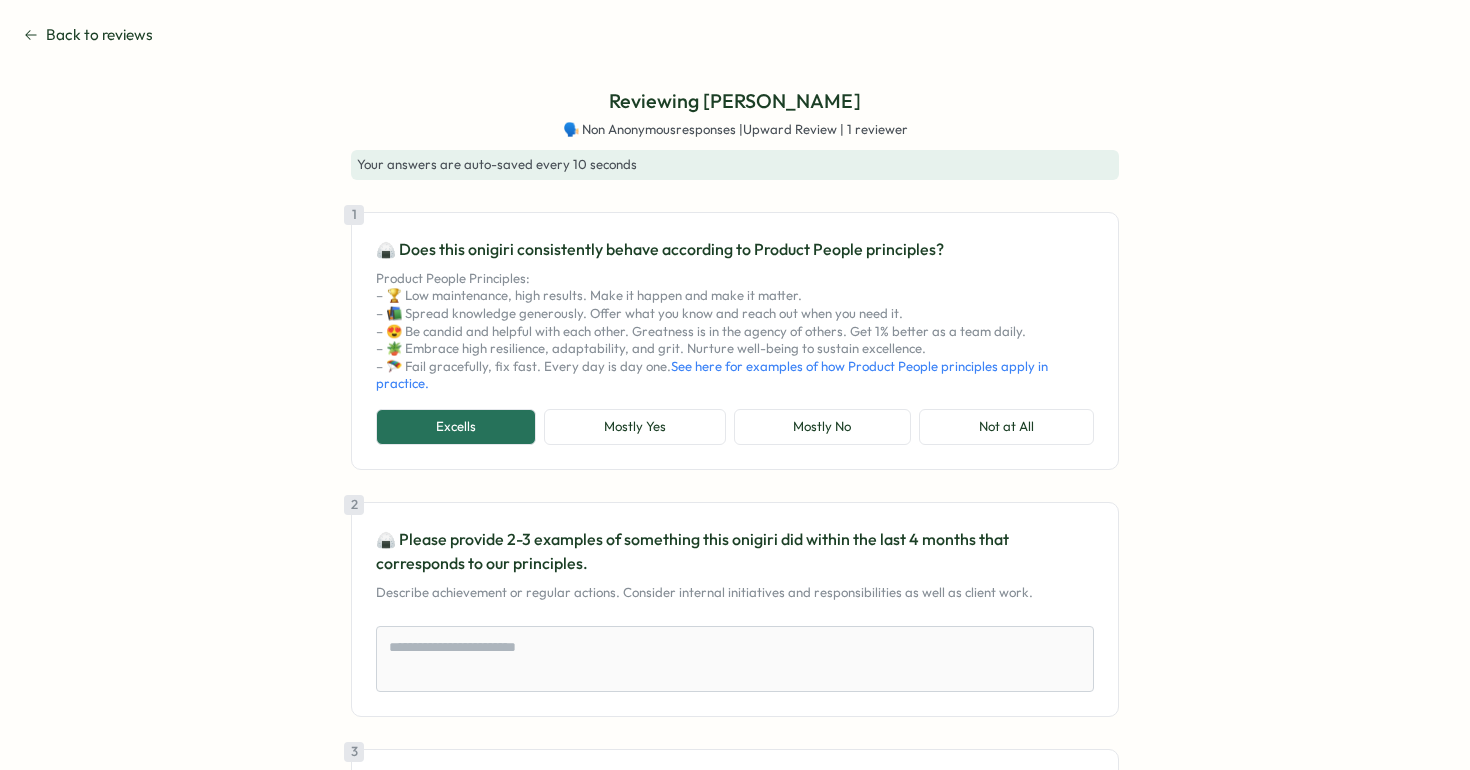 scroll, scrollTop: 0, scrollLeft: 0, axis: both 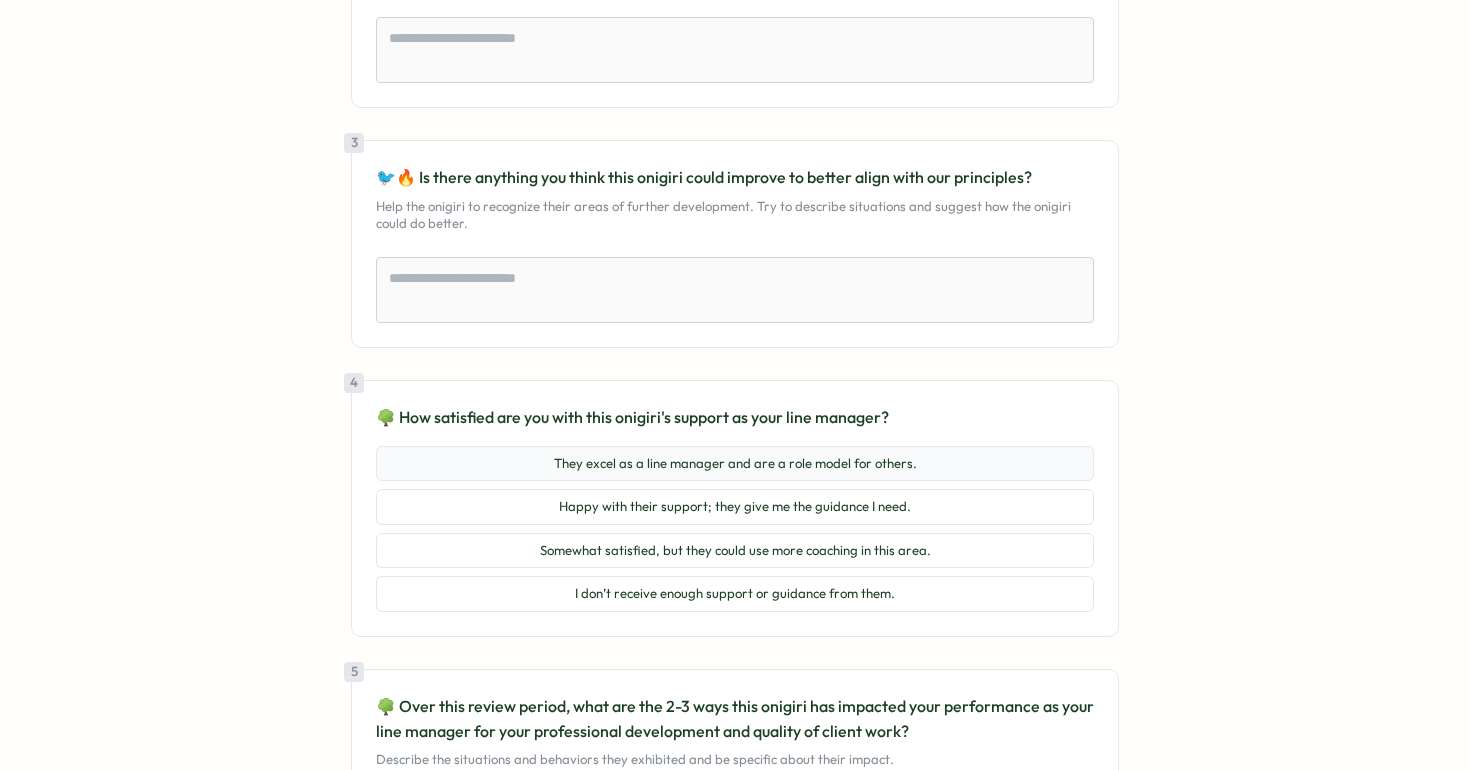 click on "They excel as a line manager and are a role model for others." at bounding box center [735, 464] 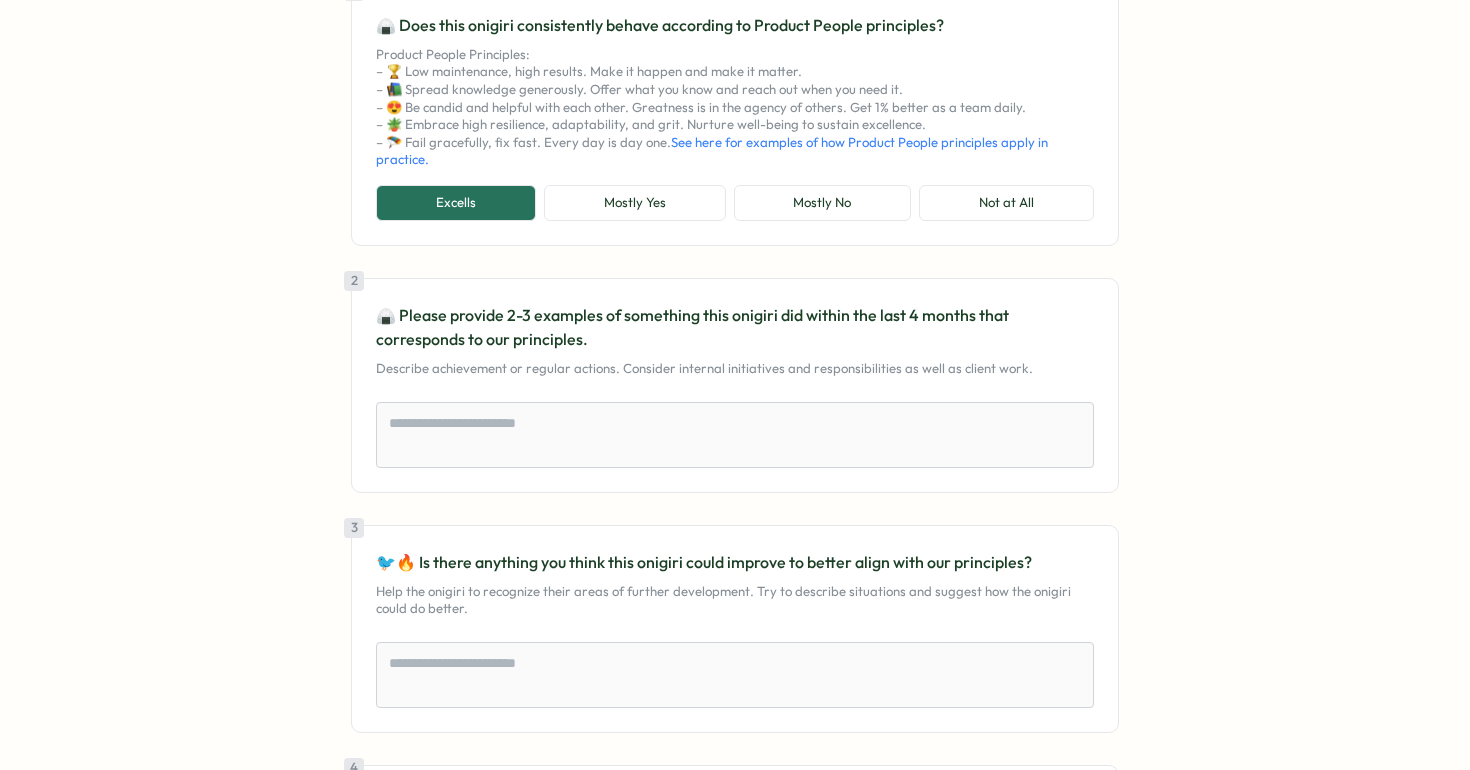 scroll, scrollTop: 230, scrollLeft: 0, axis: vertical 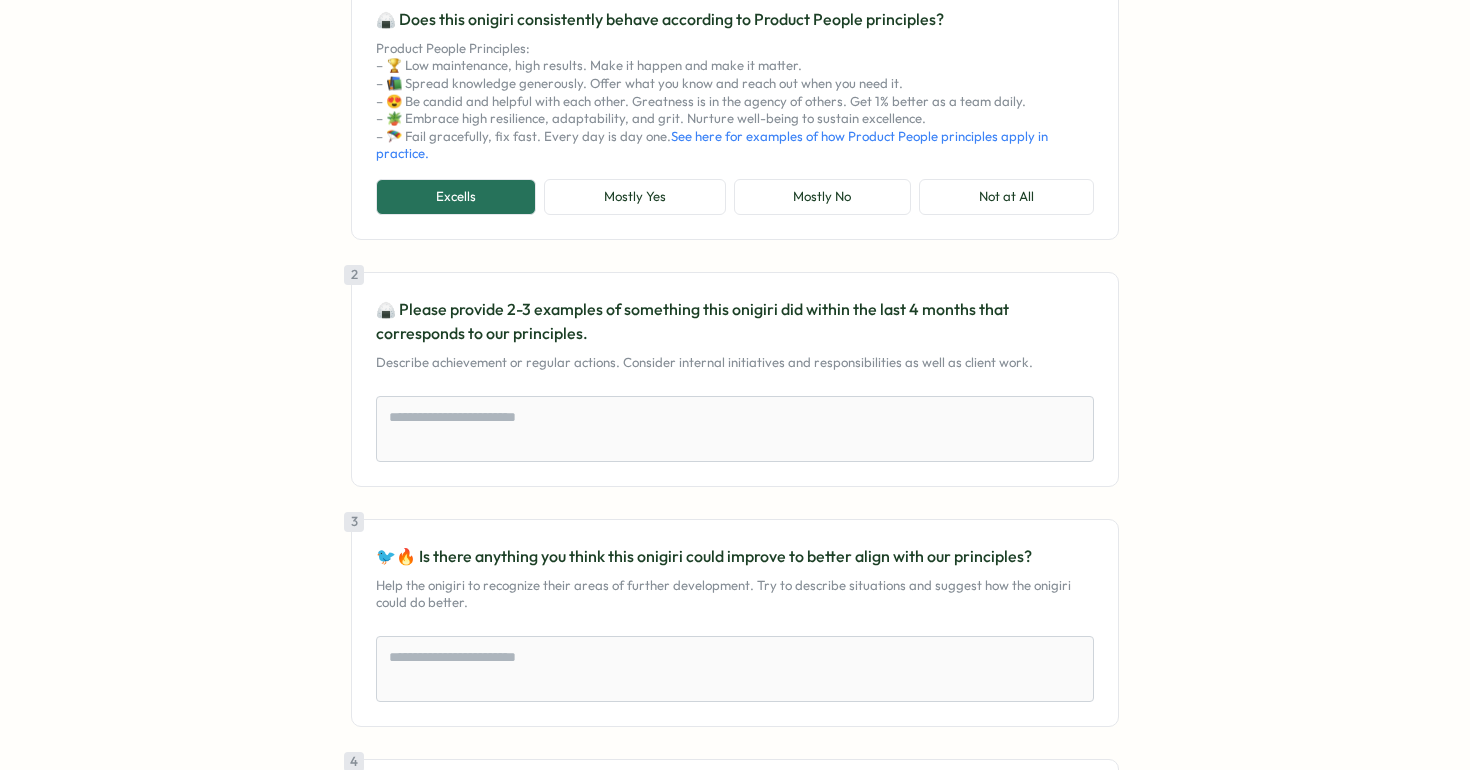 click on "🍙 Please provide 2-3 examples of something this onigiri did within the last 4 months that corresponds to our principles." at bounding box center (735, 322) 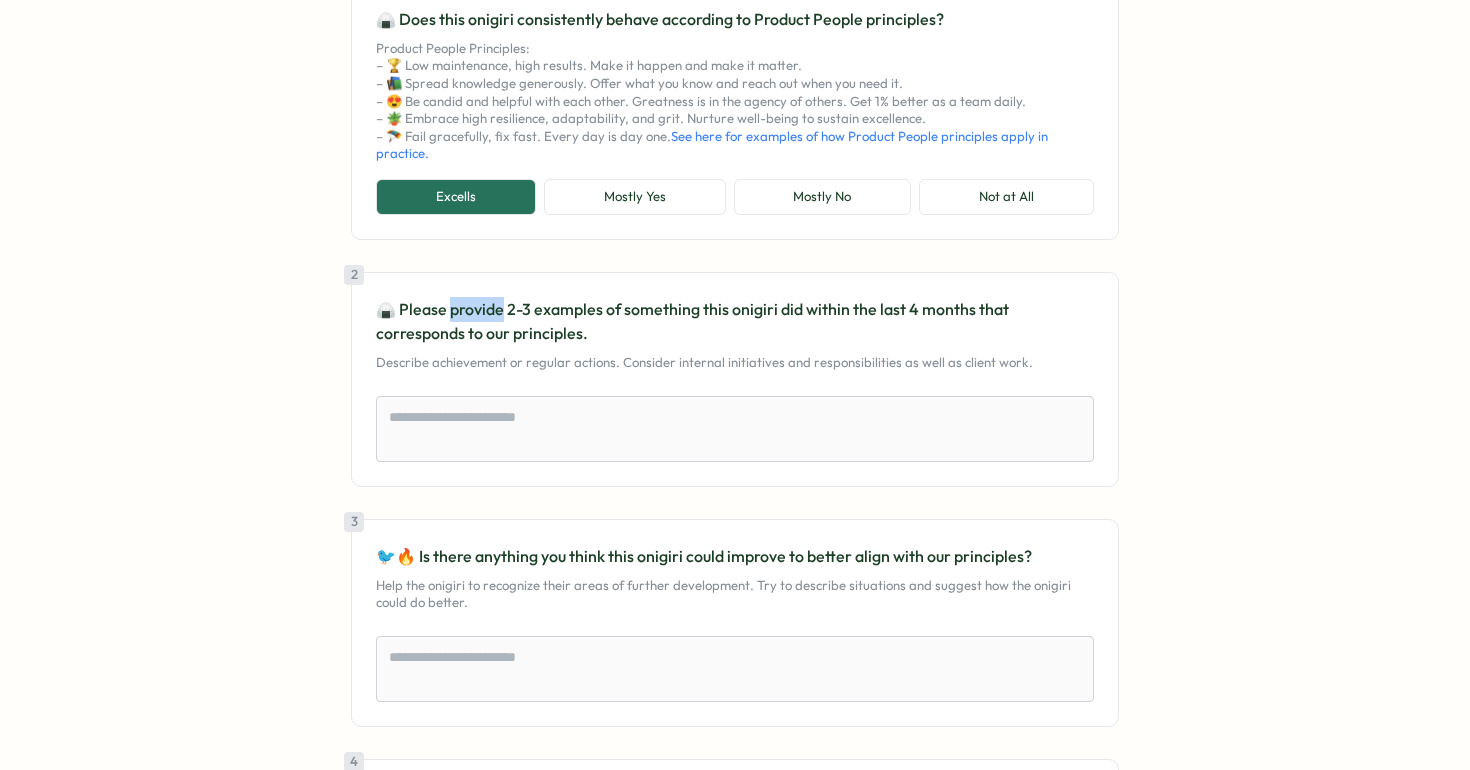 click on "🍙 Please provide 2-3 examples of something this onigiri did within the last 4 months that corresponds to our principles." at bounding box center (735, 322) 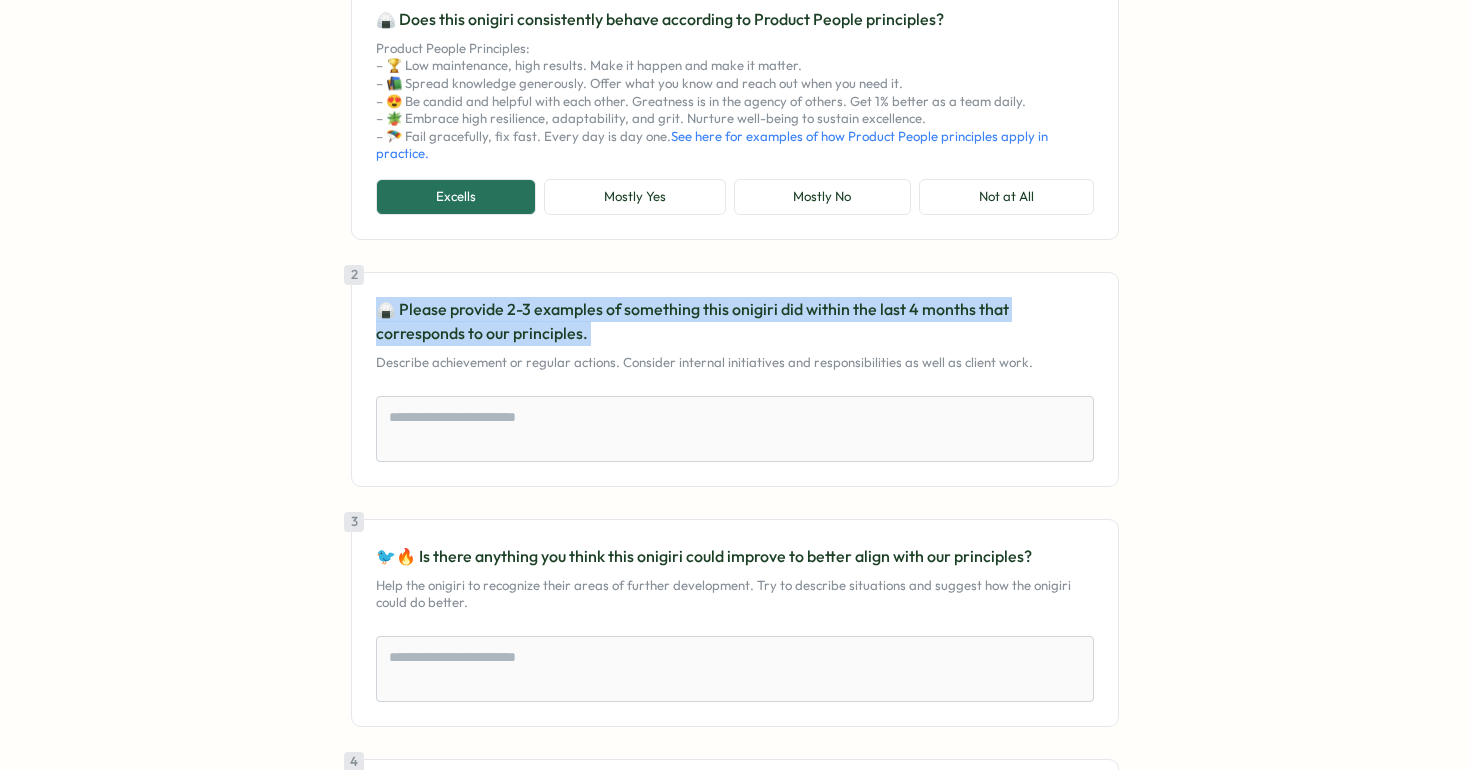 click on "🍙 Please provide 2-3 examples of something this onigiri did within the last 4 months that corresponds to our principles." at bounding box center [735, 322] 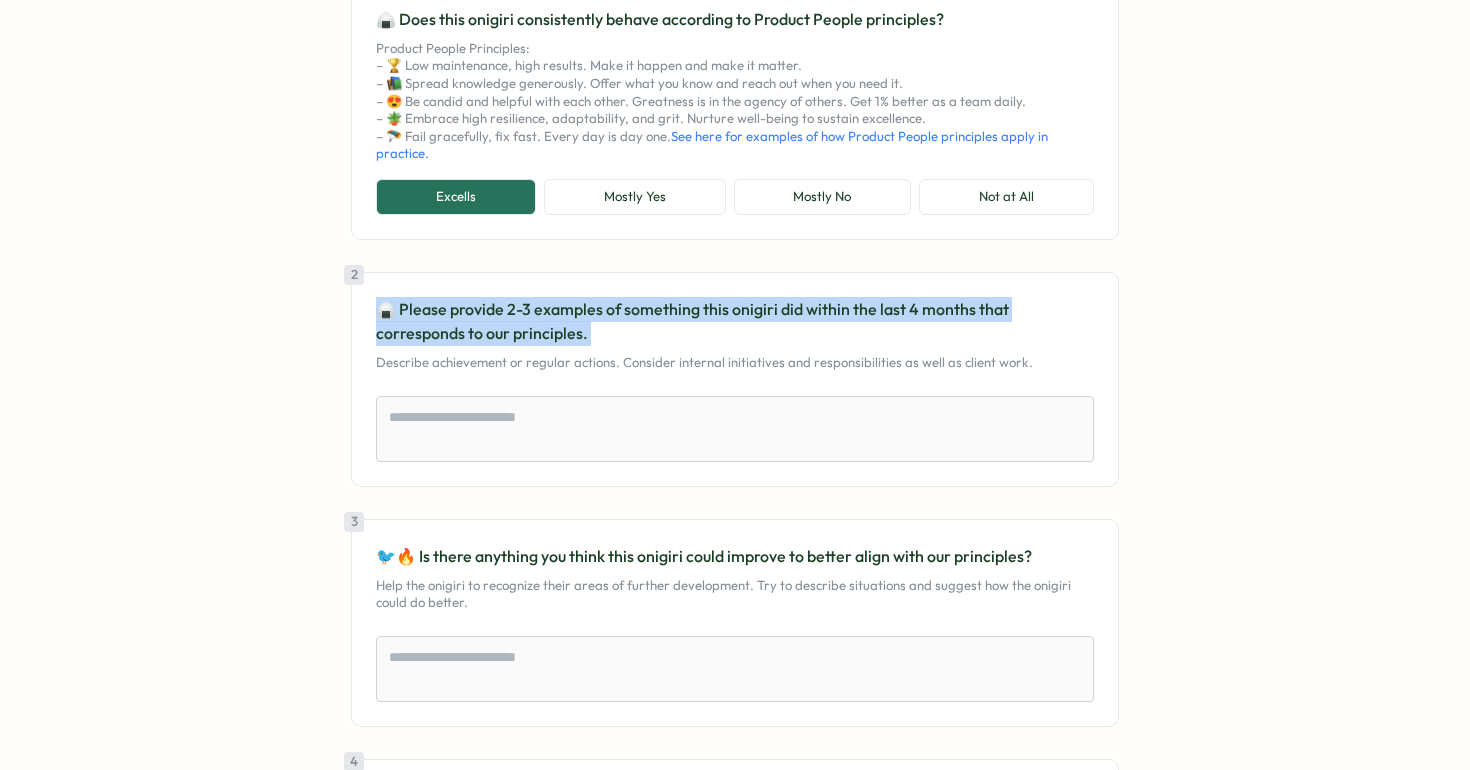 copy on "🍙 Please provide 2-3 examples of something this onigiri did within the last 4 months that corresponds to our principles." 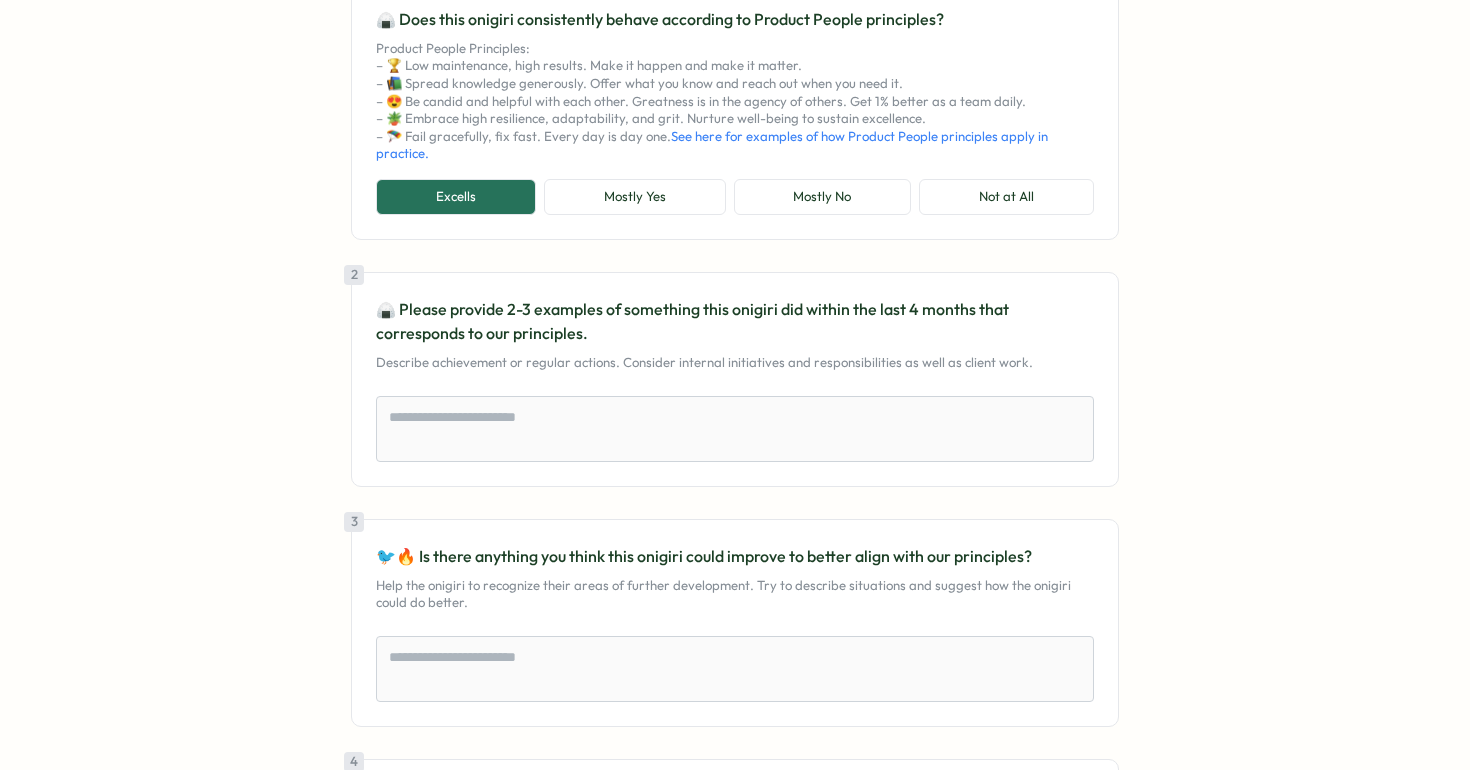 click on "🍙 Please provide 2-3 examples of something this onigiri did within the last 4 months that corresponds to our principles." at bounding box center (735, 322) 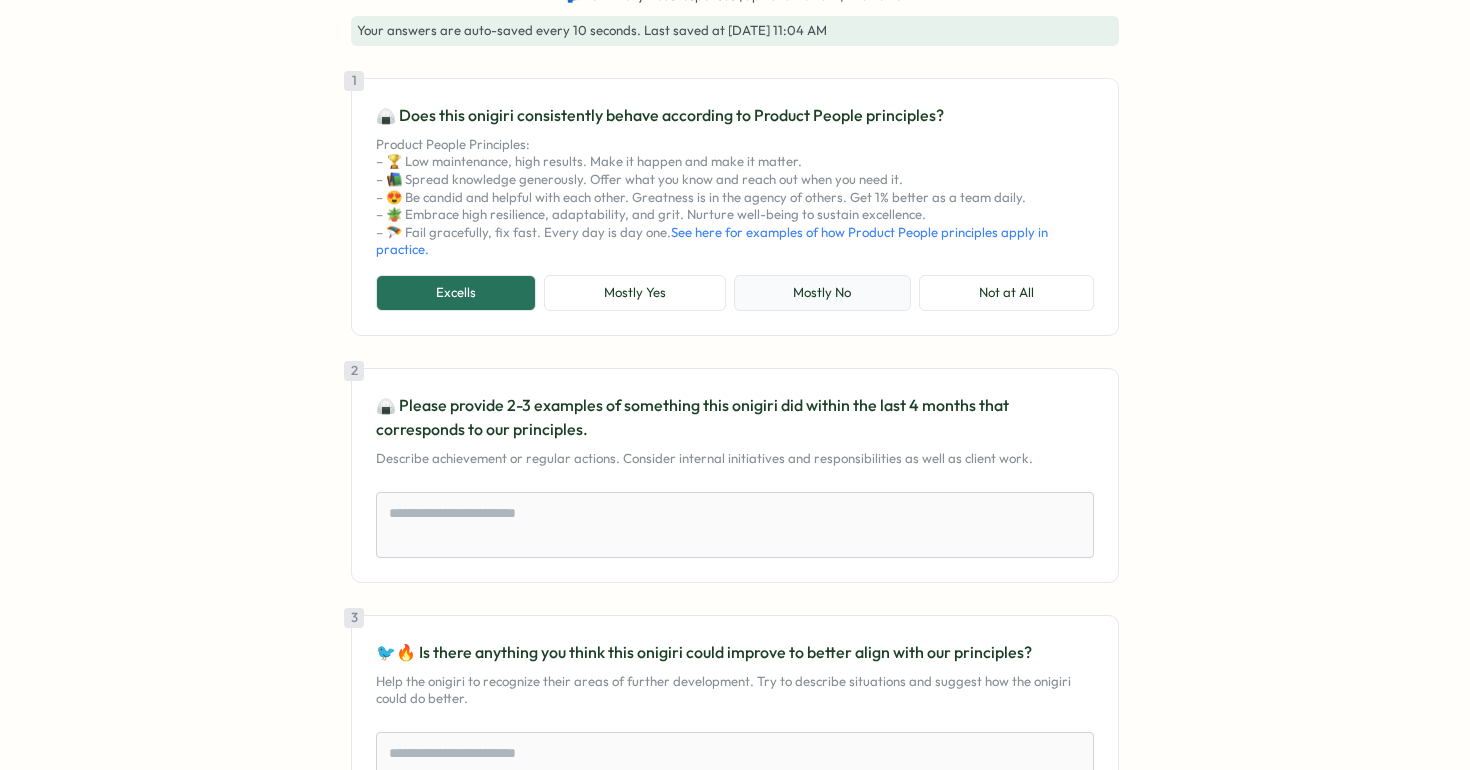 scroll, scrollTop: 136, scrollLeft: 0, axis: vertical 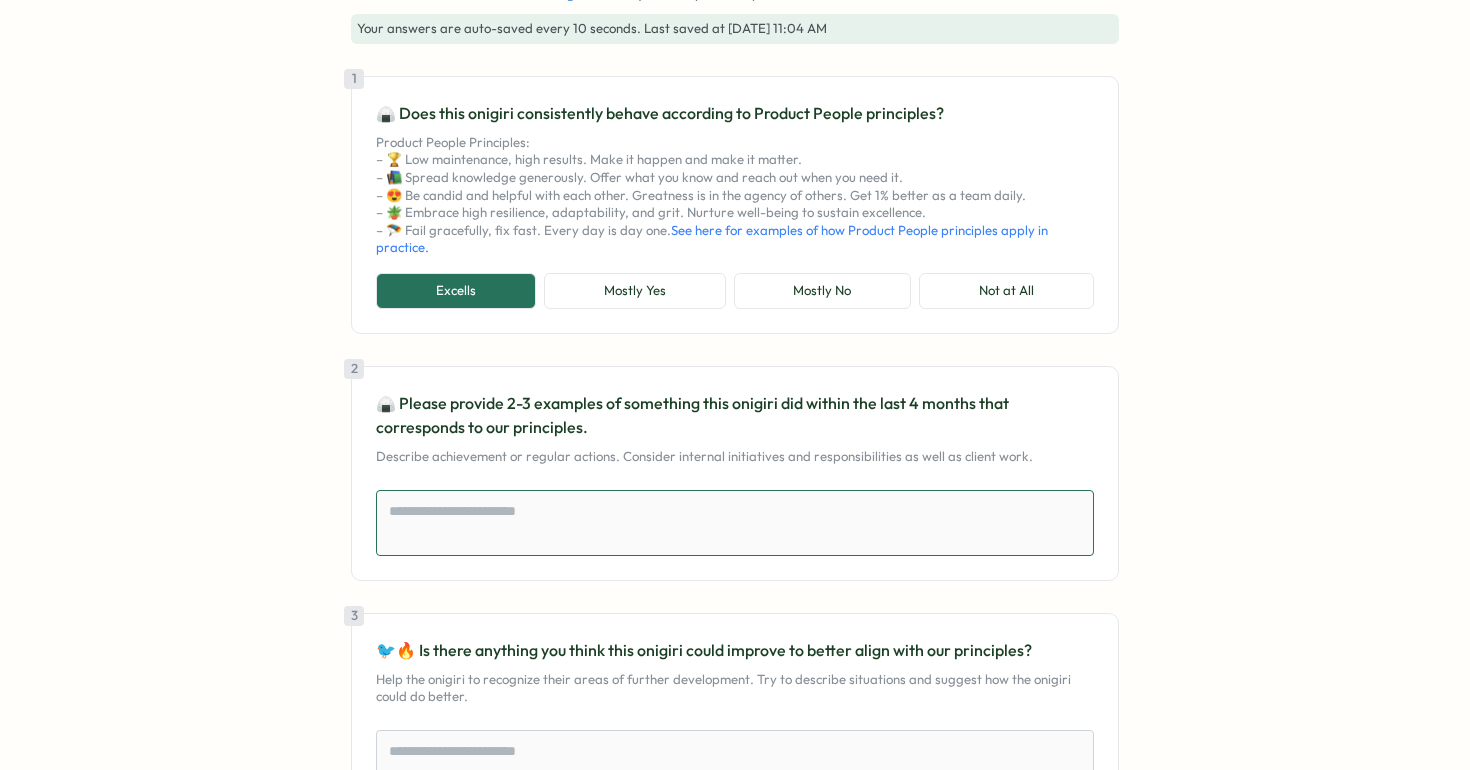 click at bounding box center (735, 523) 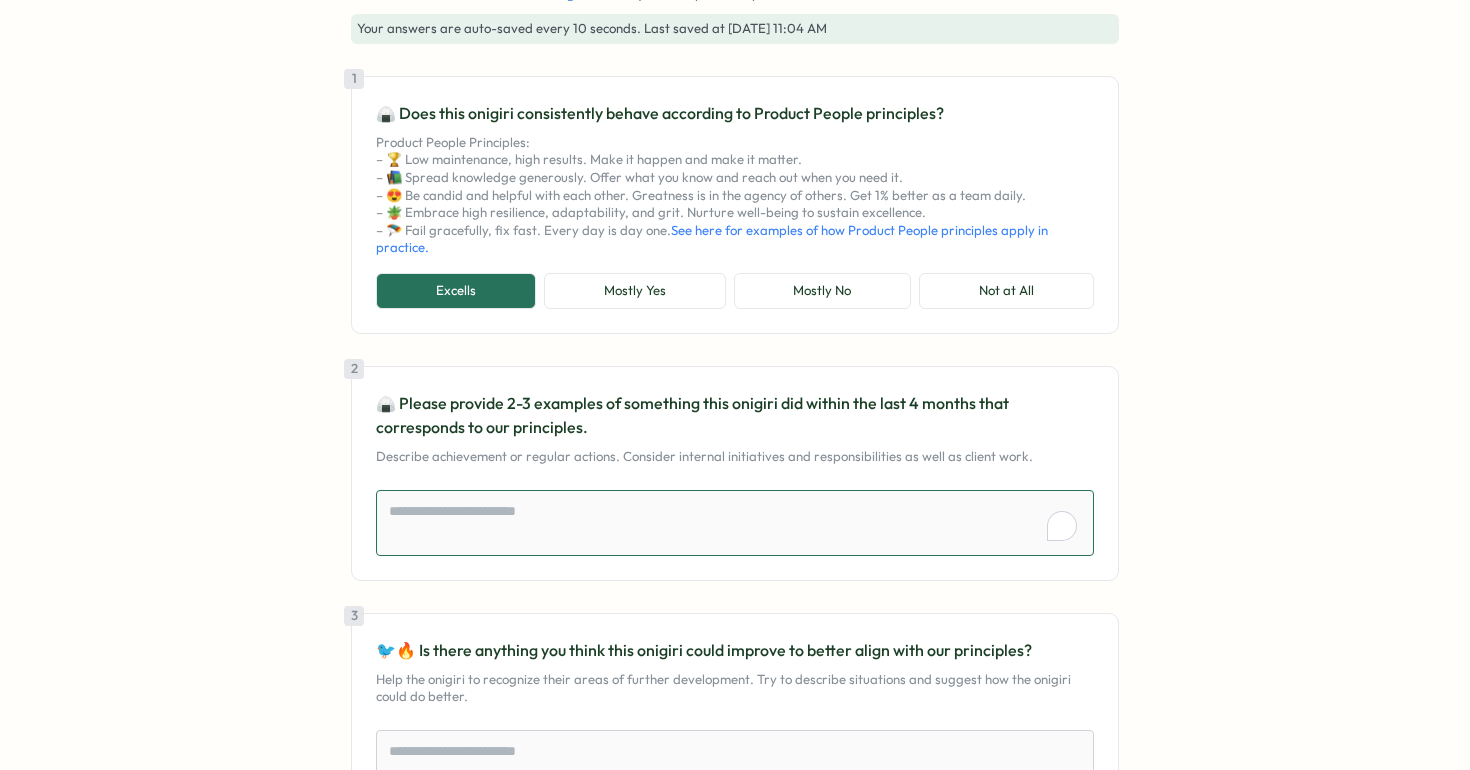 type on "*" 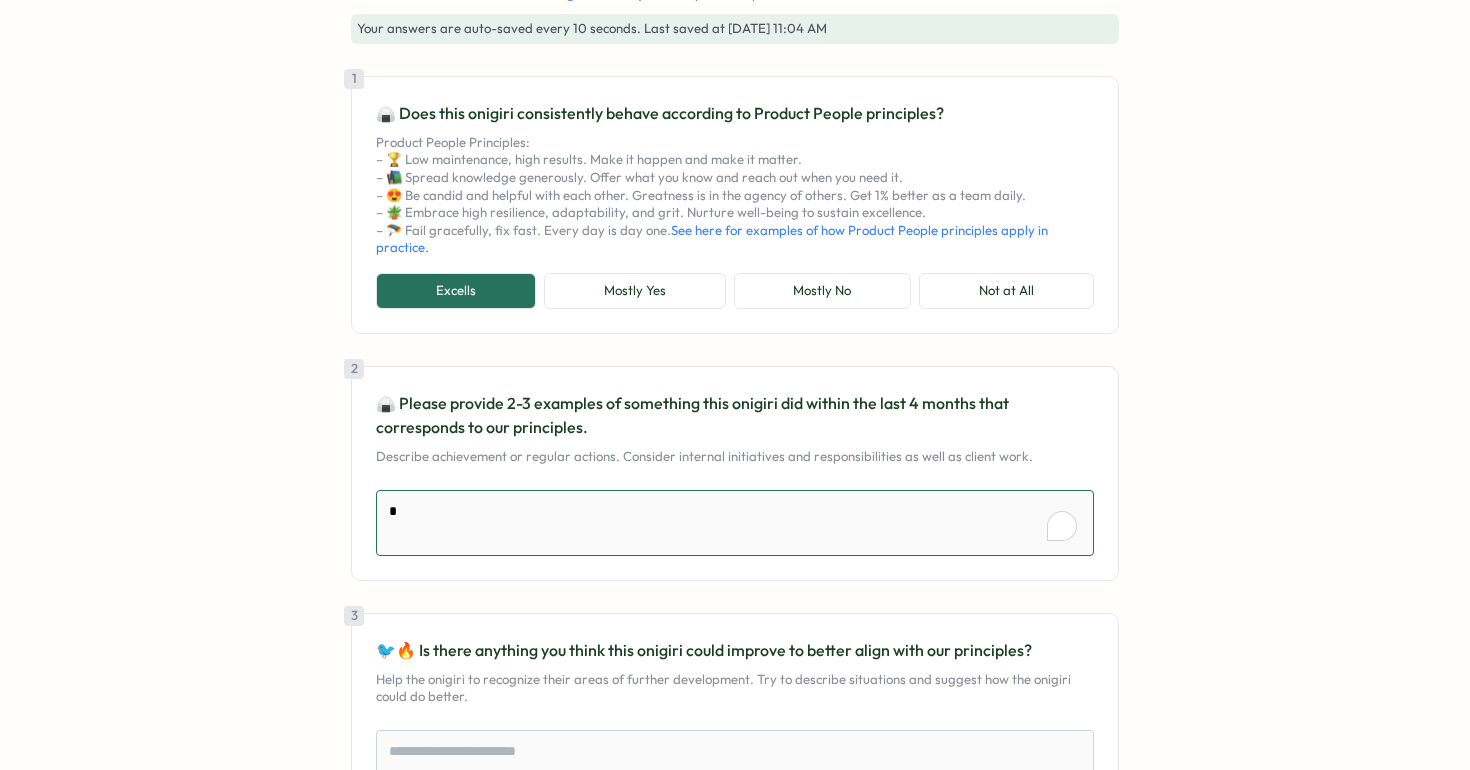 type on "*" 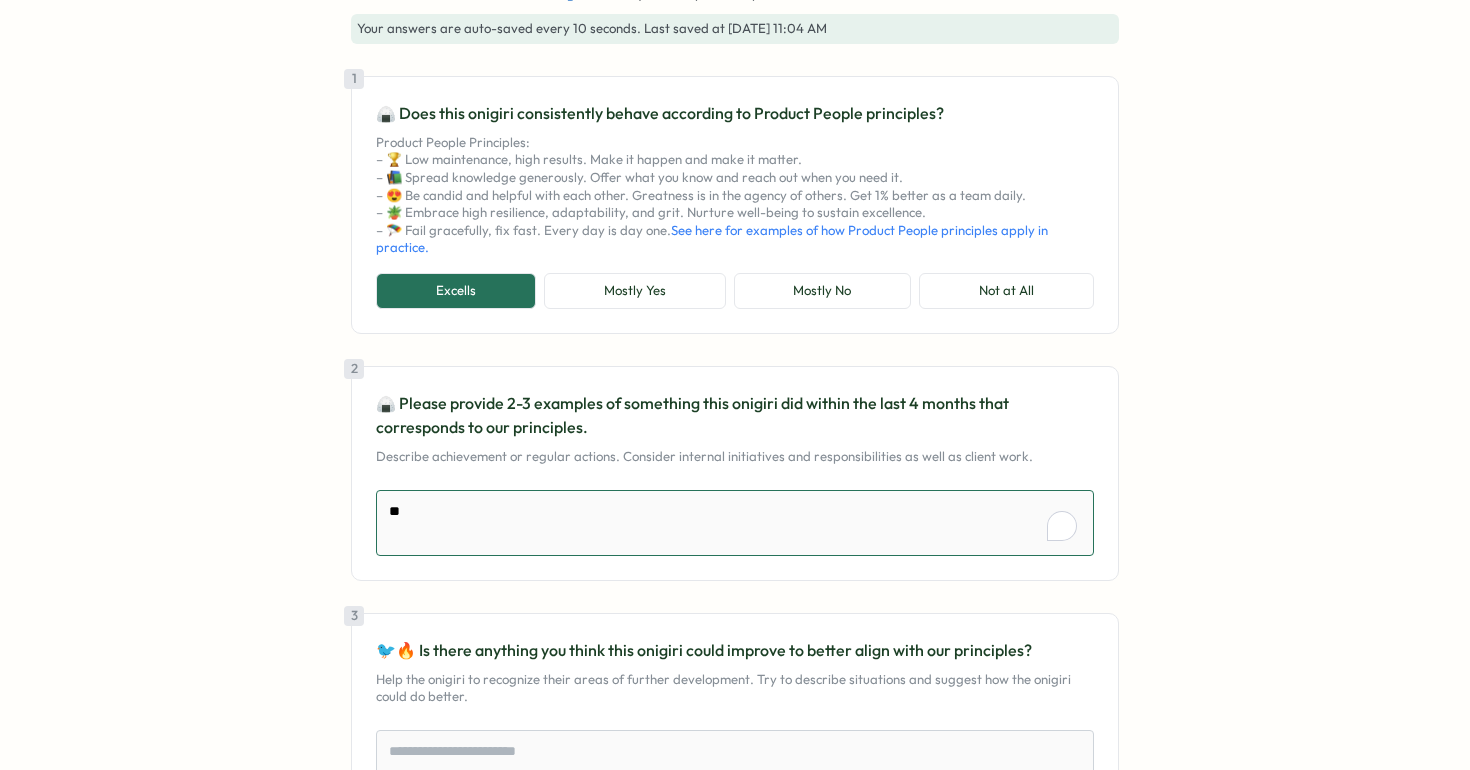 type on "*" 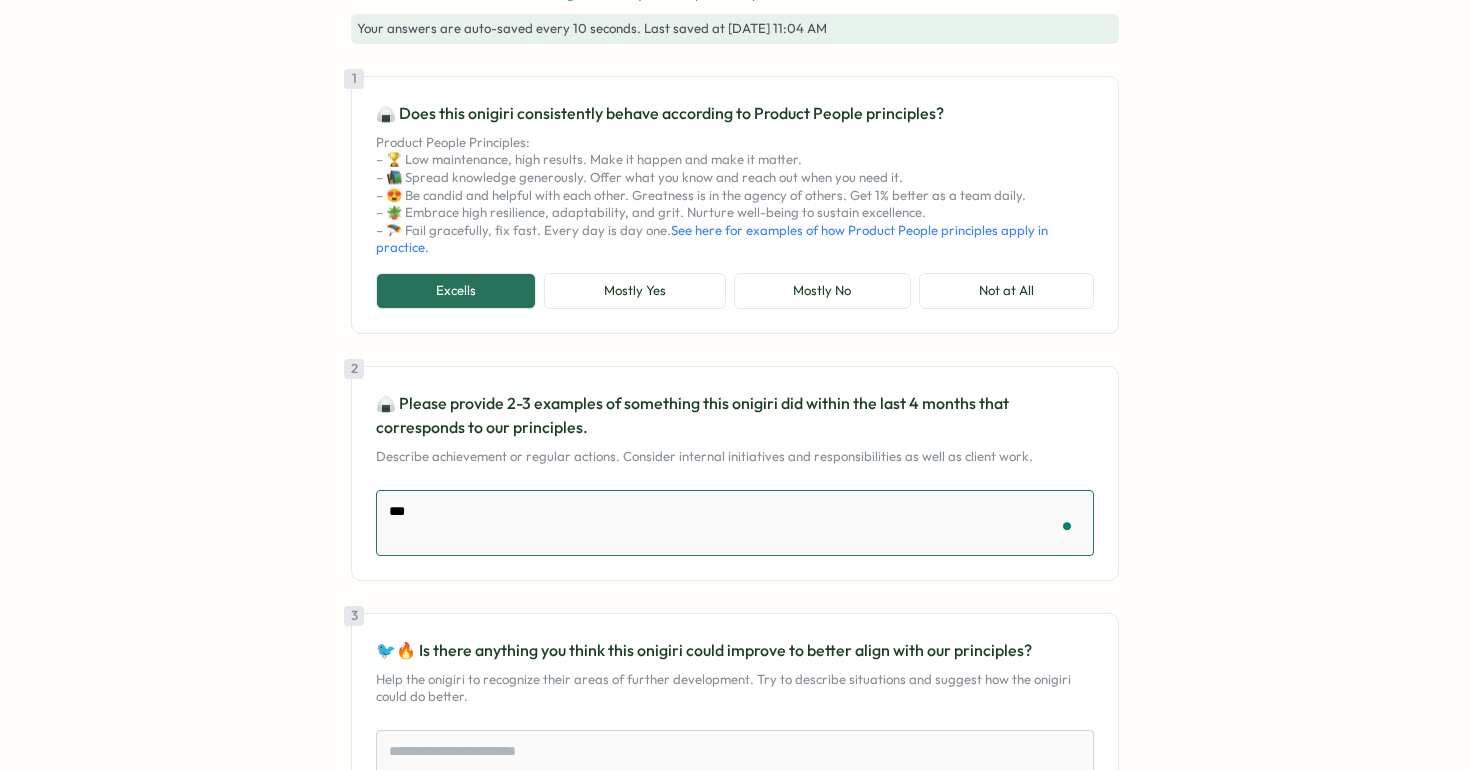 paste on "**********" 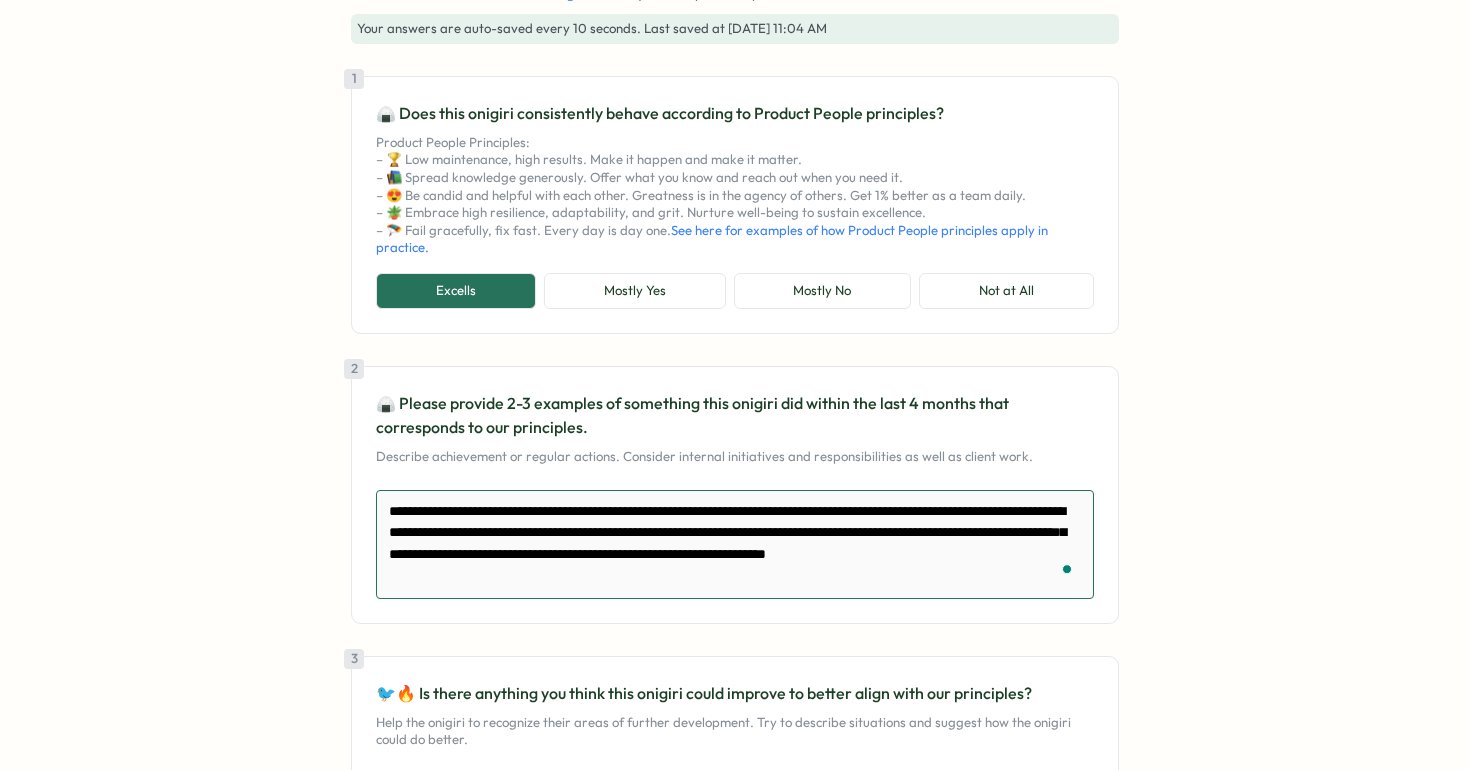 click on "**********" at bounding box center [735, 544] 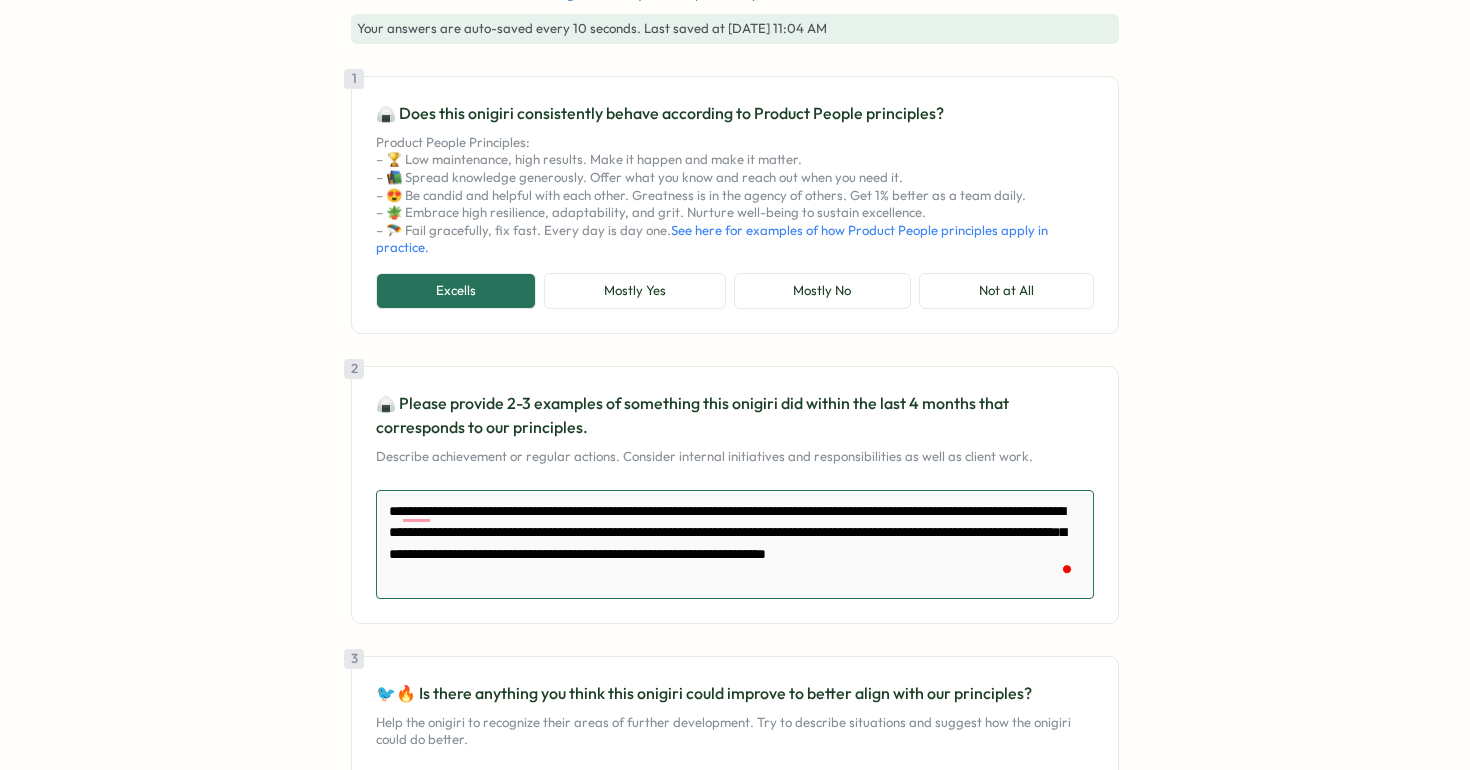 type on "*" 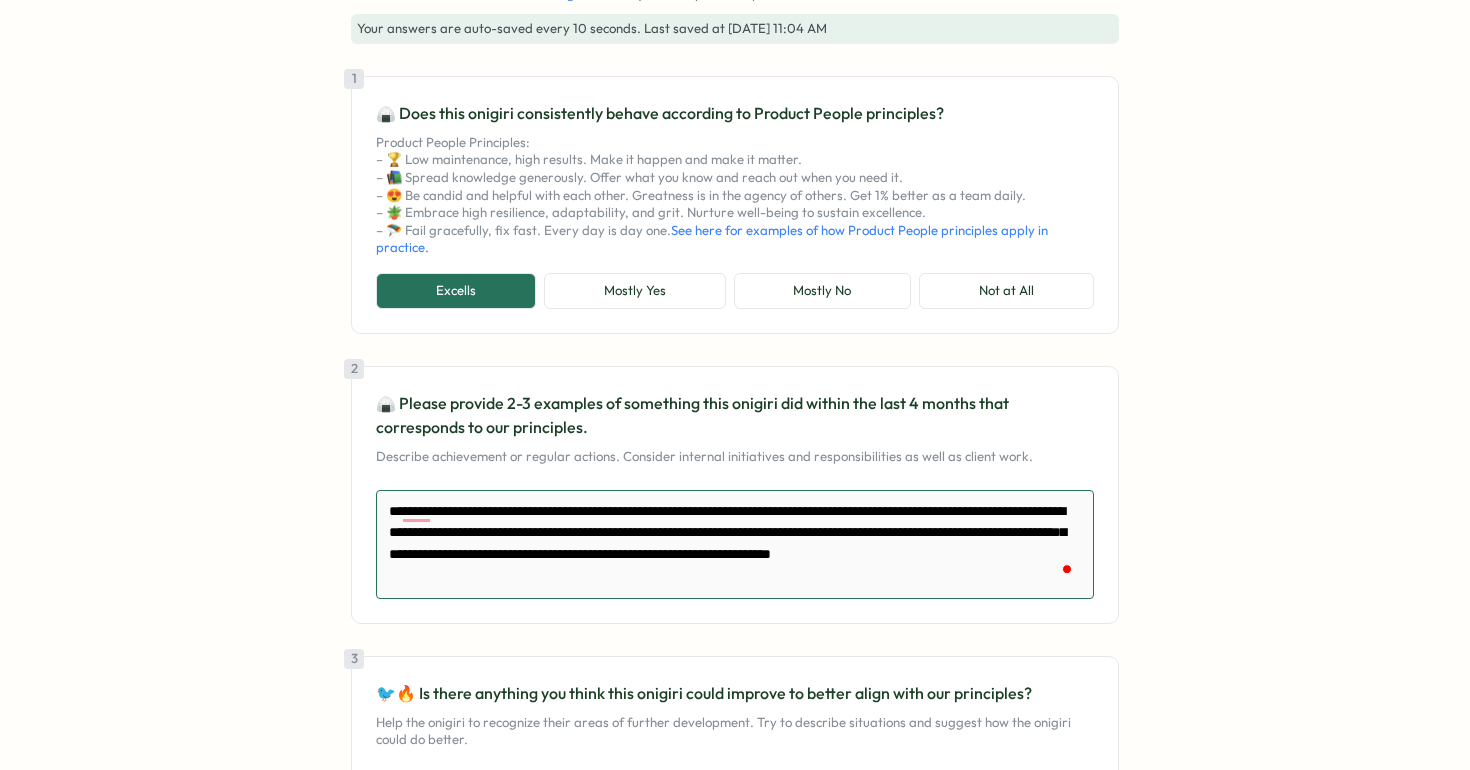 click on "**********" at bounding box center (735, 544) 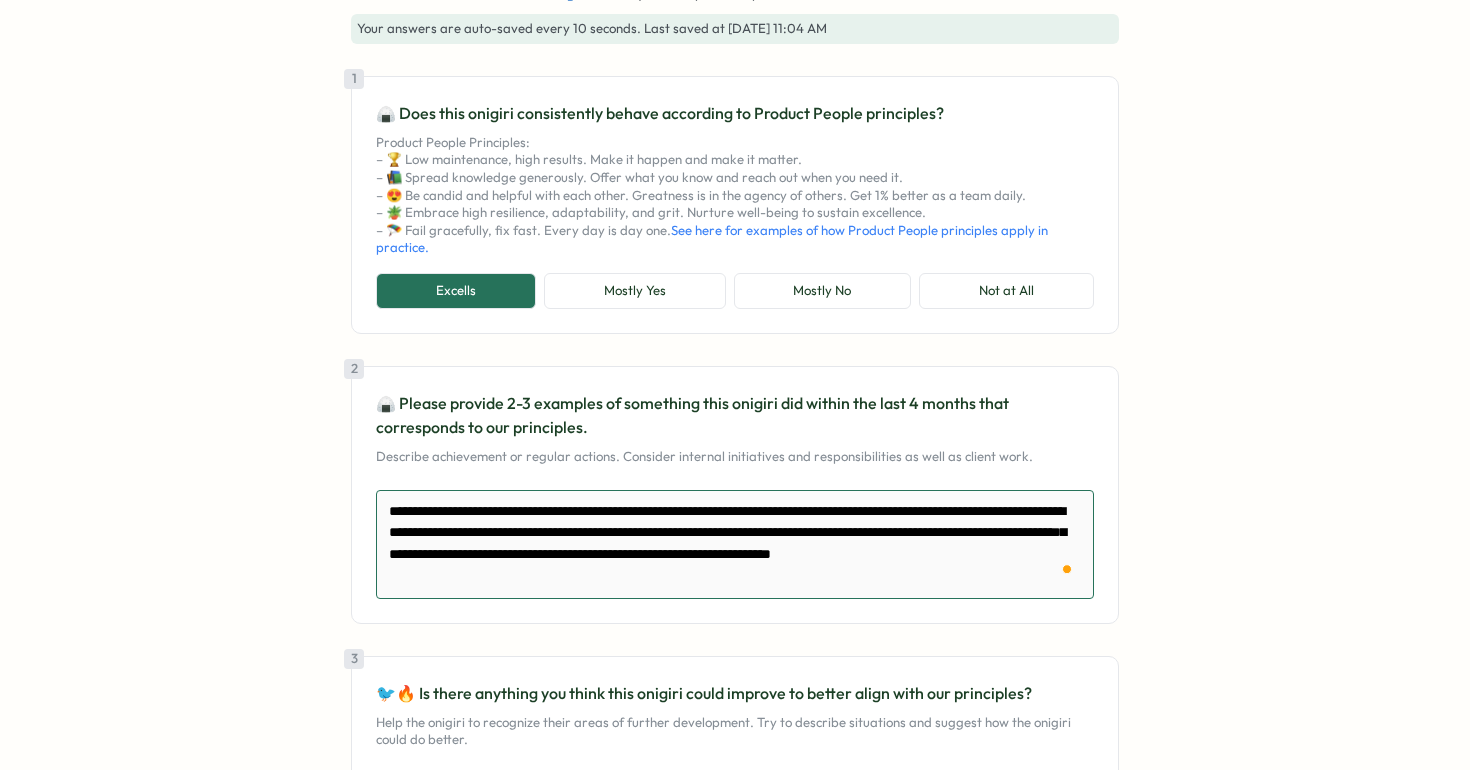 type on "*" 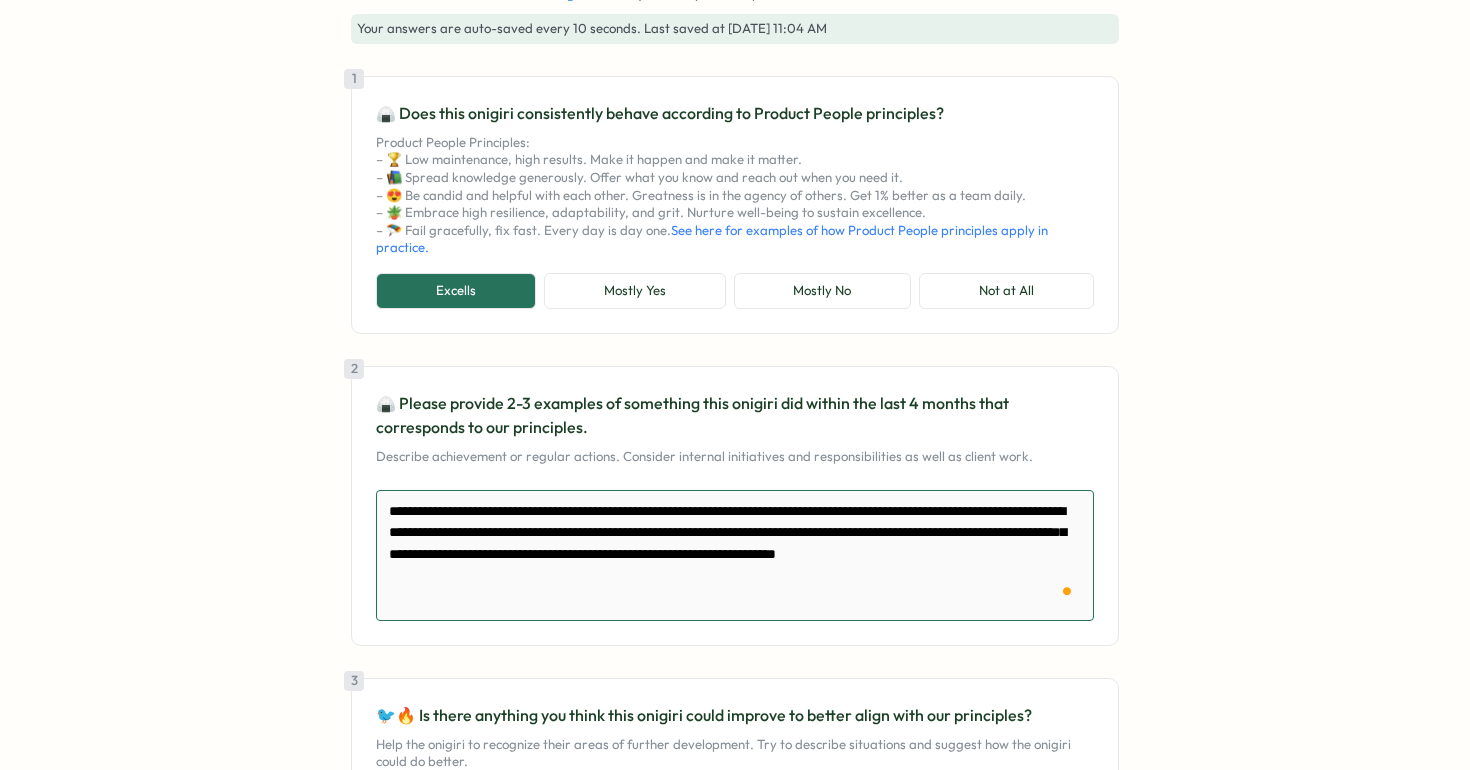 type on "*" 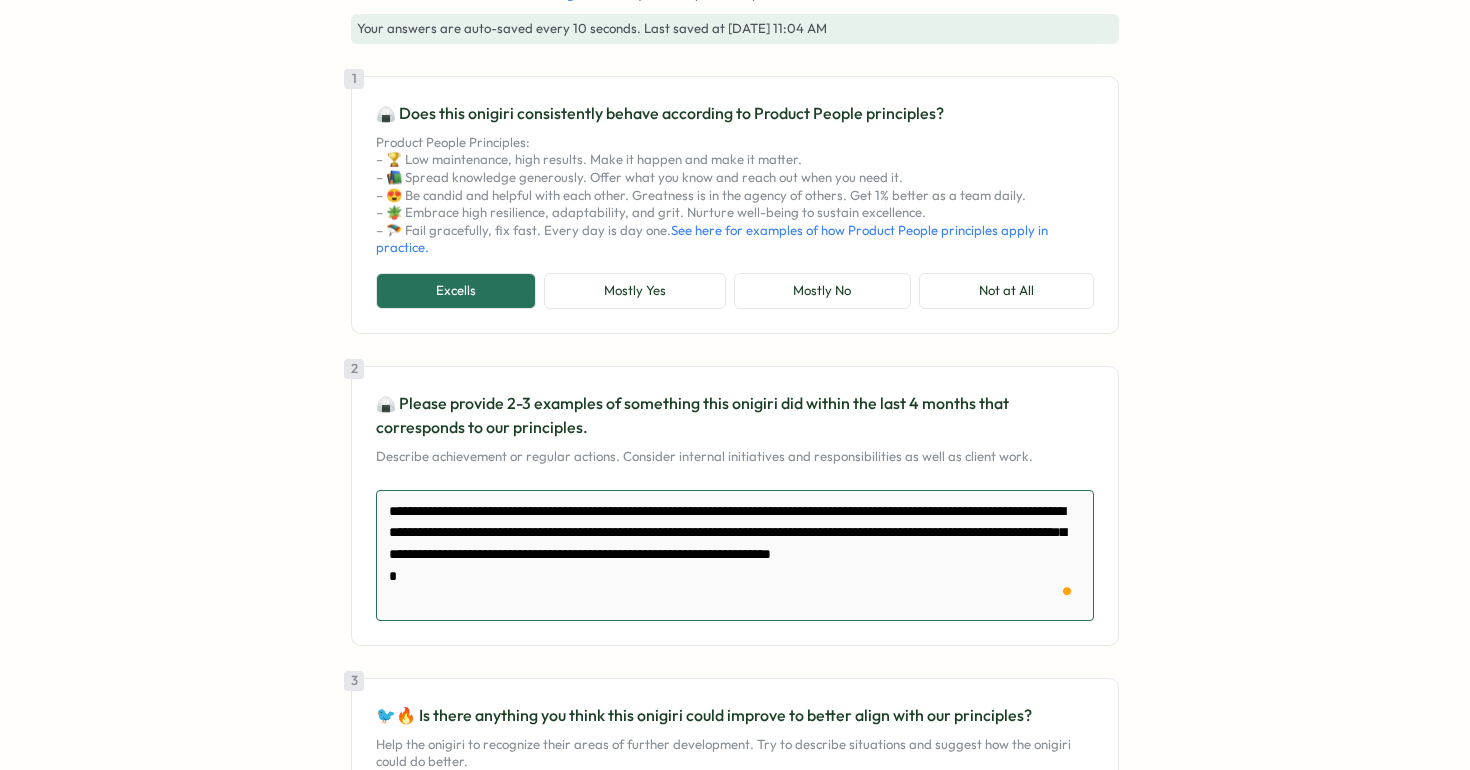 type on "*" 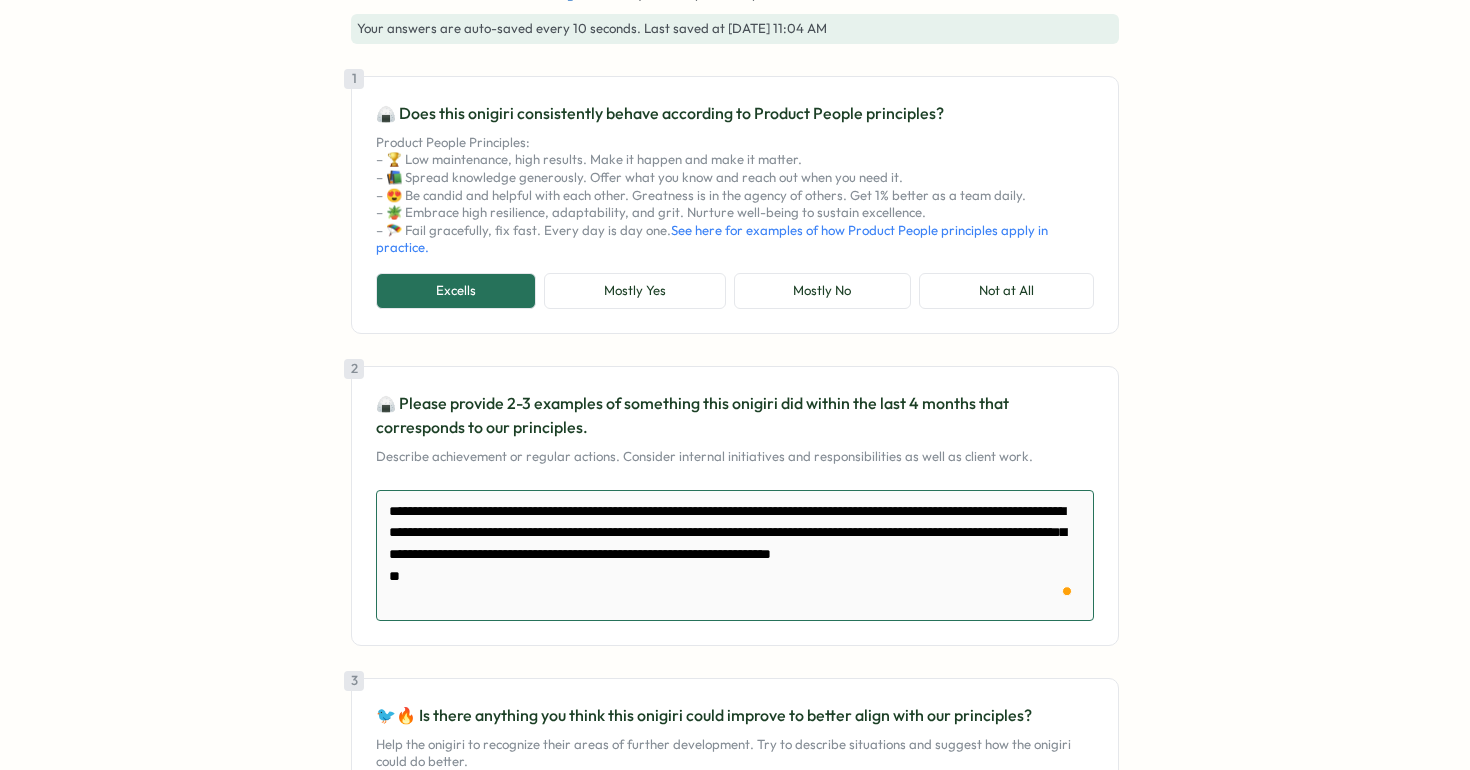 type on "*" 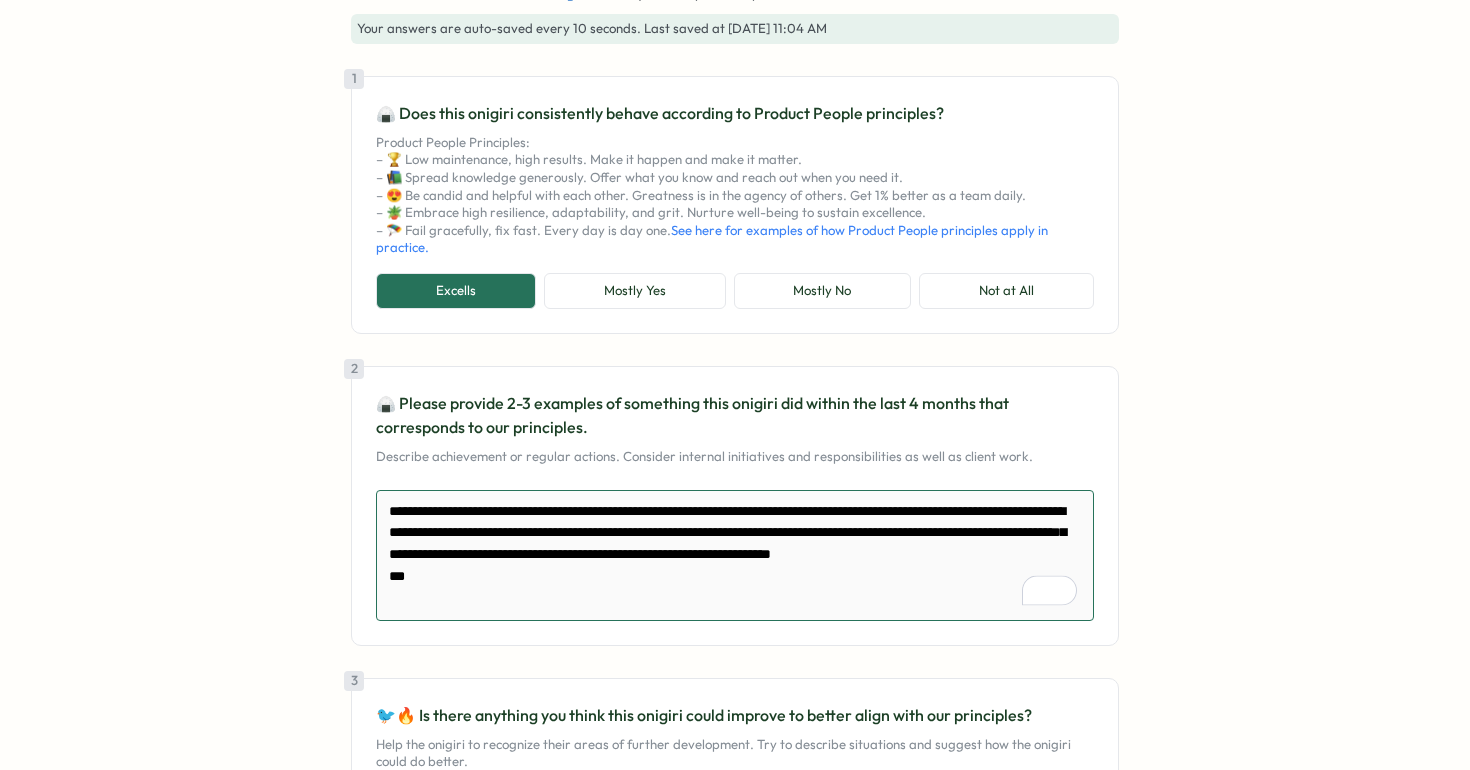 click on "**********" at bounding box center [735, 555] 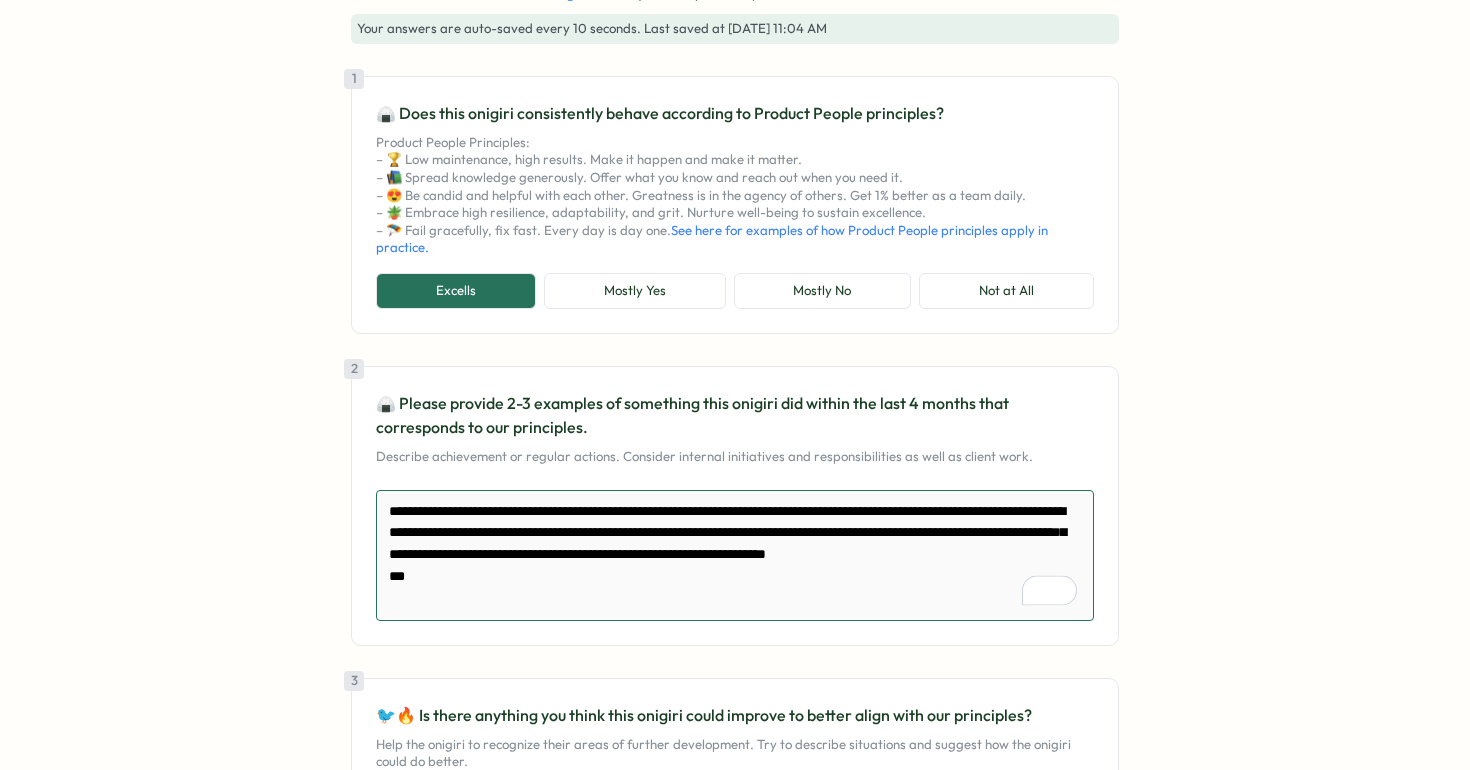 type on "*" 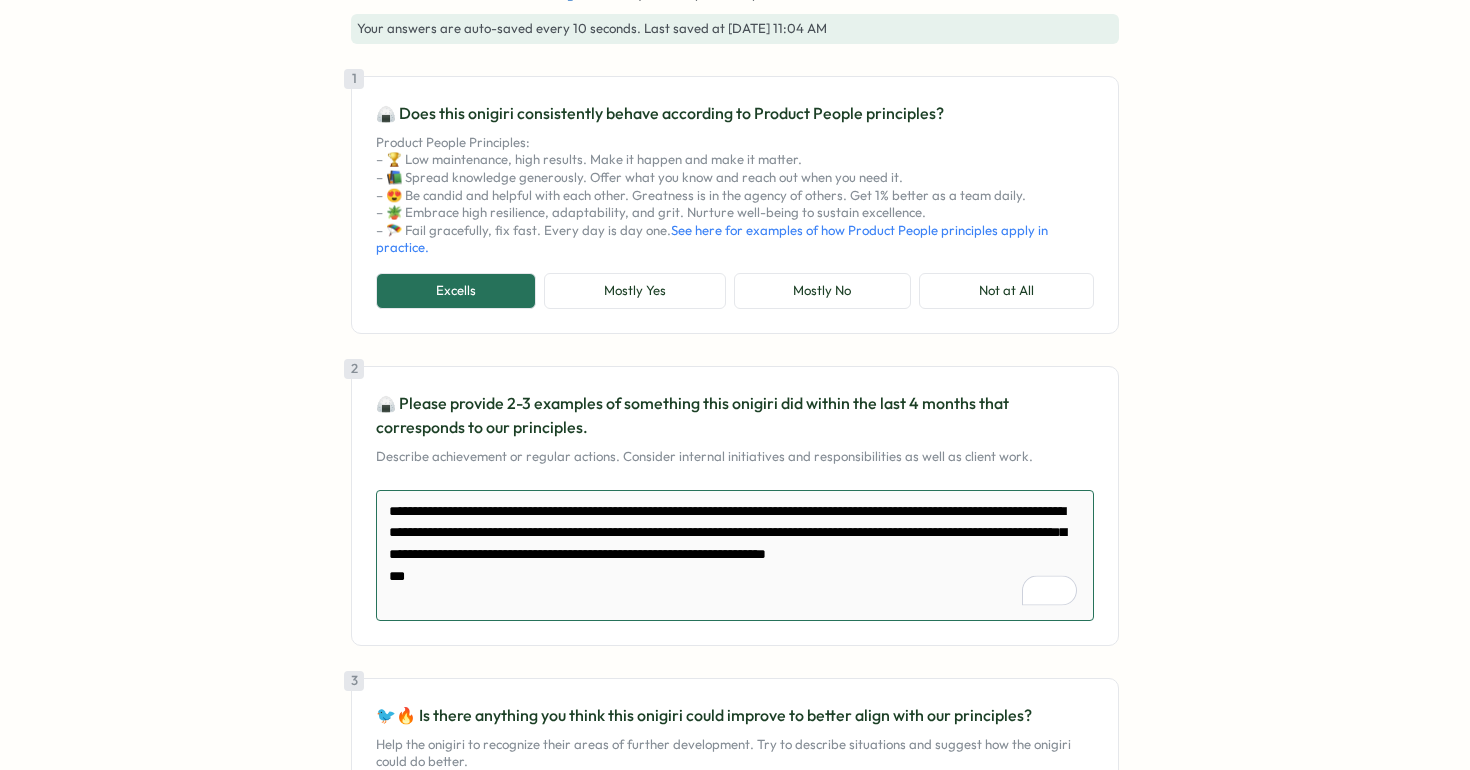 type on "**********" 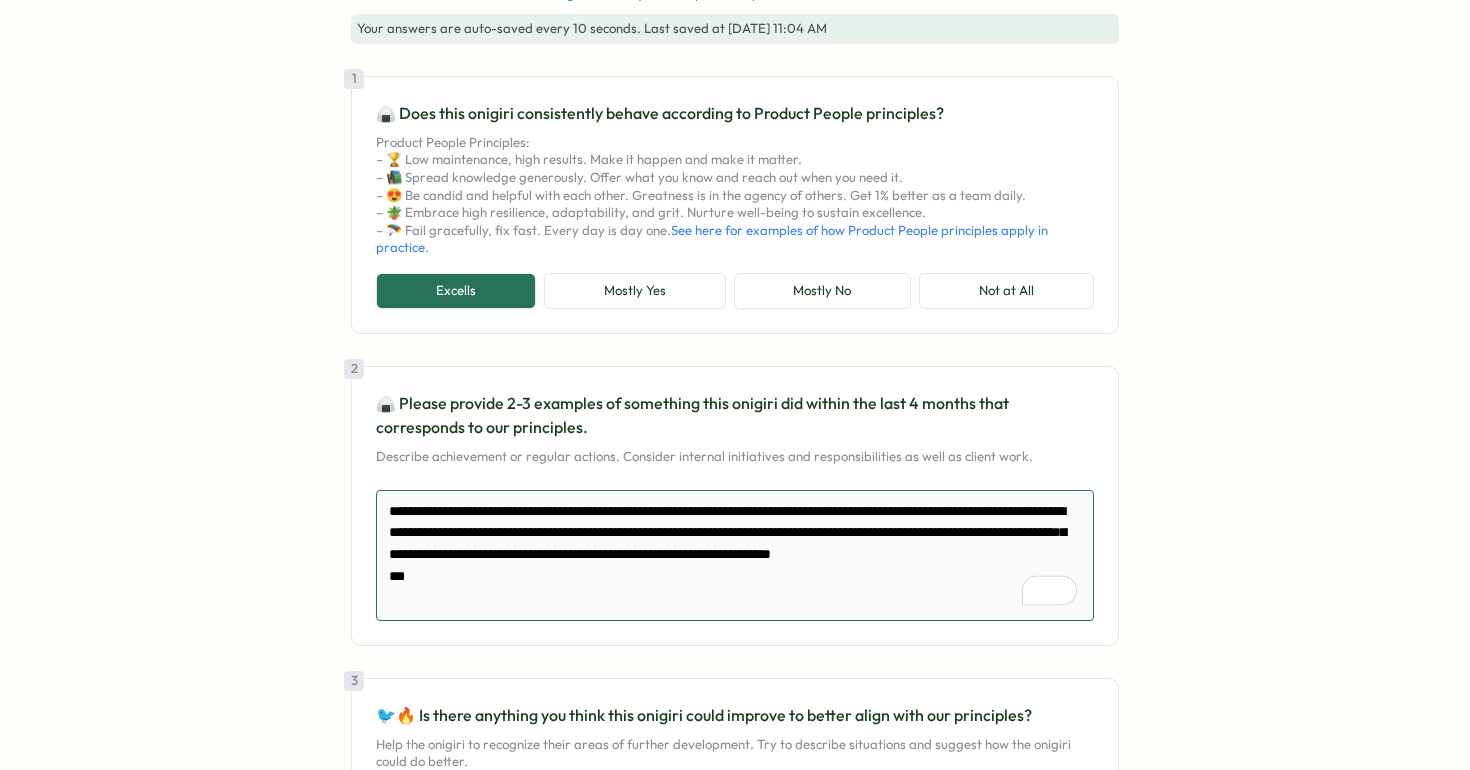 type on "*" 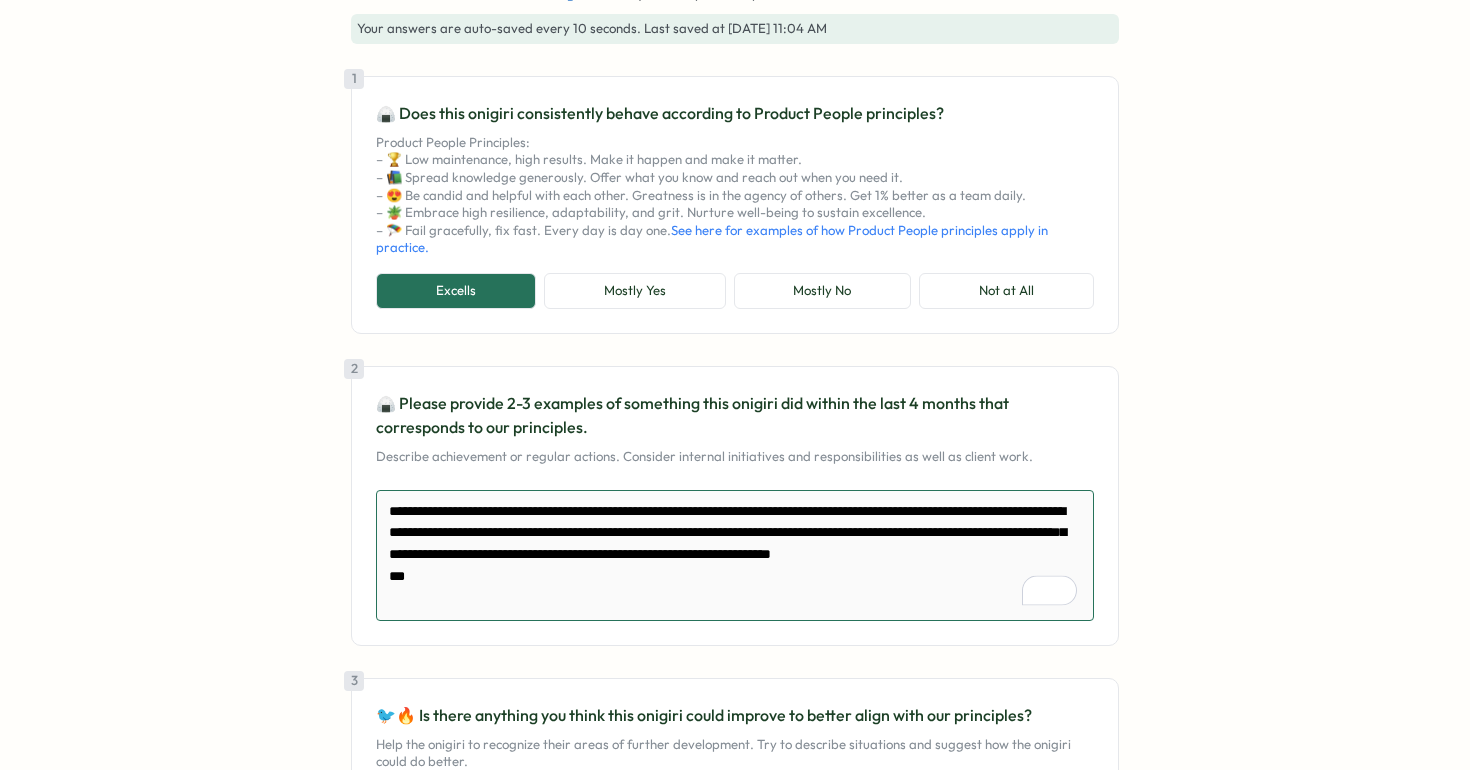 type on "**********" 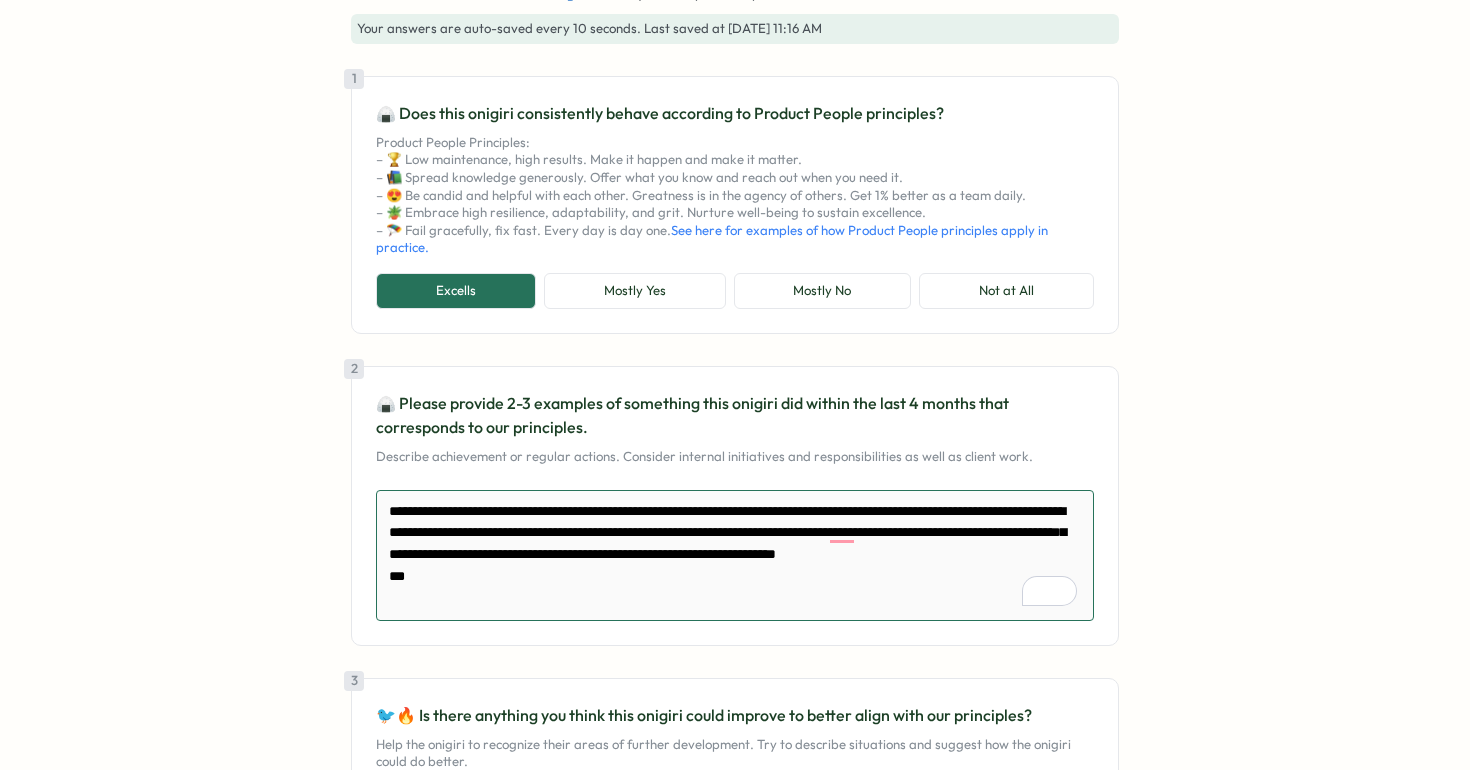 type on "*" 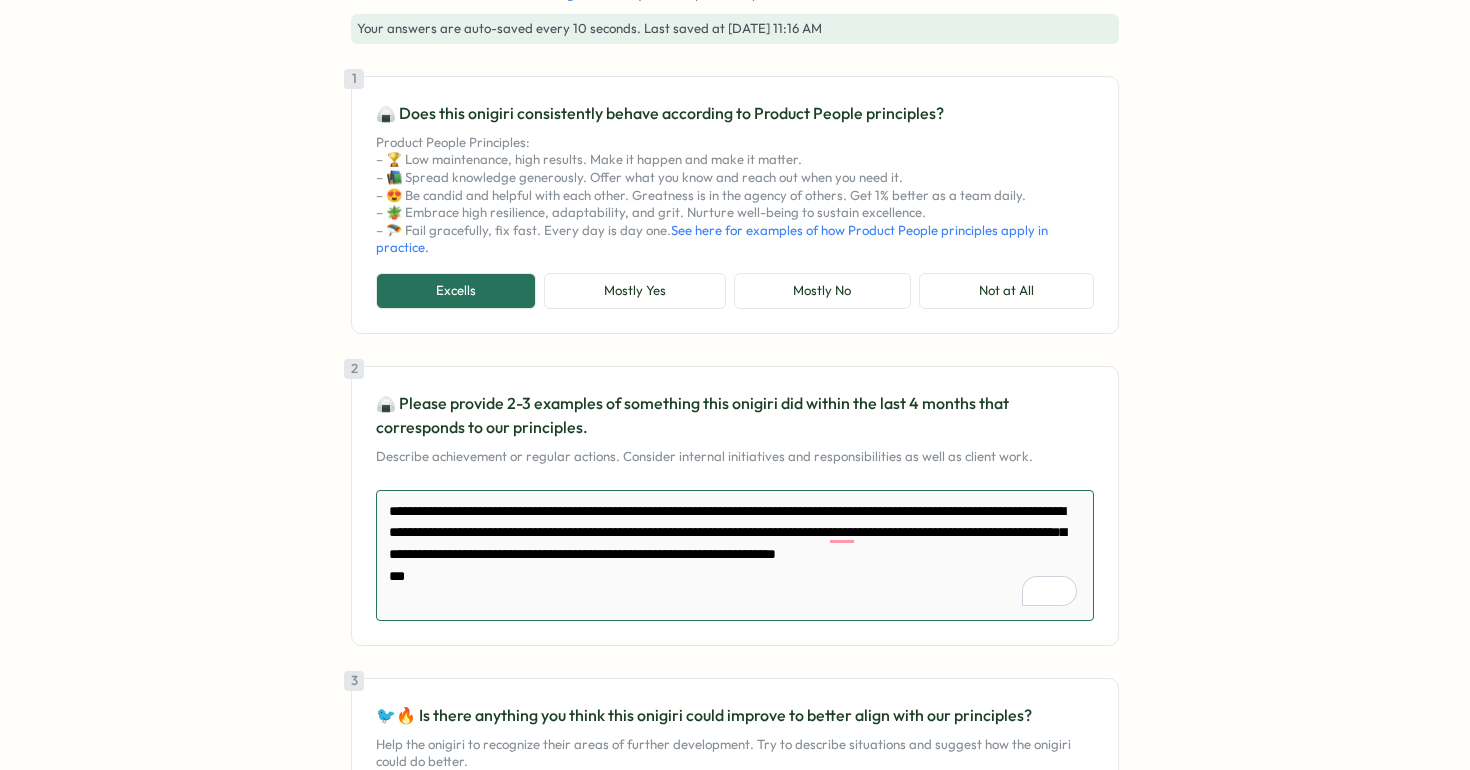 type on "**********" 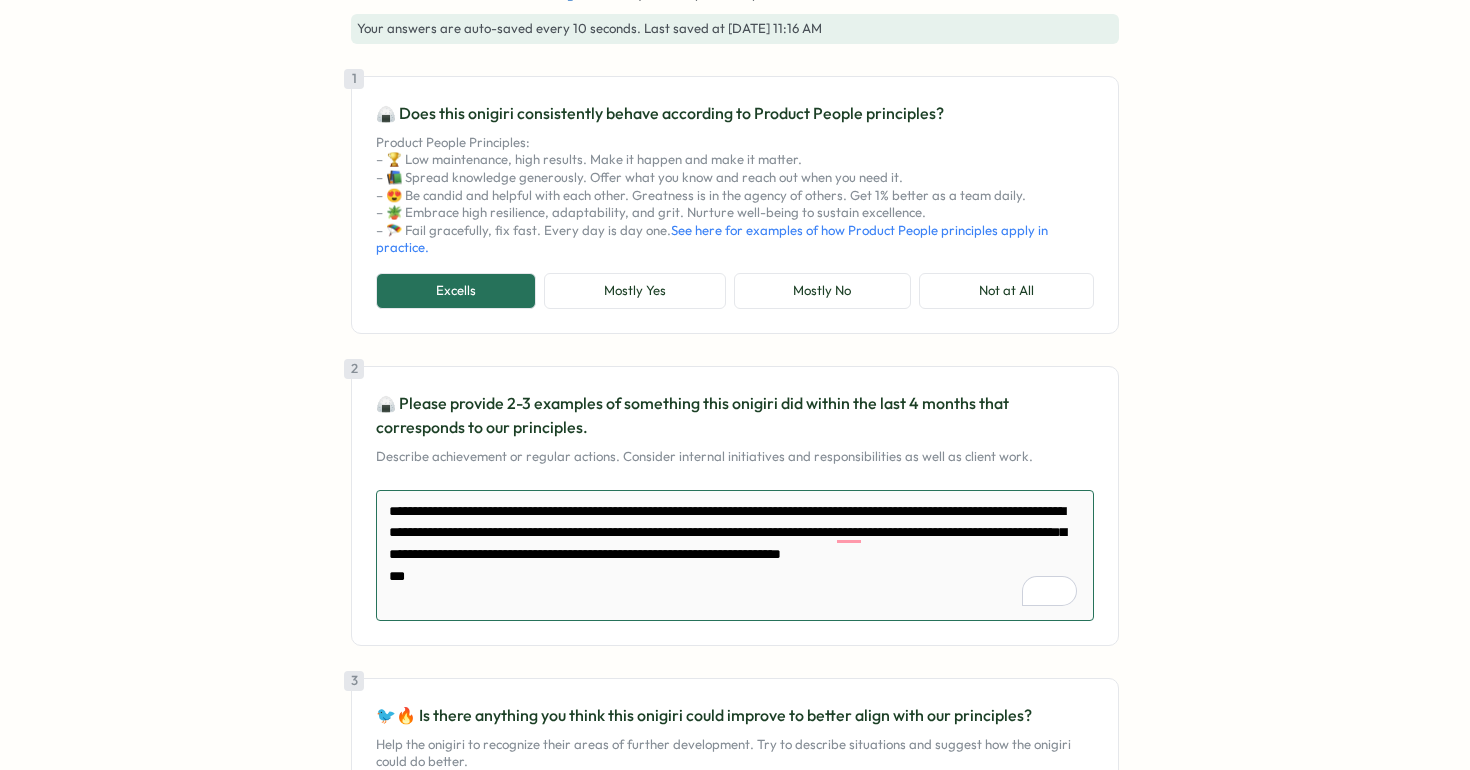 type on "*" 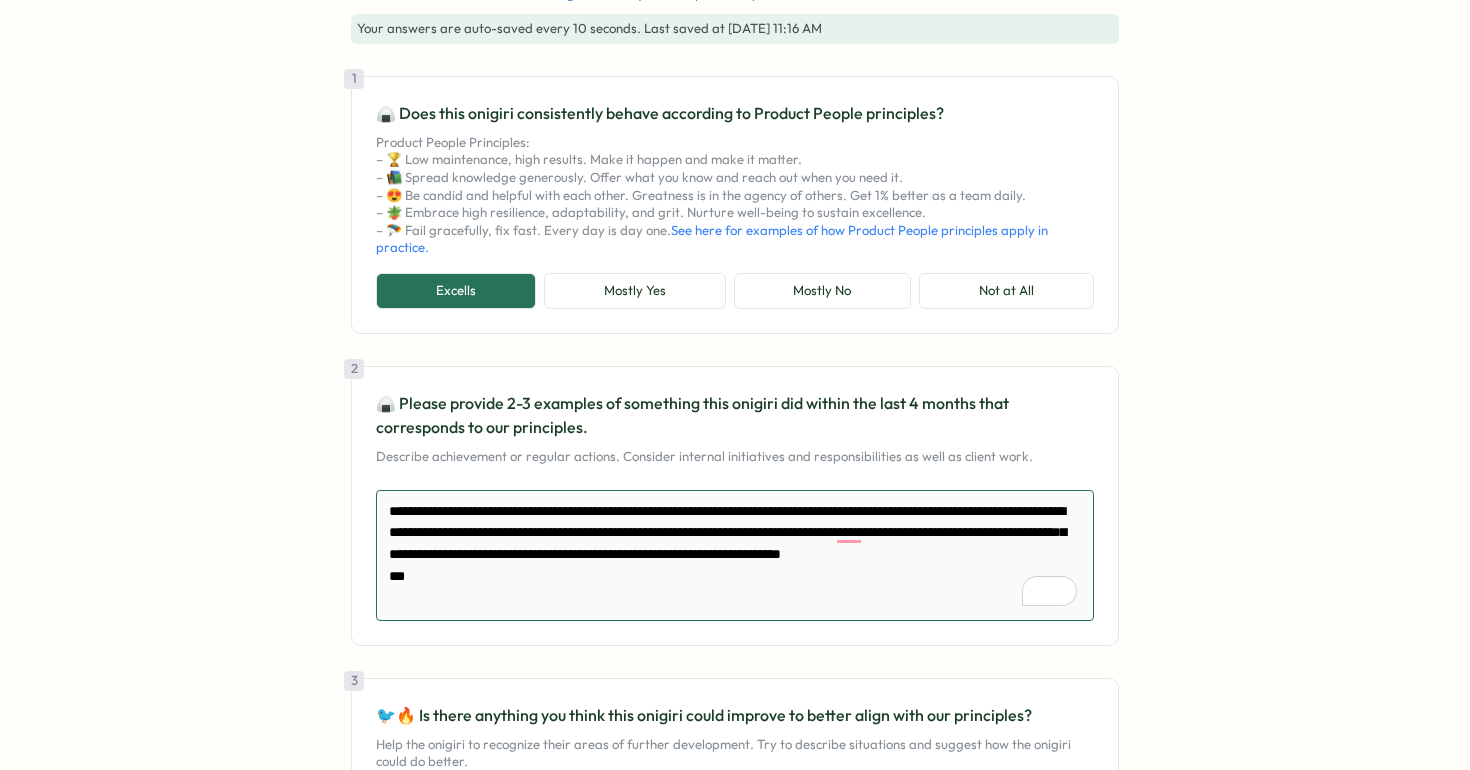 type on "**********" 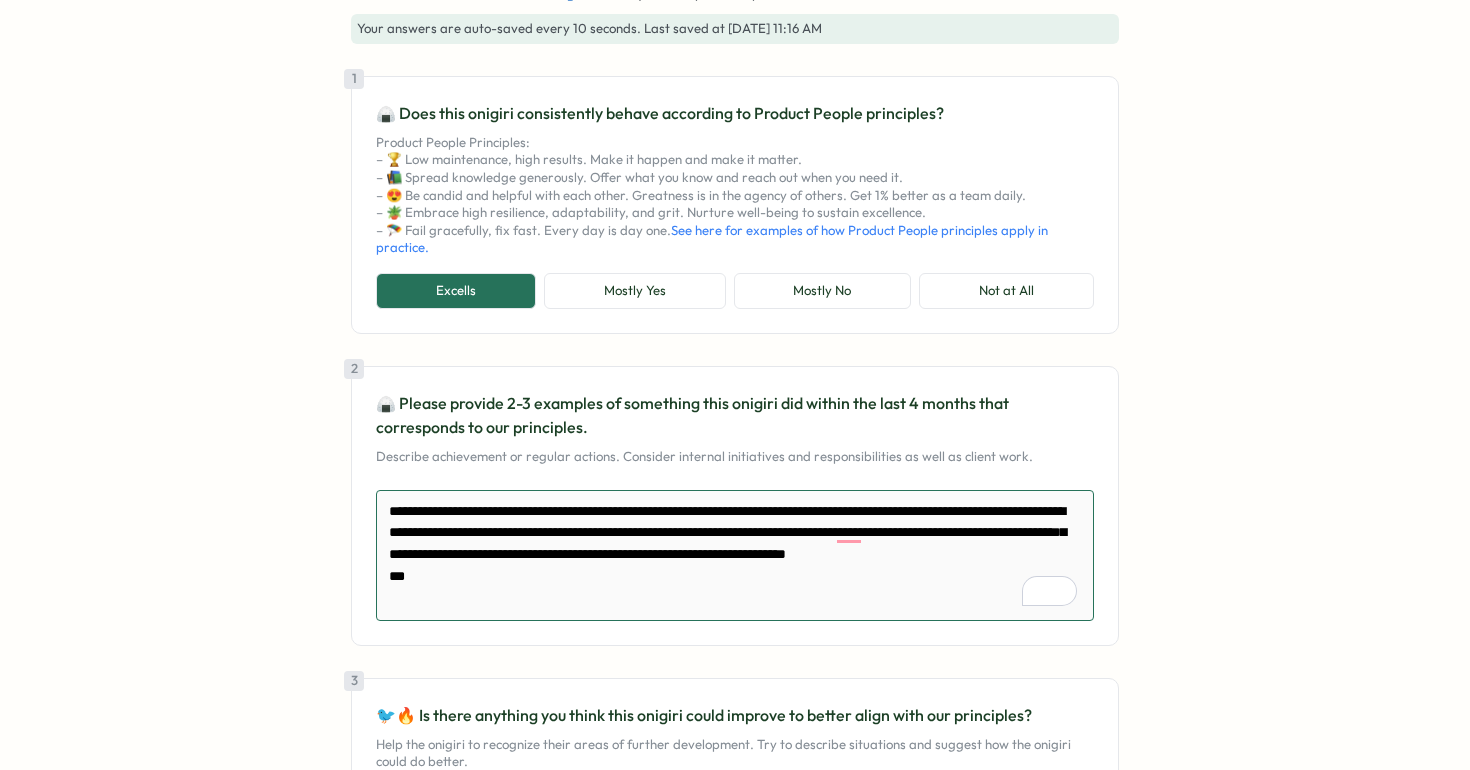 type on "*" 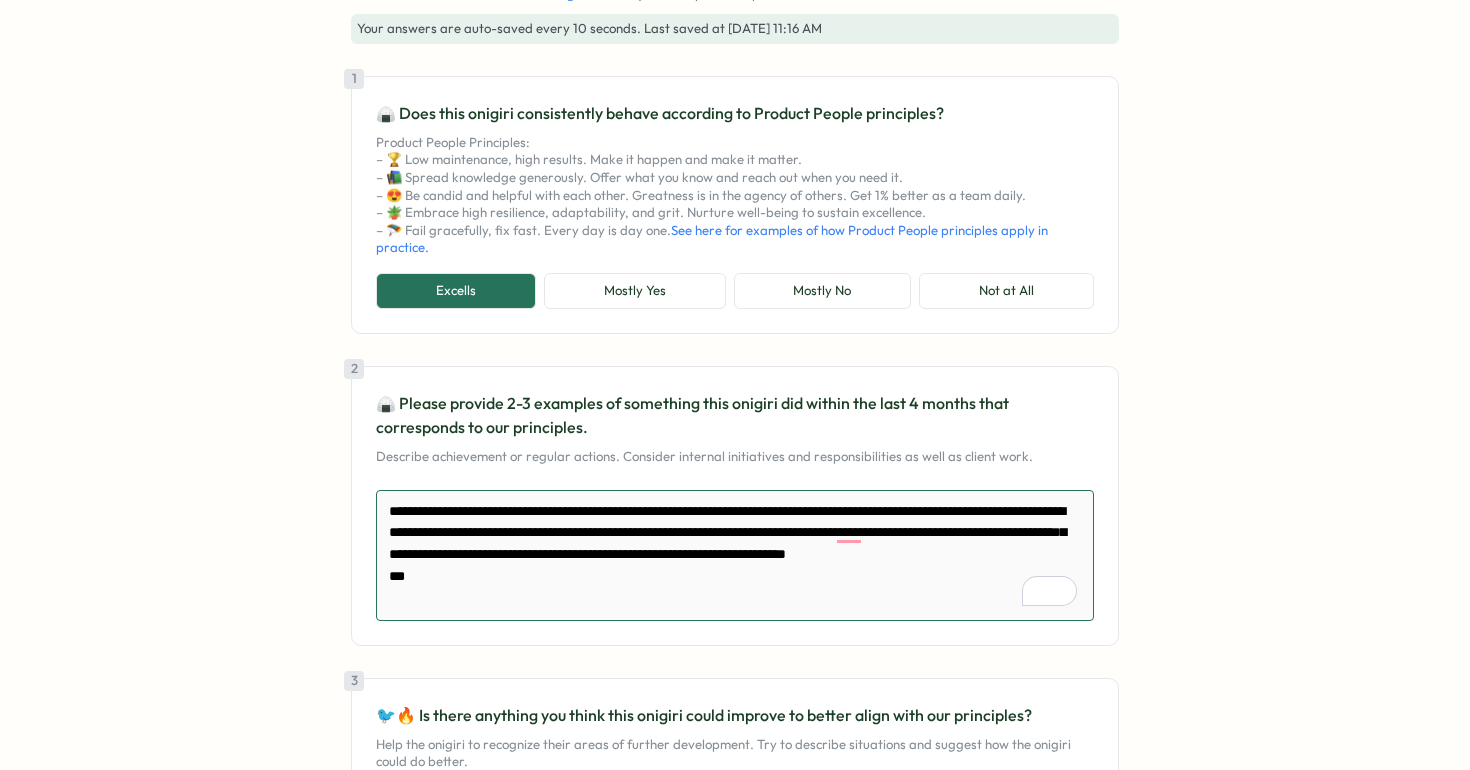 type on "**********" 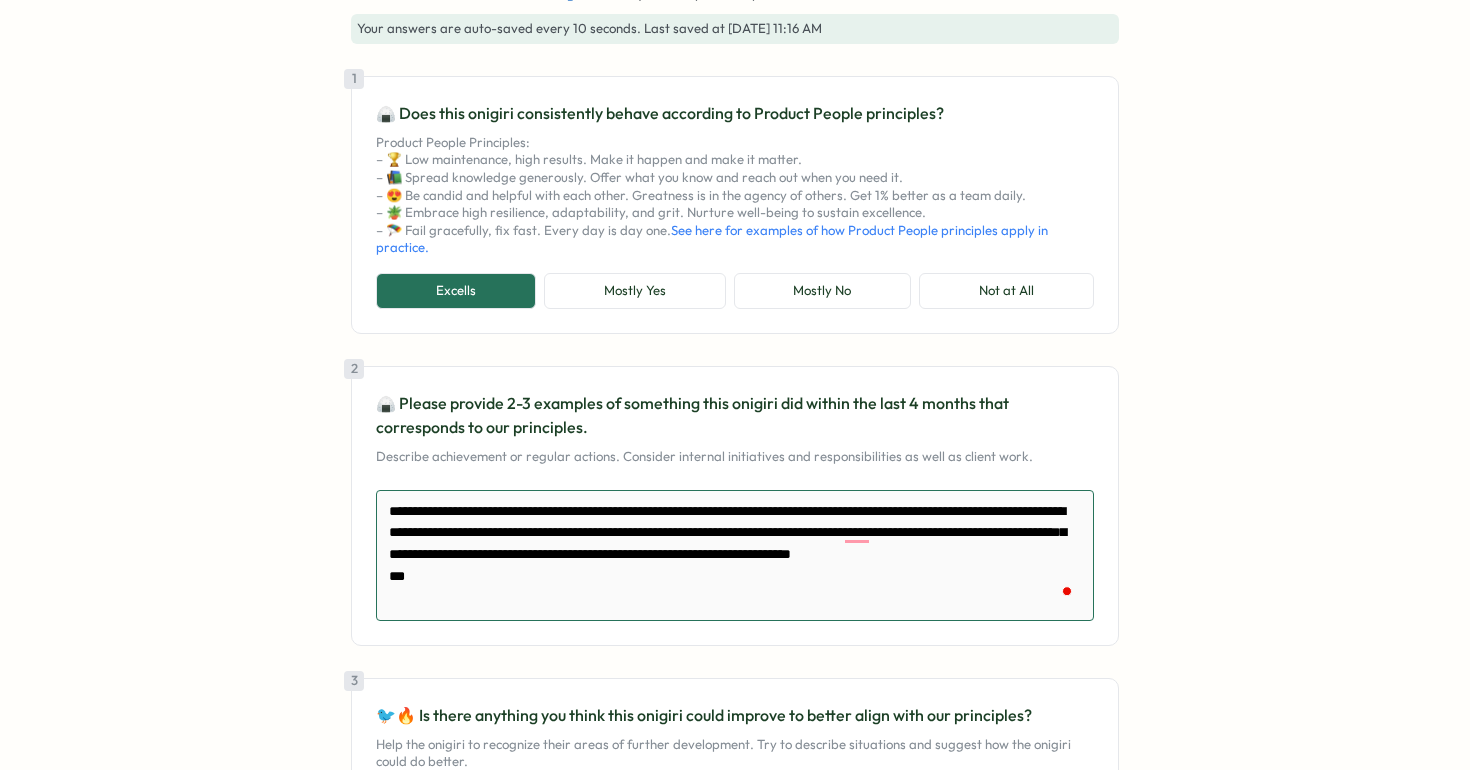 type on "*" 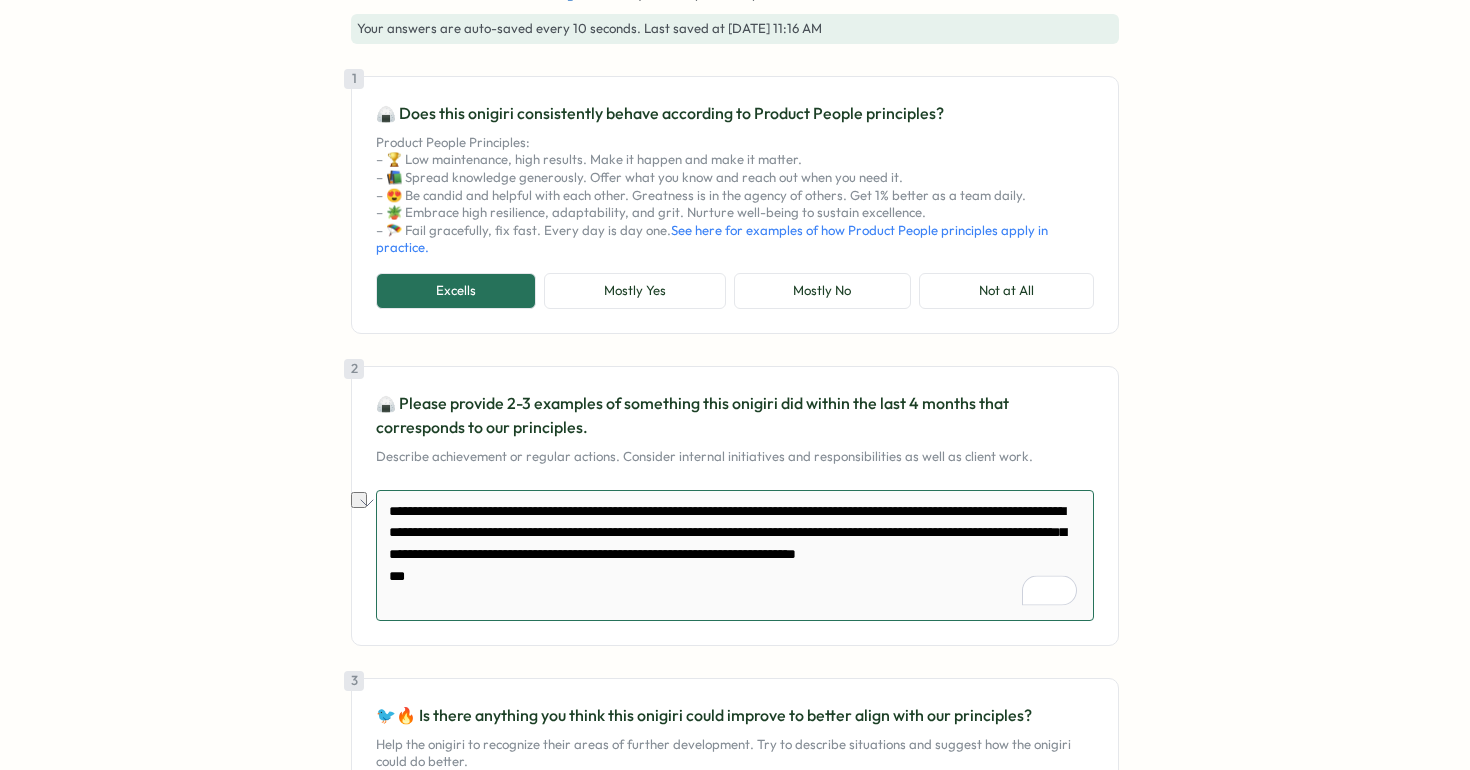 drag, startPoint x: 782, startPoint y: 530, endPoint x: 880, endPoint y: 535, distance: 98.12747 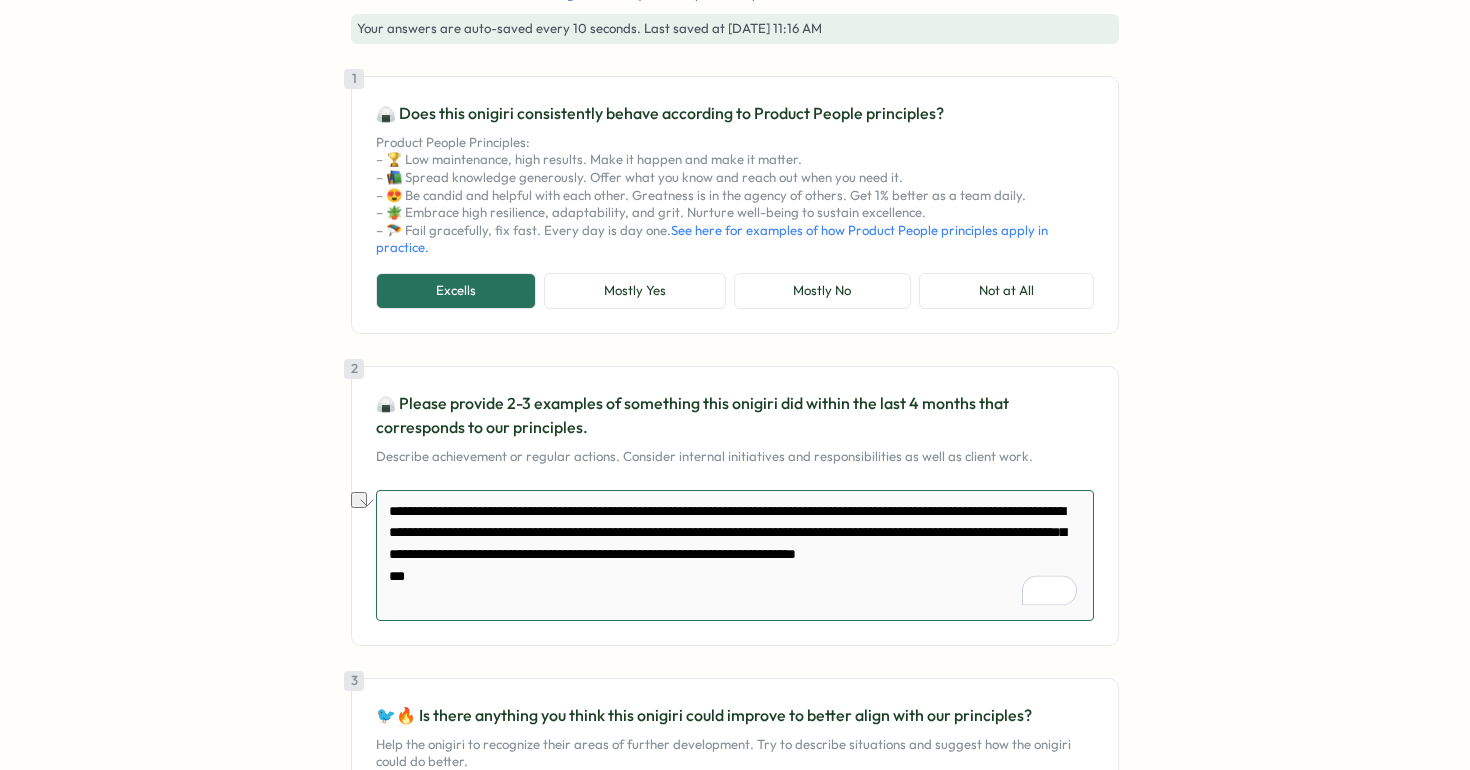 click on "**********" at bounding box center [735, 555] 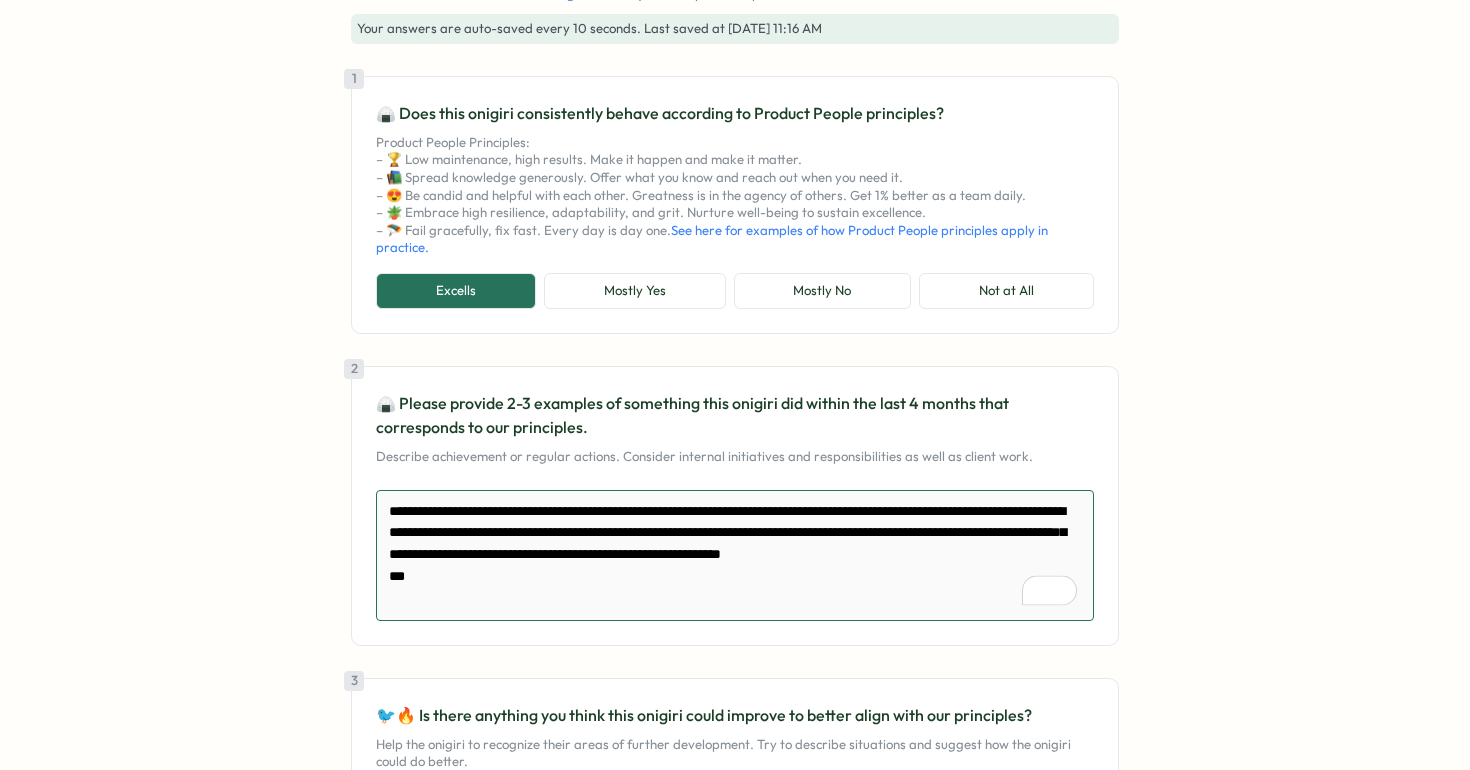 type on "**********" 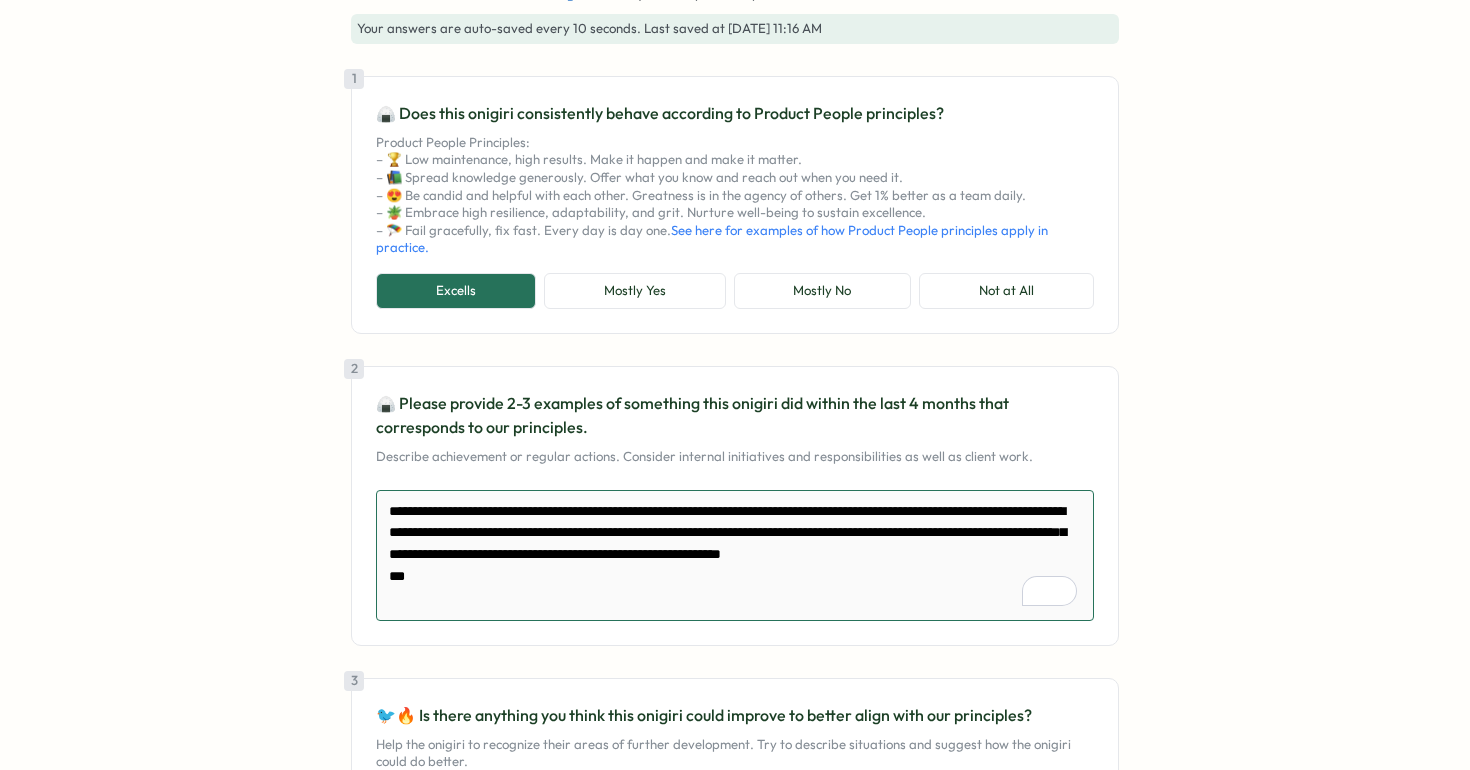 click on "**********" at bounding box center (735, 555) 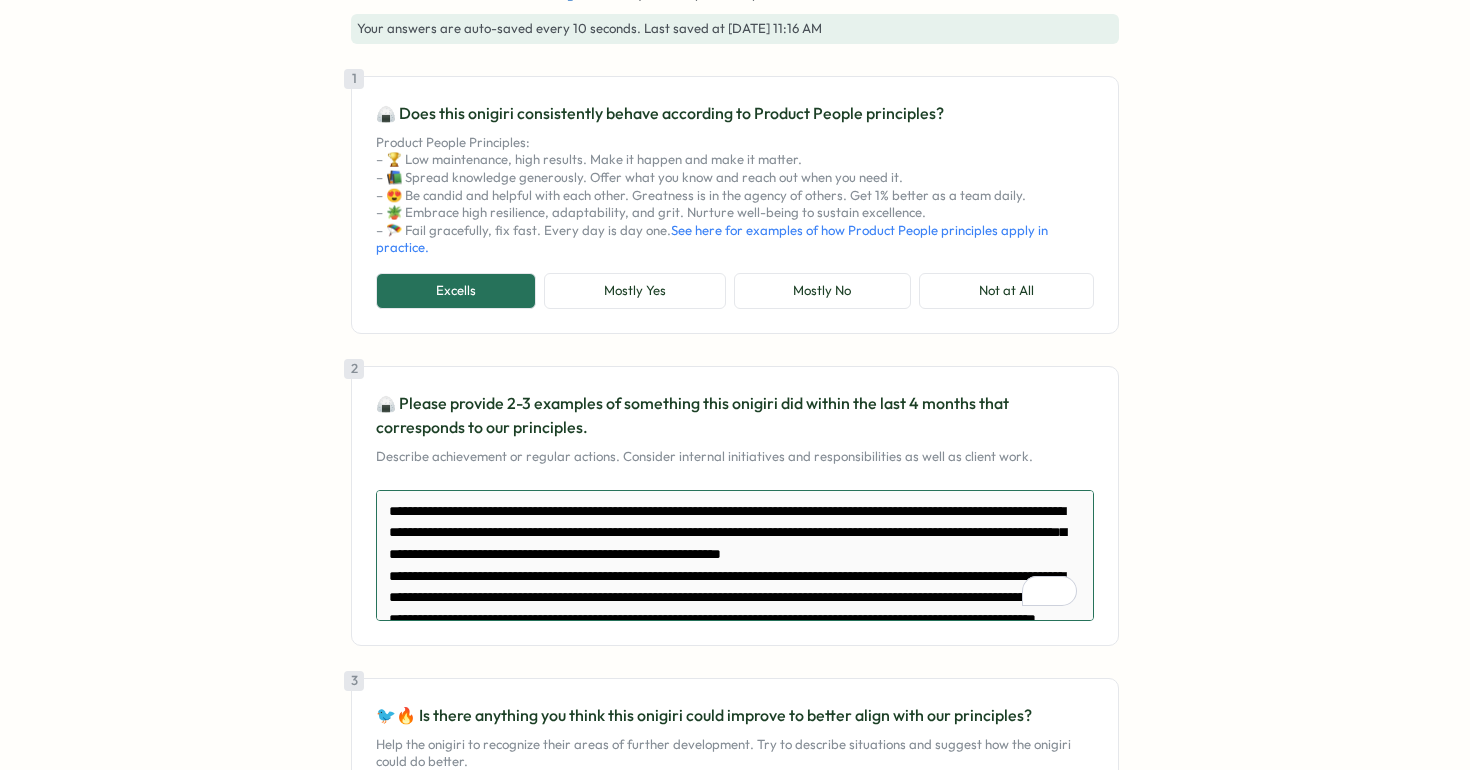 scroll, scrollTop: 51, scrollLeft: 0, axis: vertical 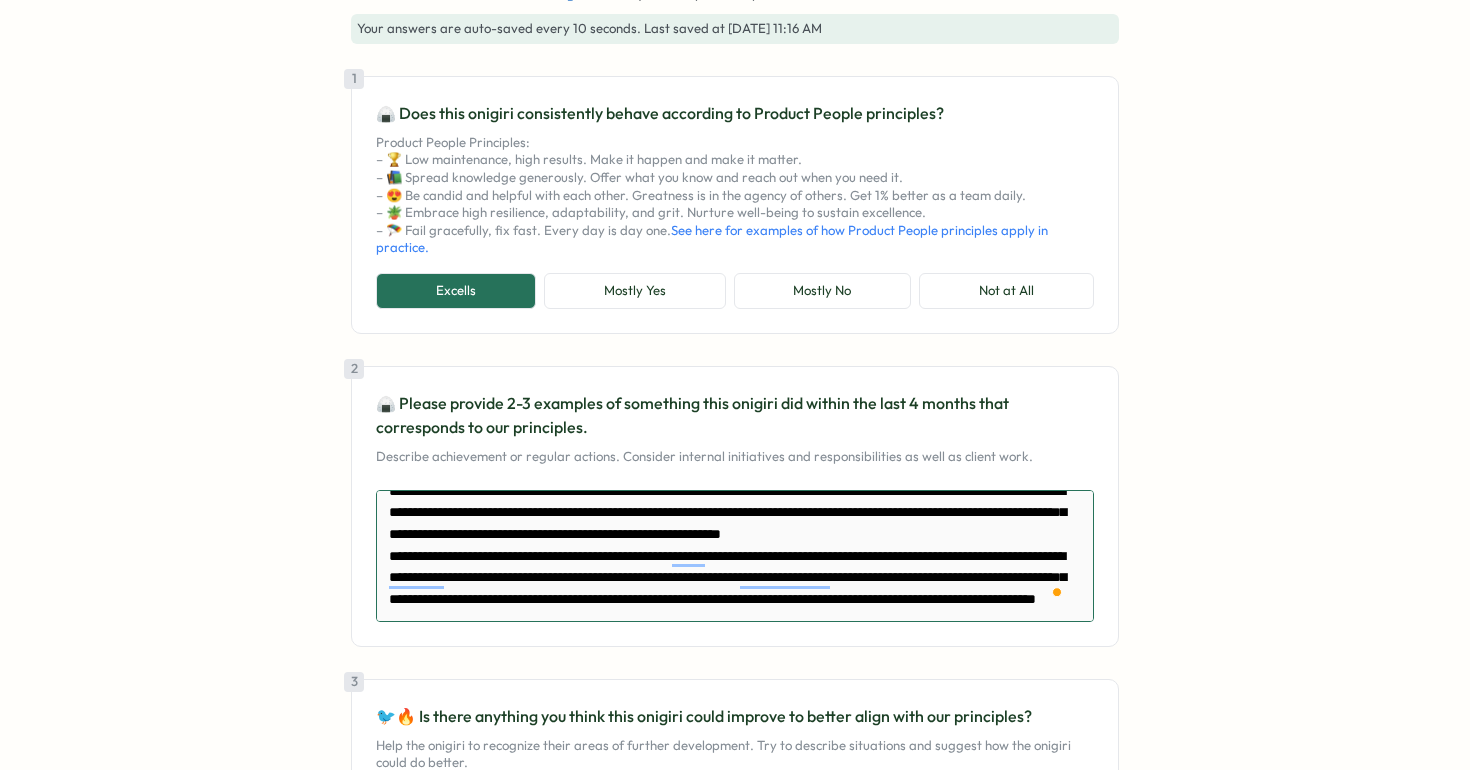 click on "**********" at bounding box center [735, 556] 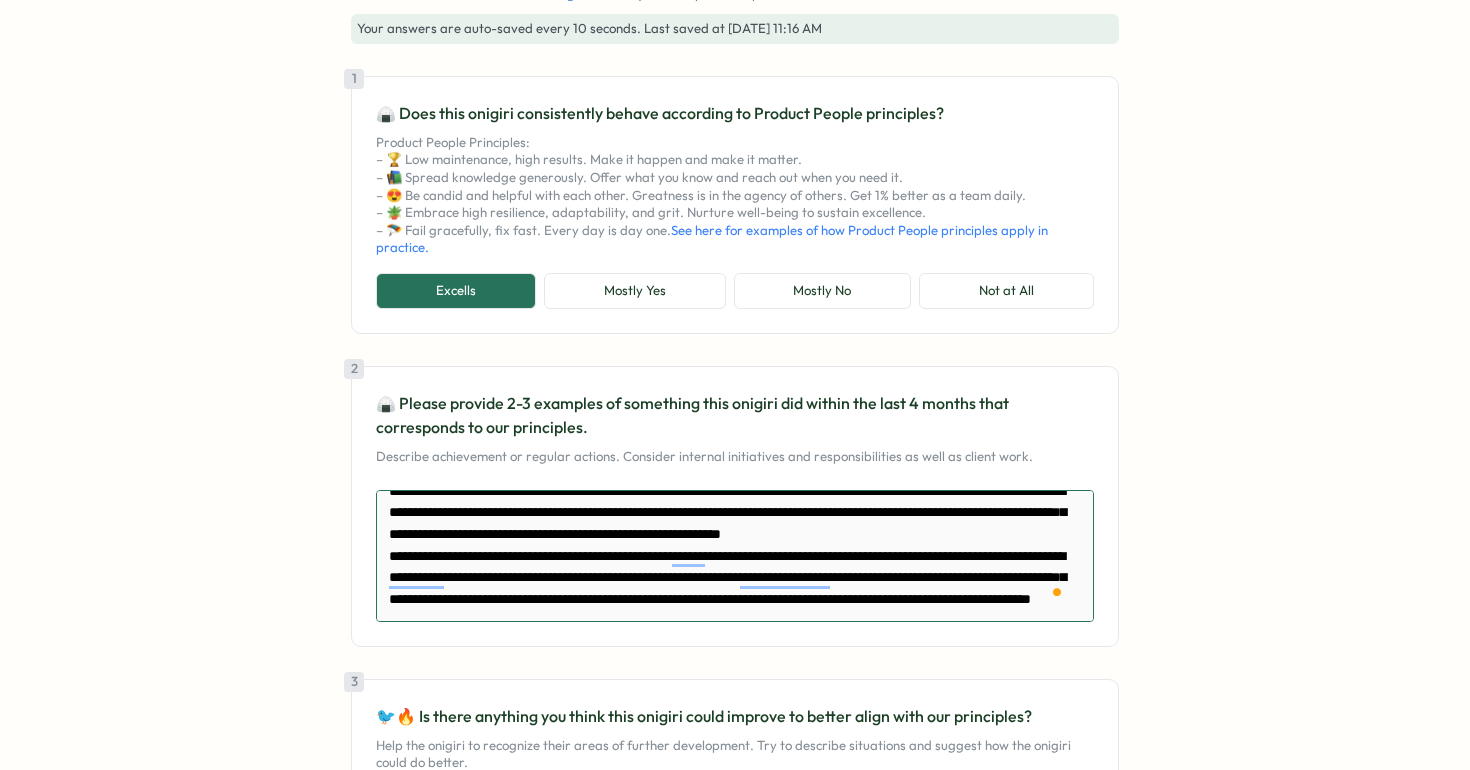 type on "*" 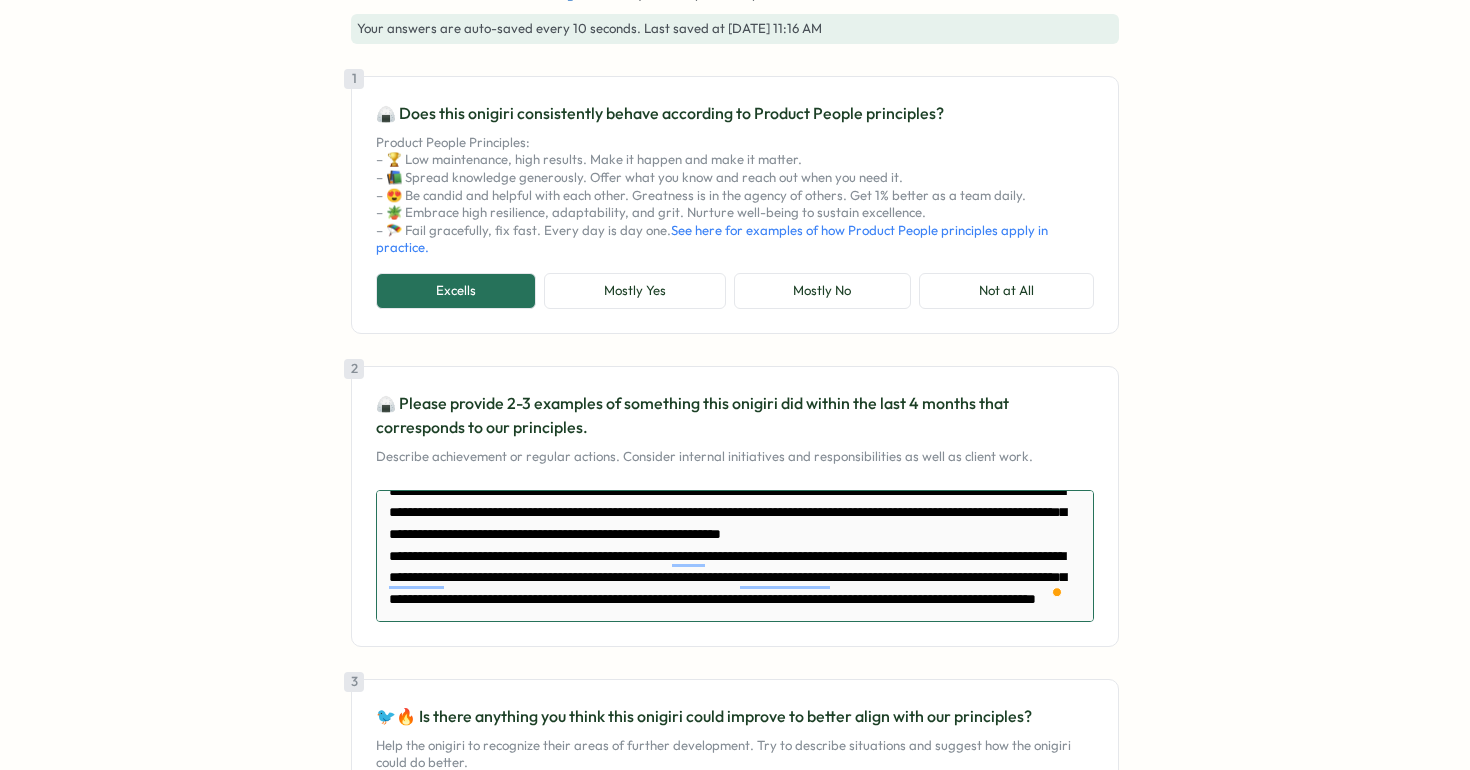 type on "*" 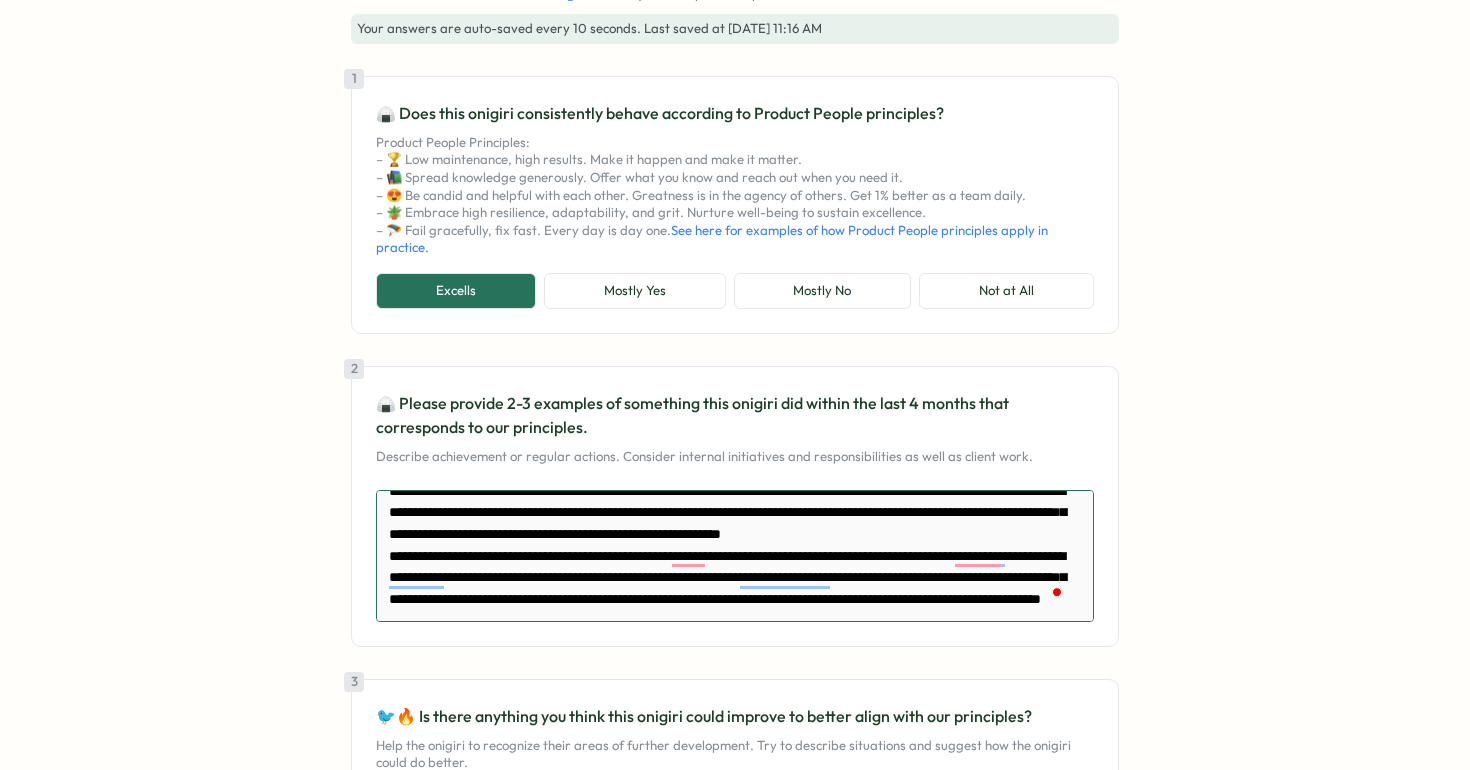 scroll, scrollTop: 0, scrollLeft: 0, axis: both 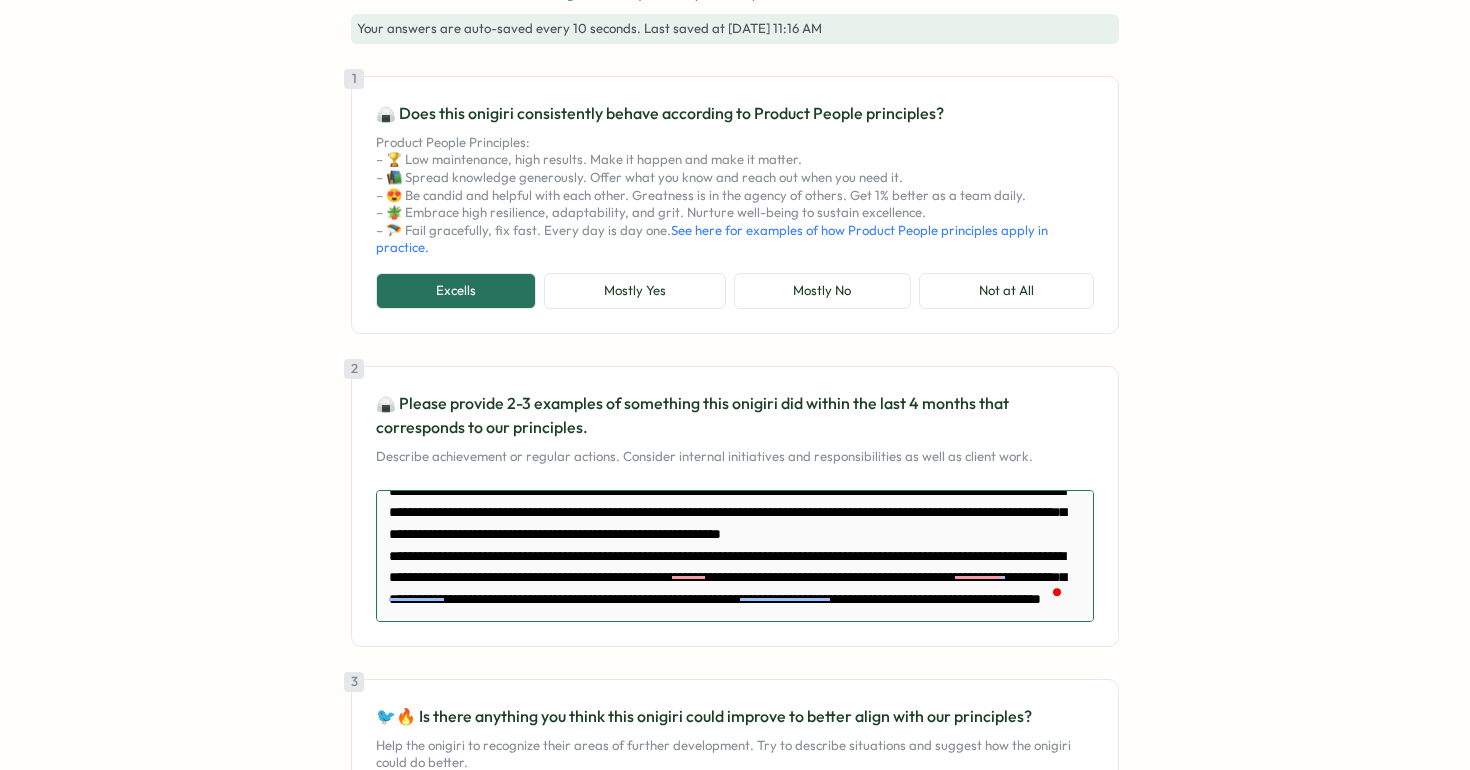 type on "**********" 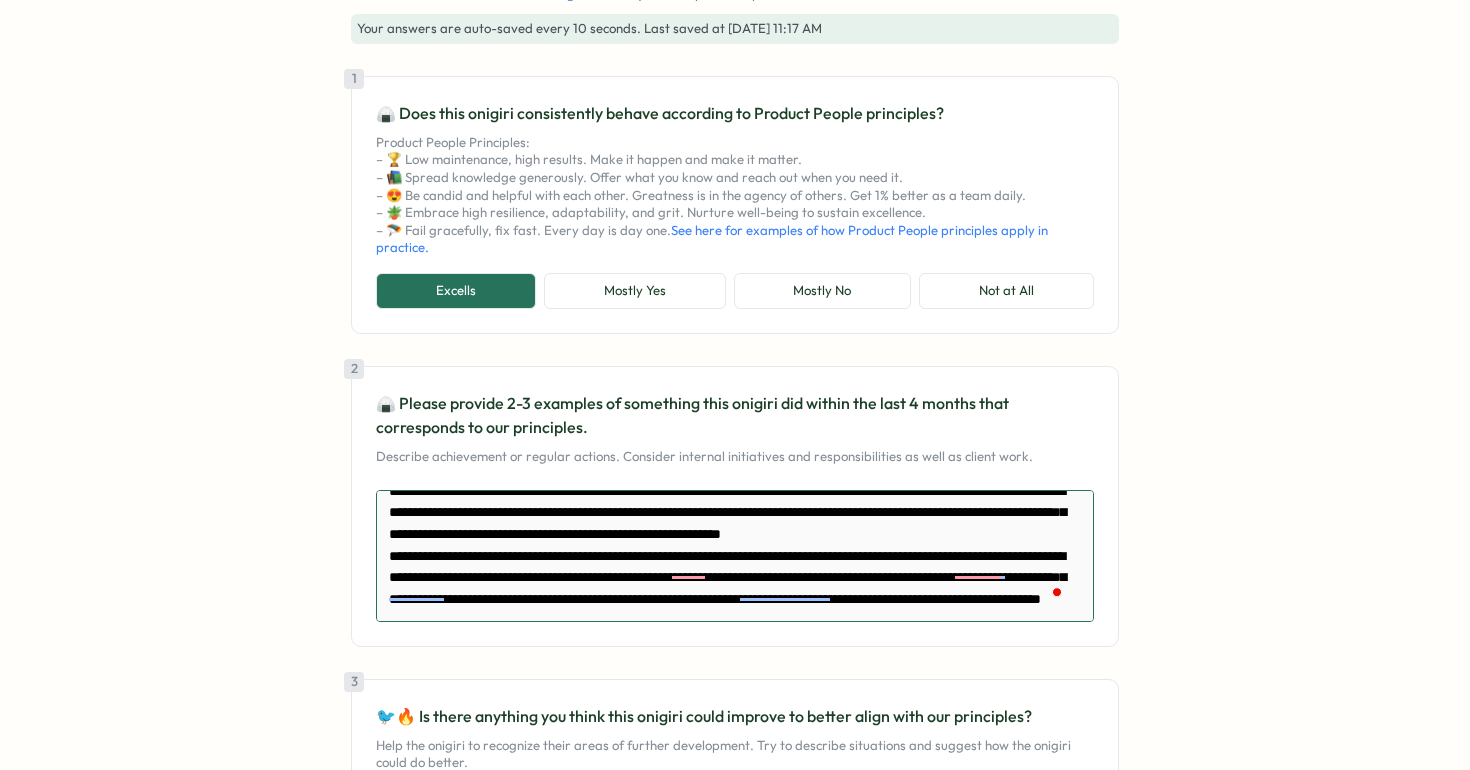 scroll, scrollTop: 63, scrollLeft: 0, axis: vertical 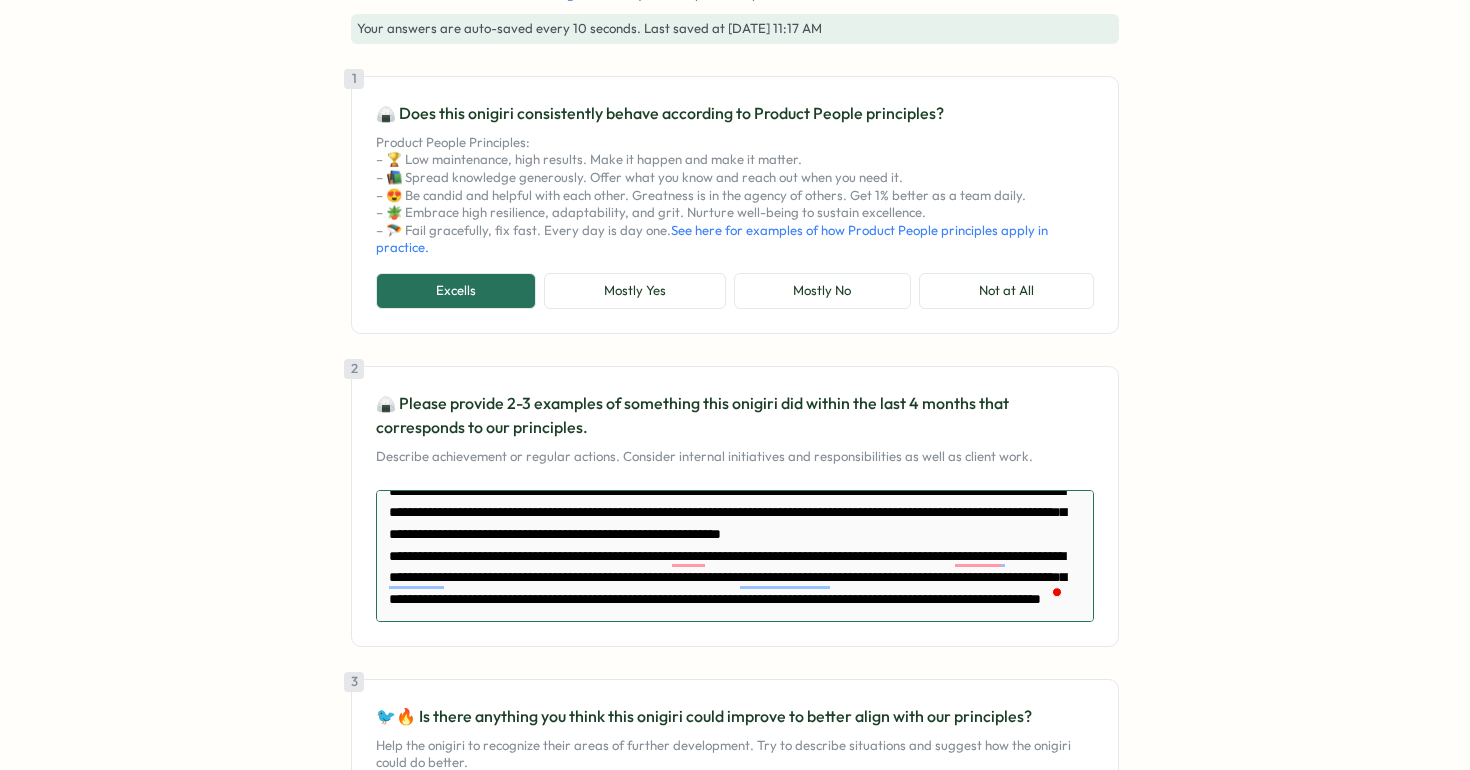 click on "**********" at bounding box center (735, 556) 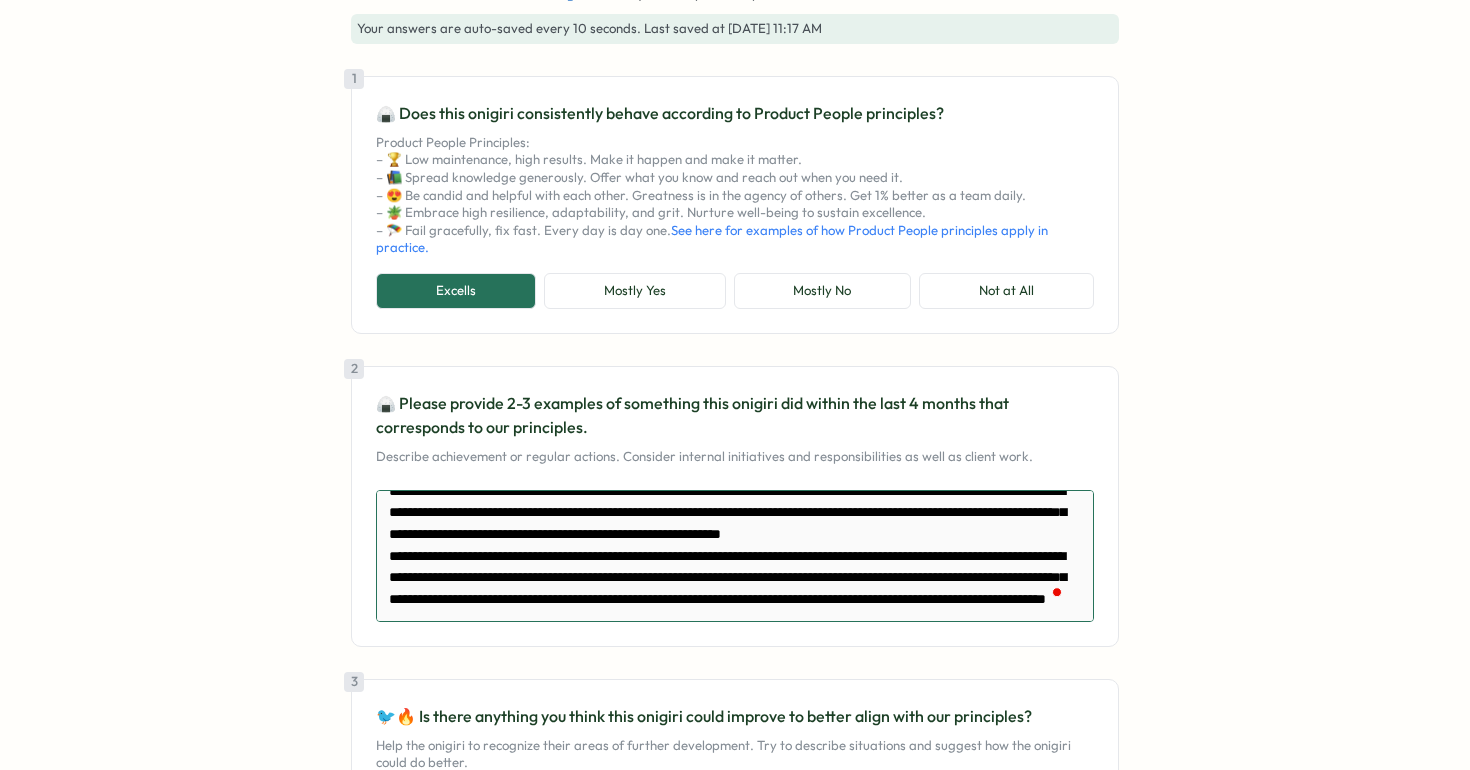 scroll, scrollTop: 72, scrollLeft: 0, axis: vertical 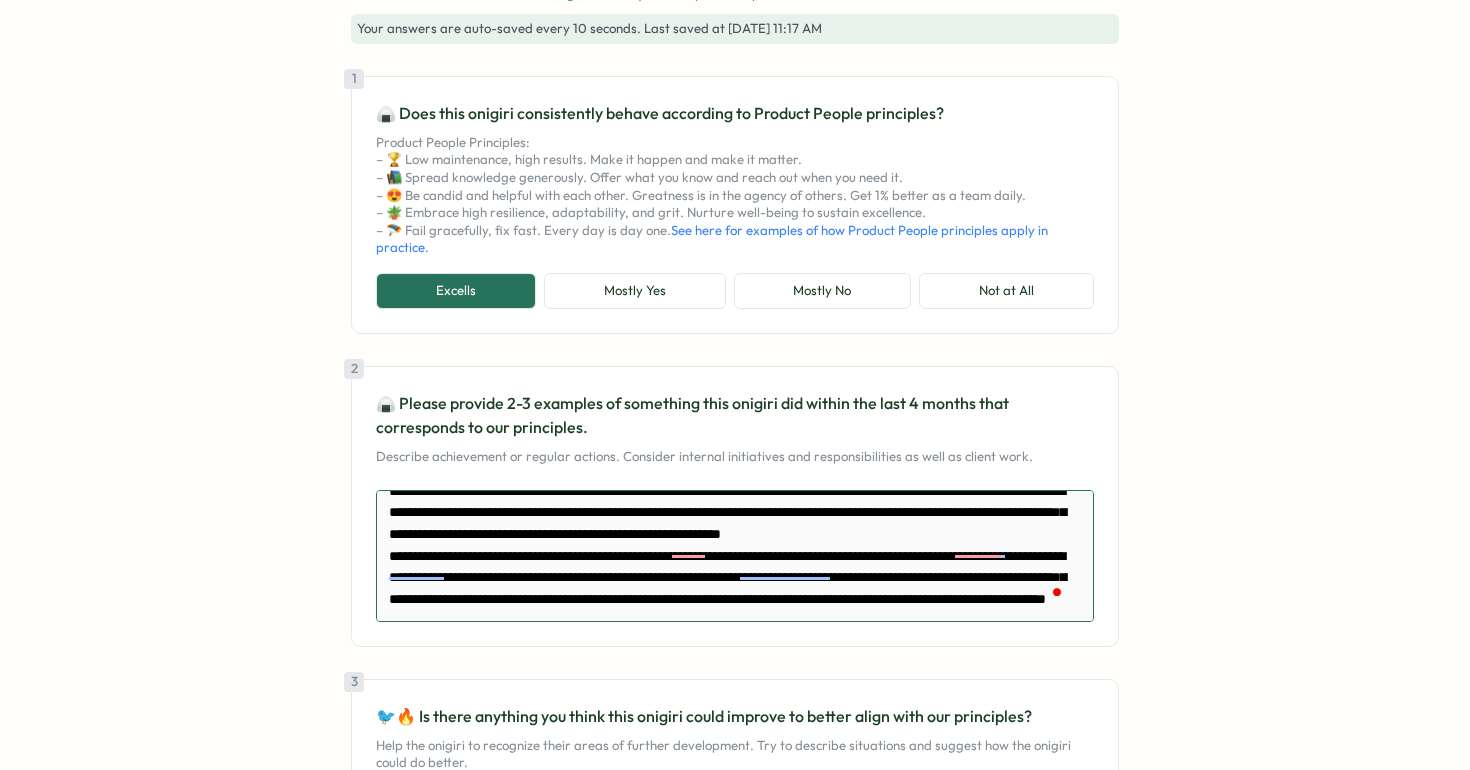 click on "**********" at bounding box center (735, 556) 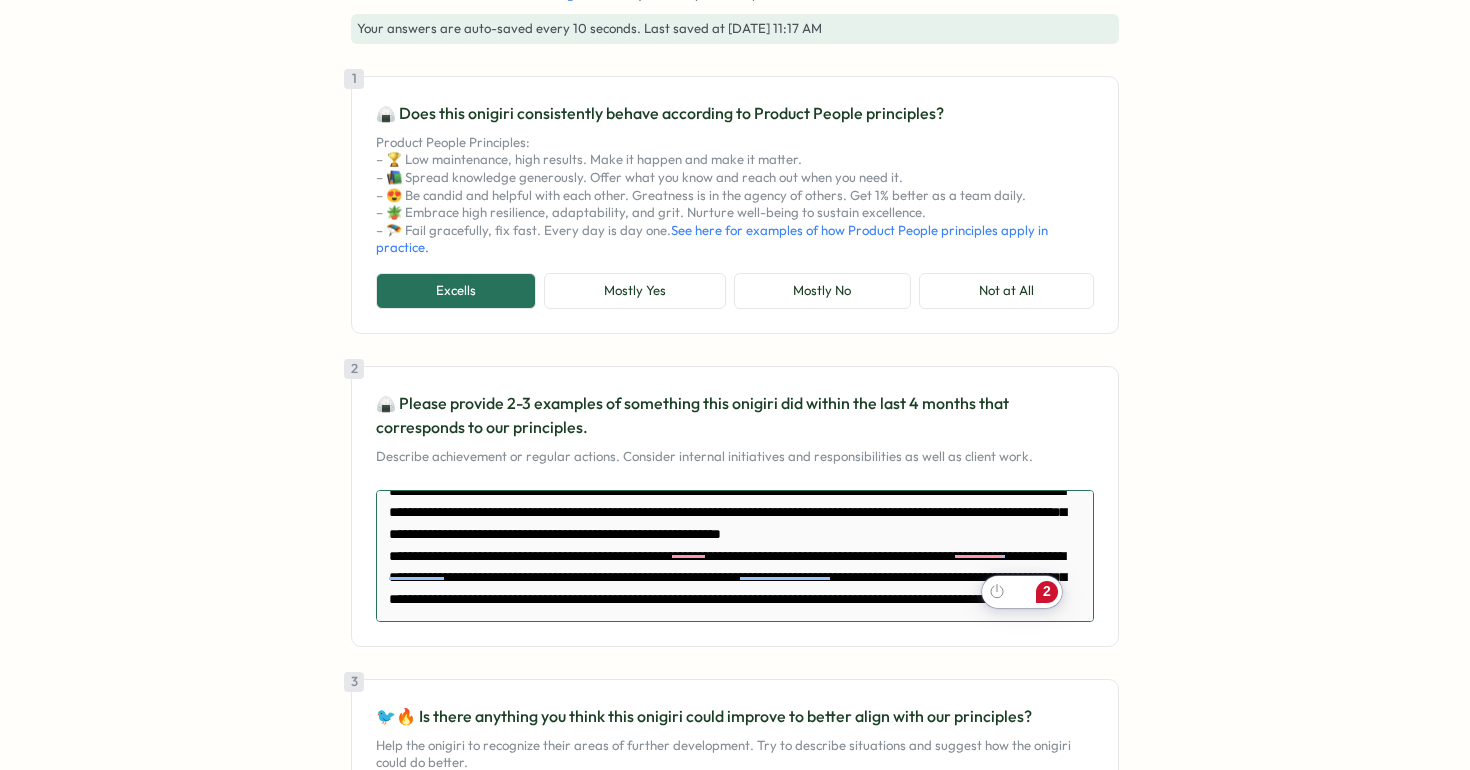 type on "**********" 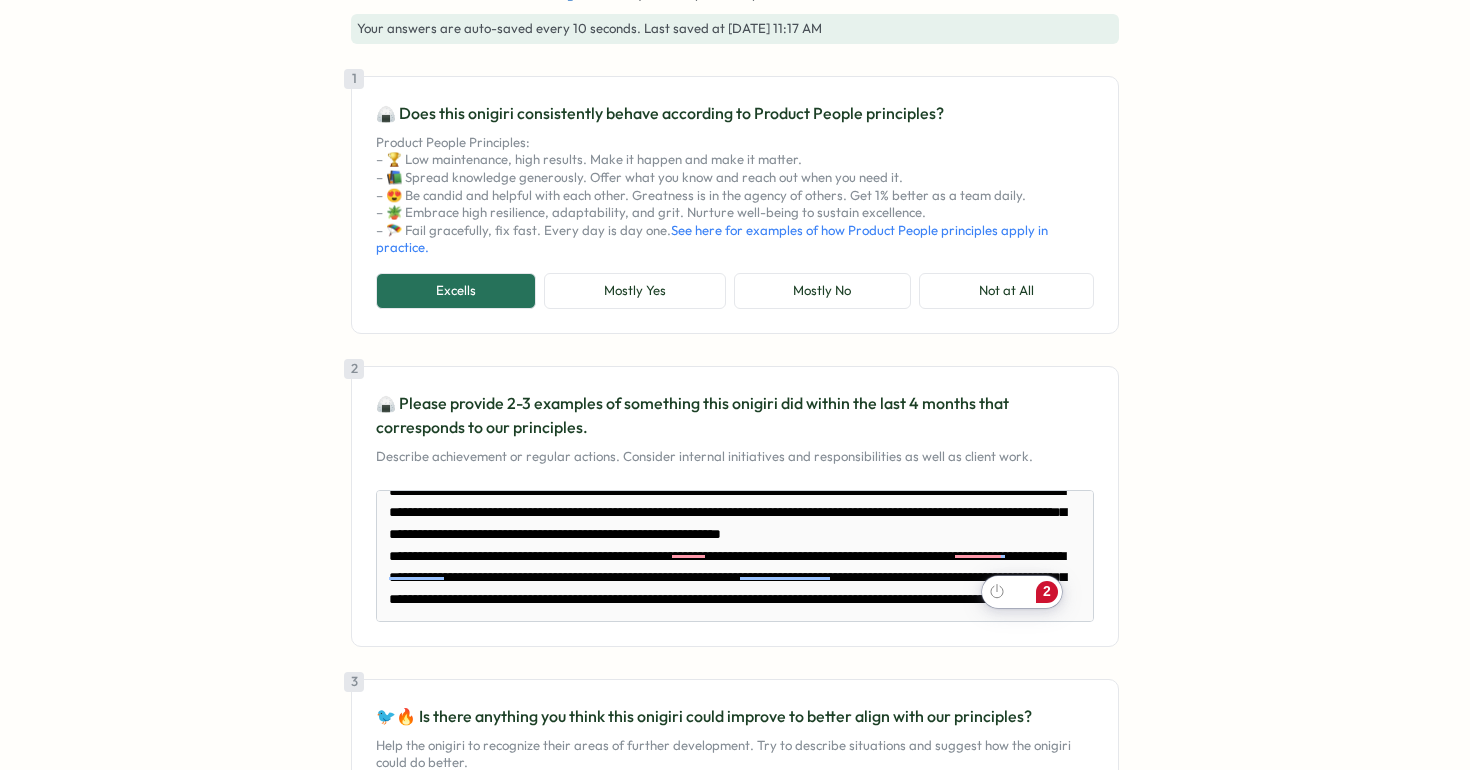 click on "2" 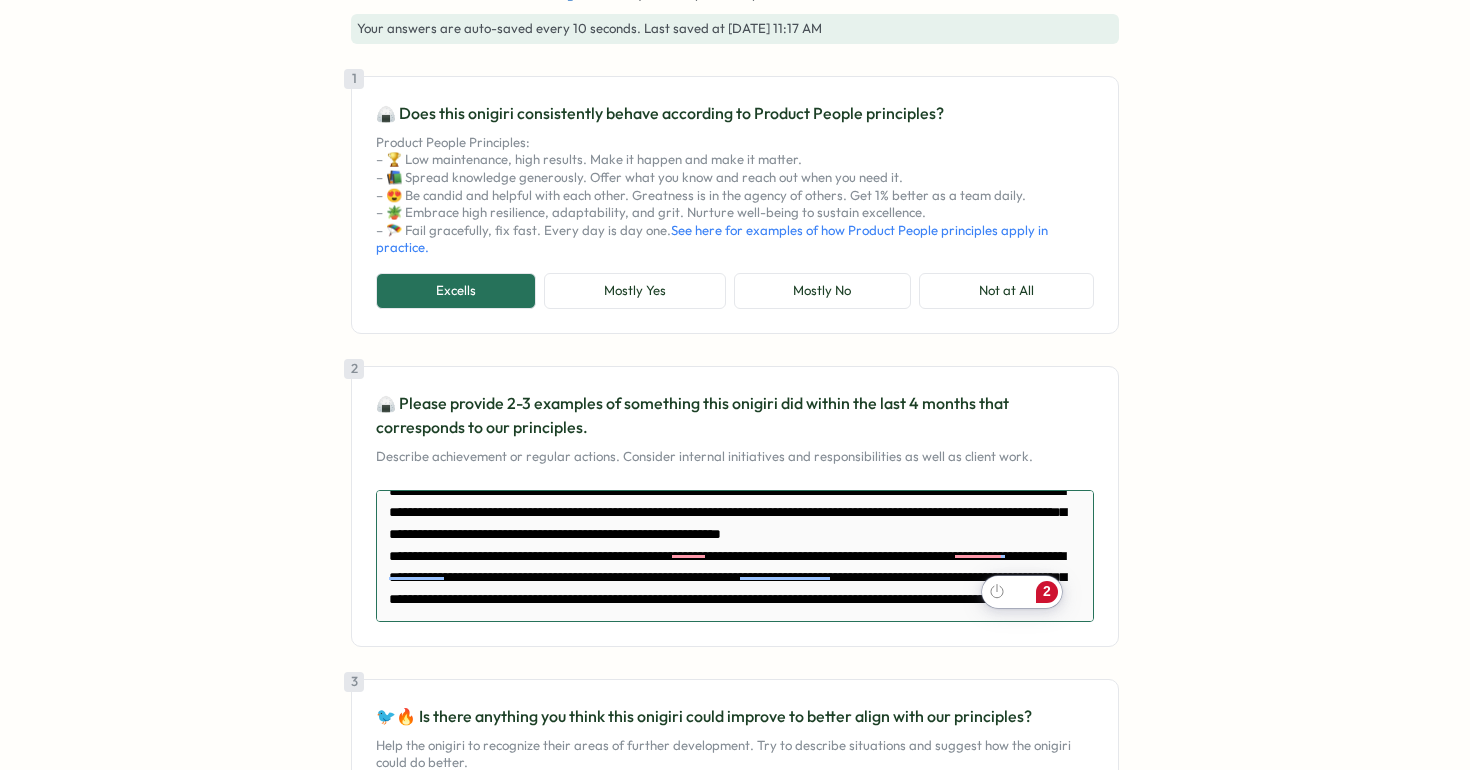 click on "**********" at bounding box center [735, 556] 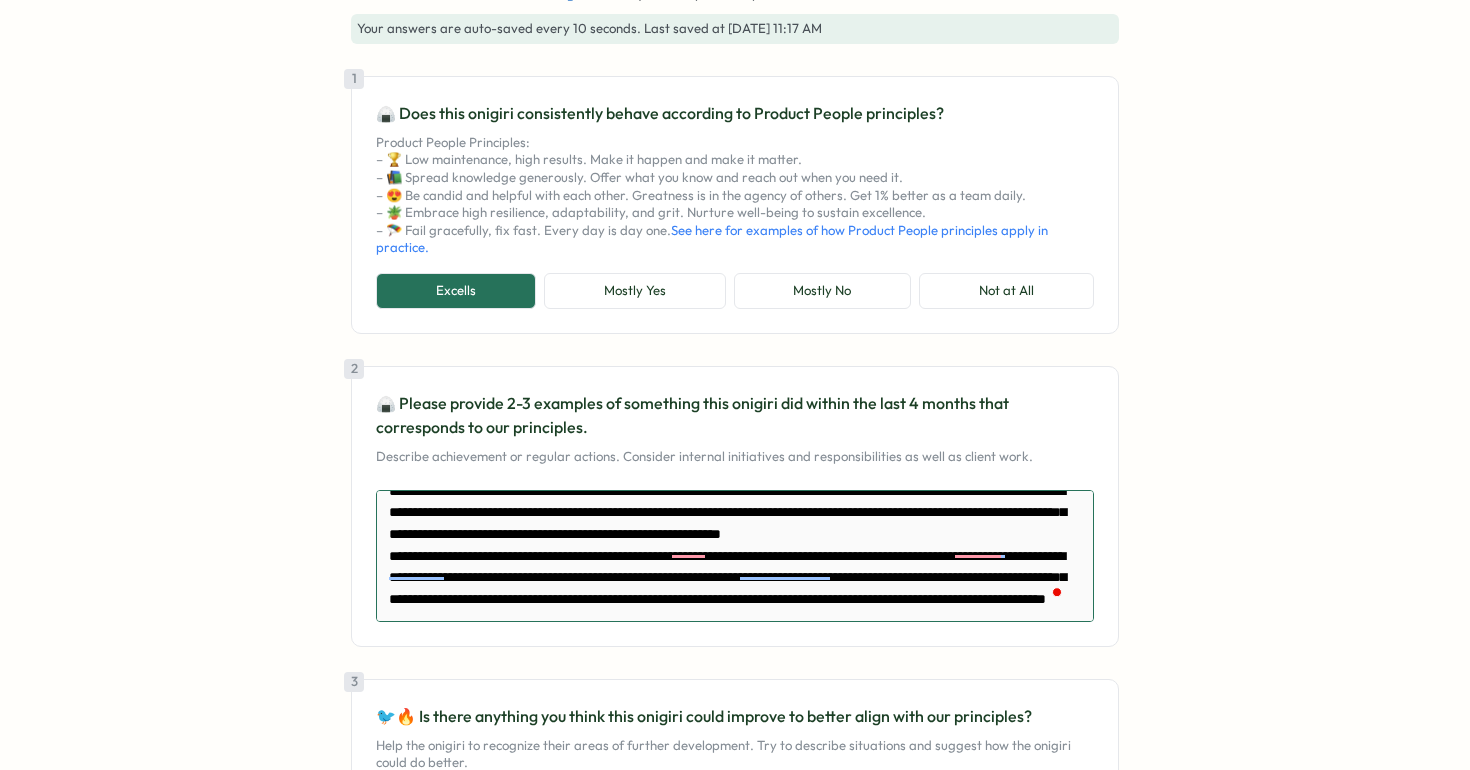 type on "*" 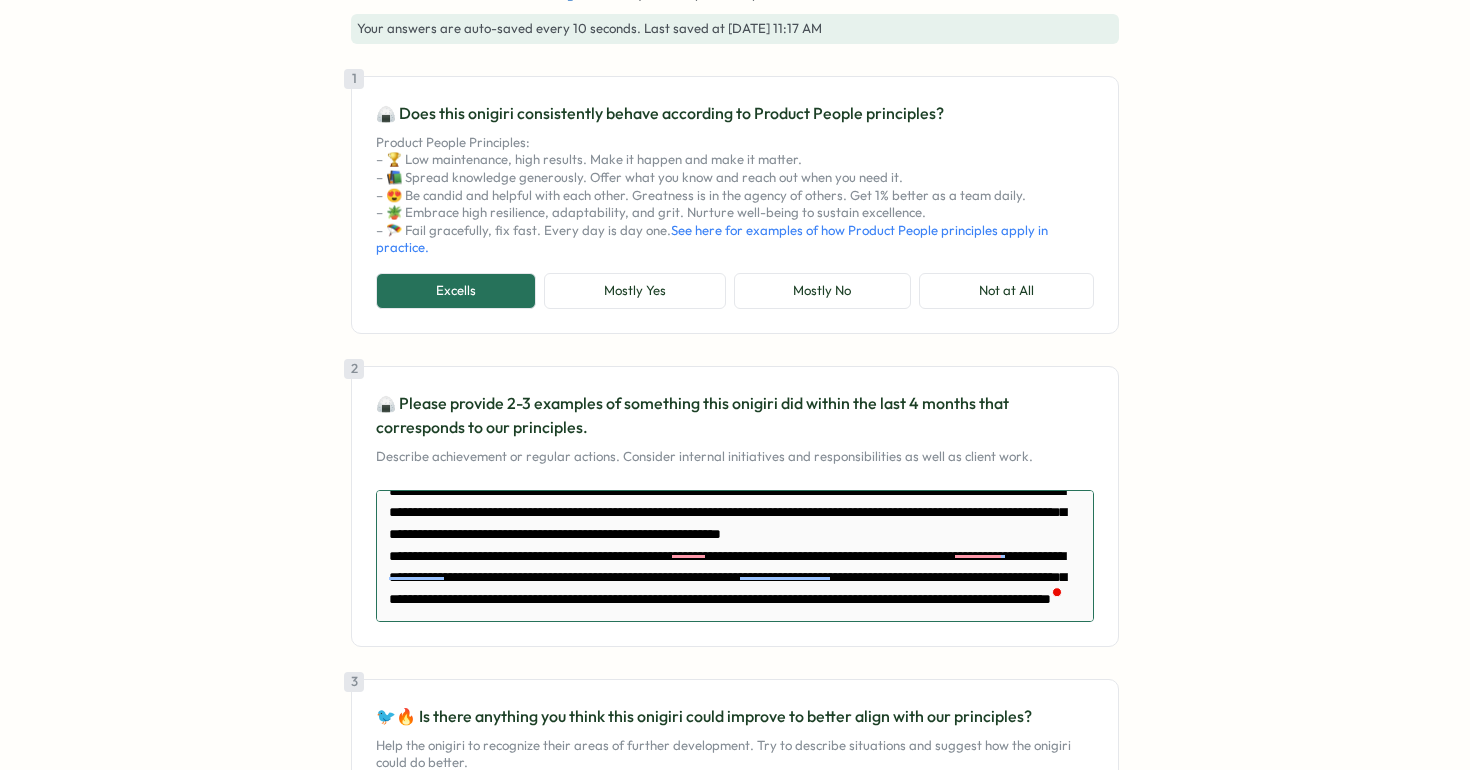 type on "*" 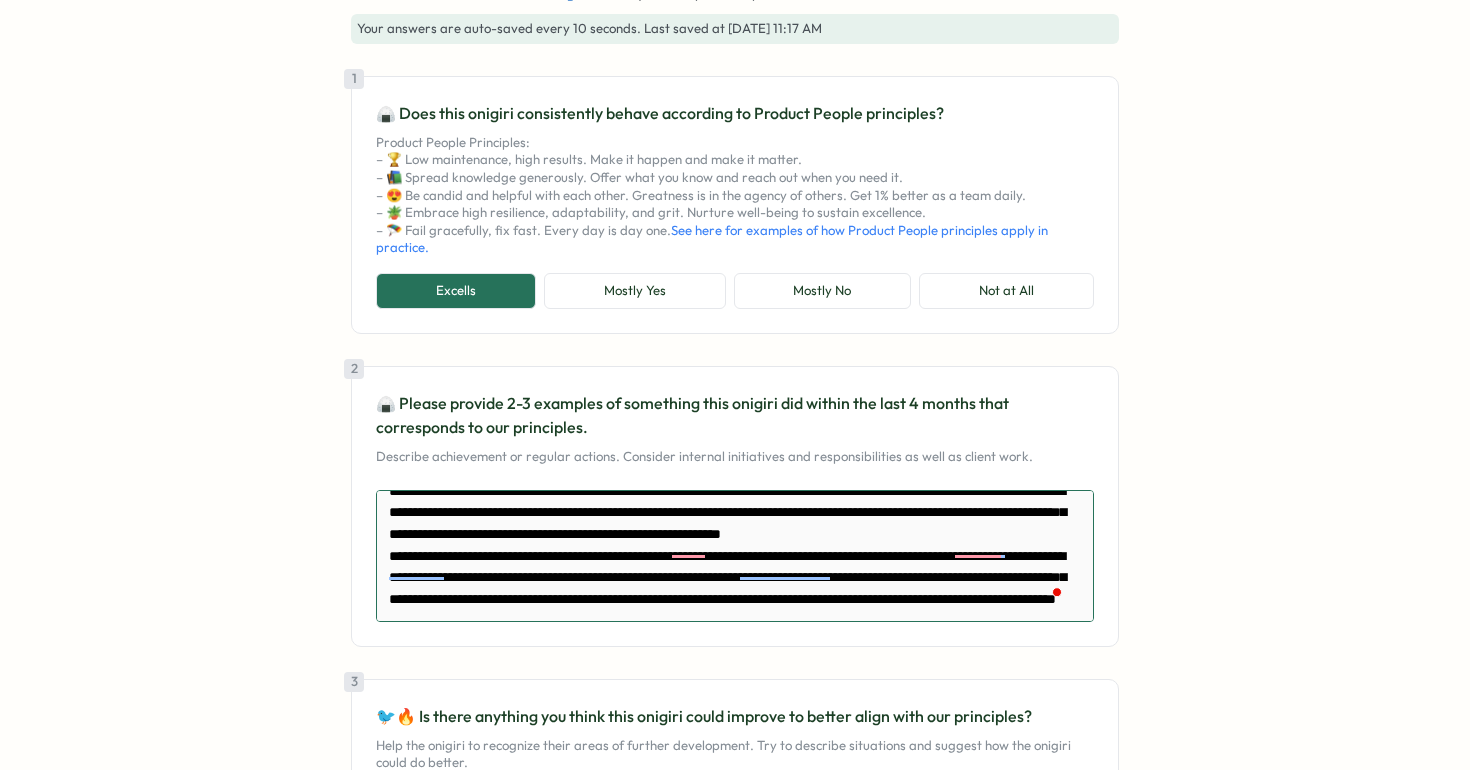 type on "*" 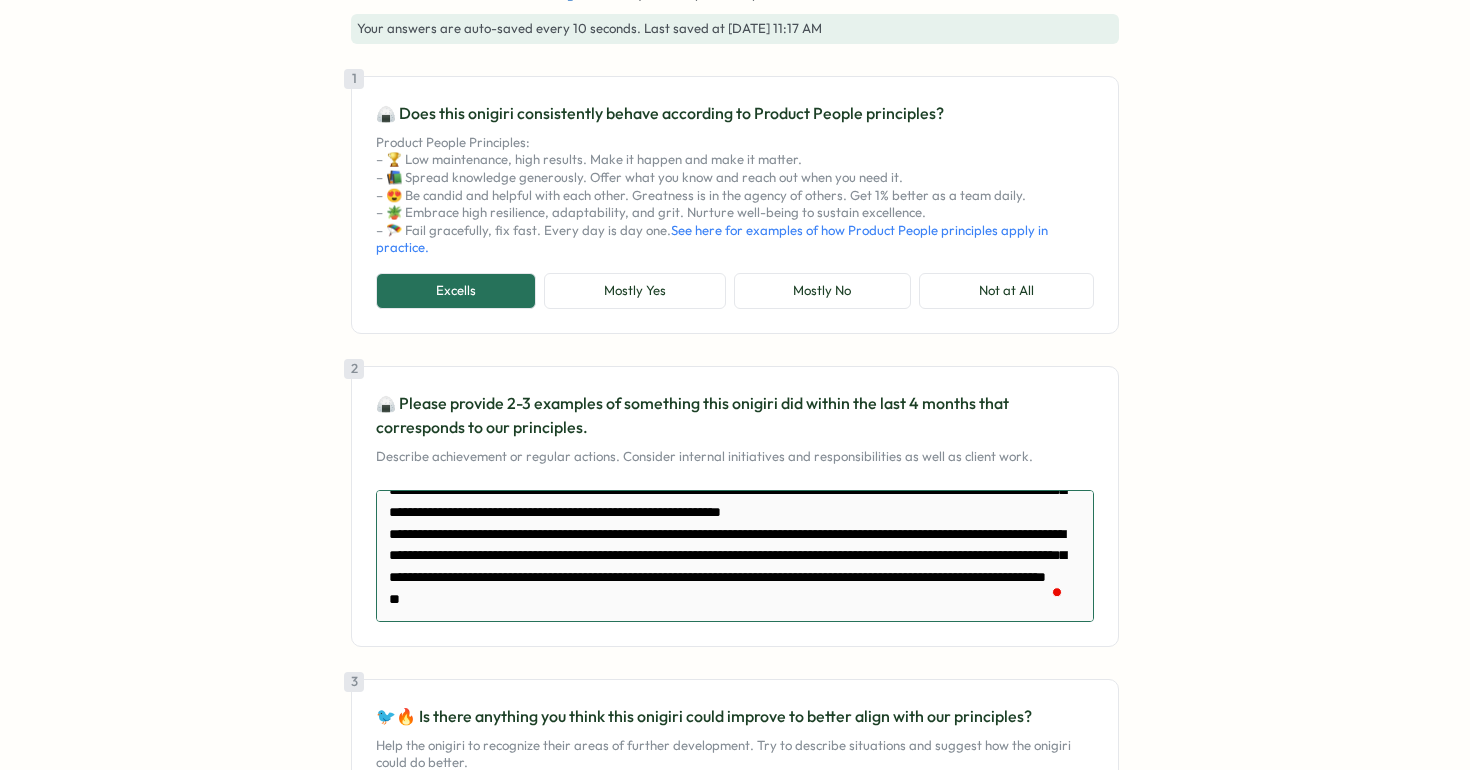 type on "*" 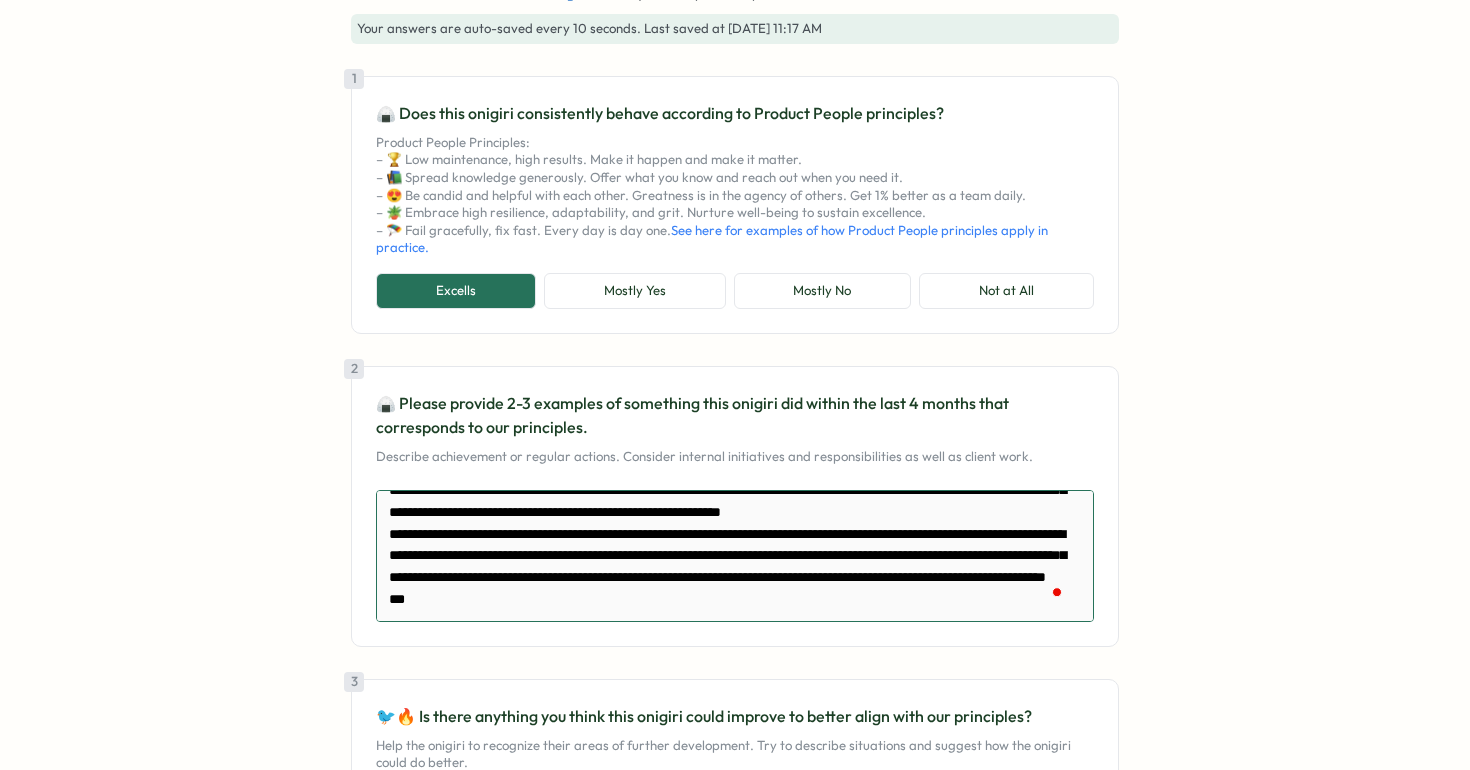 type on "*" 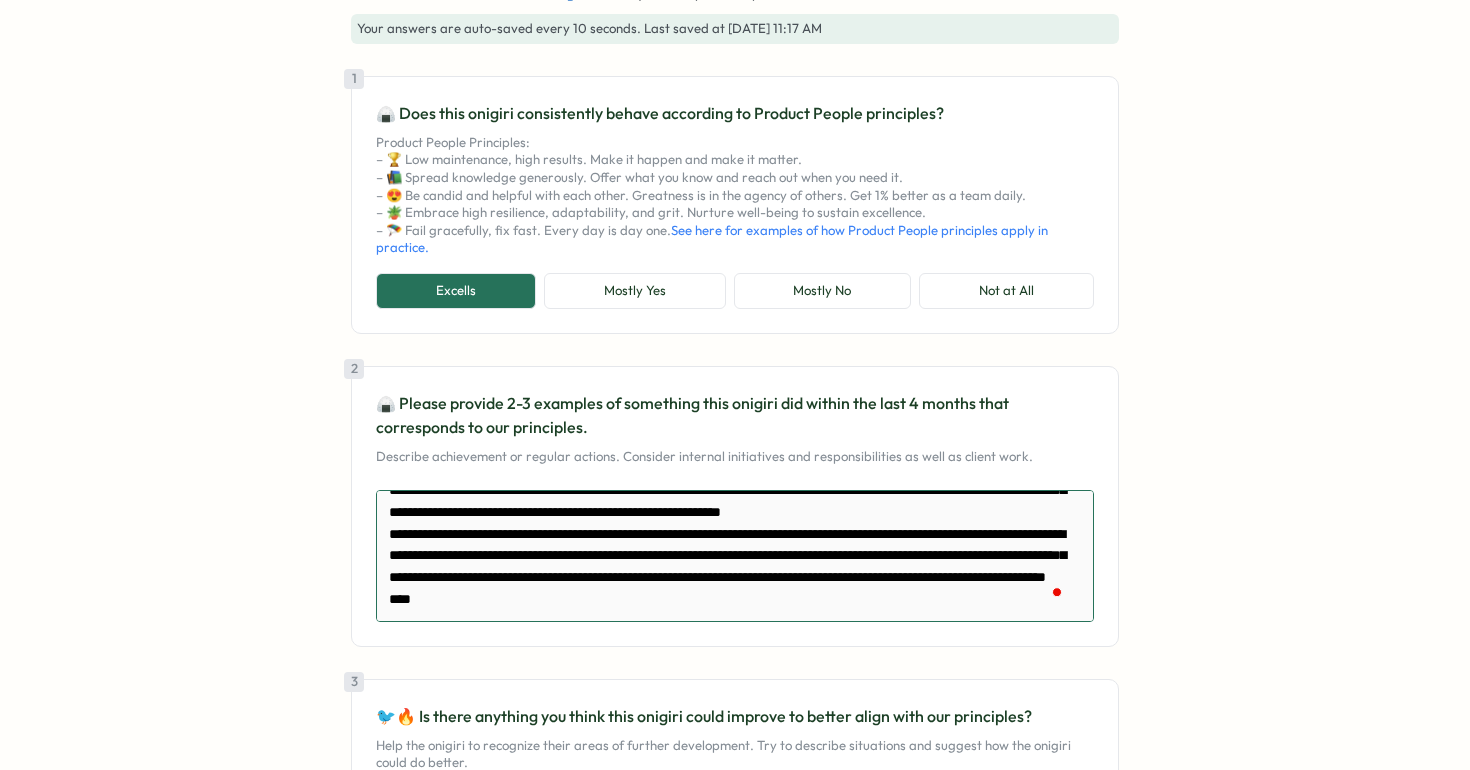 paste on "**********" 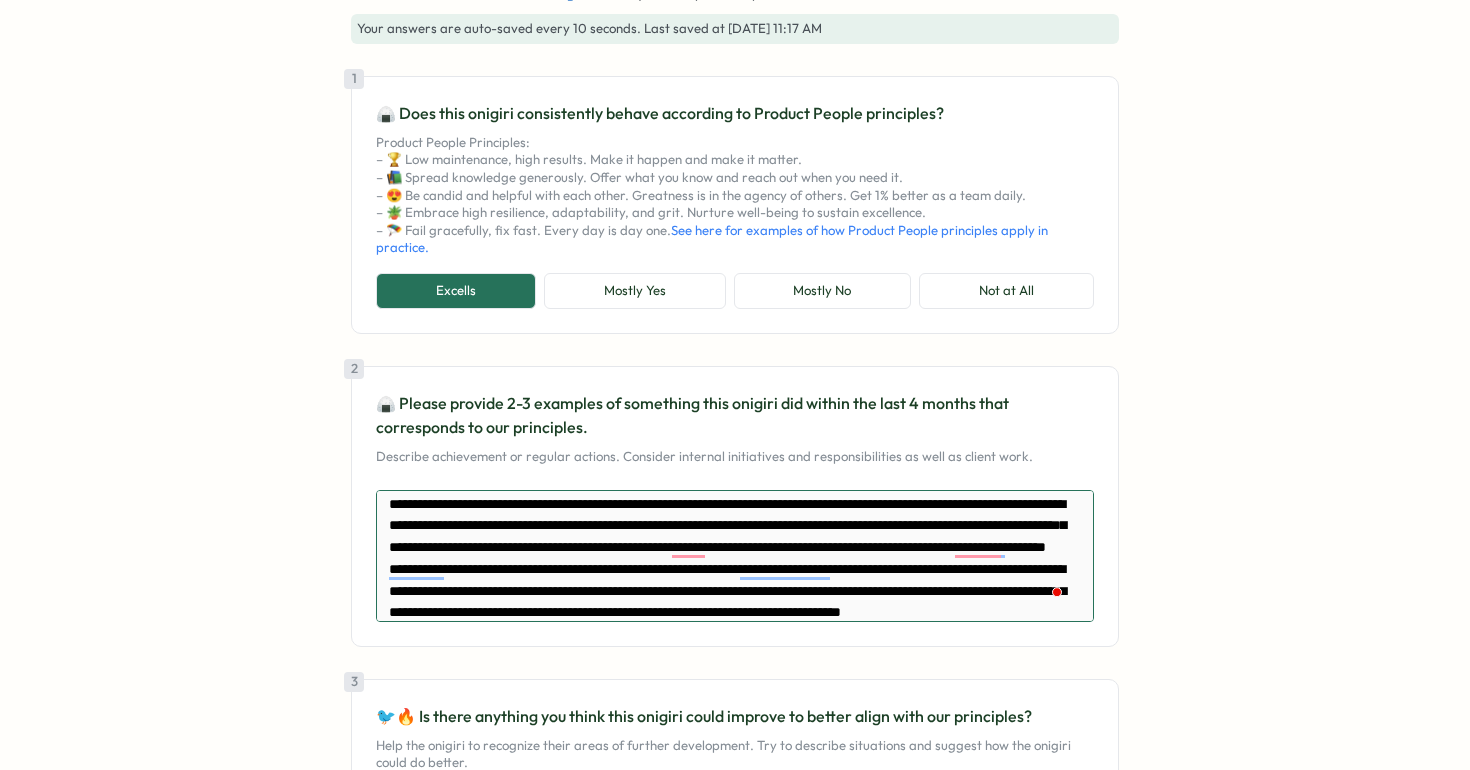 scroll, scrollTop: 137, scrollLeft: 0, axis: vertical 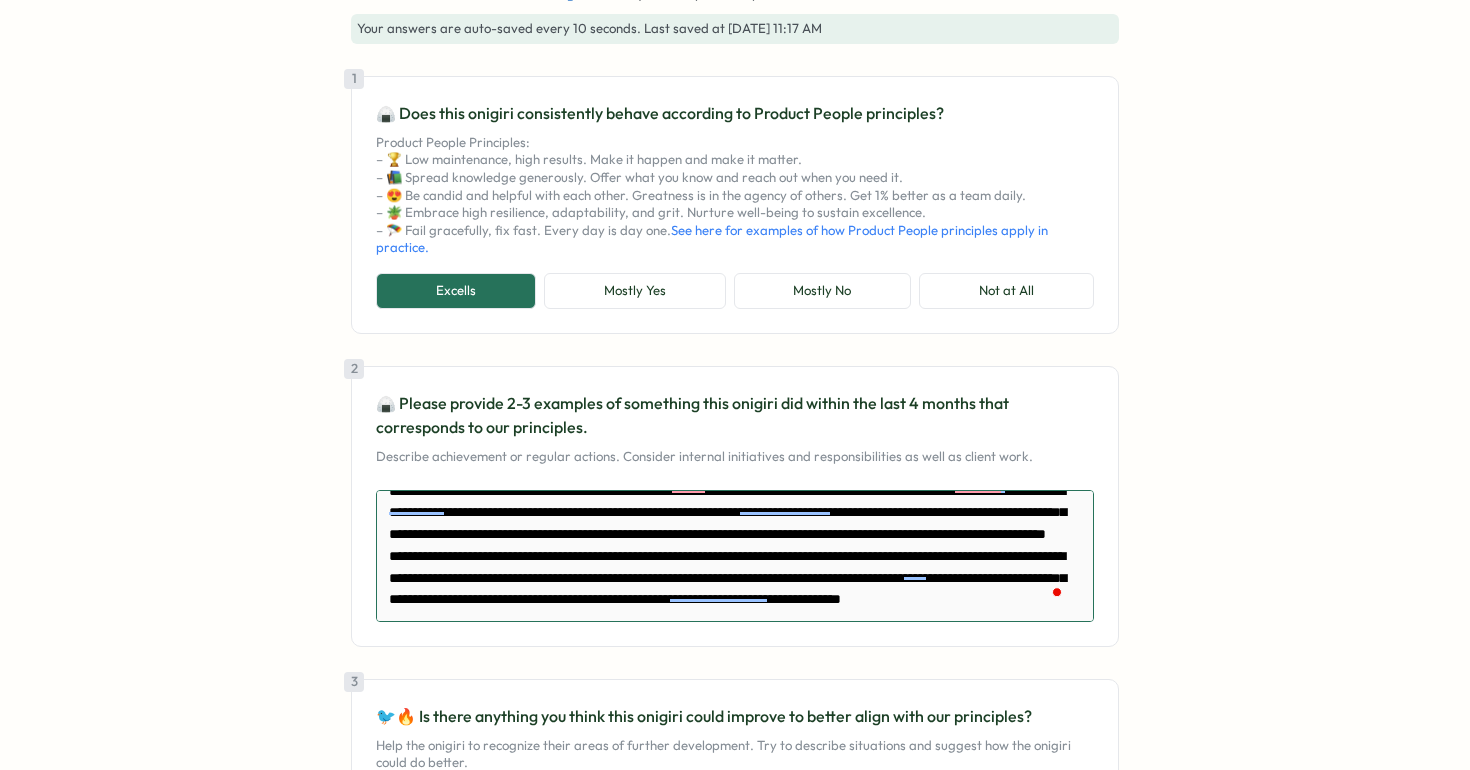 click at bounding box center [735, 556] 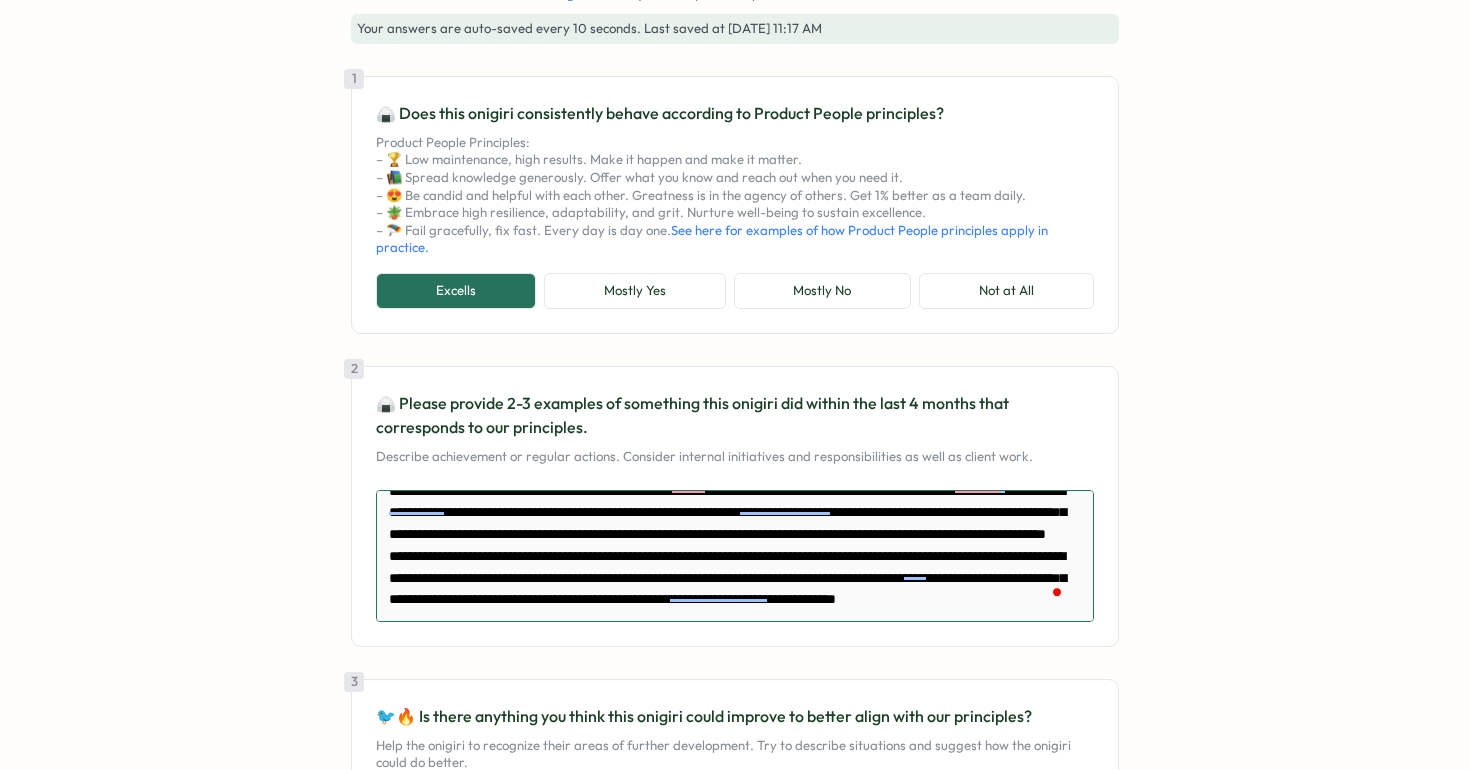 type on "*" 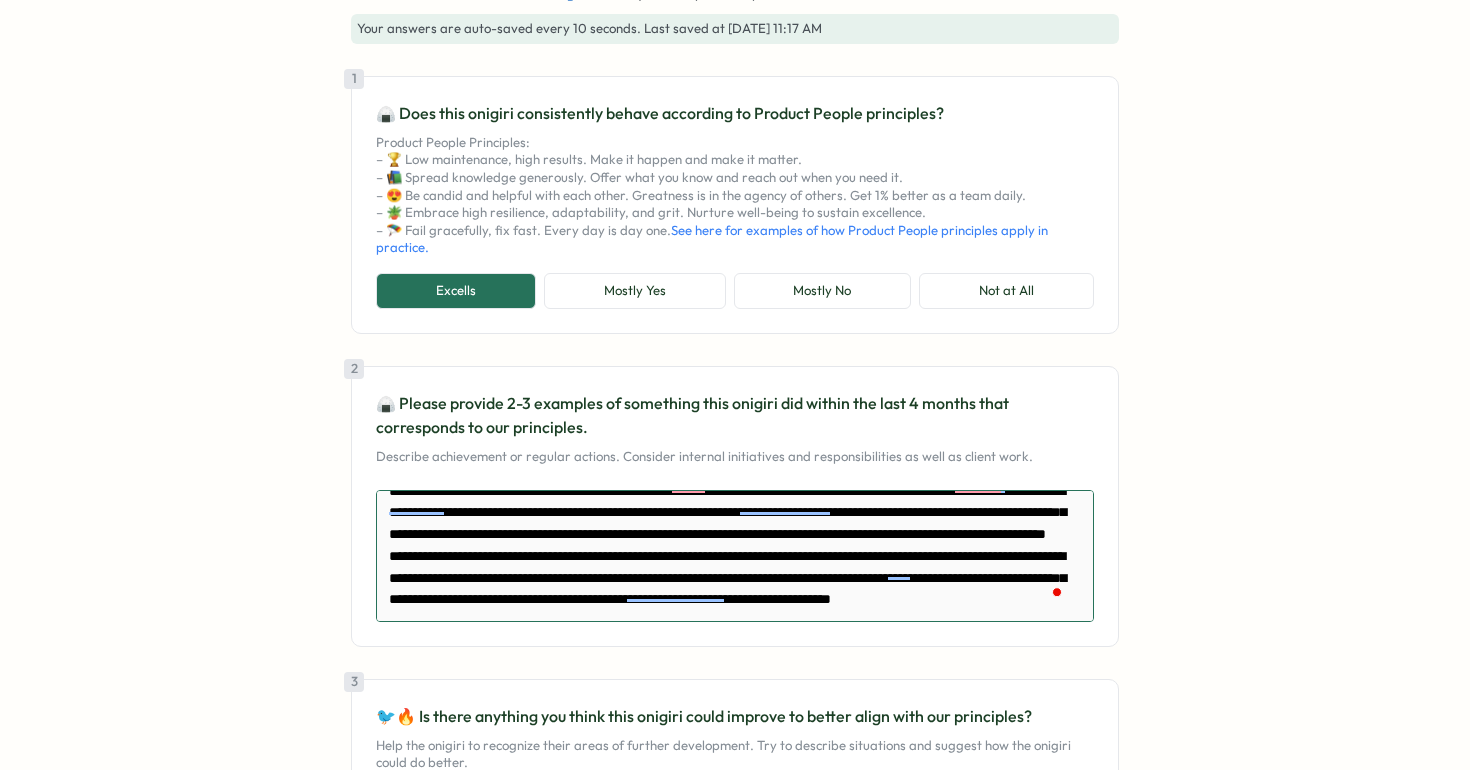type on "*" 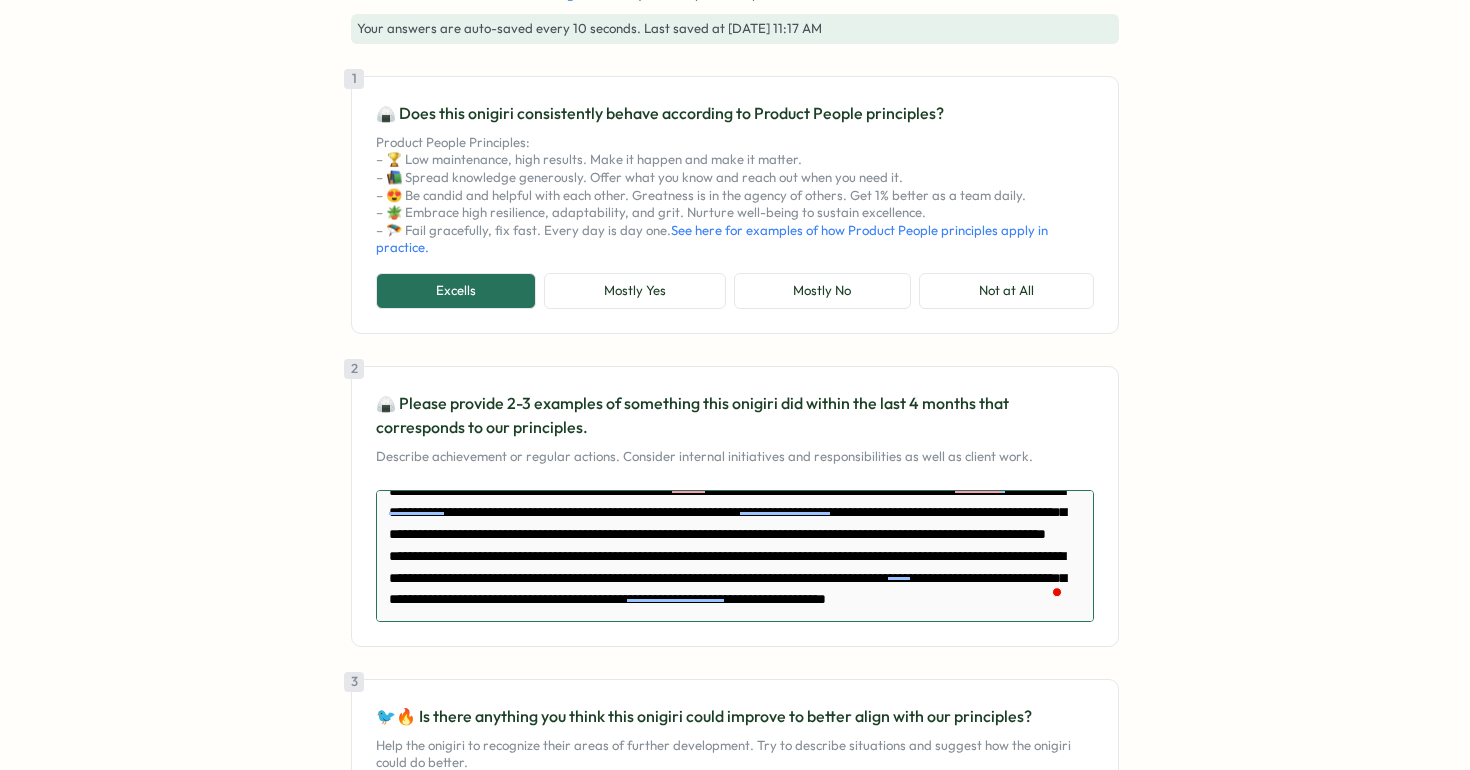 click at bounding box center (735, 556) 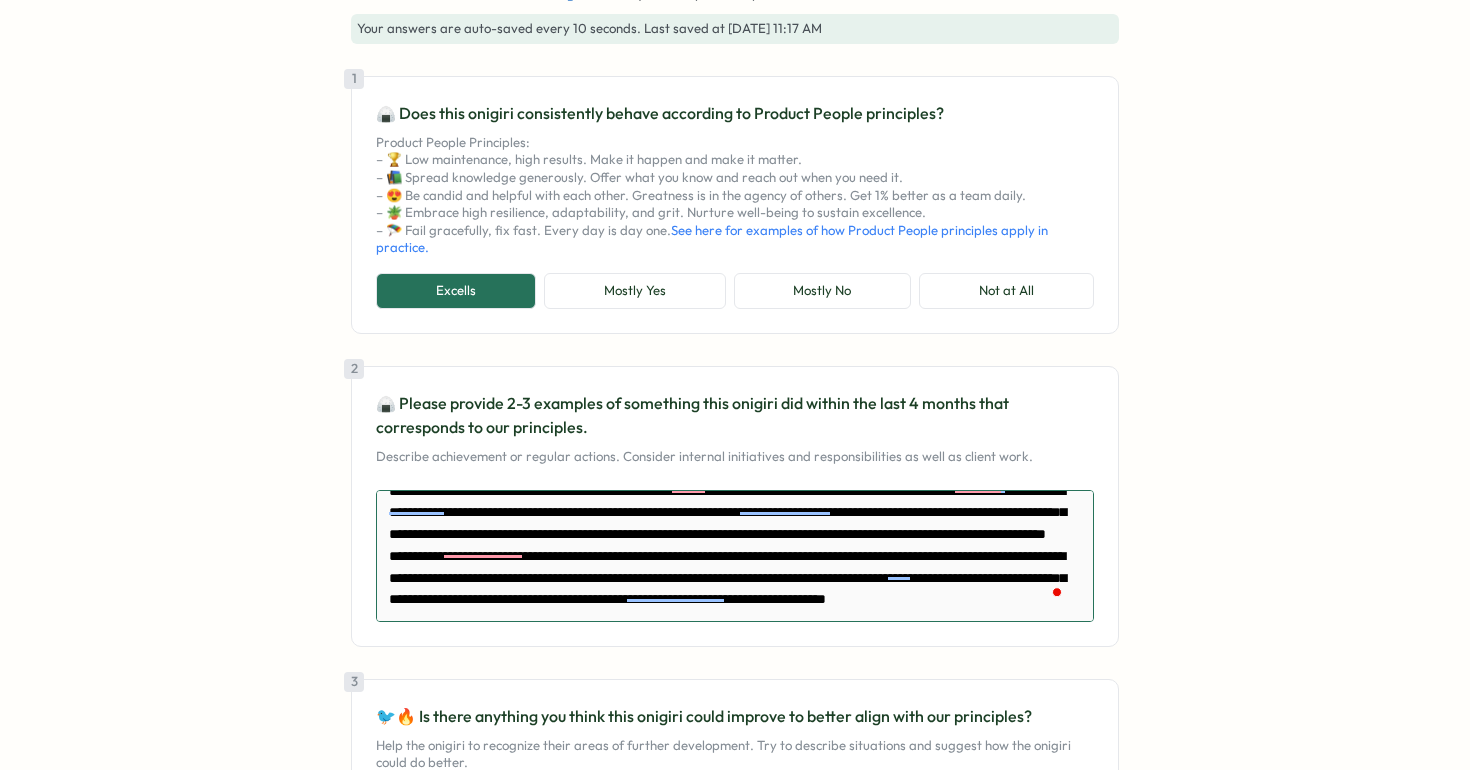 type on "*" 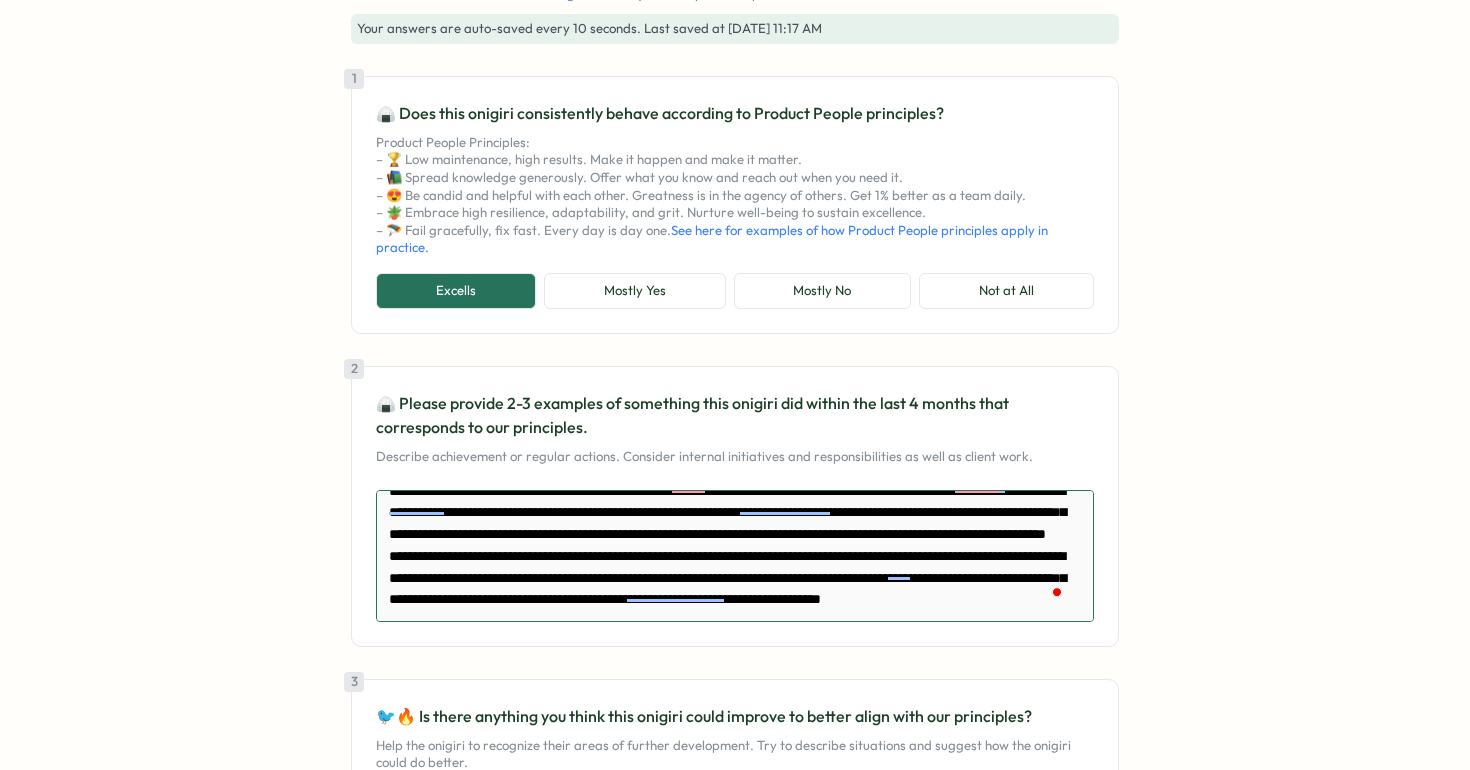 type on "*" 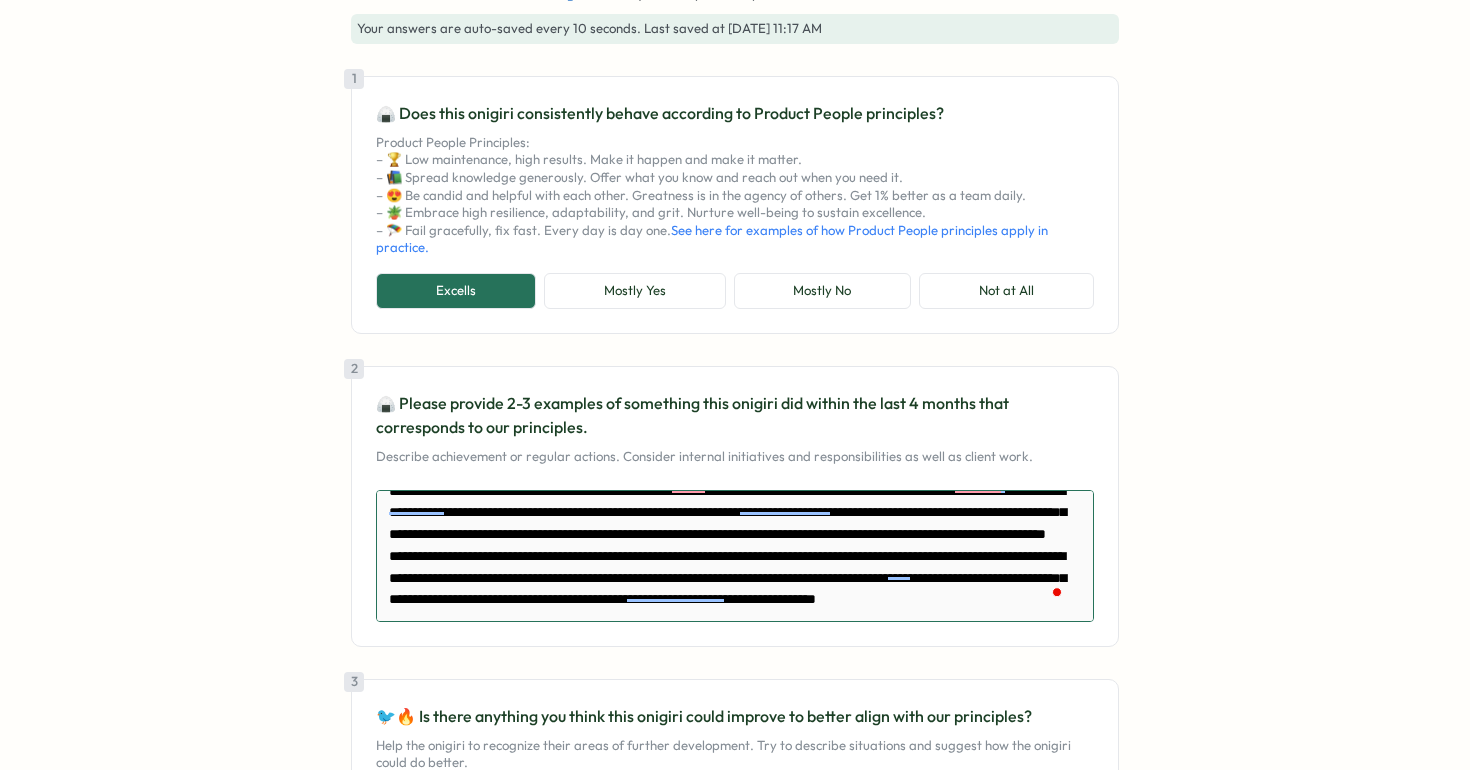 type on "*" 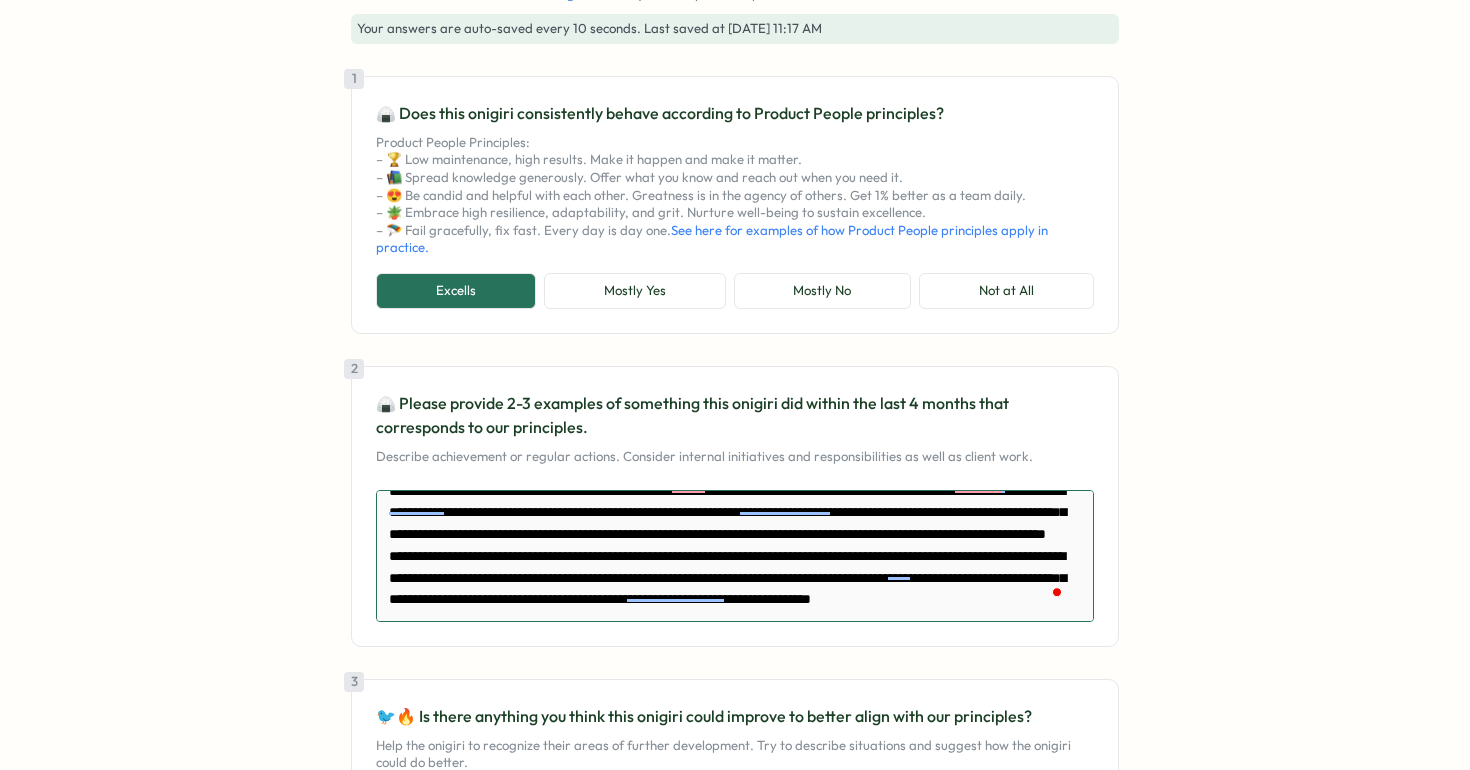 type on "*" 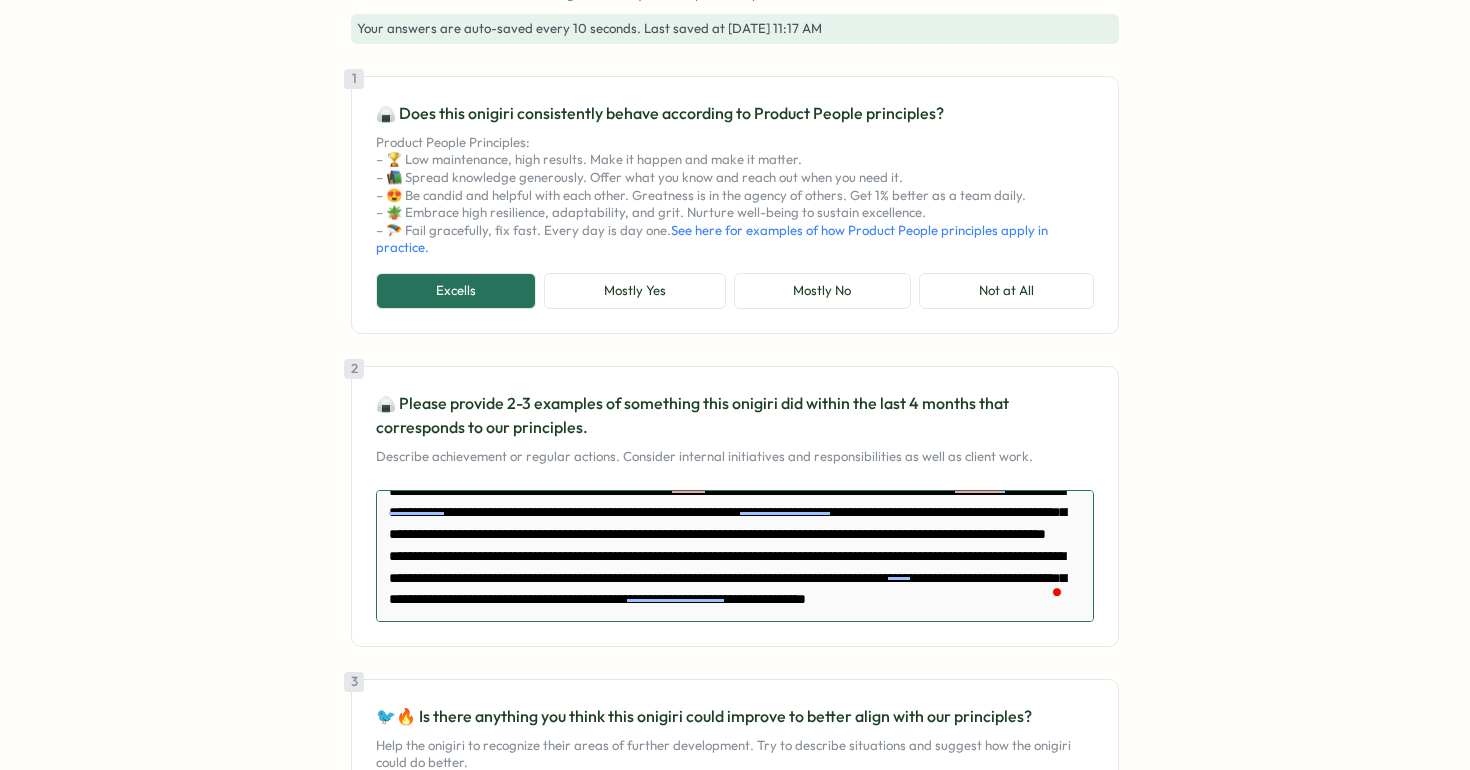 type on "*" 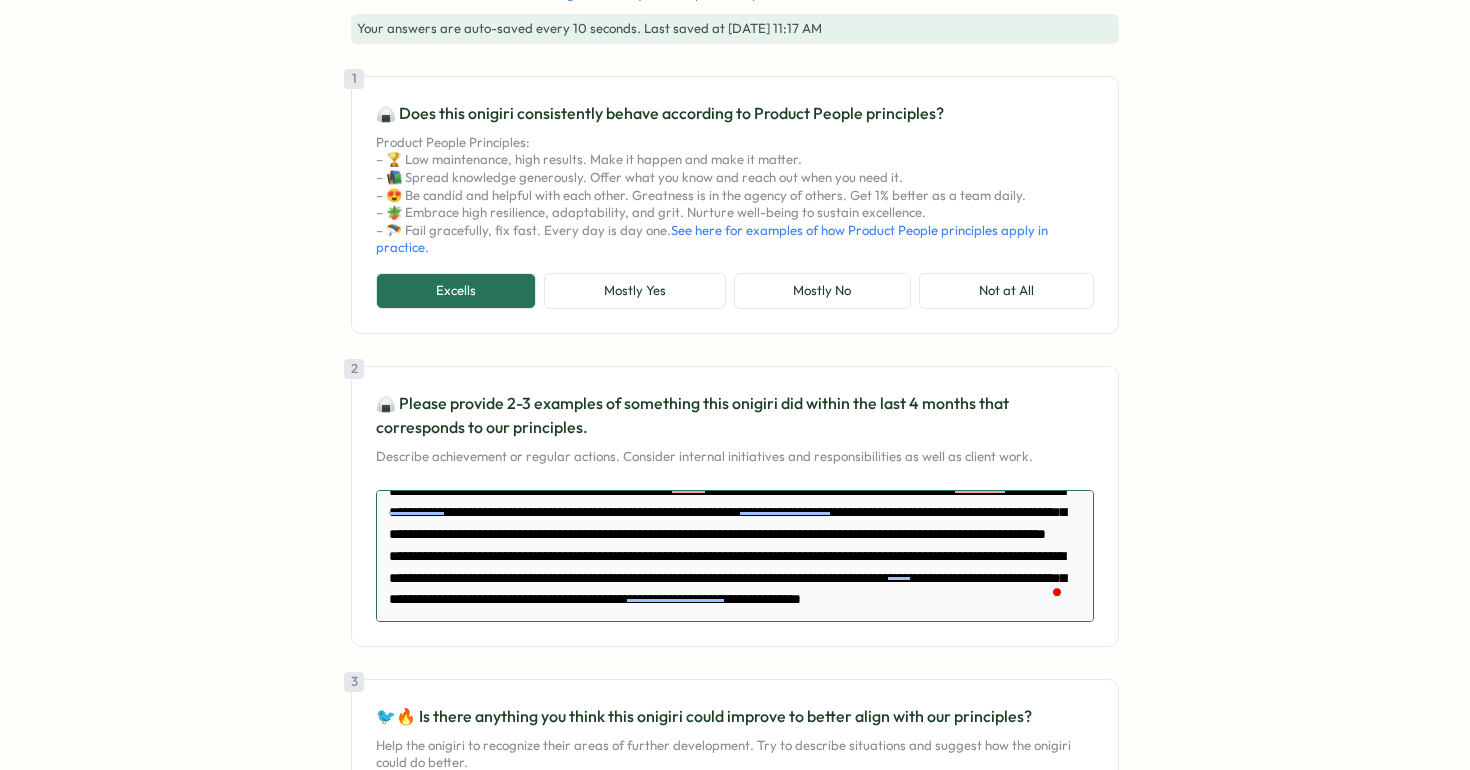 type on "*" 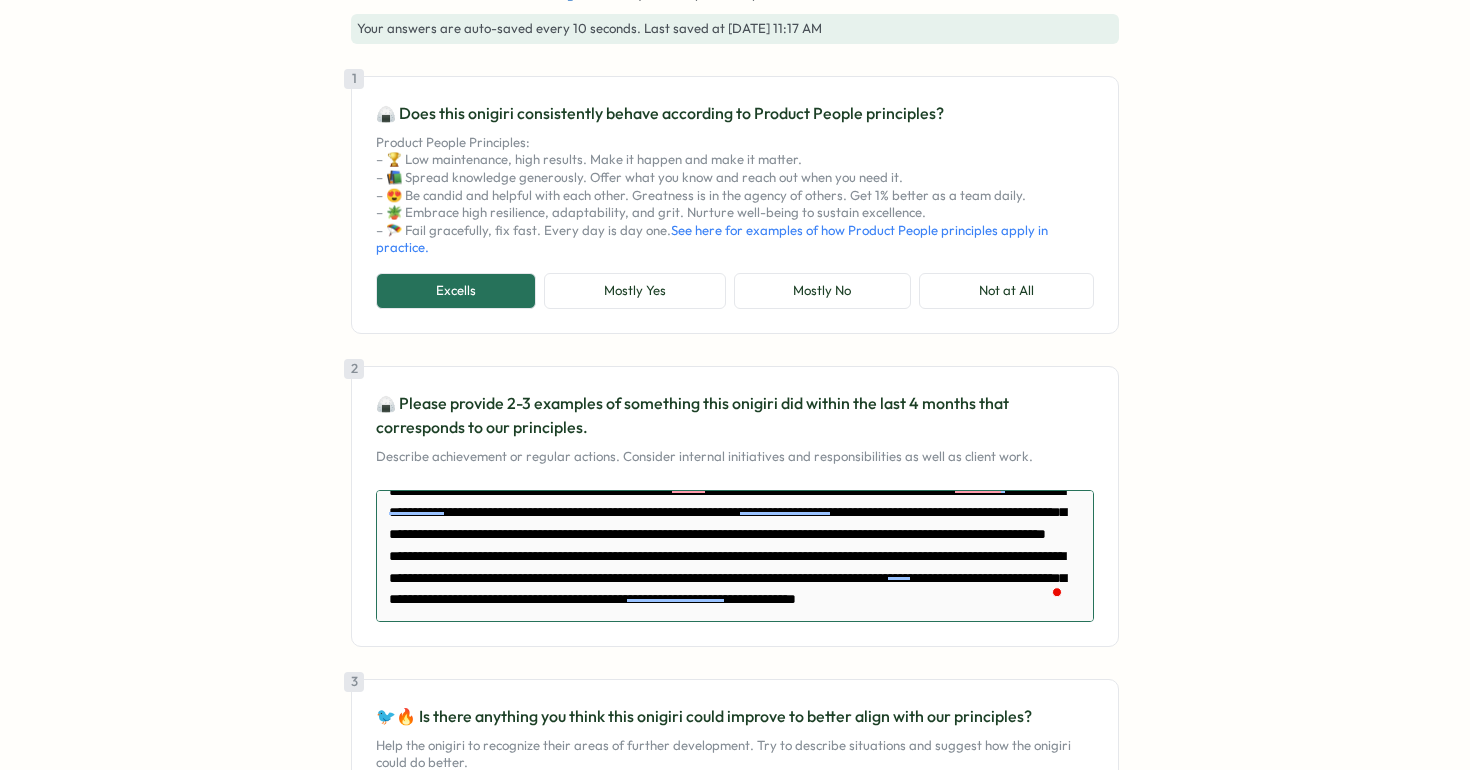 type on "*" 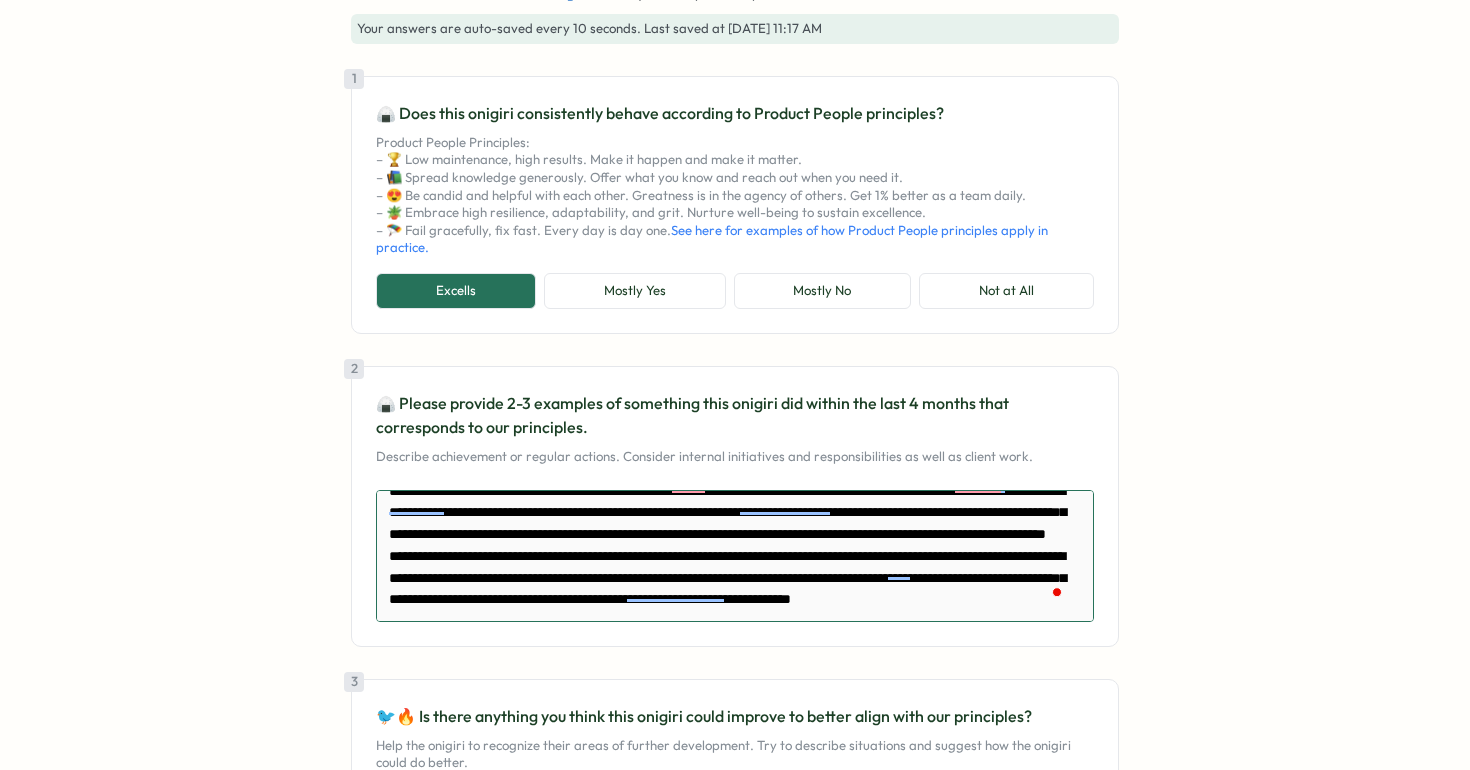 type on "*" 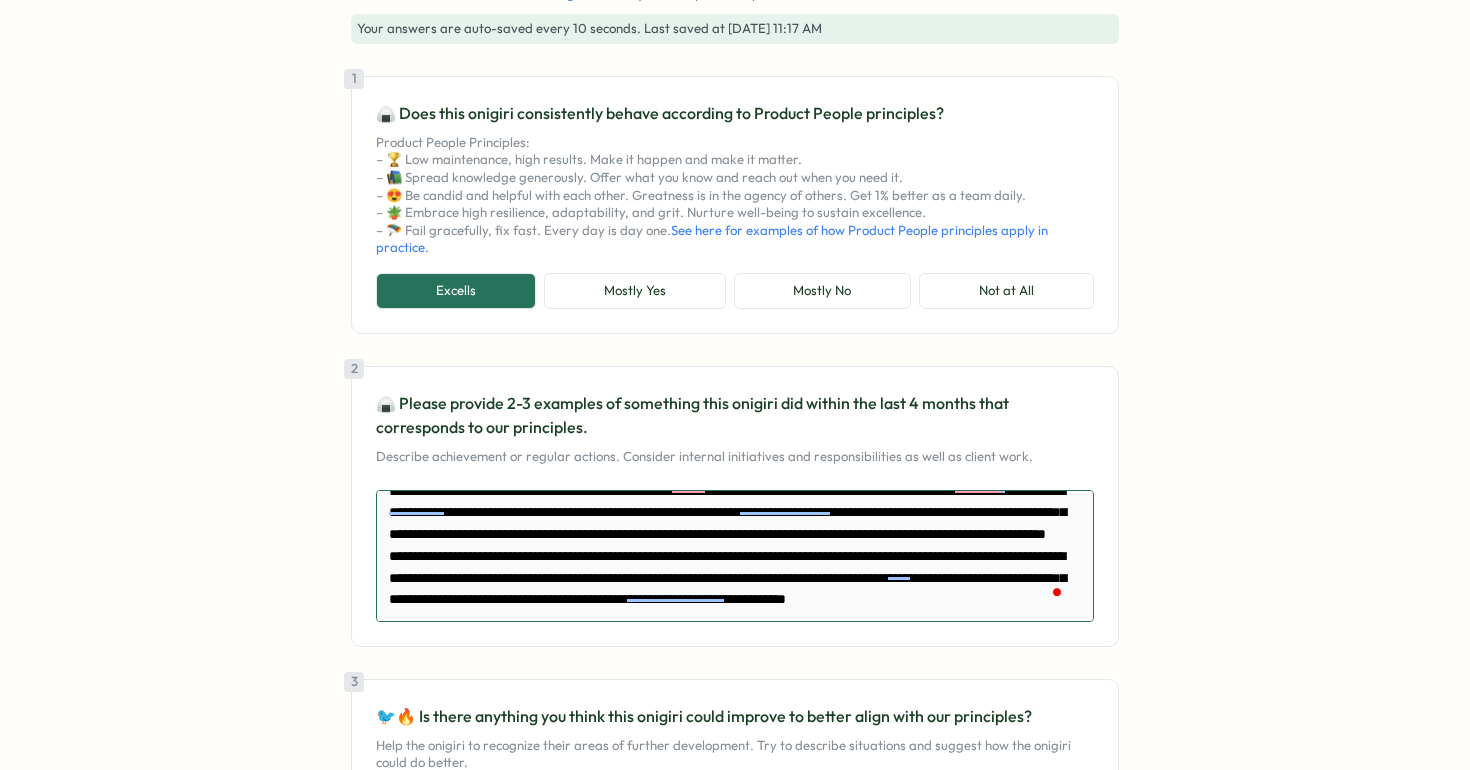 type on "*" 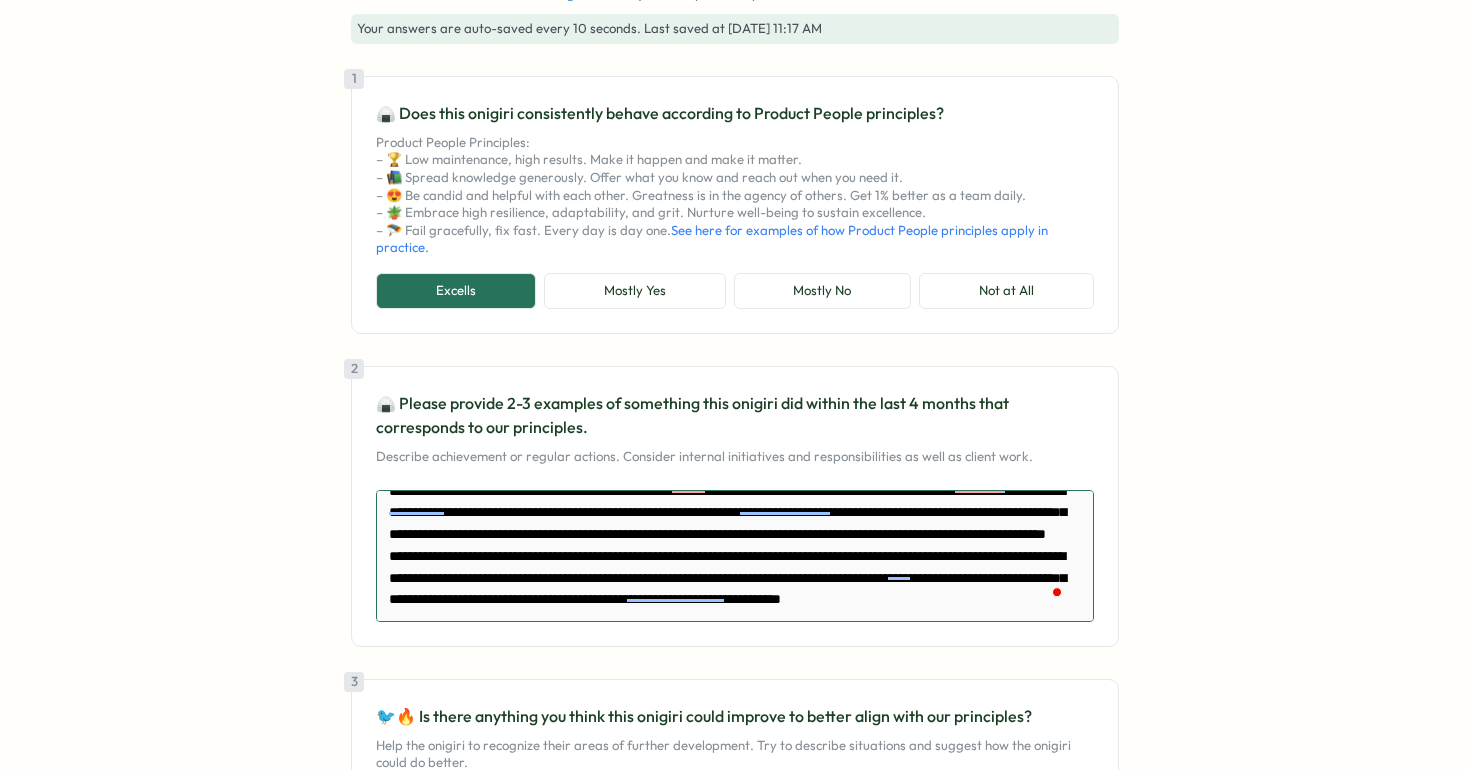 type on "*" 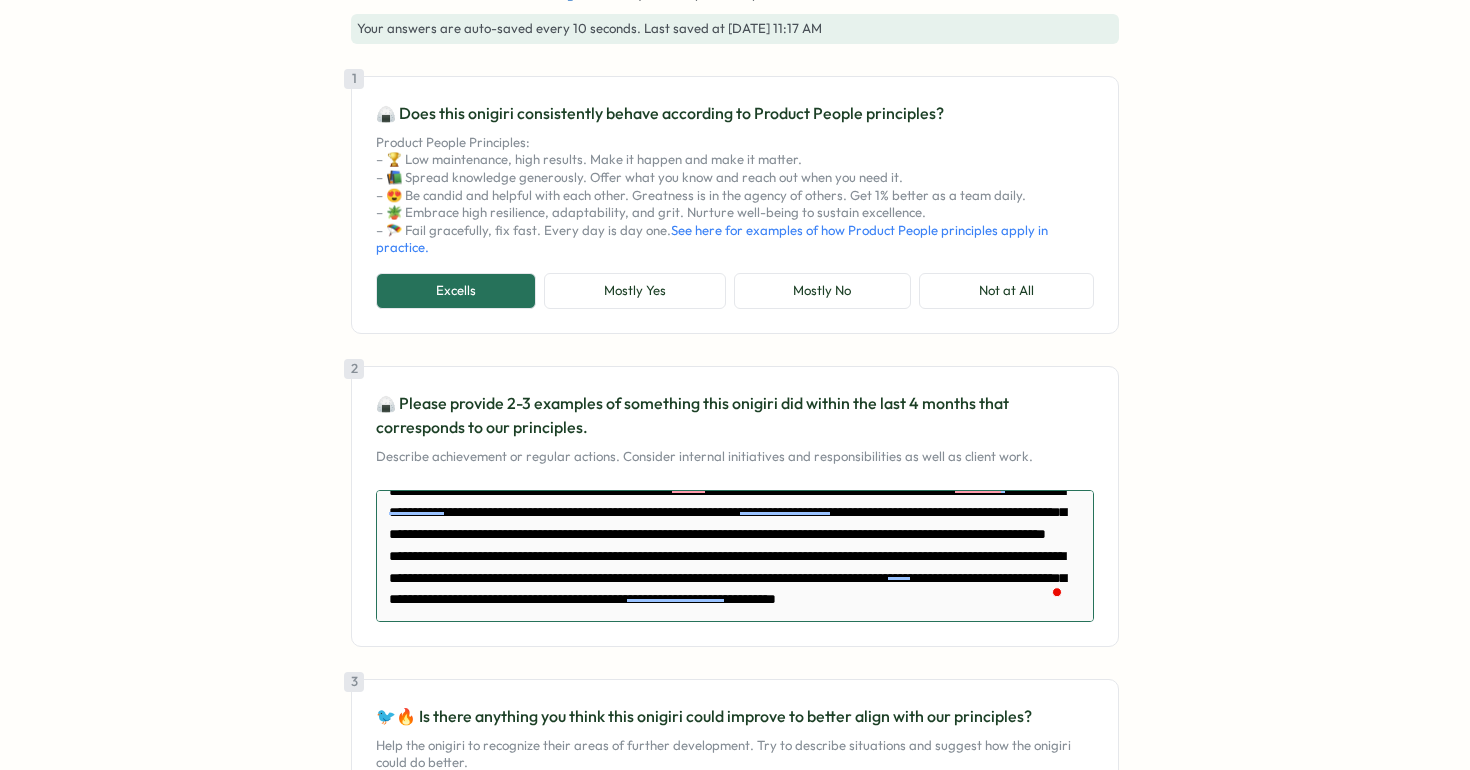 type on "*" 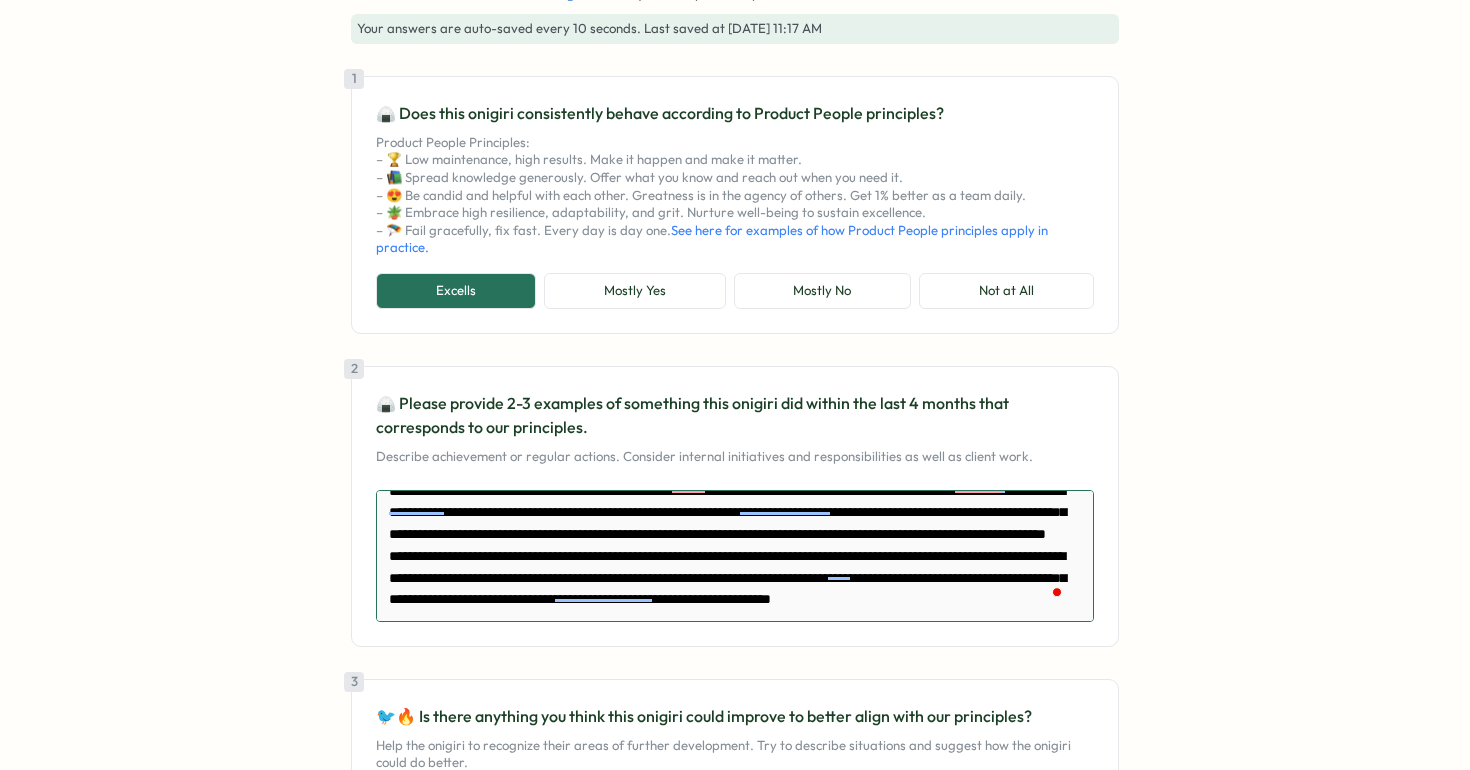 type on "*" 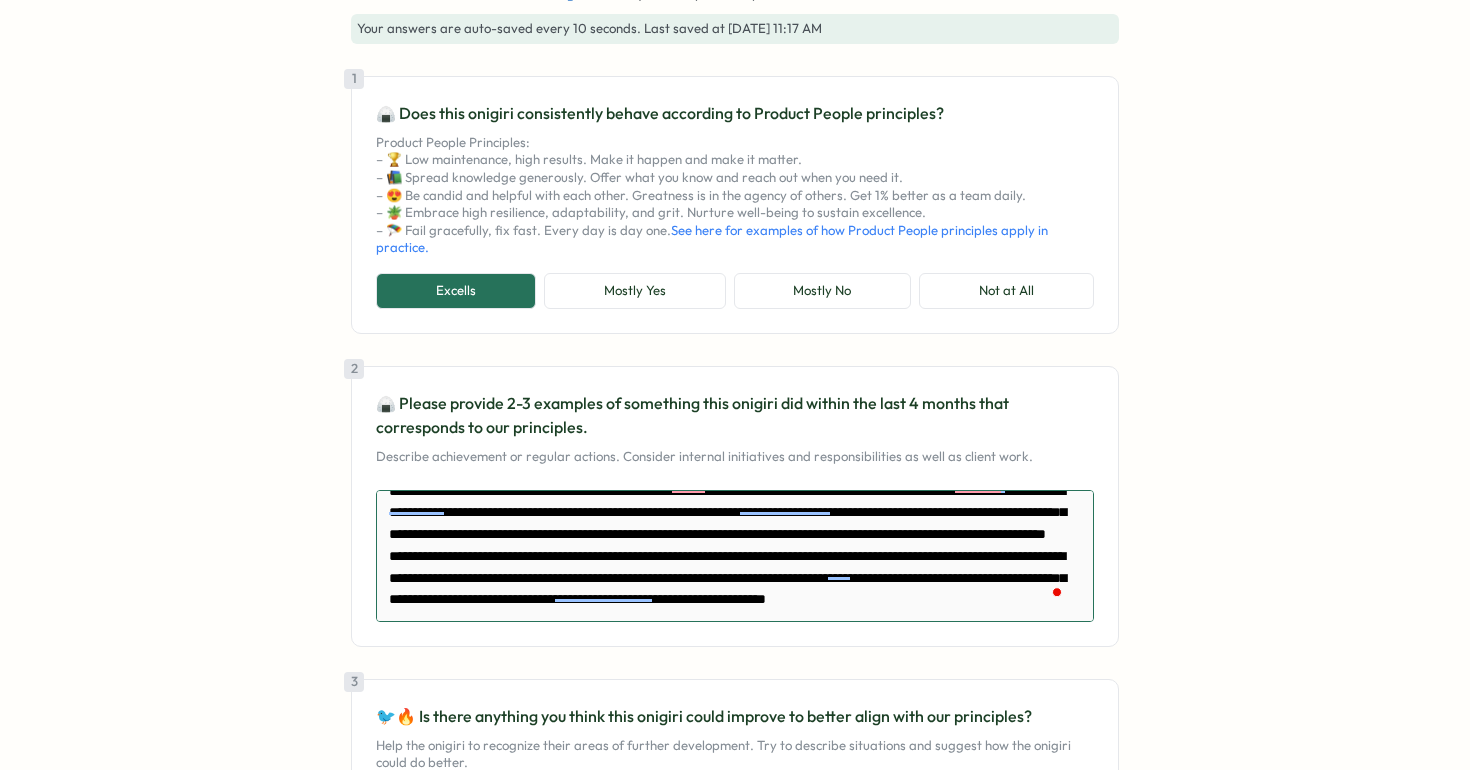 type on "*" 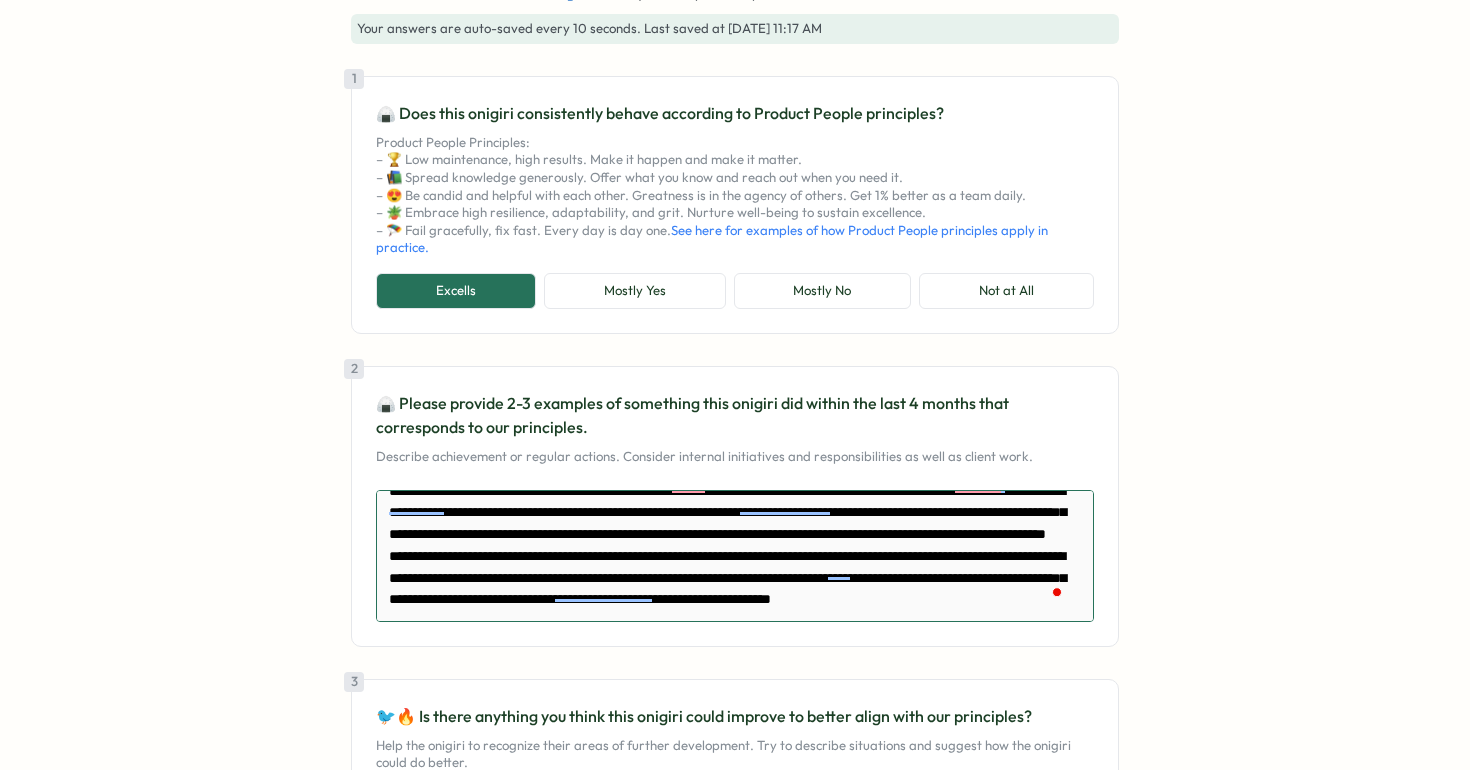 type on "*" 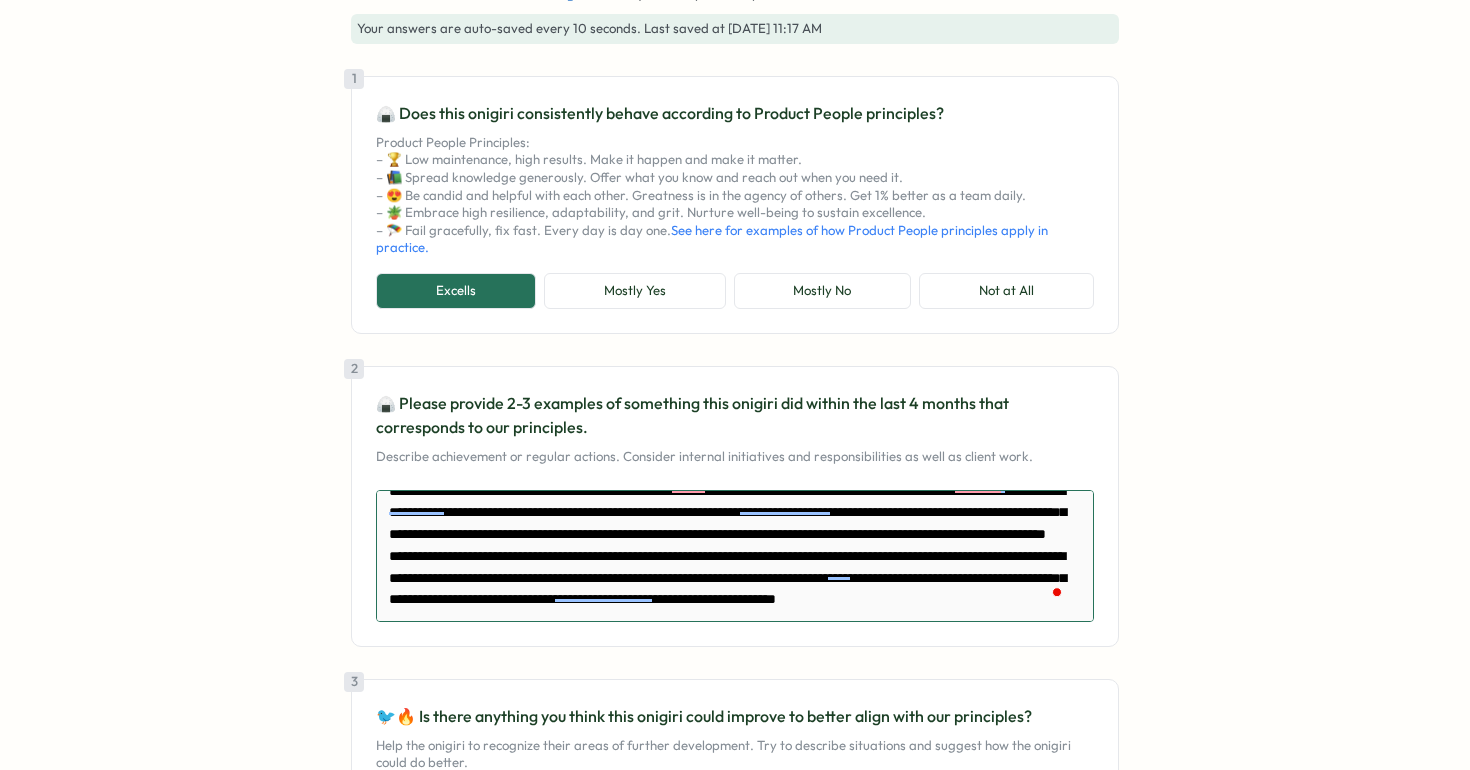 type on "*" 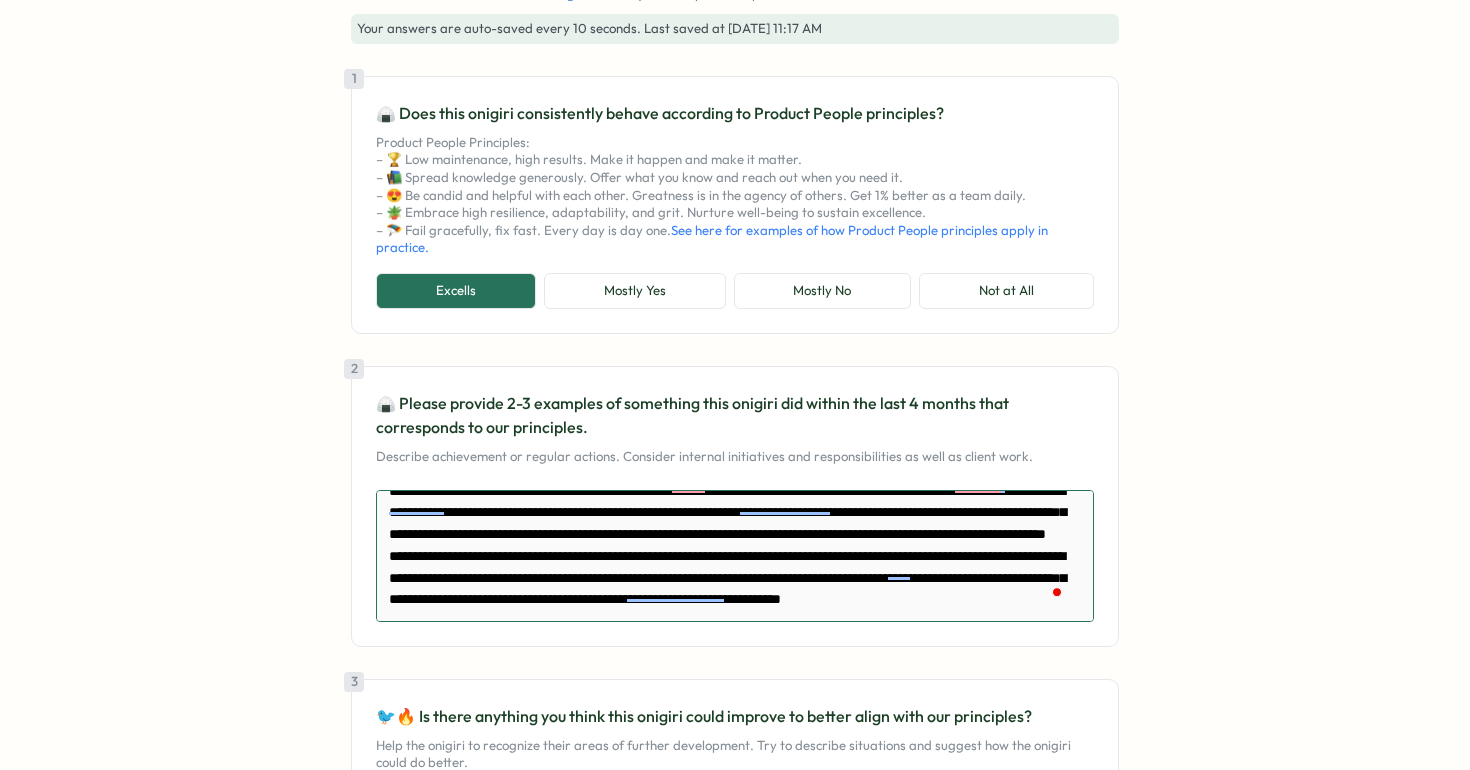 type on "*" 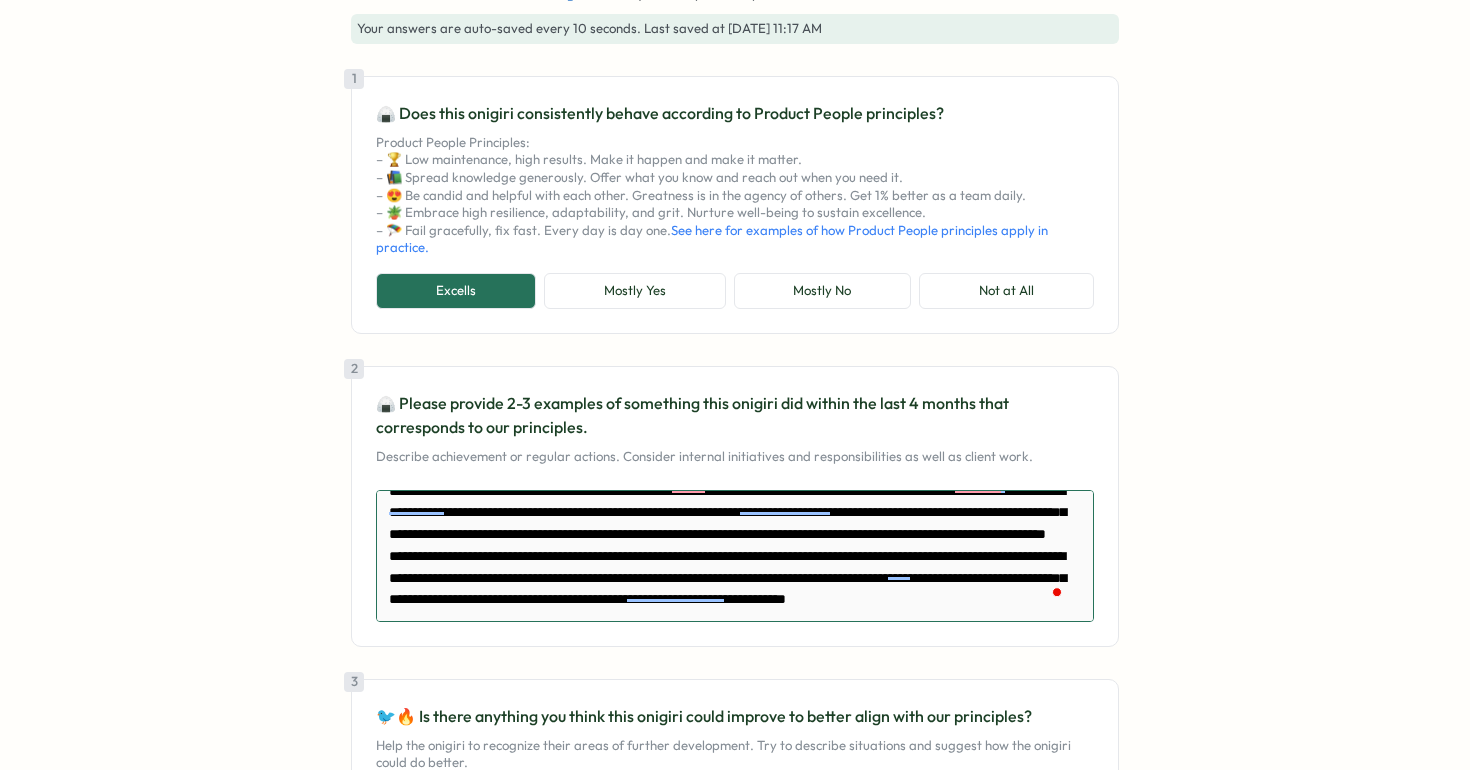 type on "*" 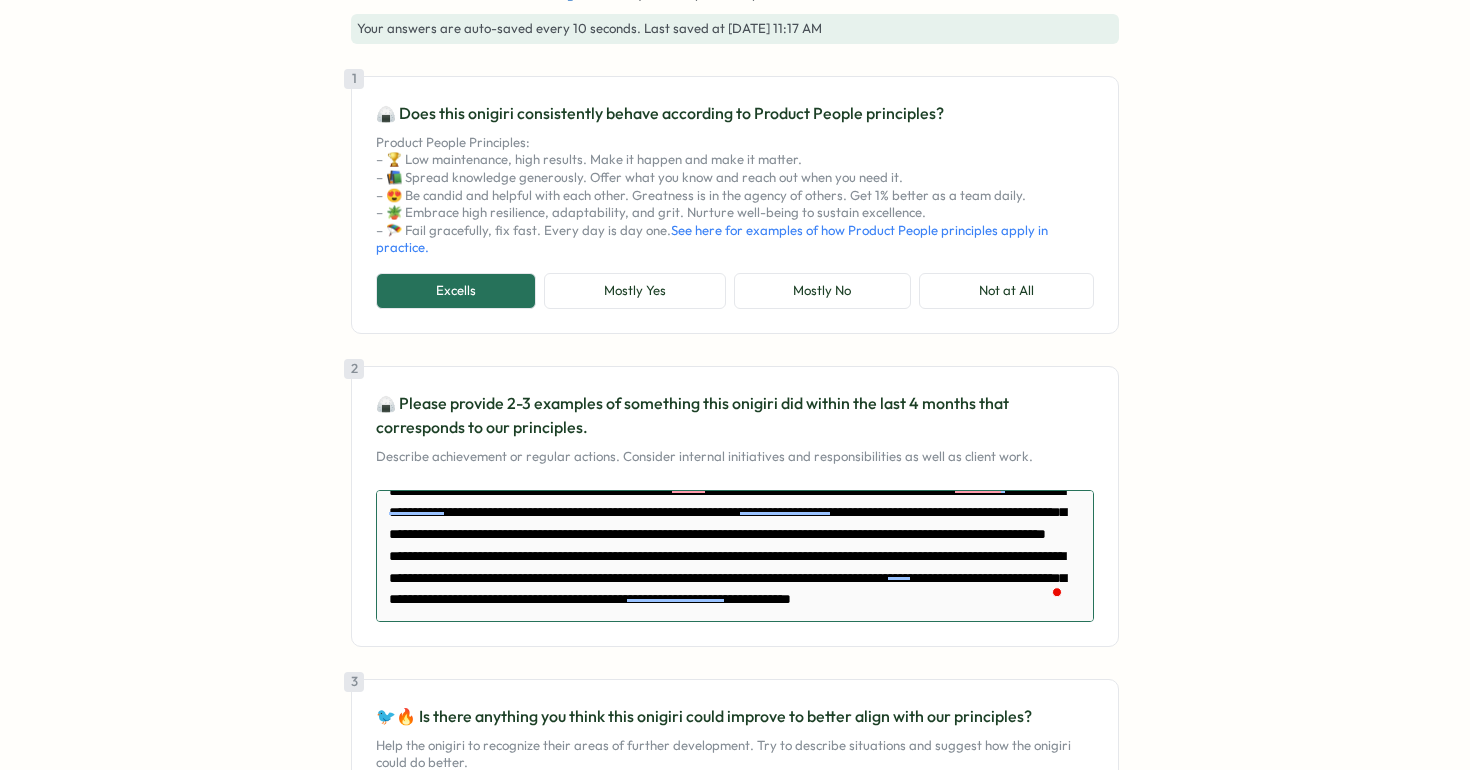 type on "*" 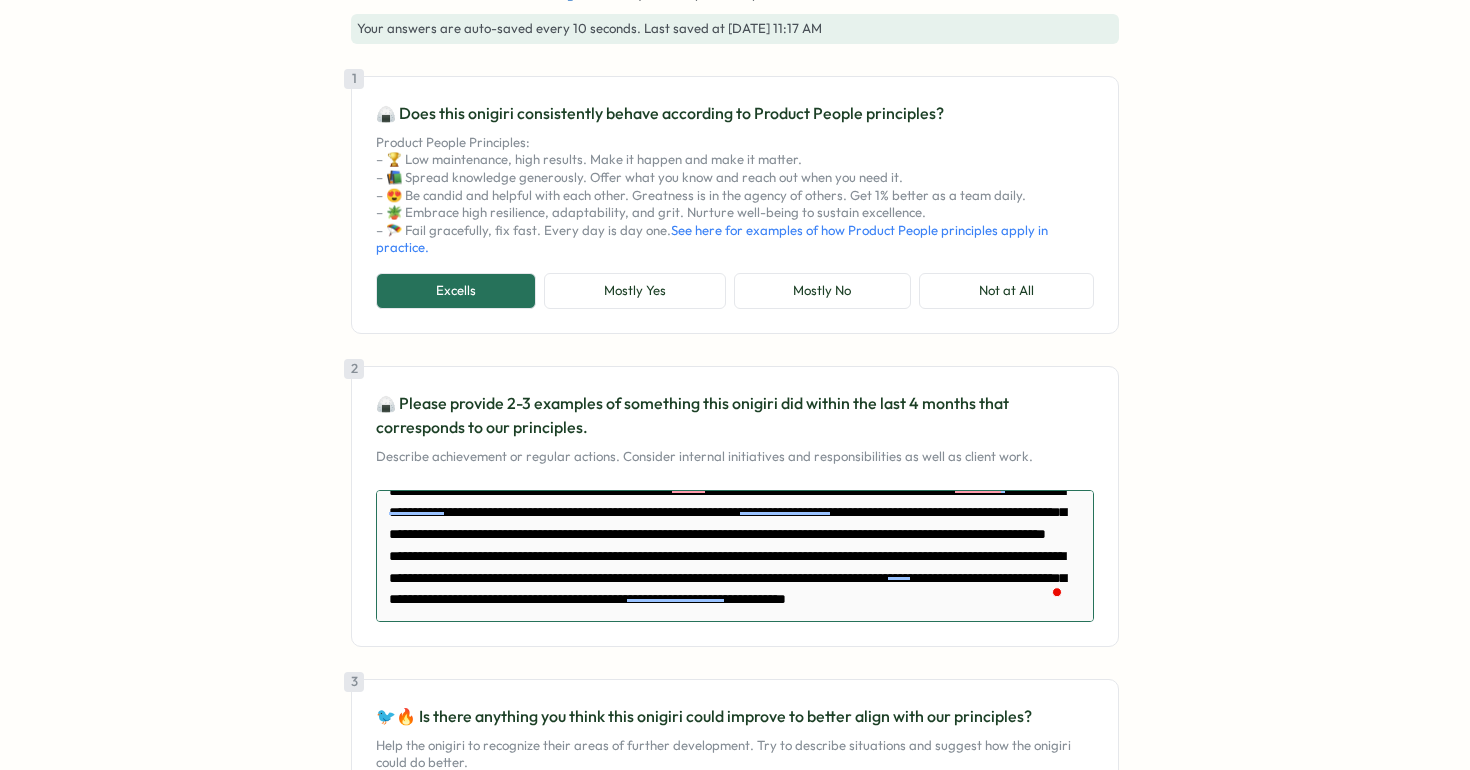 type on "*" 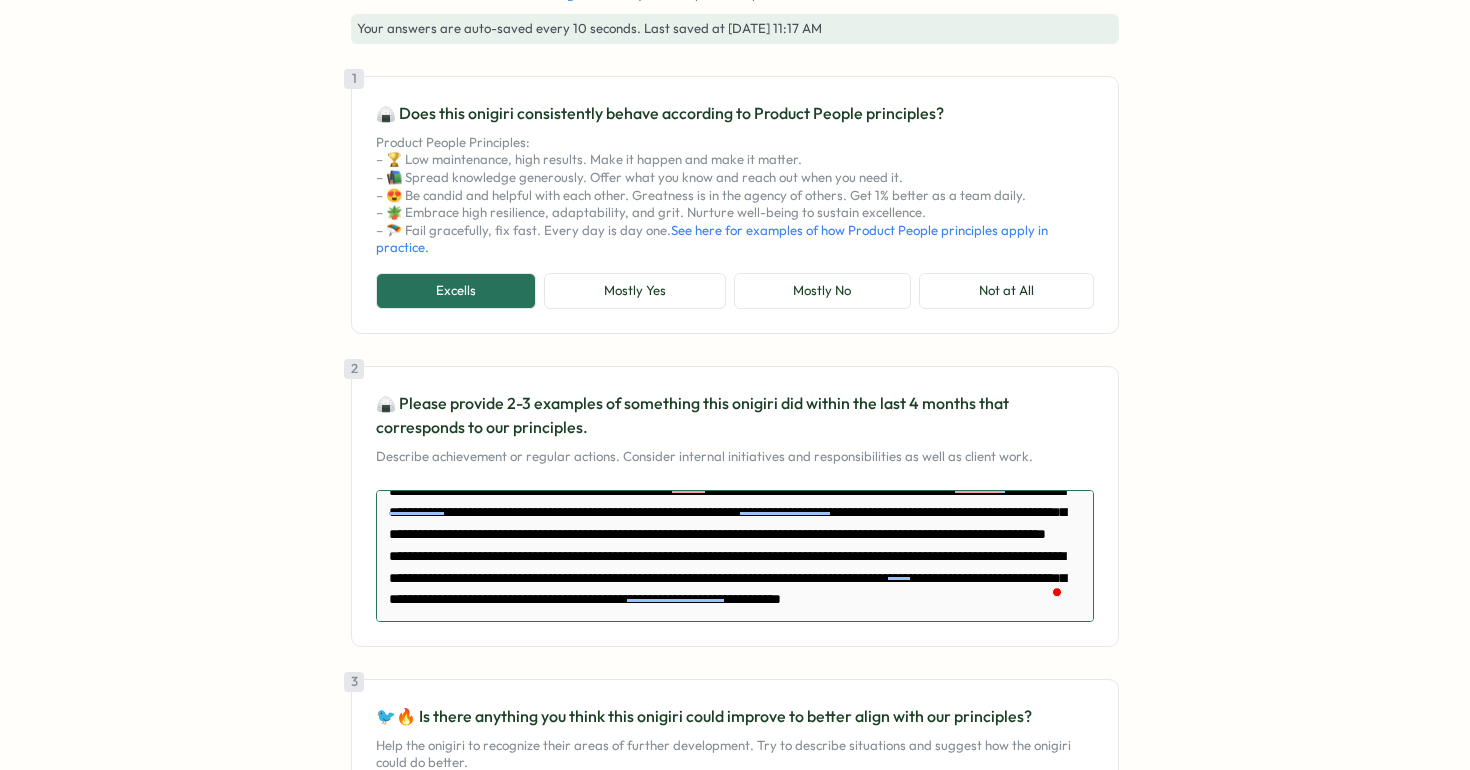 type on "*" 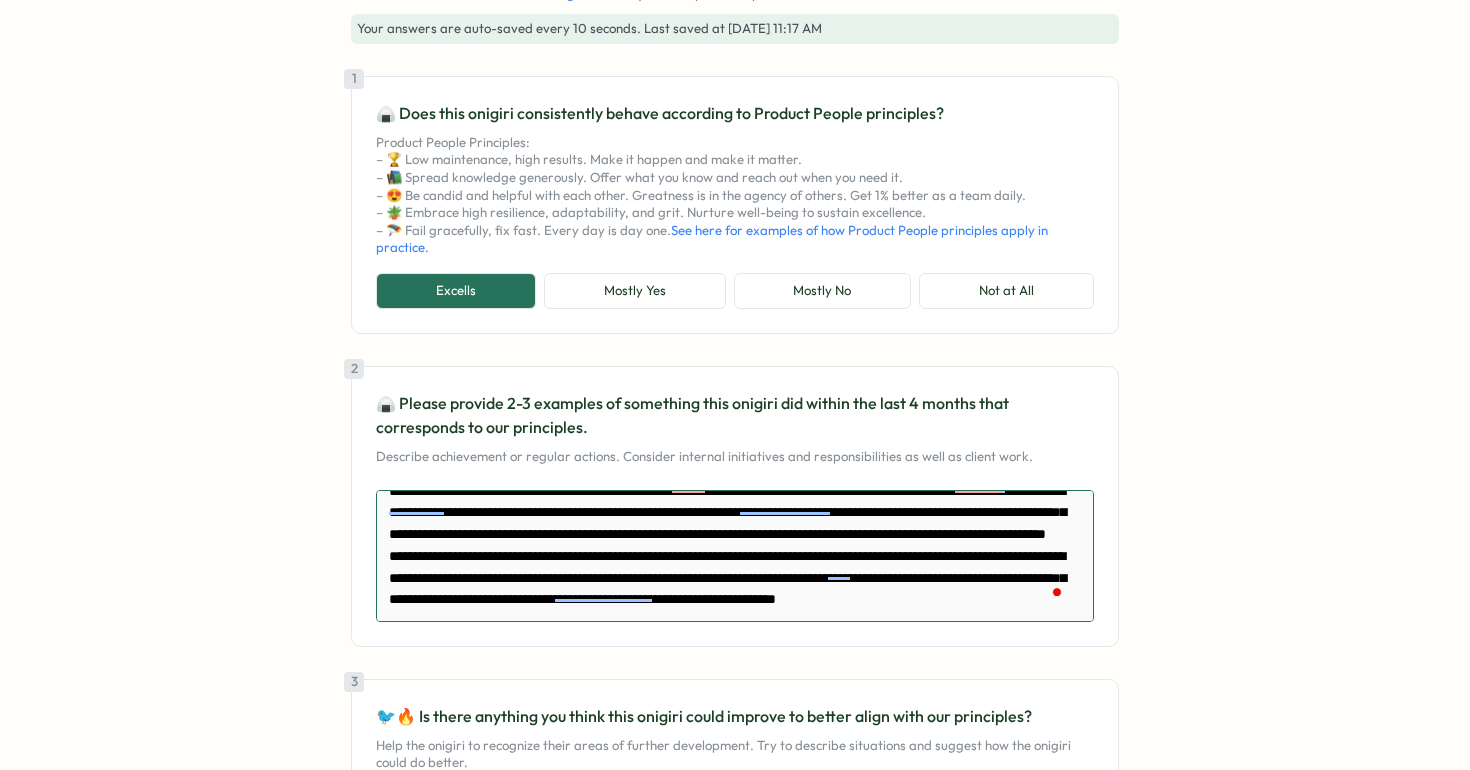 type on "*" 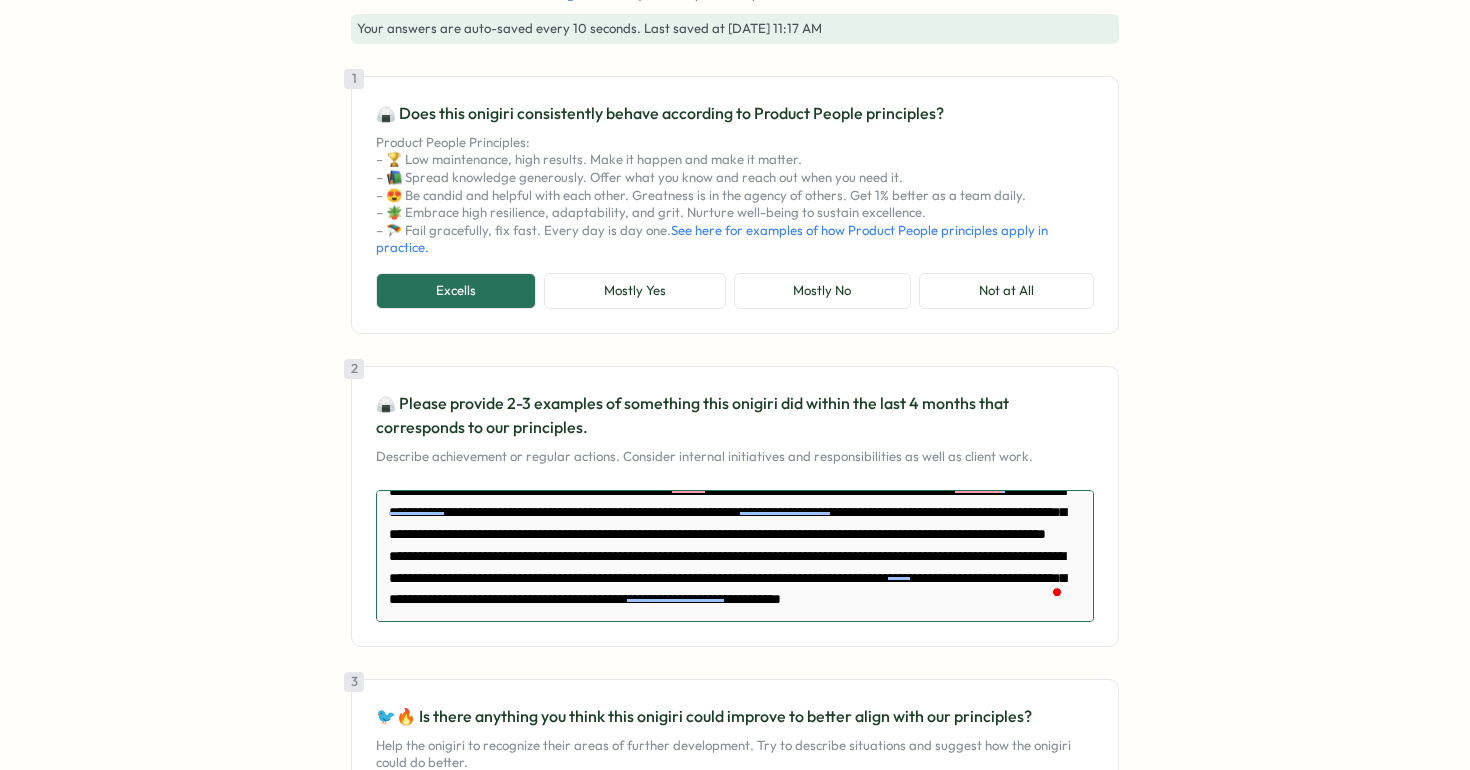 type on "*" 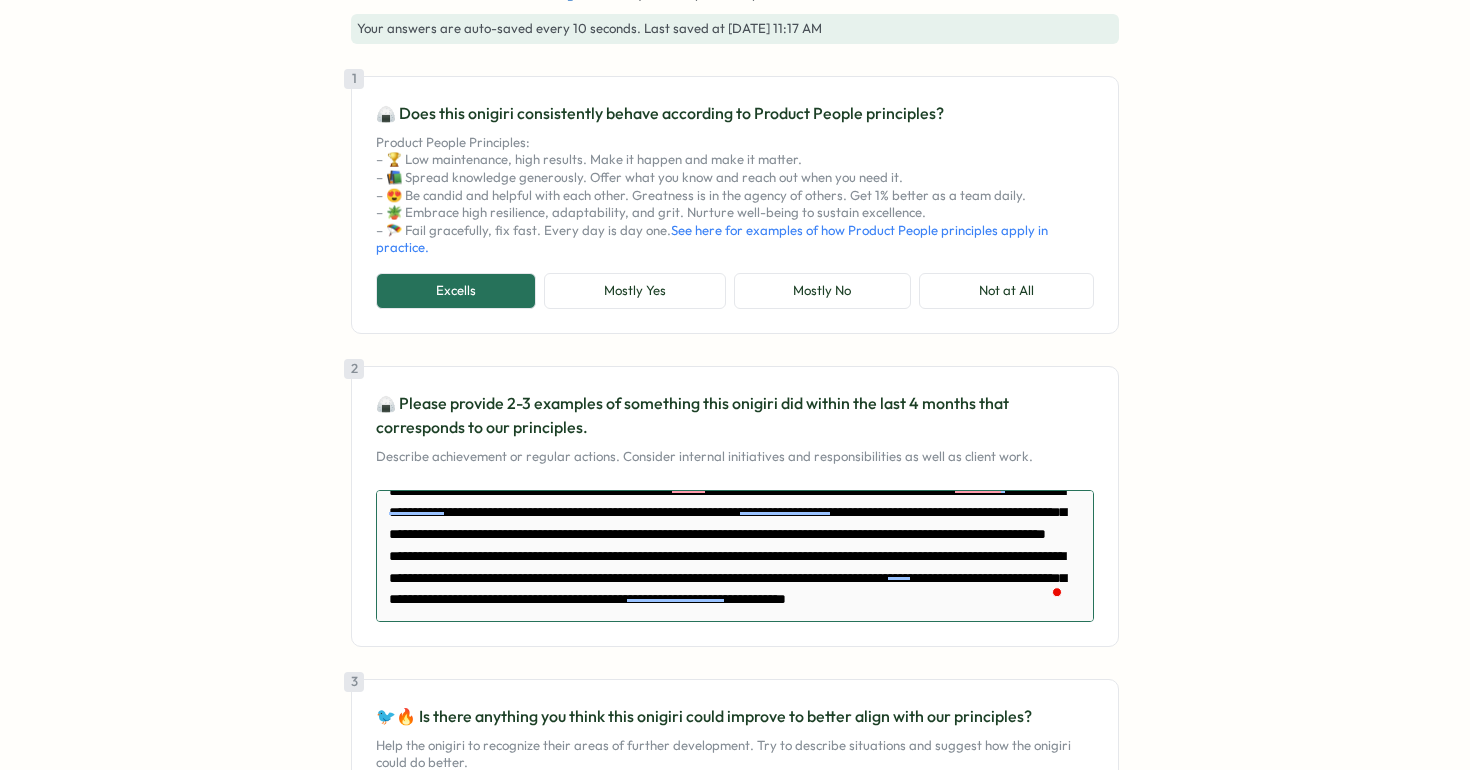 type on "*" 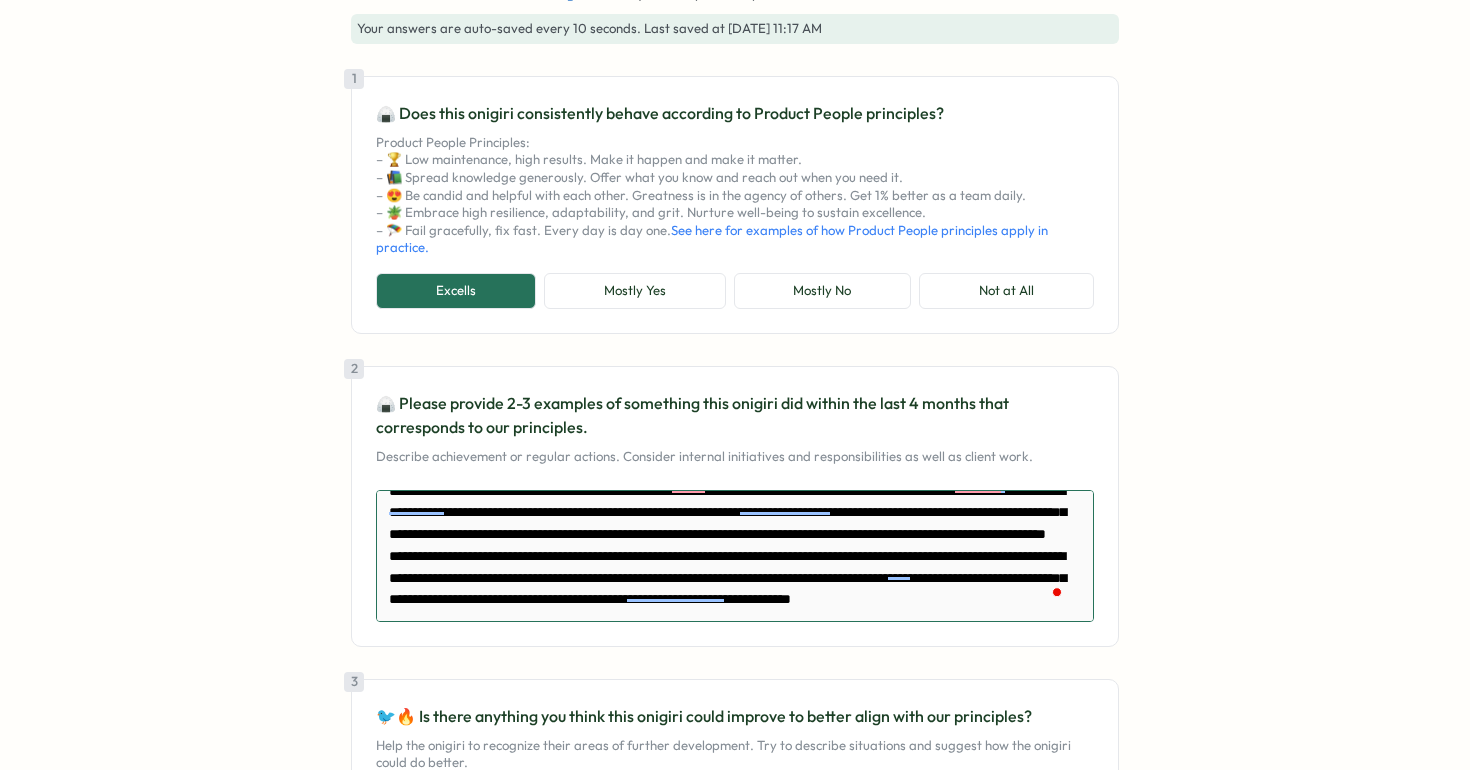 type on "*" 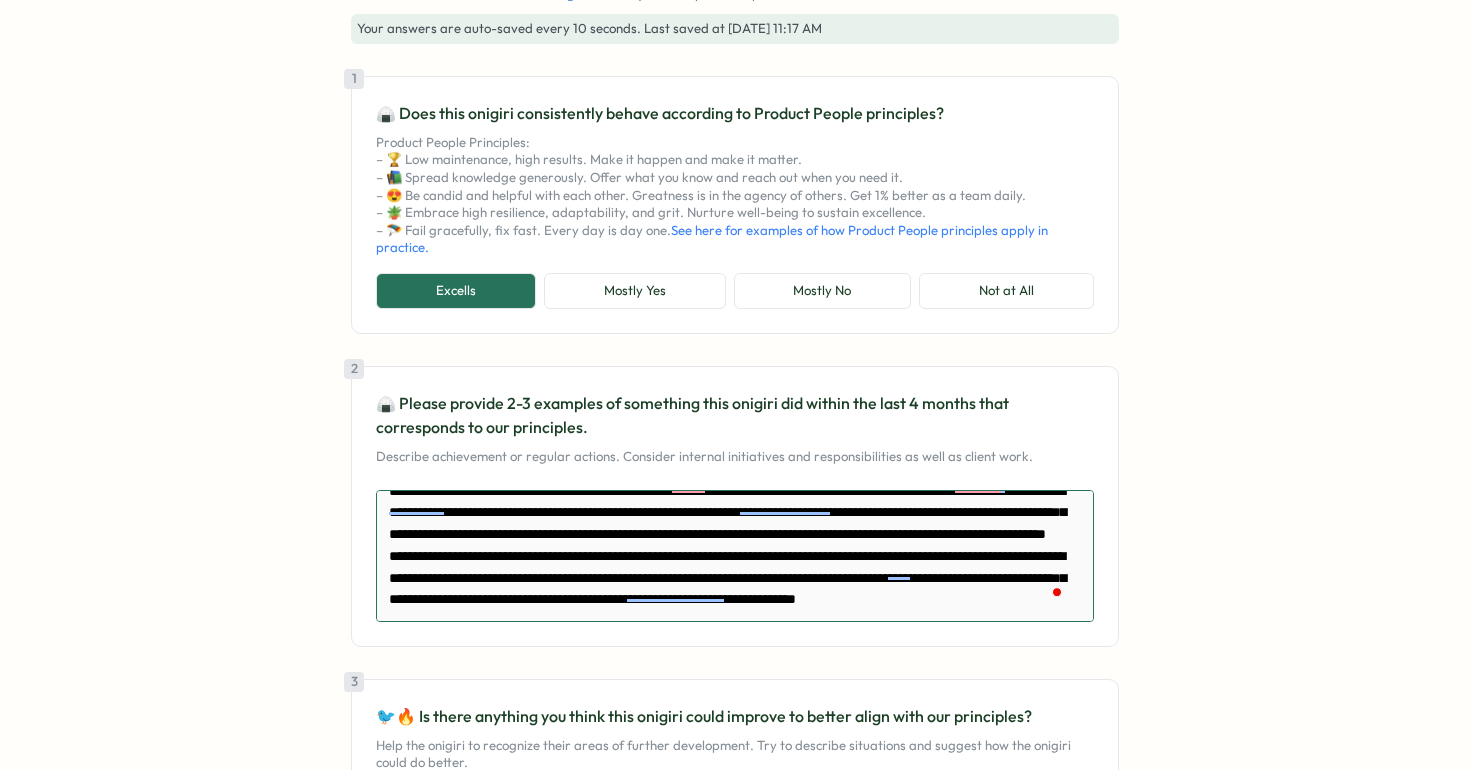 type on "*" 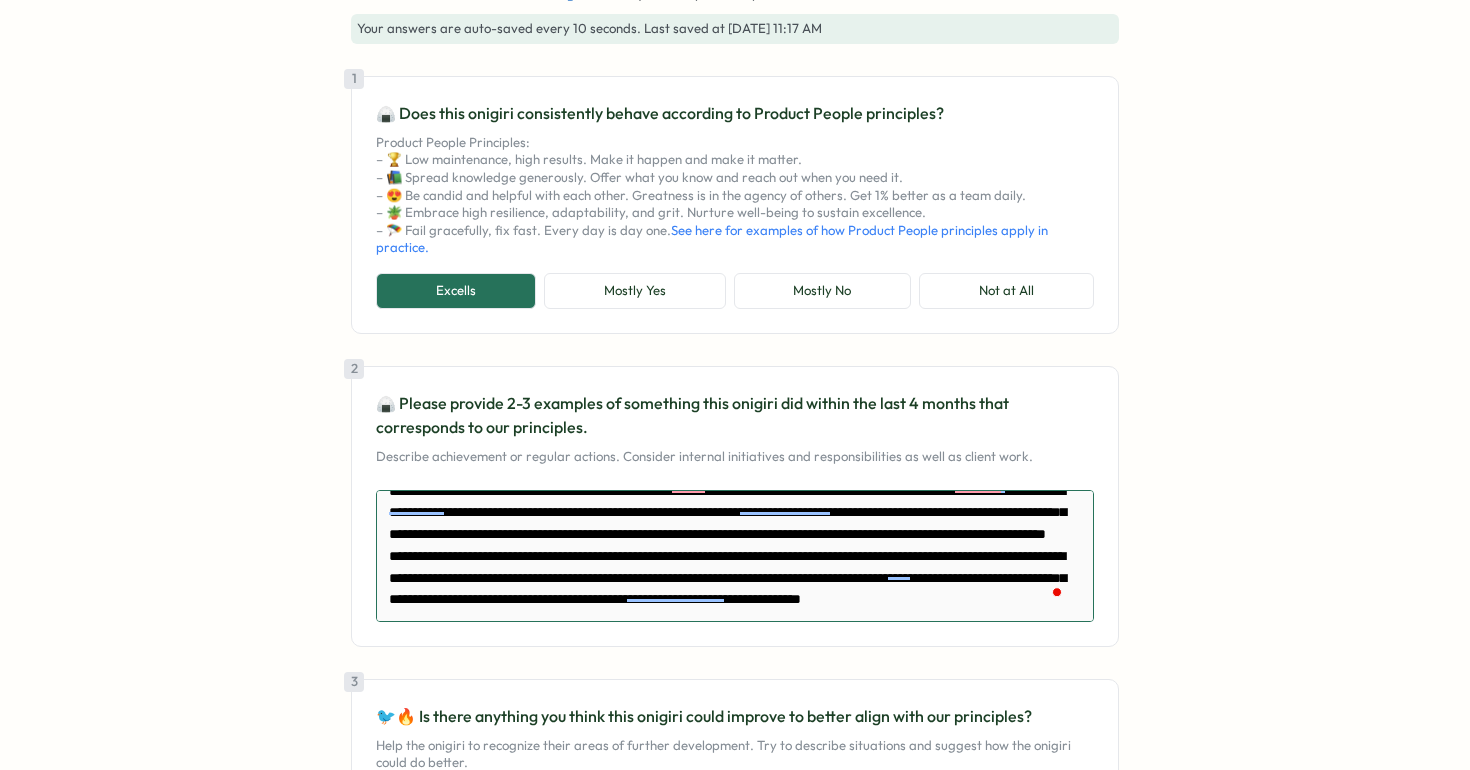 type on "*" 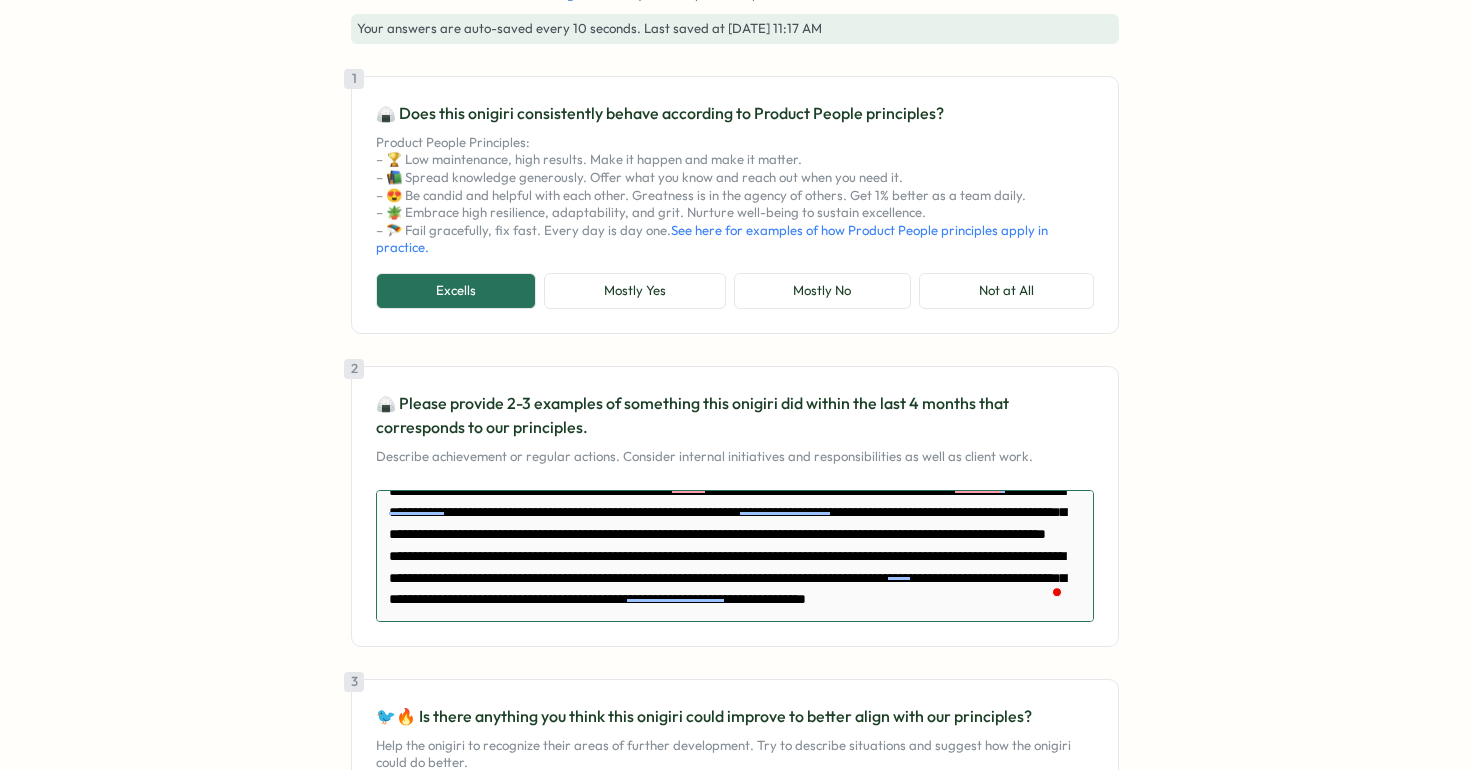 type on "*" 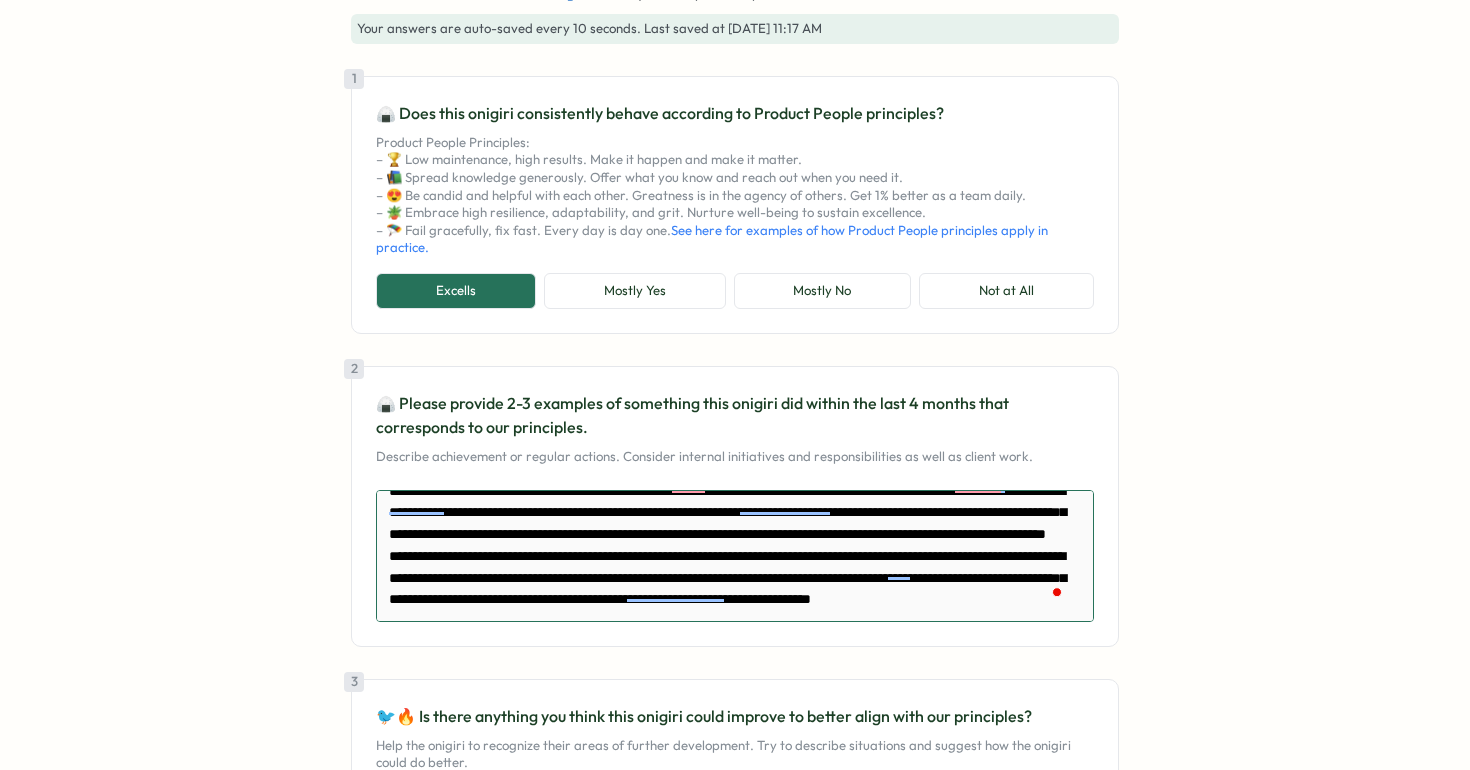 type on "*" 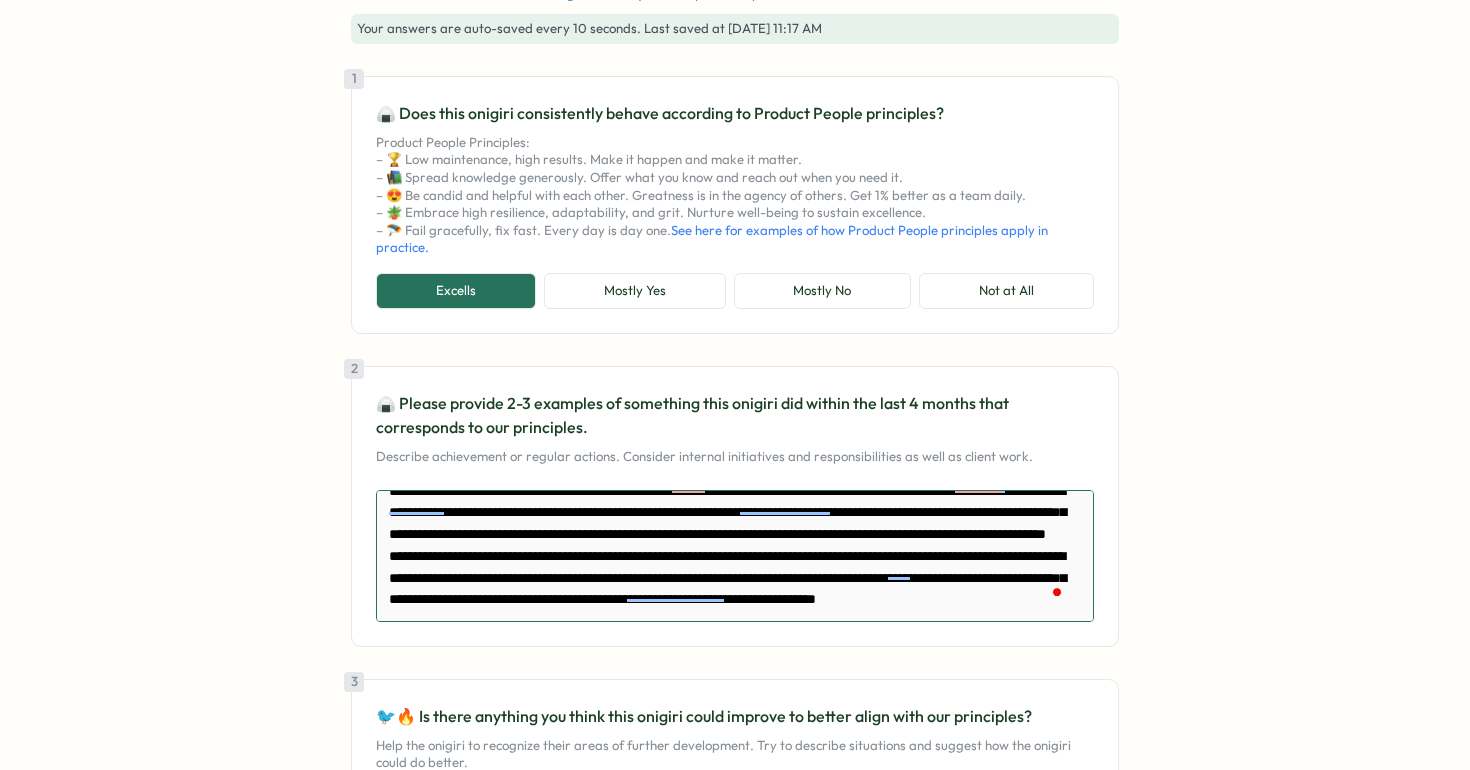 type on "*" 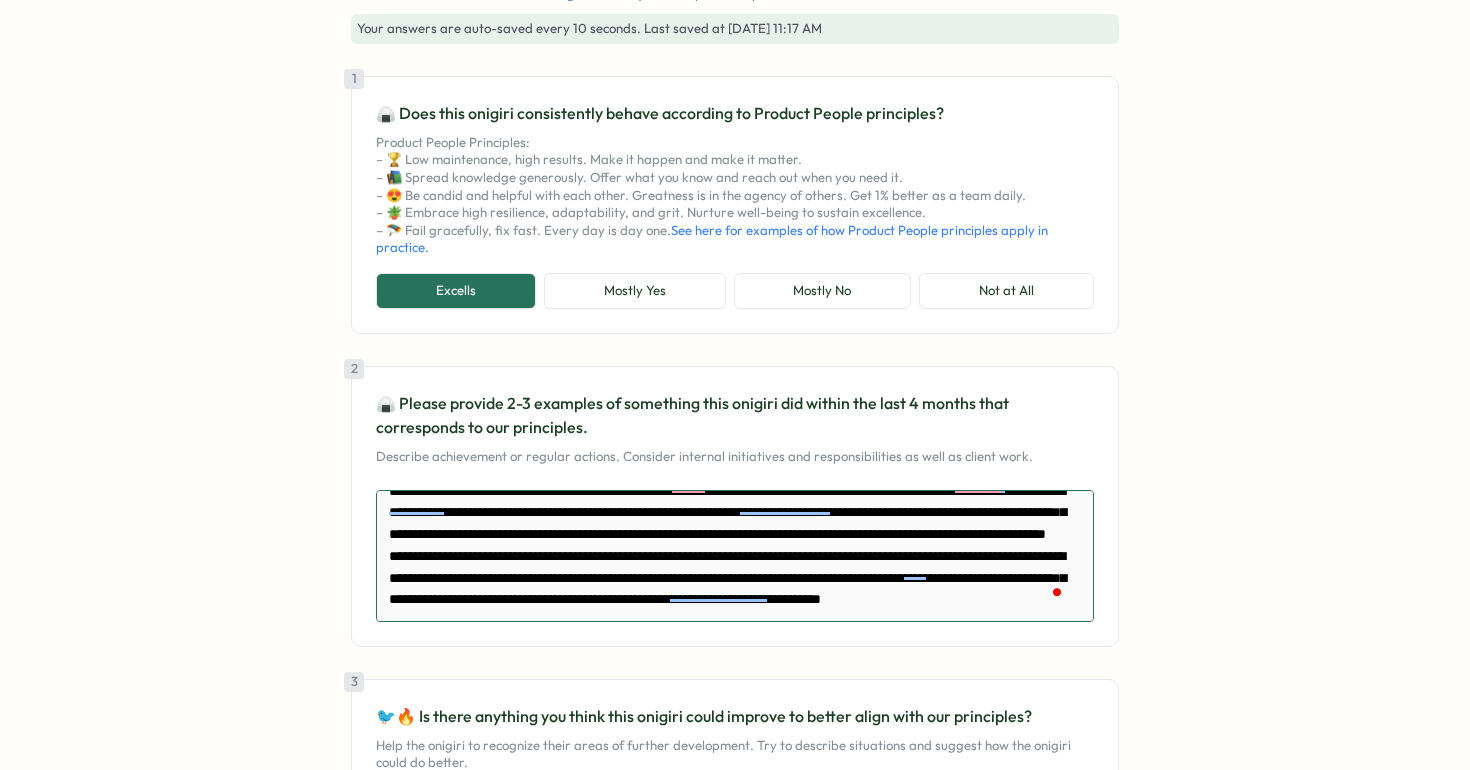 type on "*" 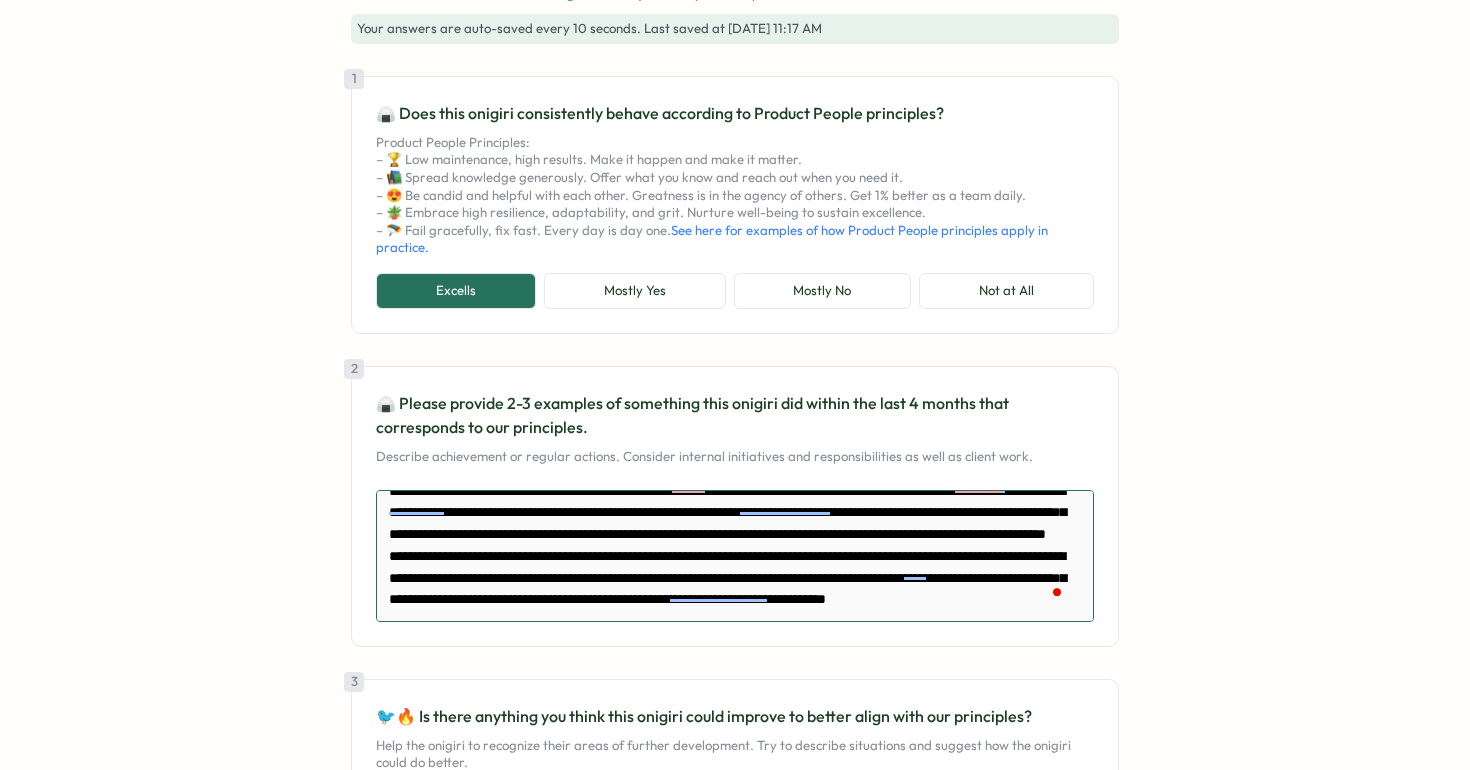 scroll, scrollTop: 77, scrollLeft: 0, axis: vertical 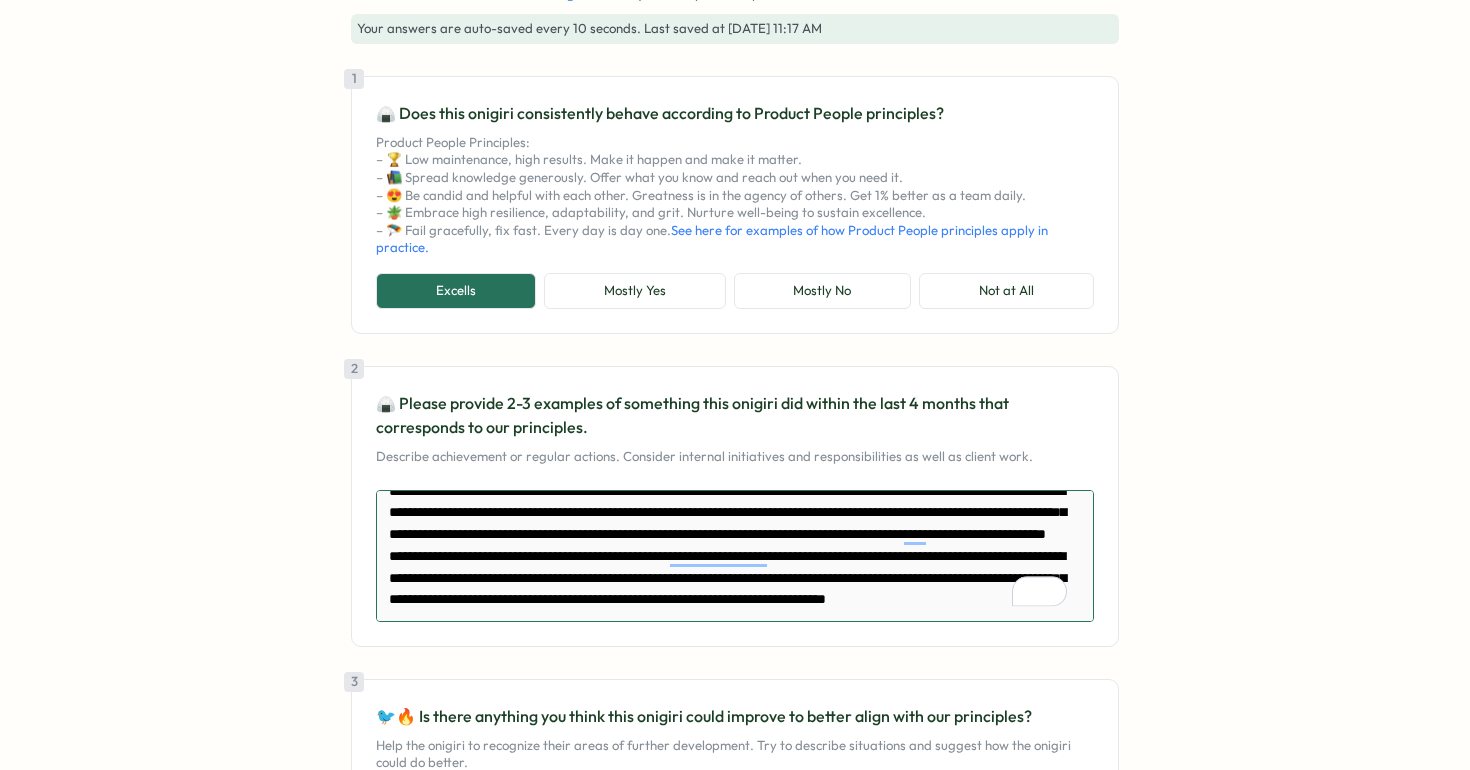 click at bounding box center [735, 556] 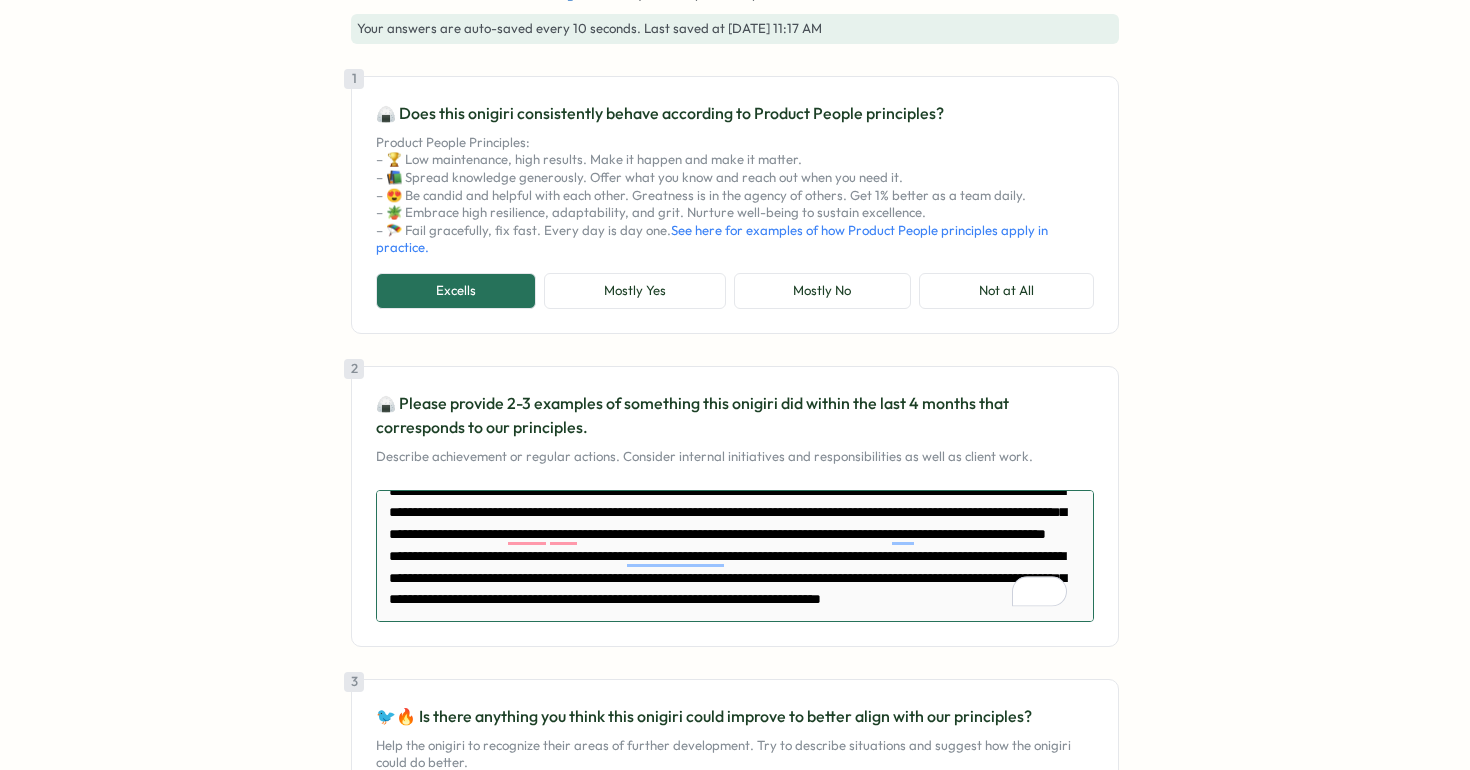 type on "*" 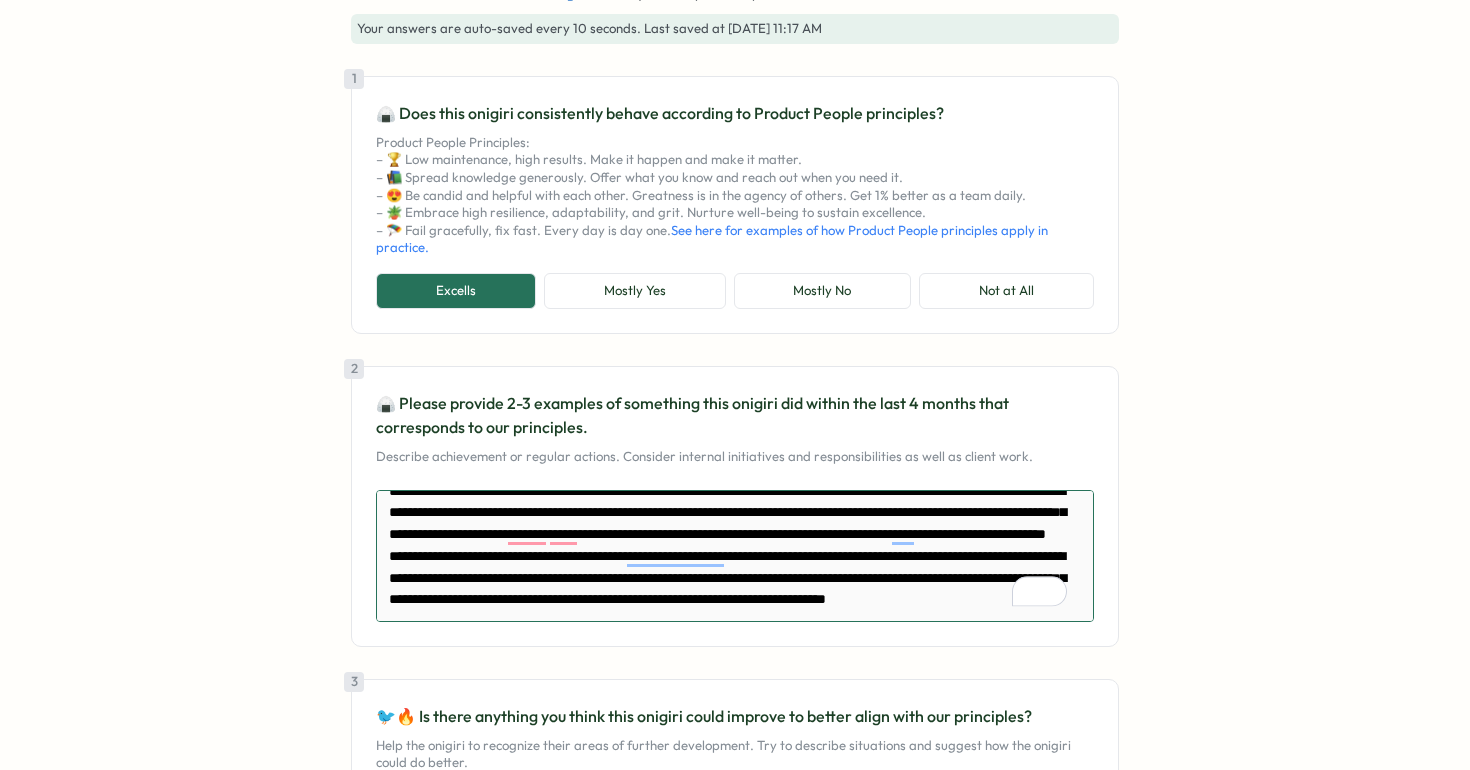 type on "*" 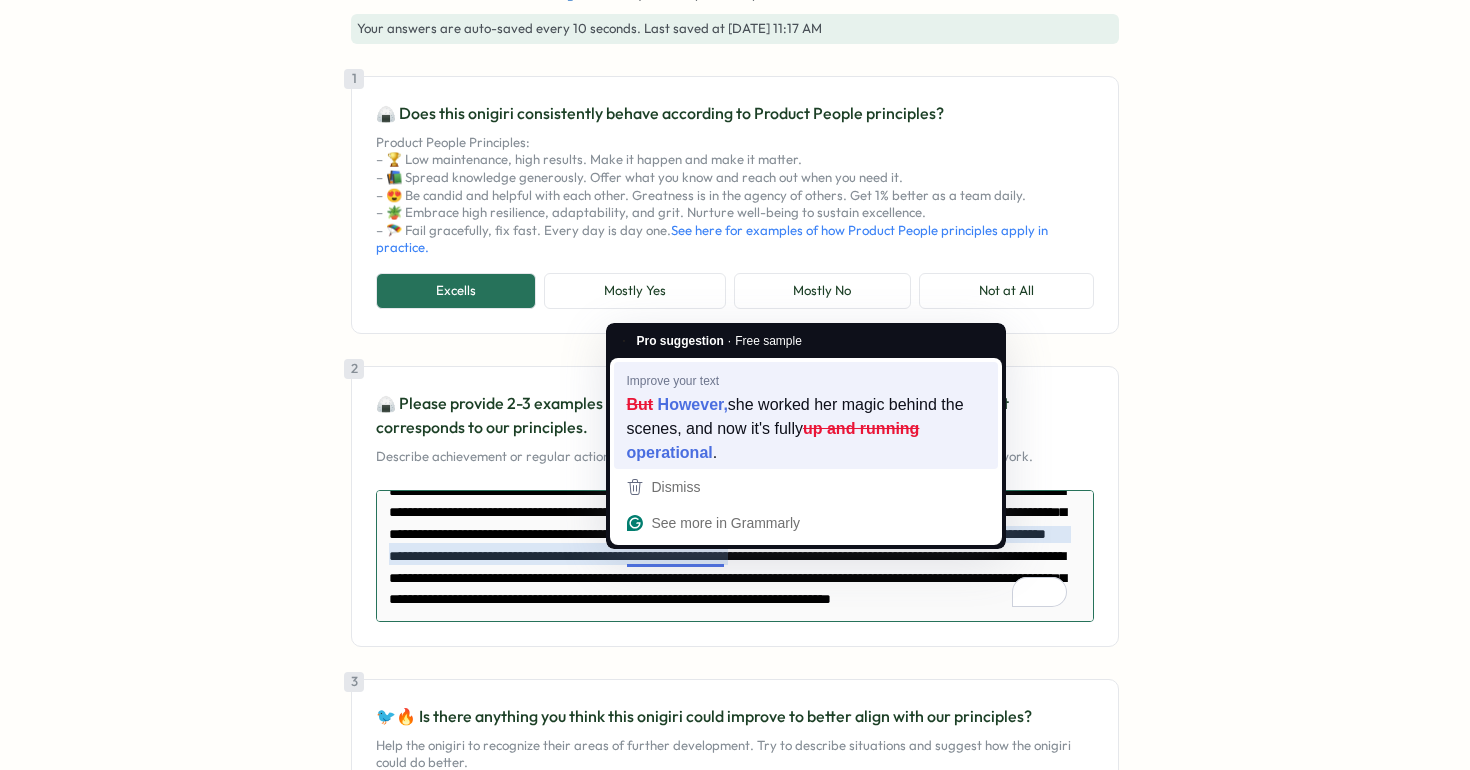 type on "**********" 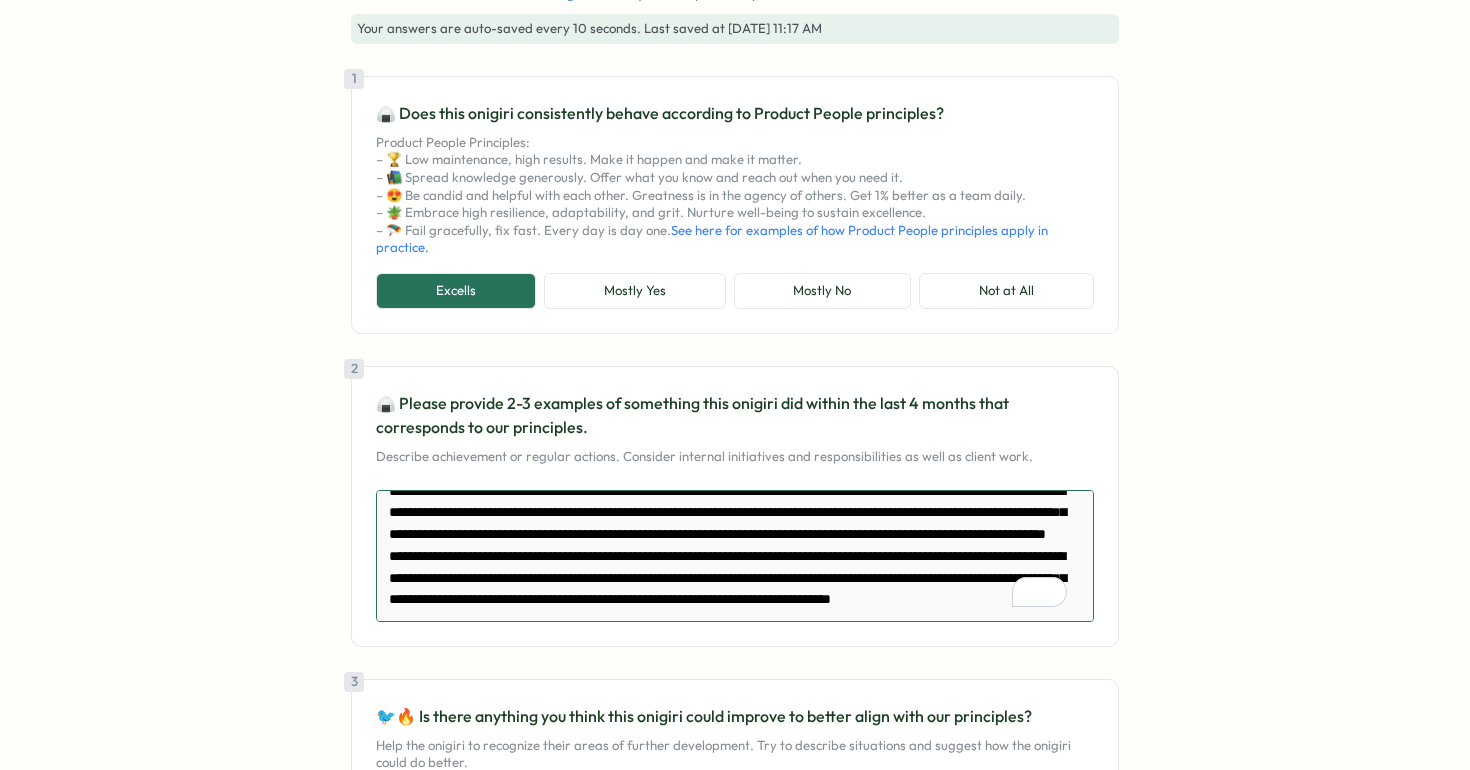 click at bounding box center (735, 556) 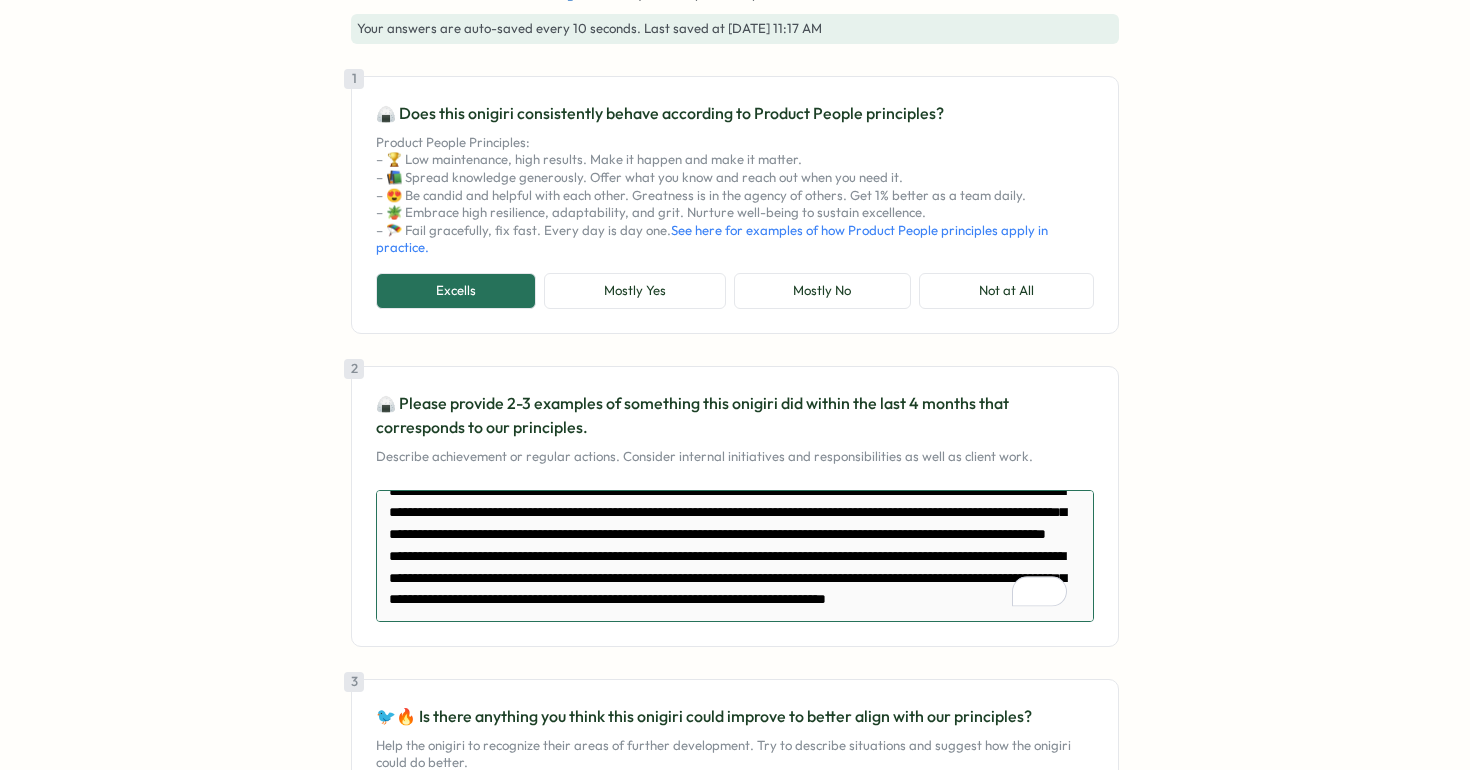 type on "*" 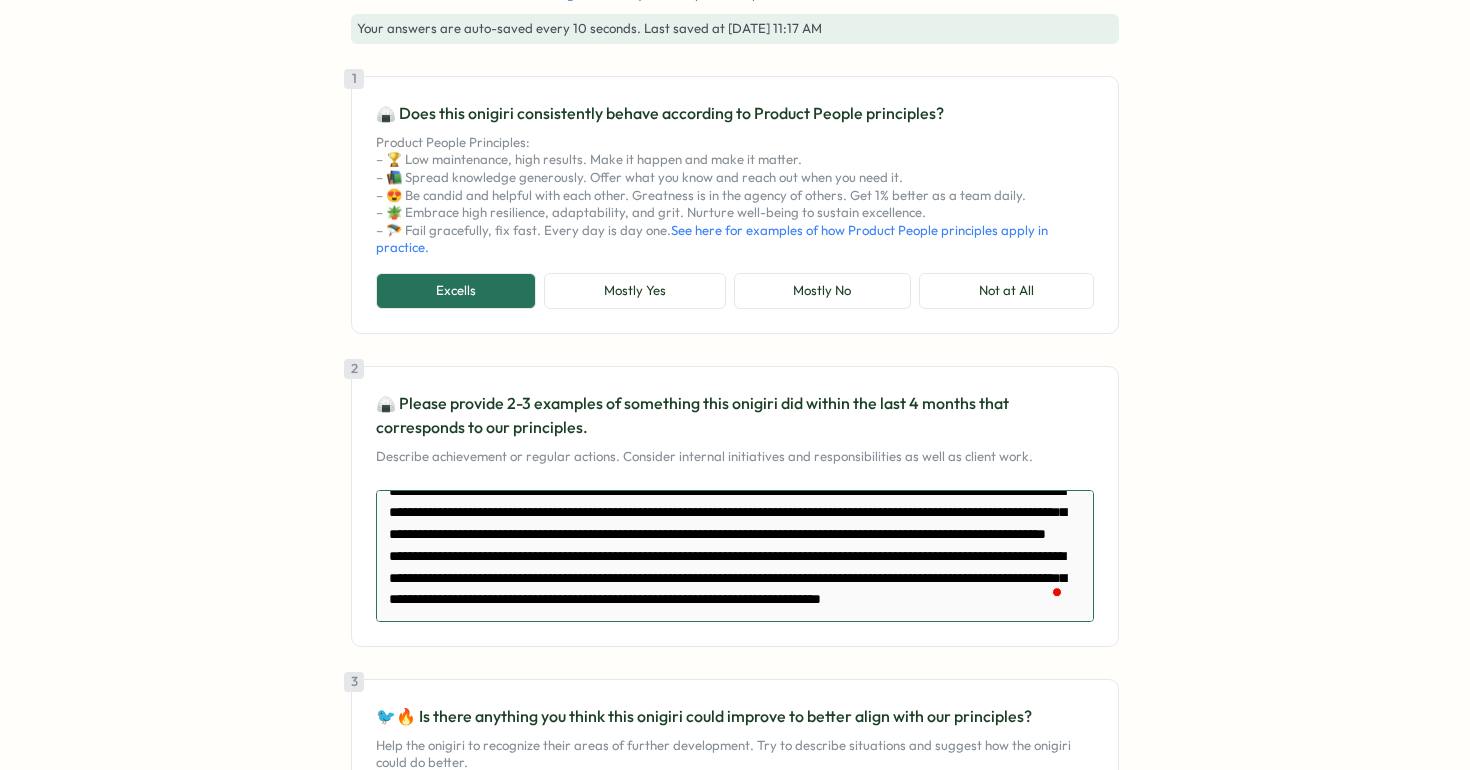 type on "*" 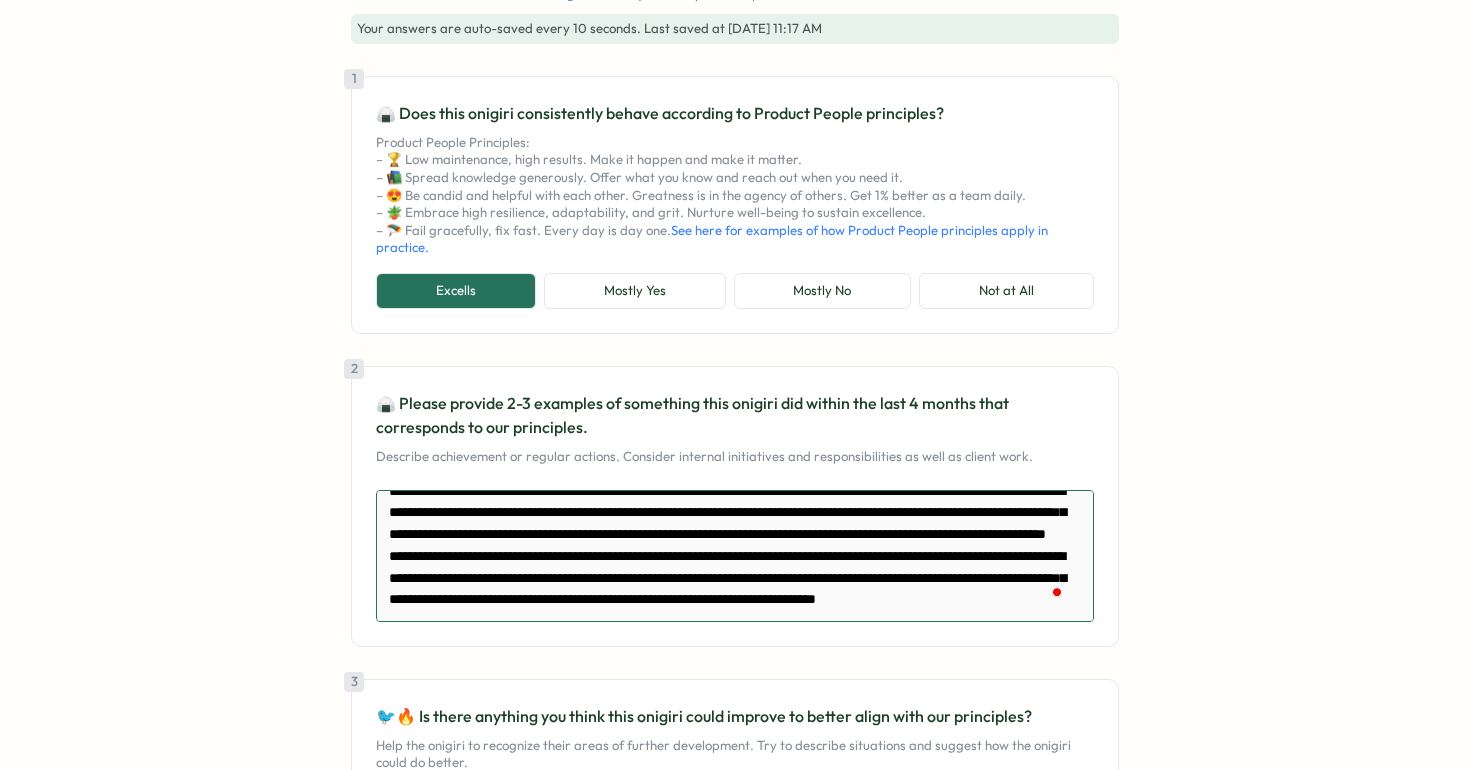 type on "*" 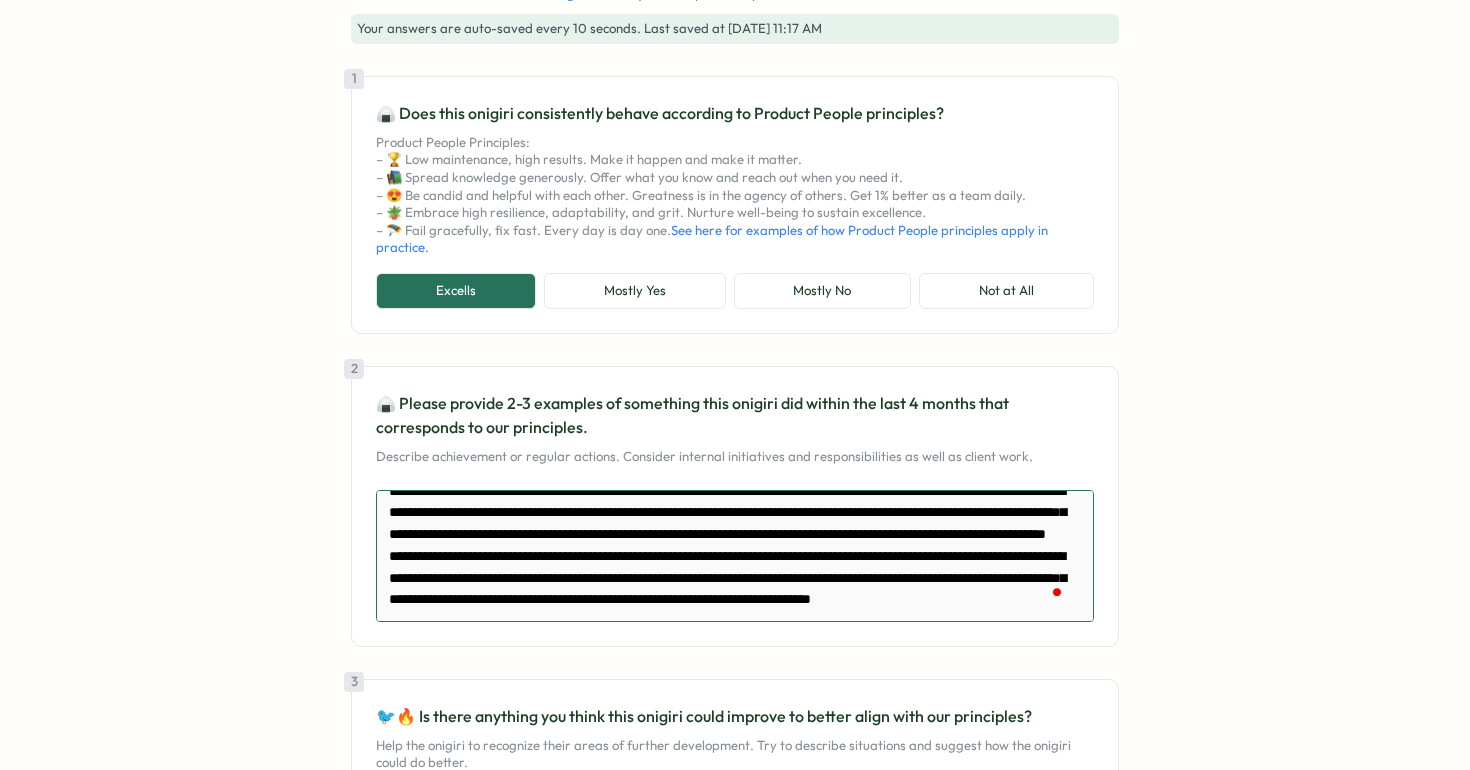 type on "*" 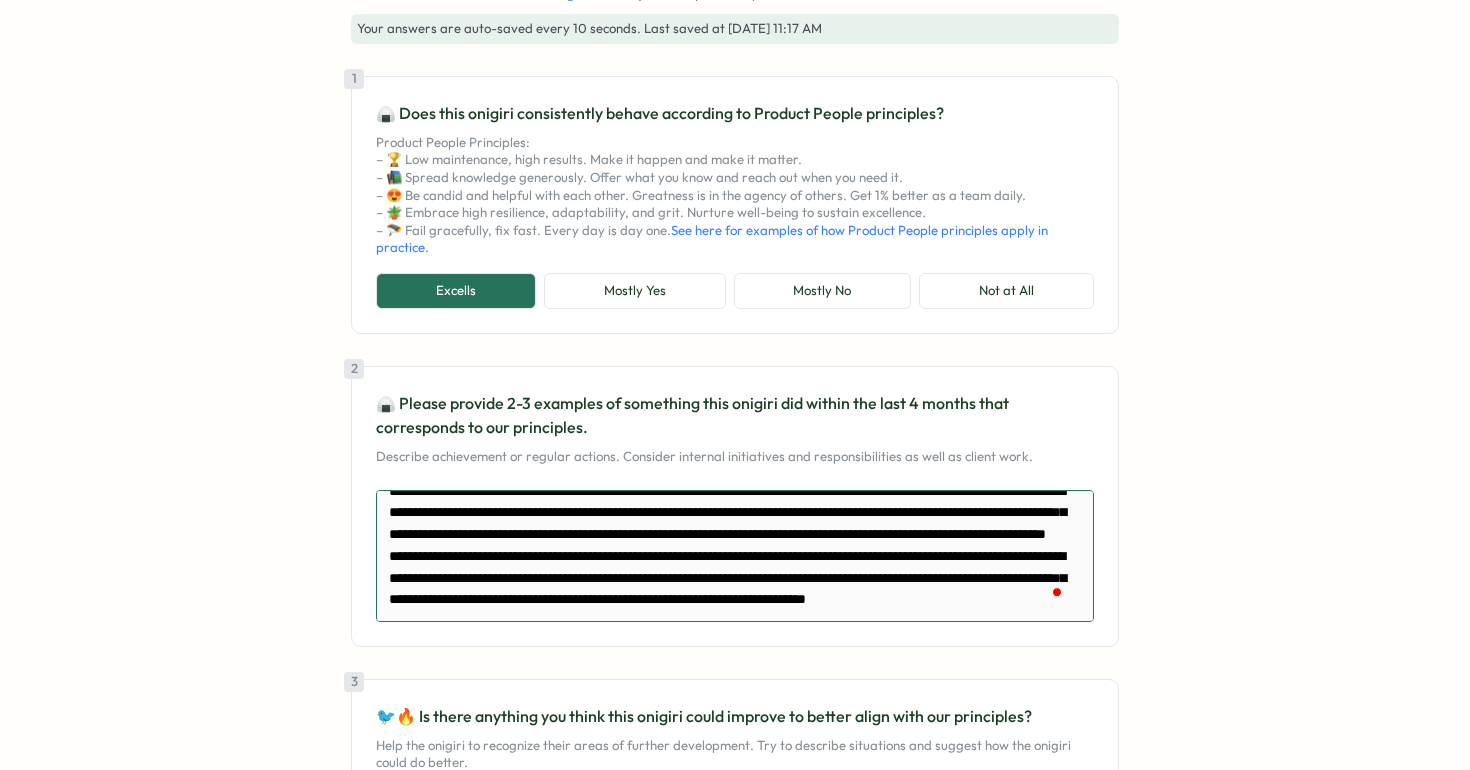 type on "*" 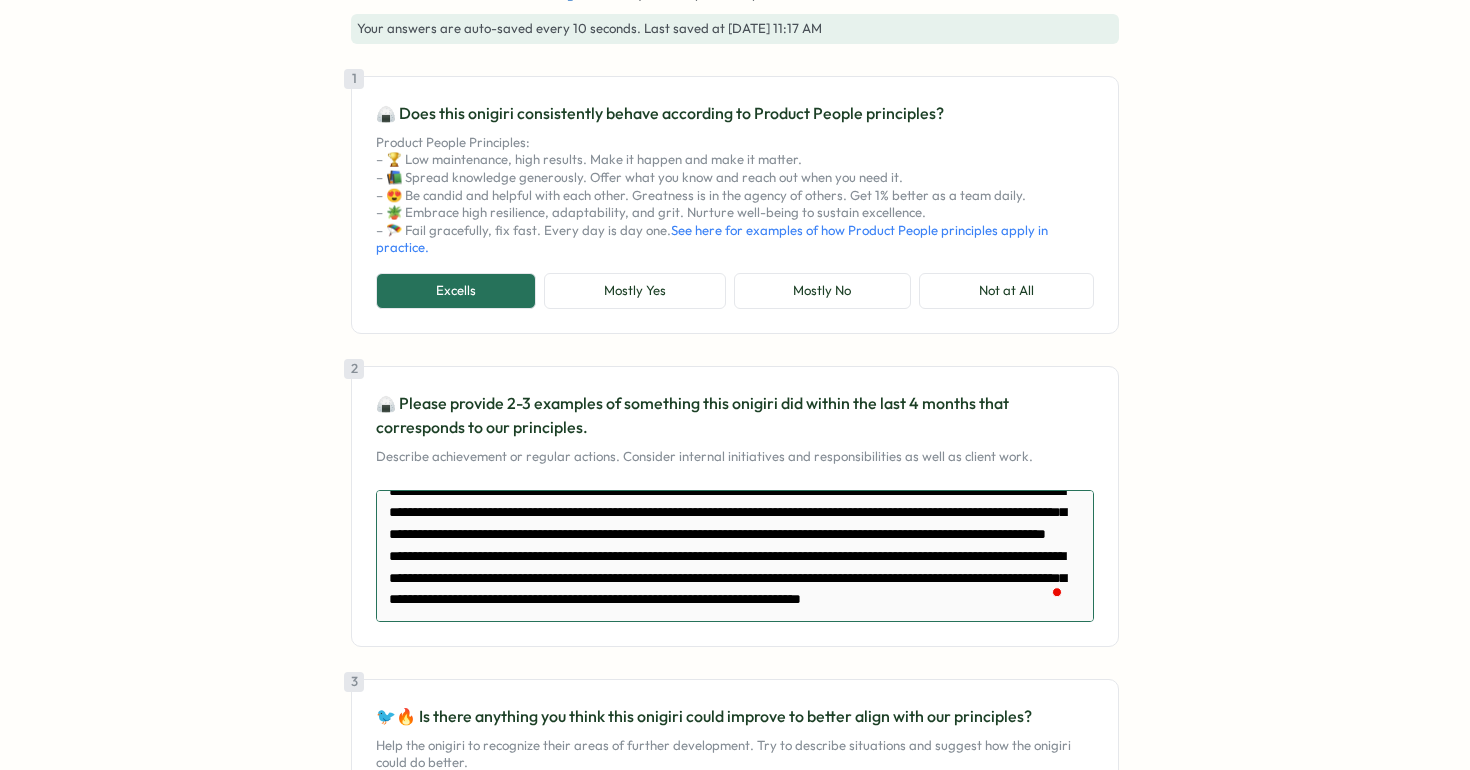 type on "*" 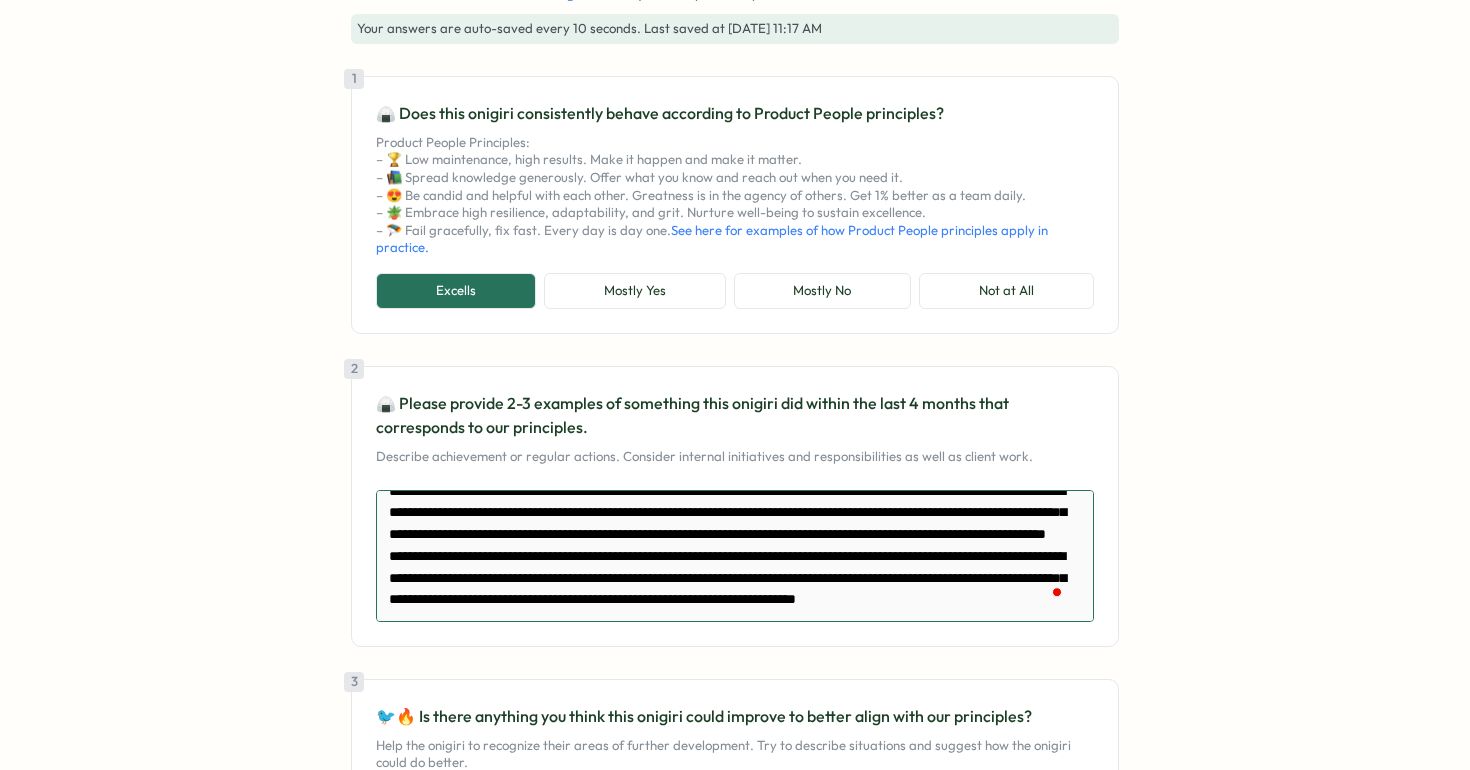 type on "*" 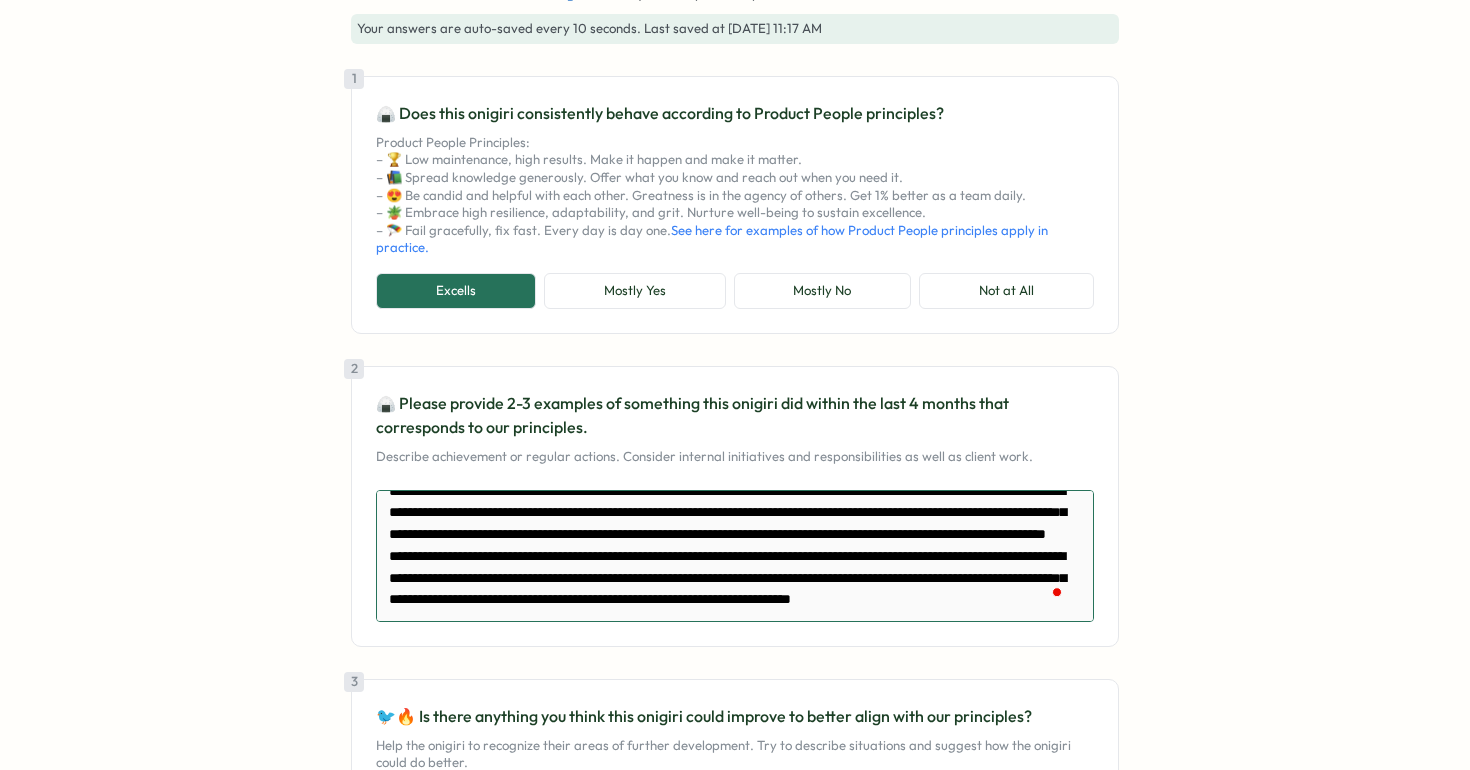 type on "*" 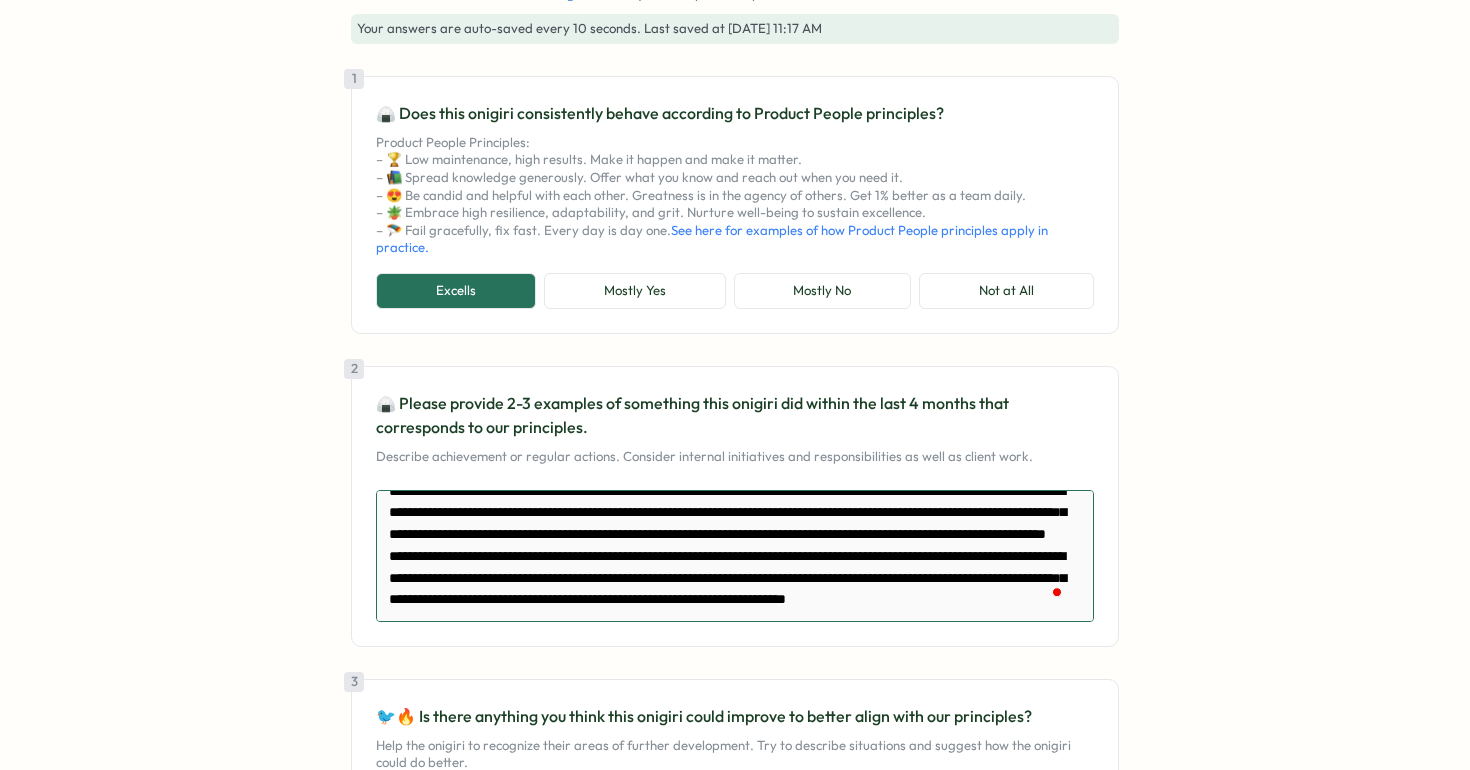 type on "*" 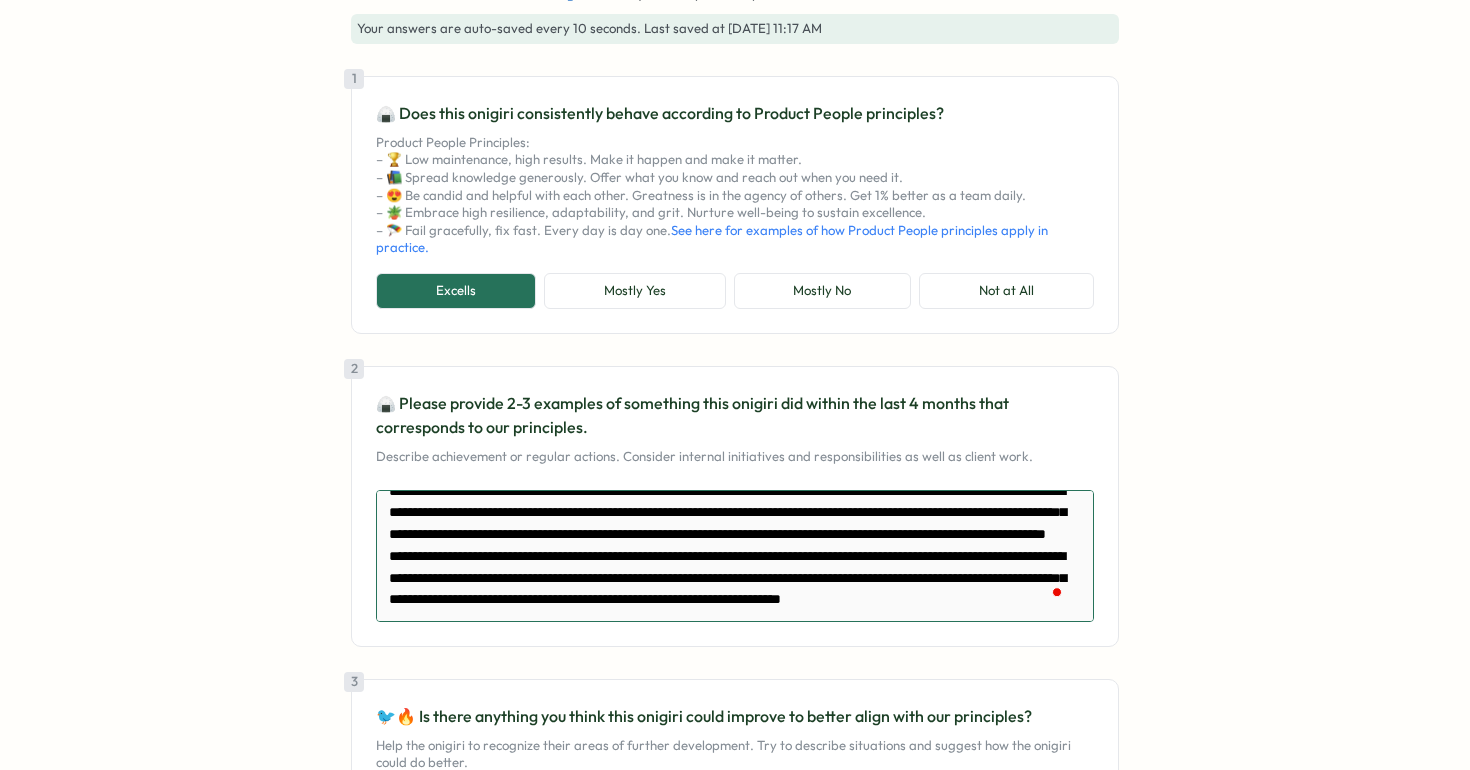 type on "*" 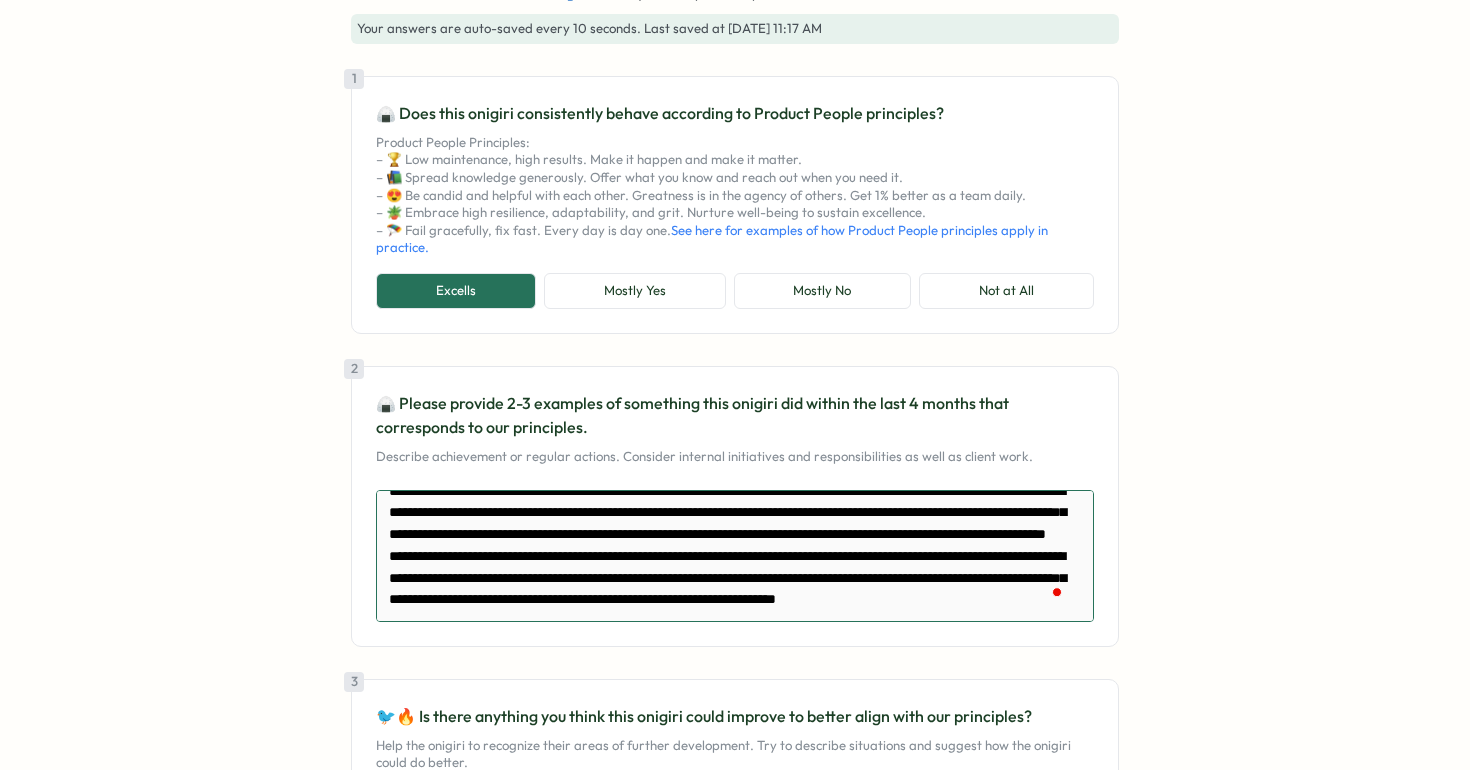 type on "*" 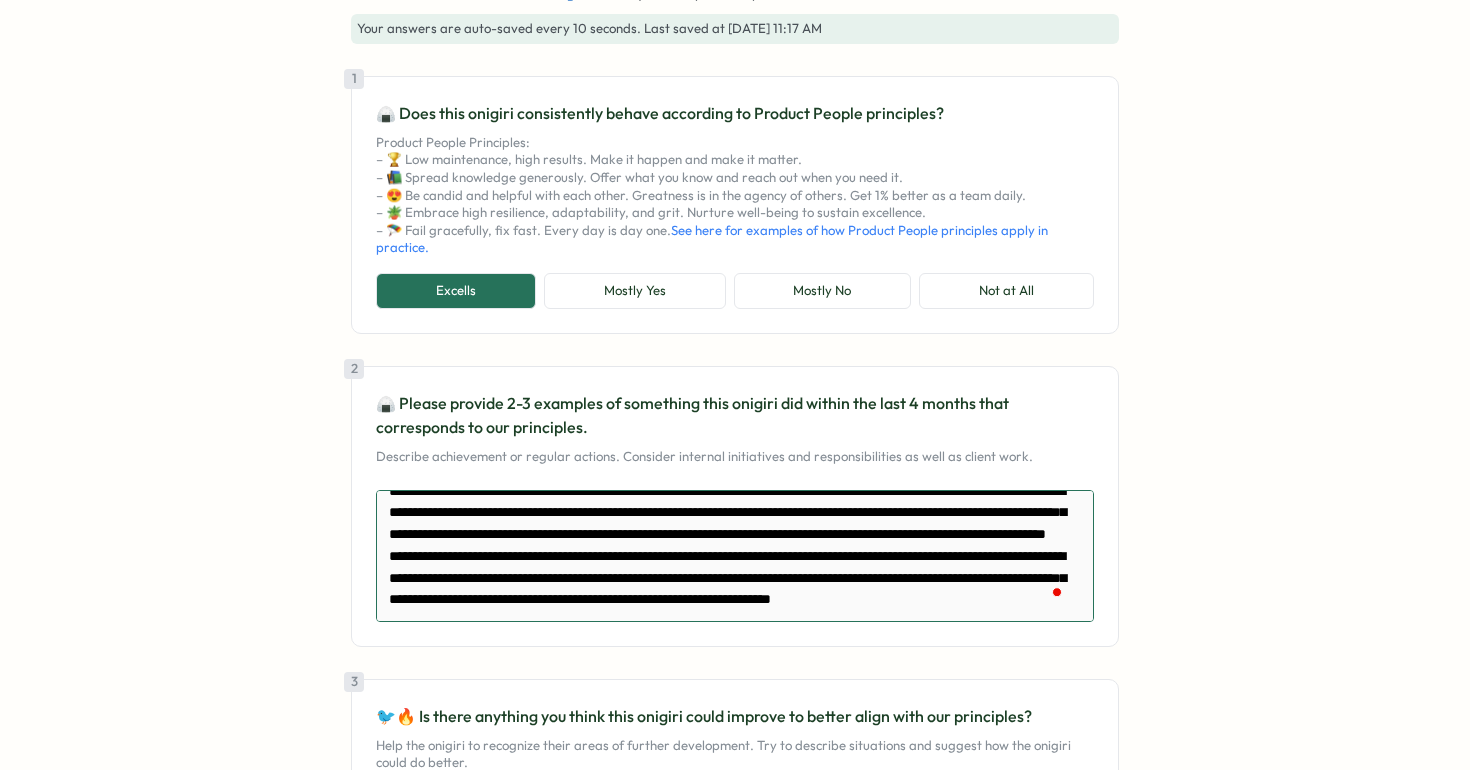 type on "*" 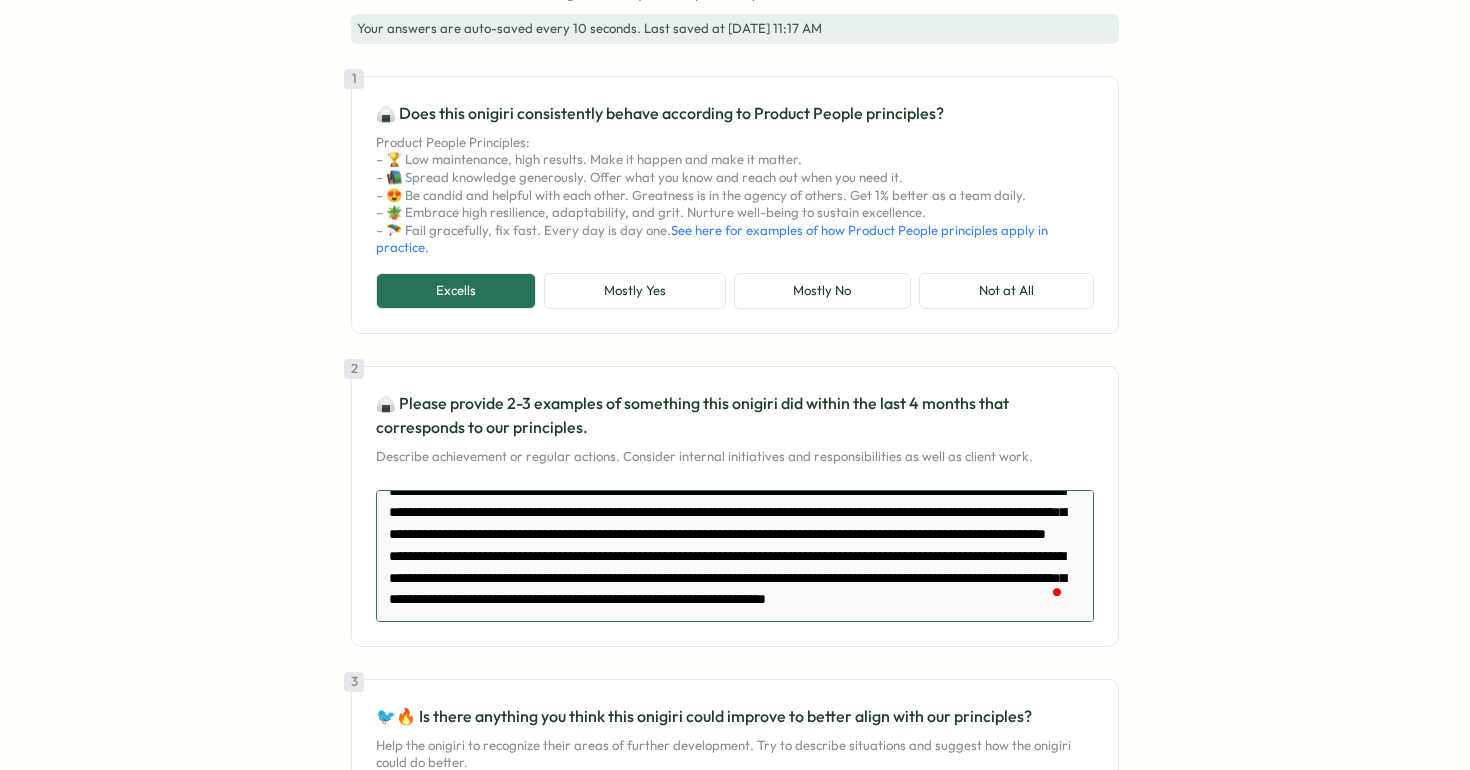 type on "*" 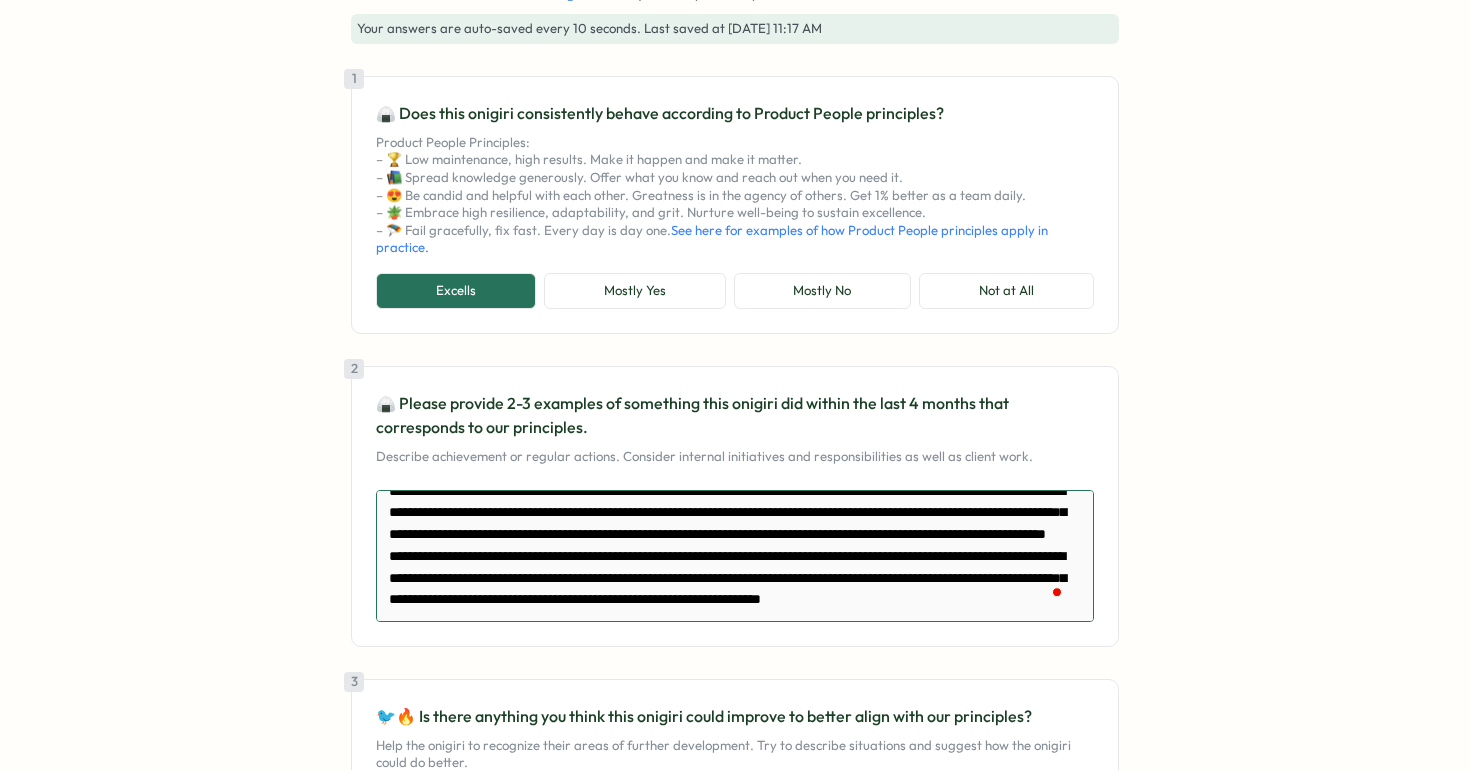 type on "*" 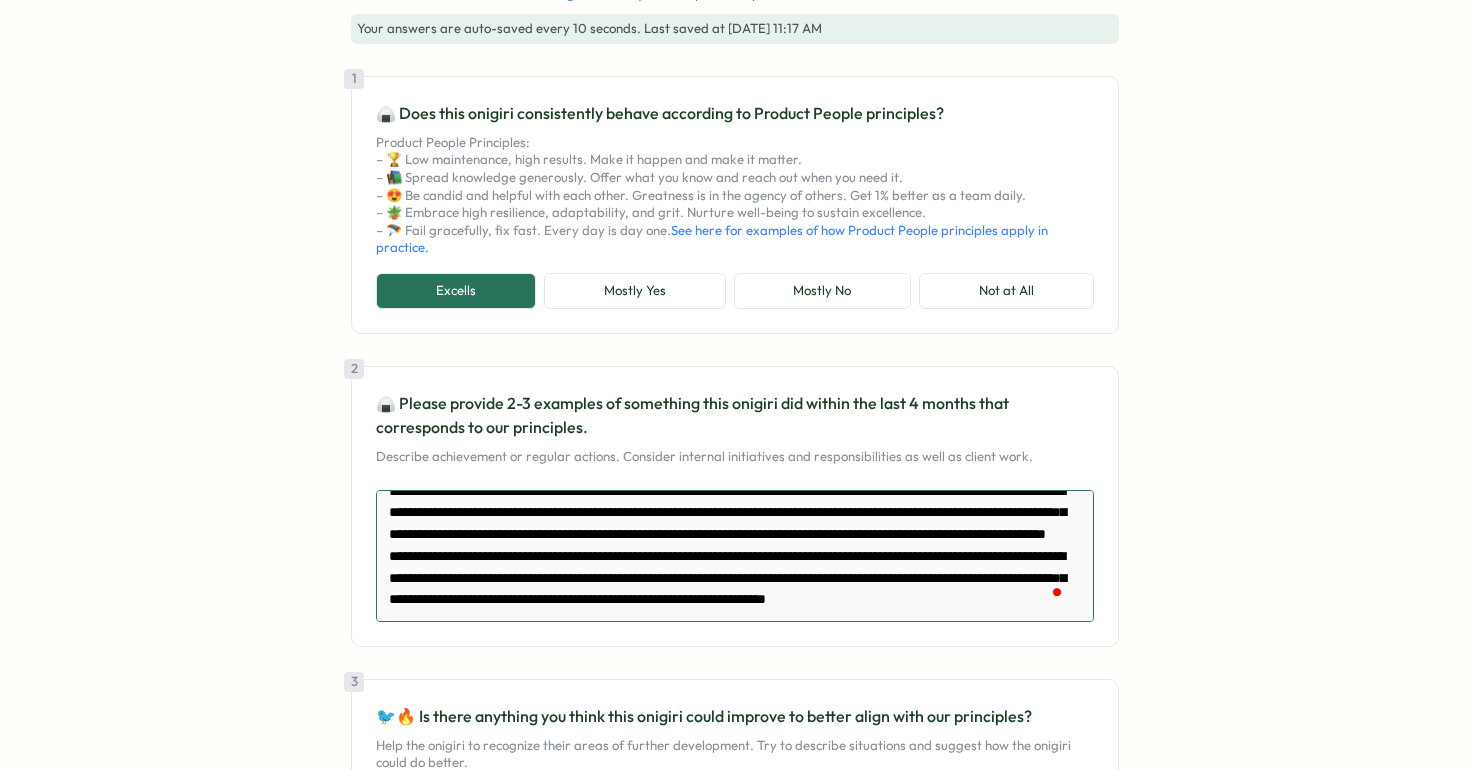 type on "*" 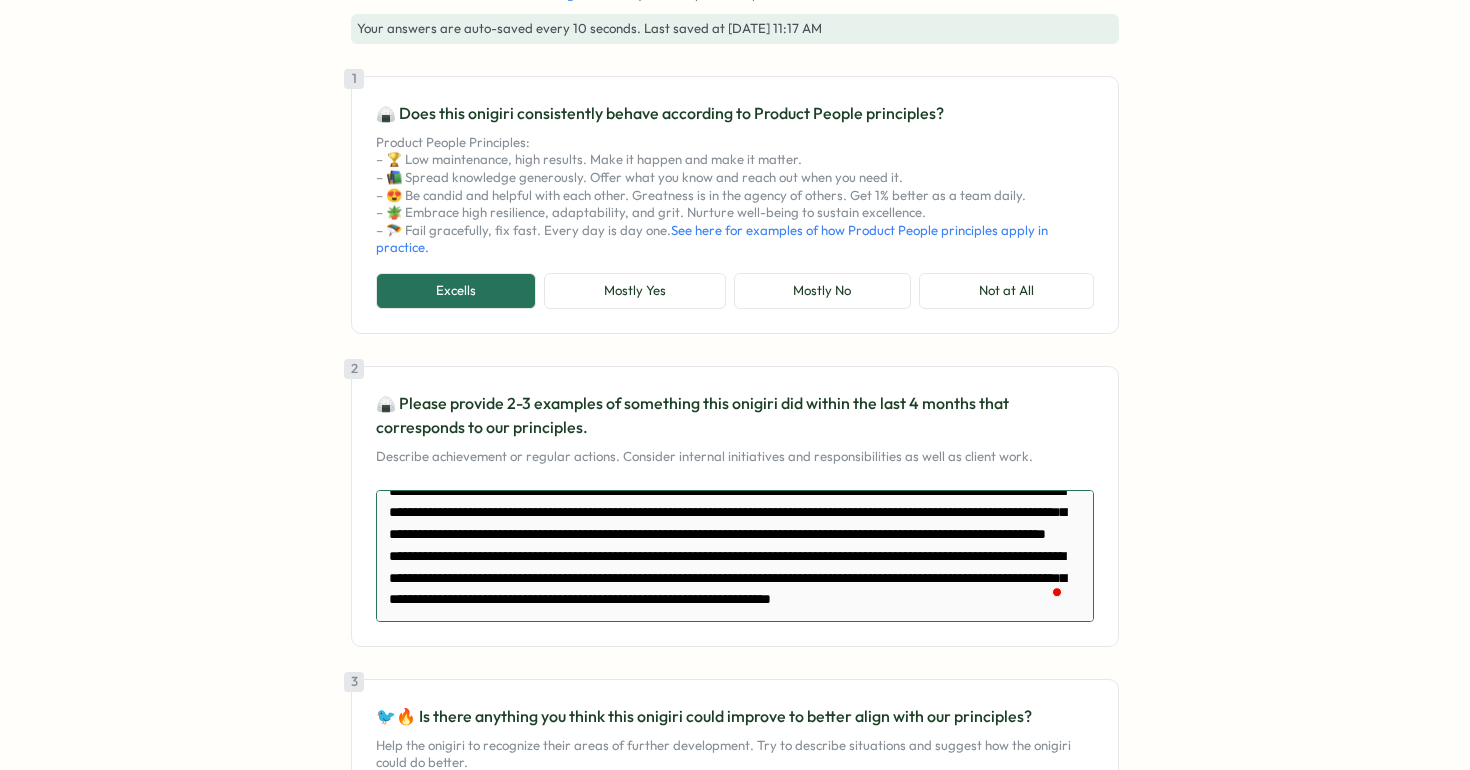 type on "*" 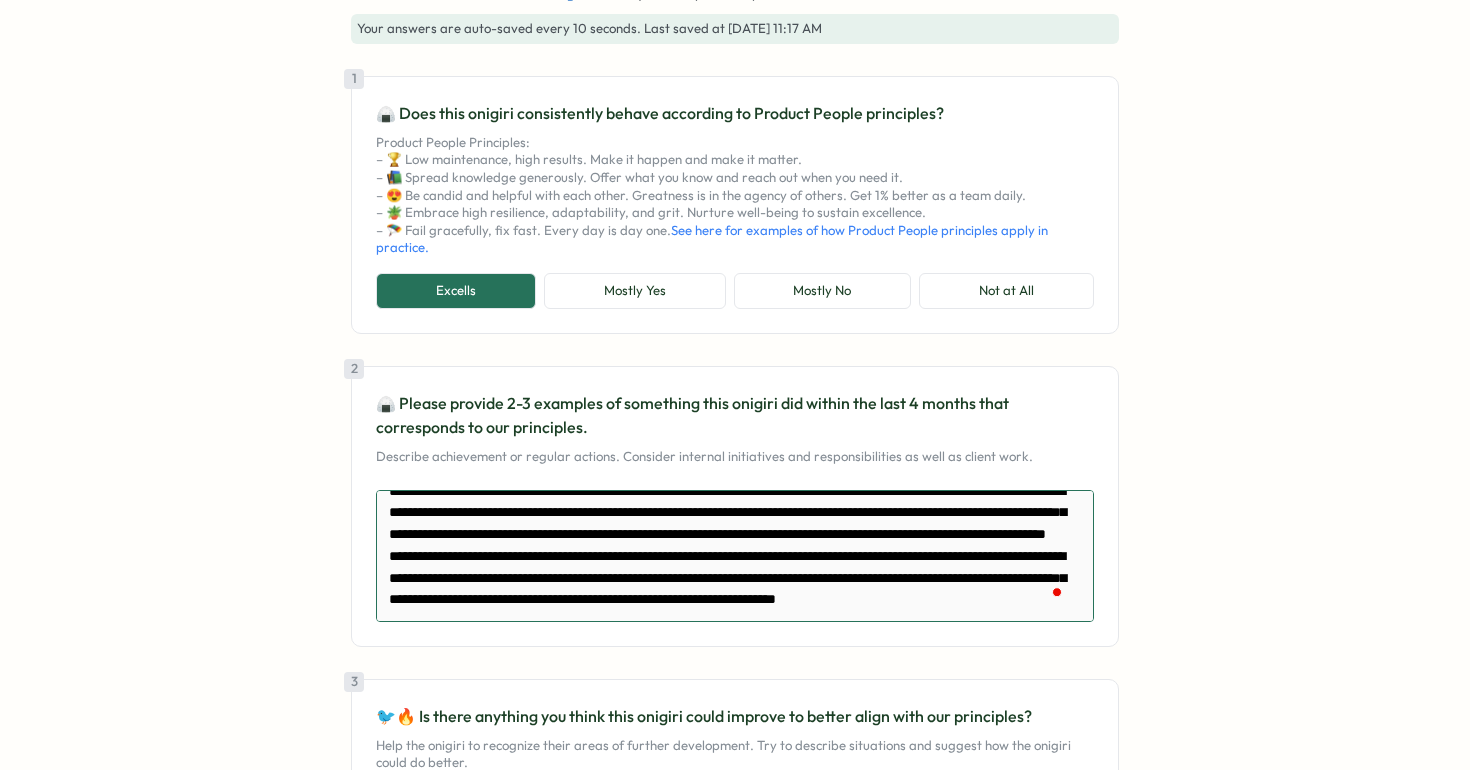 type on "*" 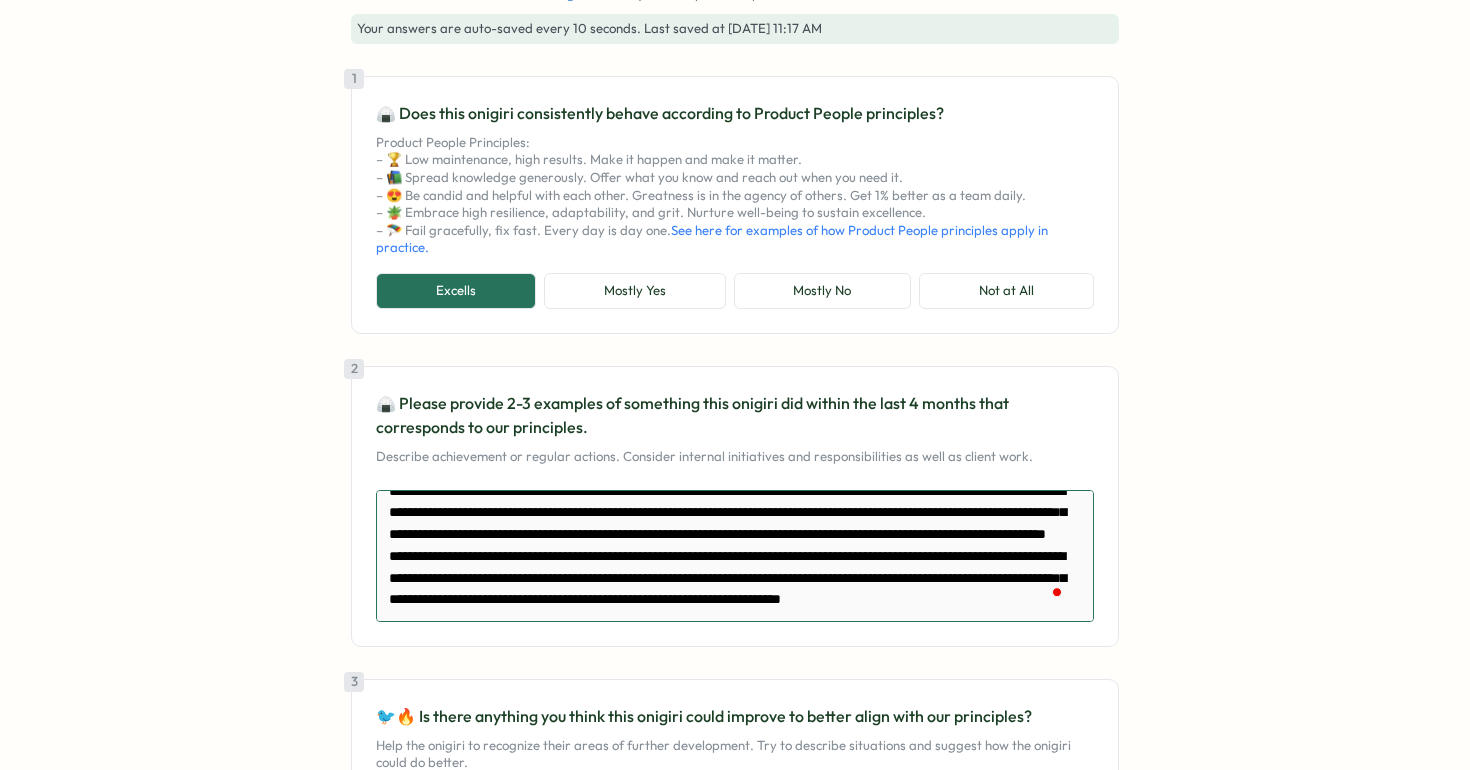type on "*" 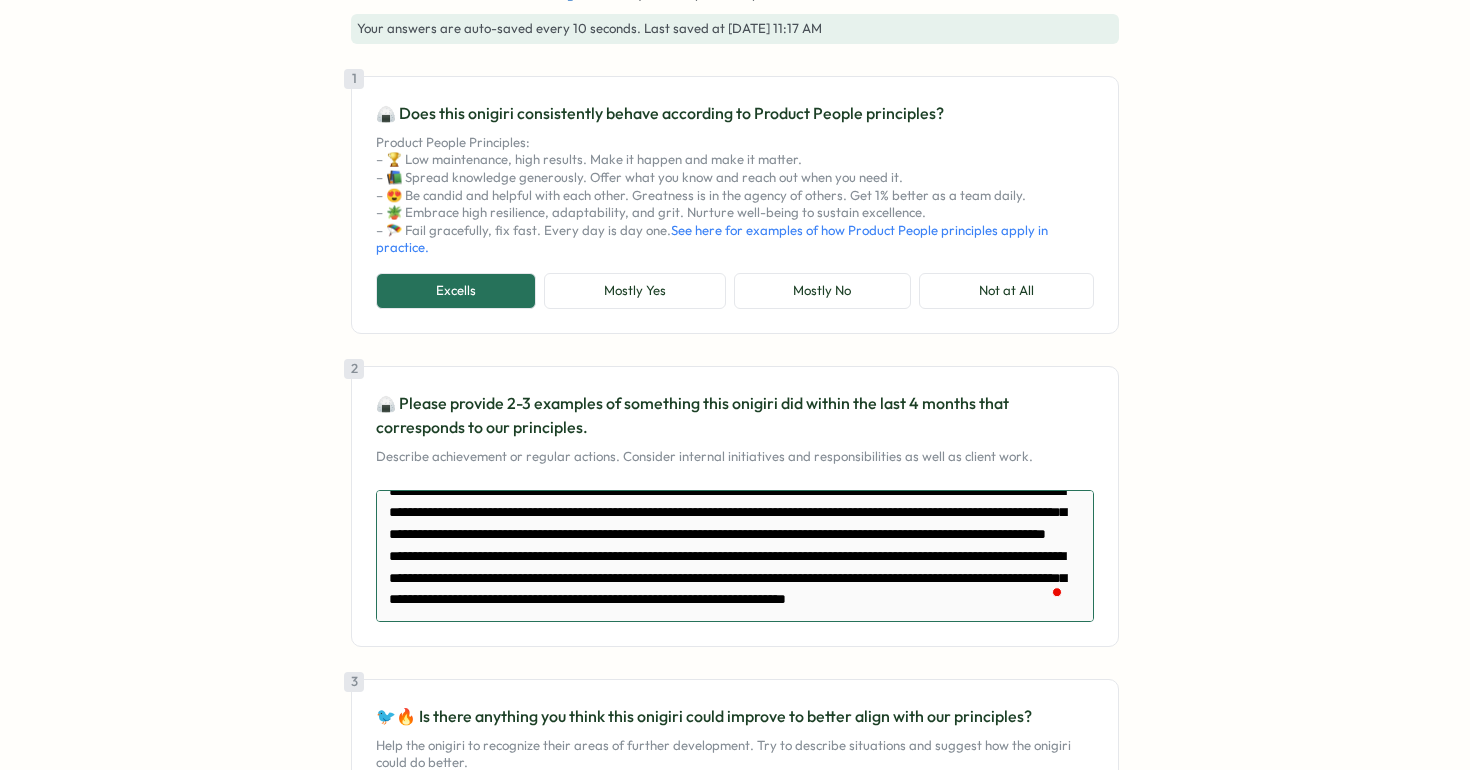 type on "*" 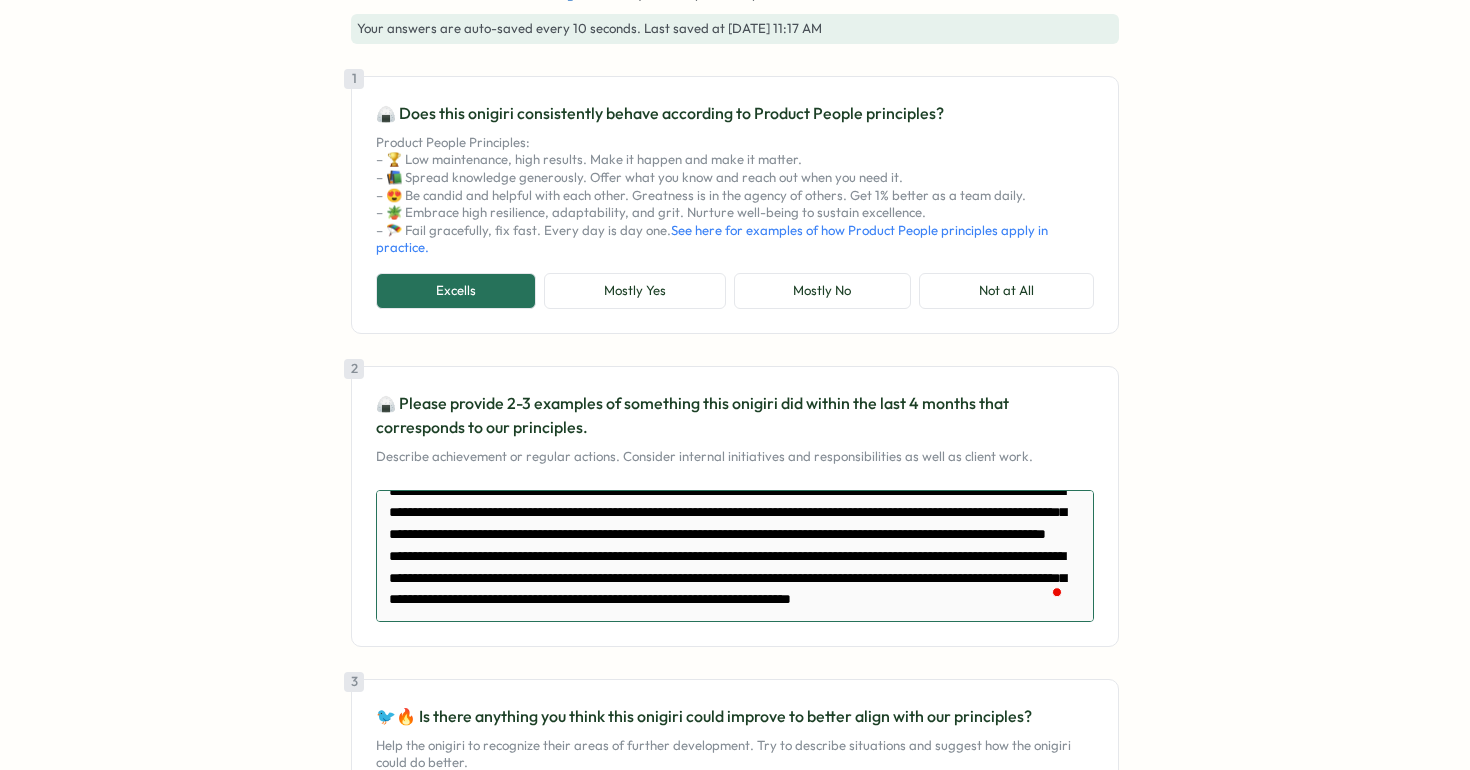 type on "*" 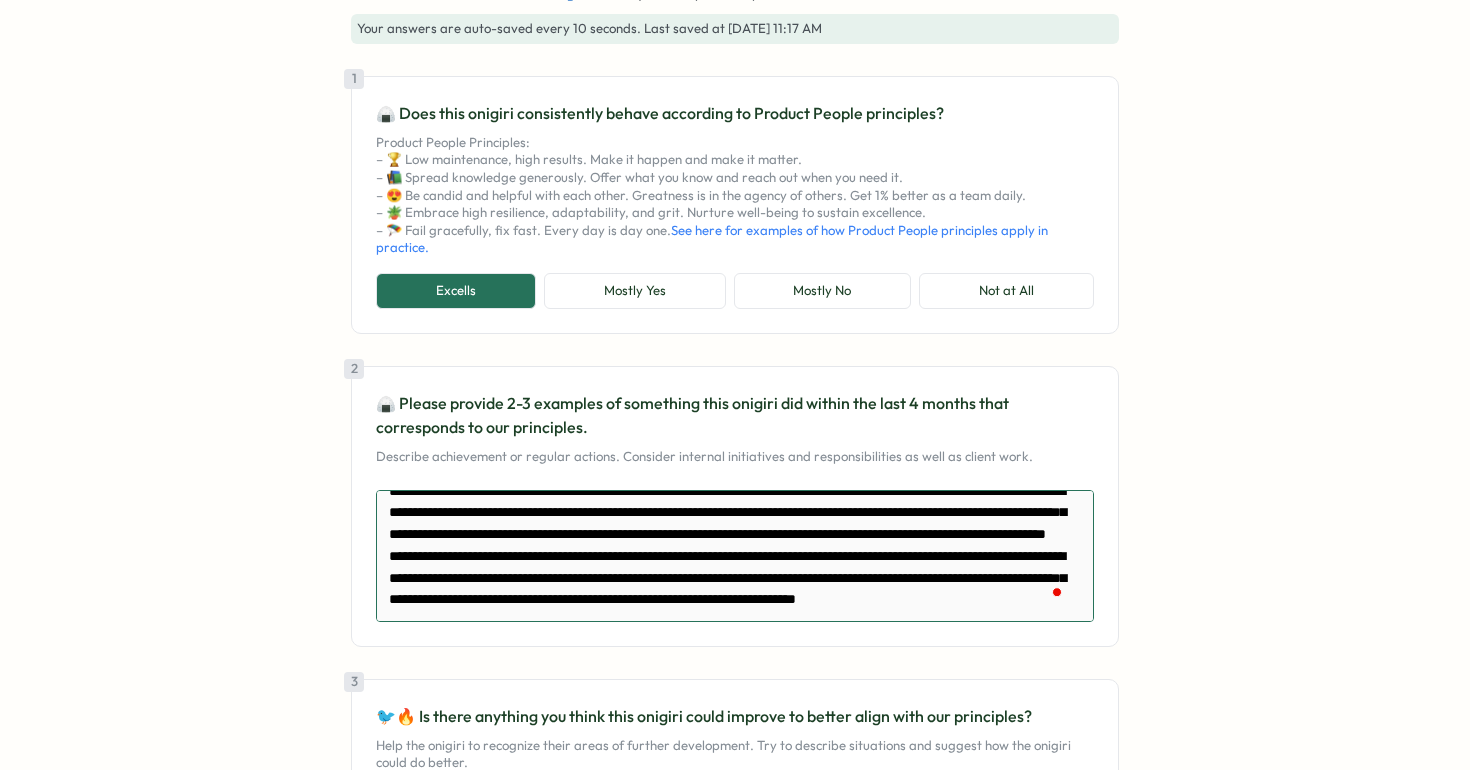 type on "*" 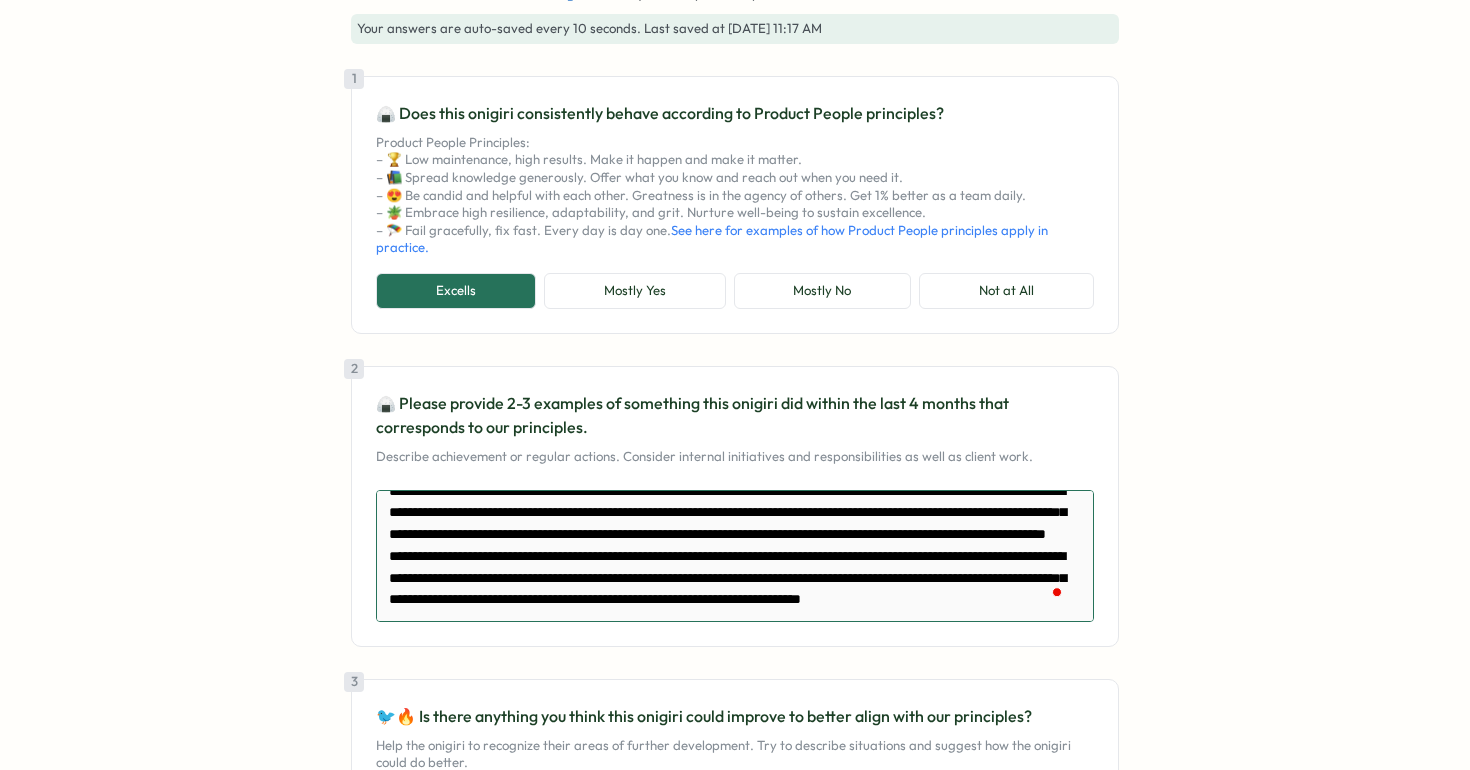 type on "*" 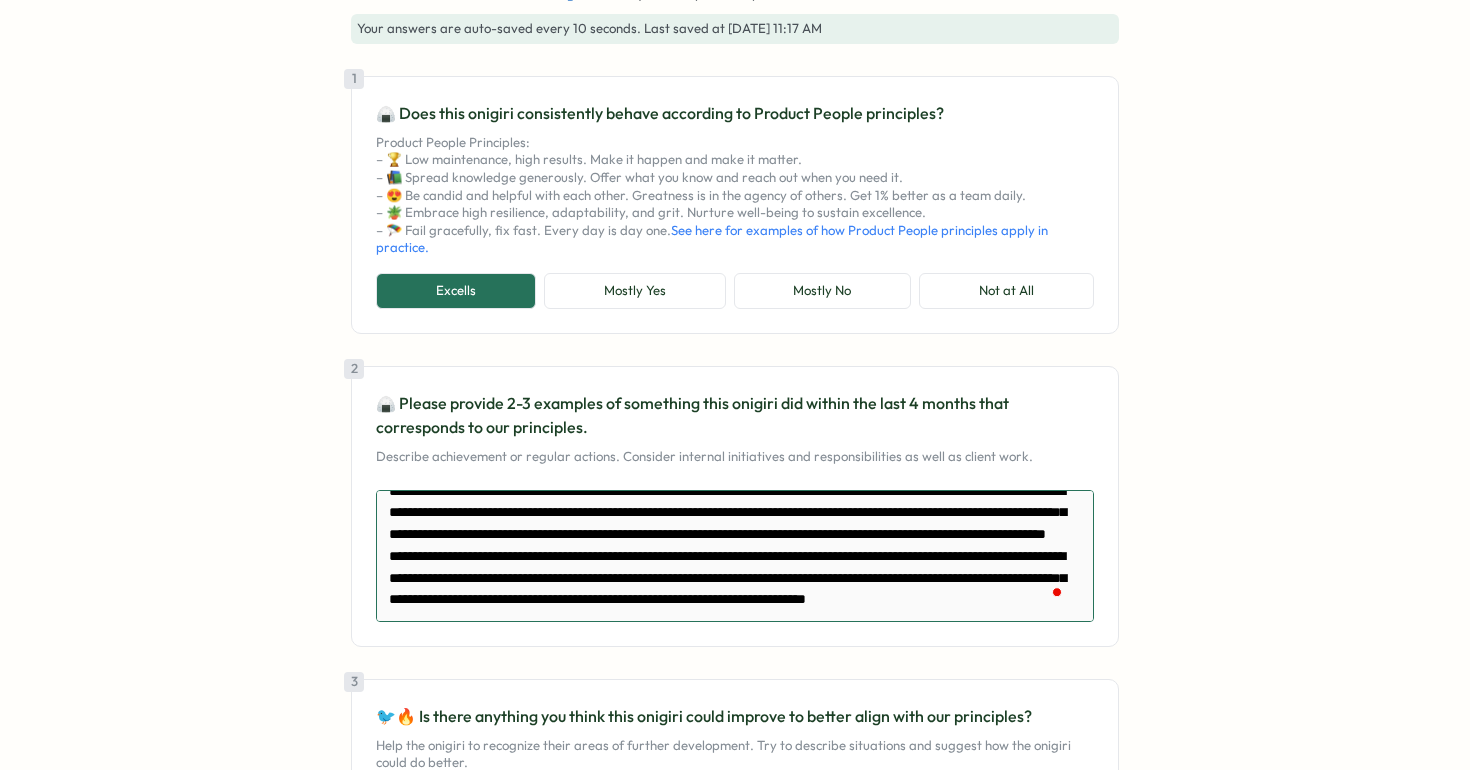 type on "*" 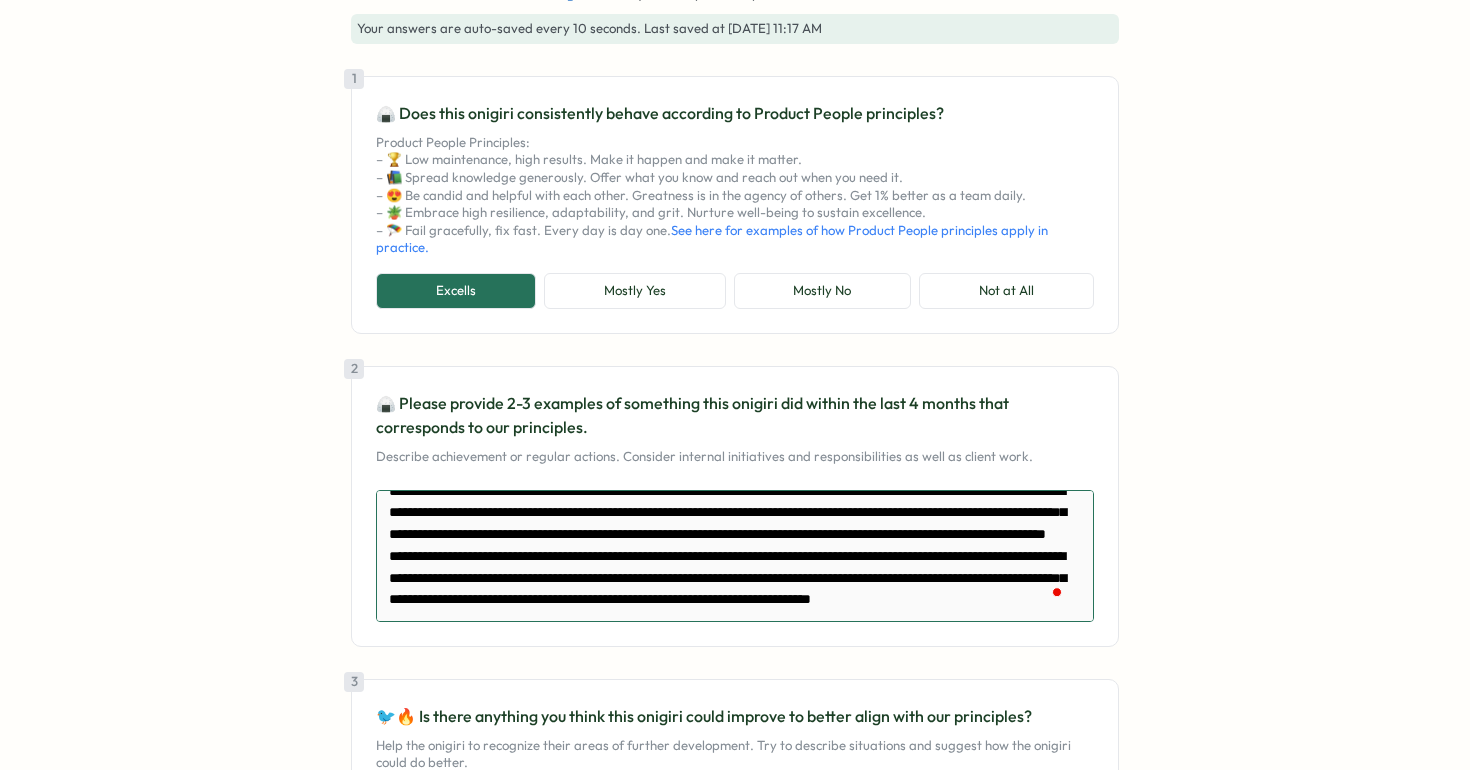 type on "**********" 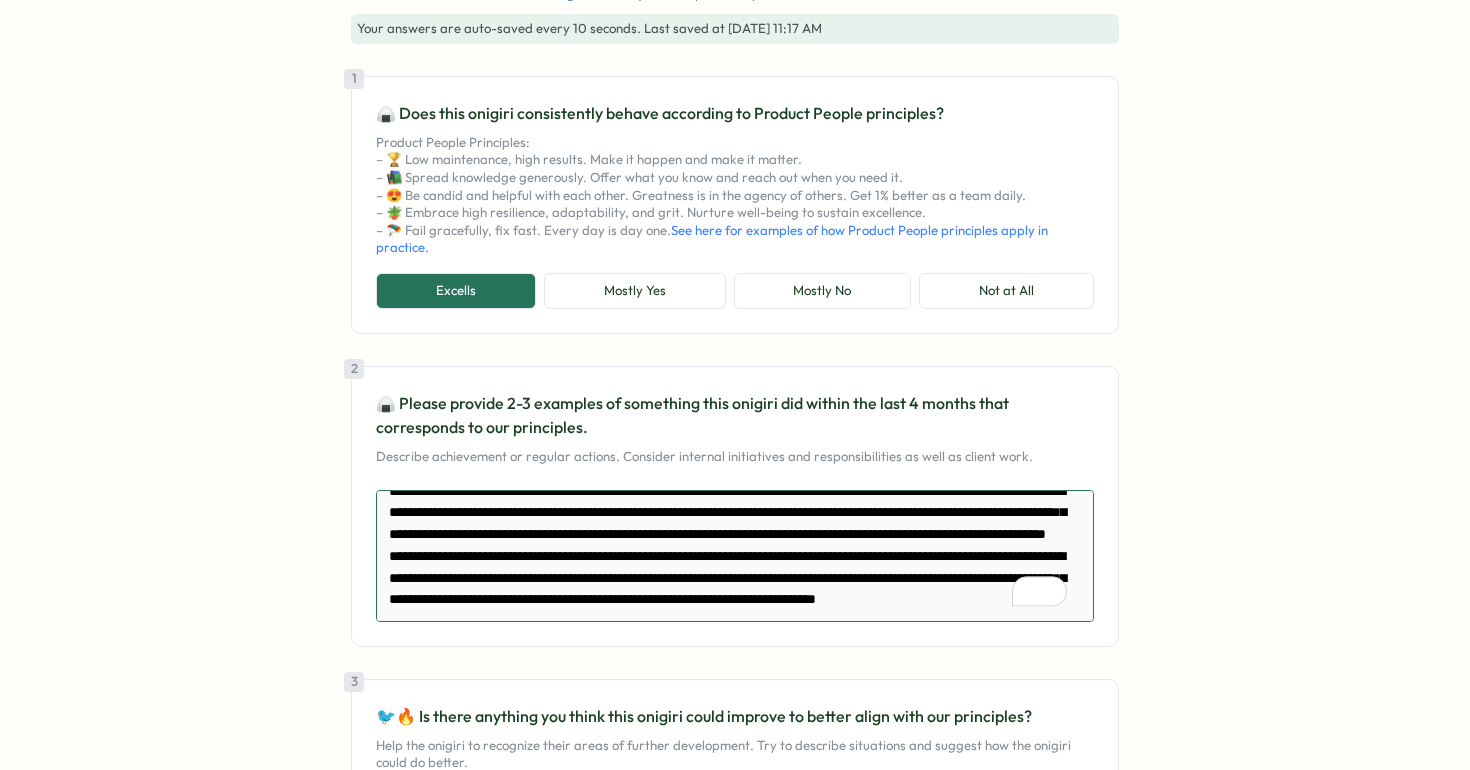 click at bounding box center [735, 556] 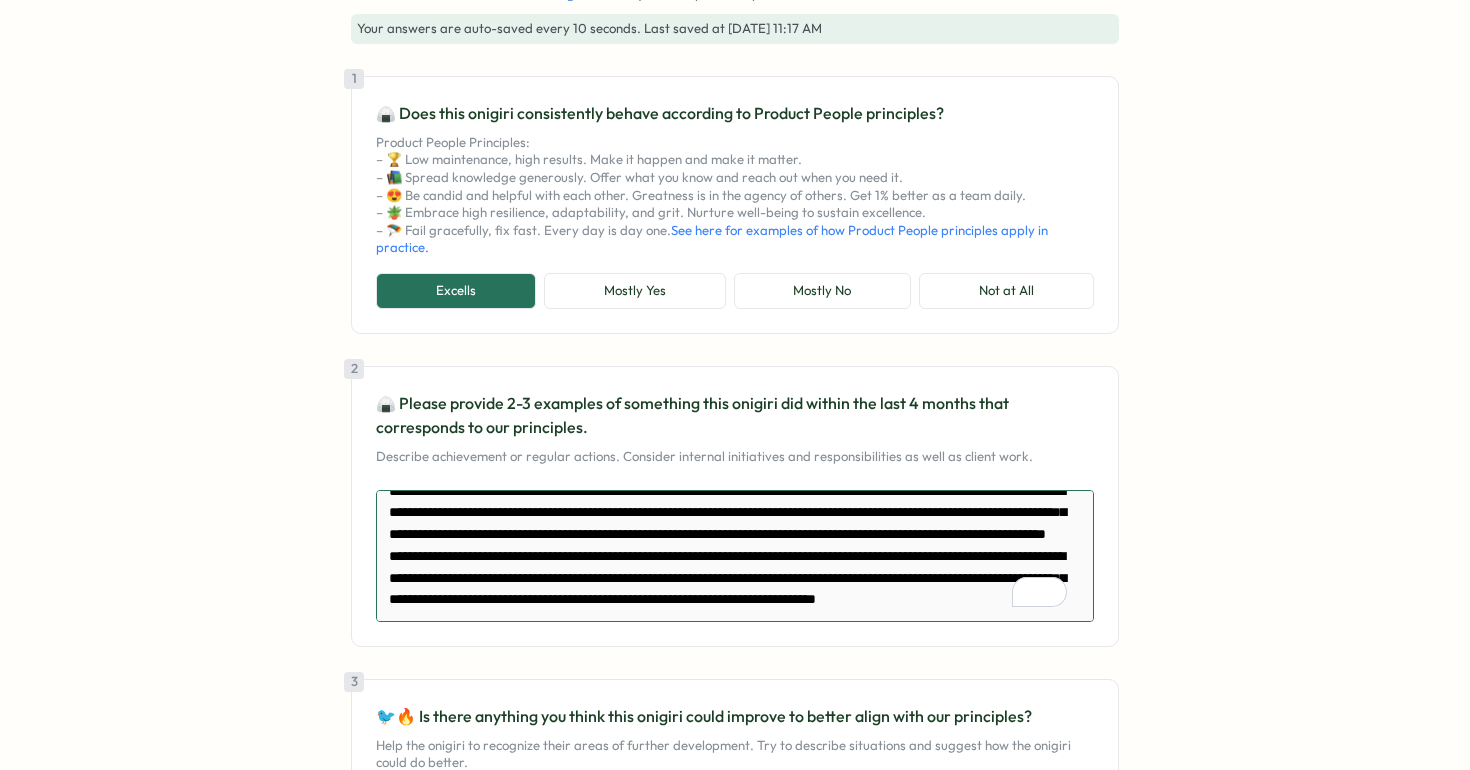 type on "*" 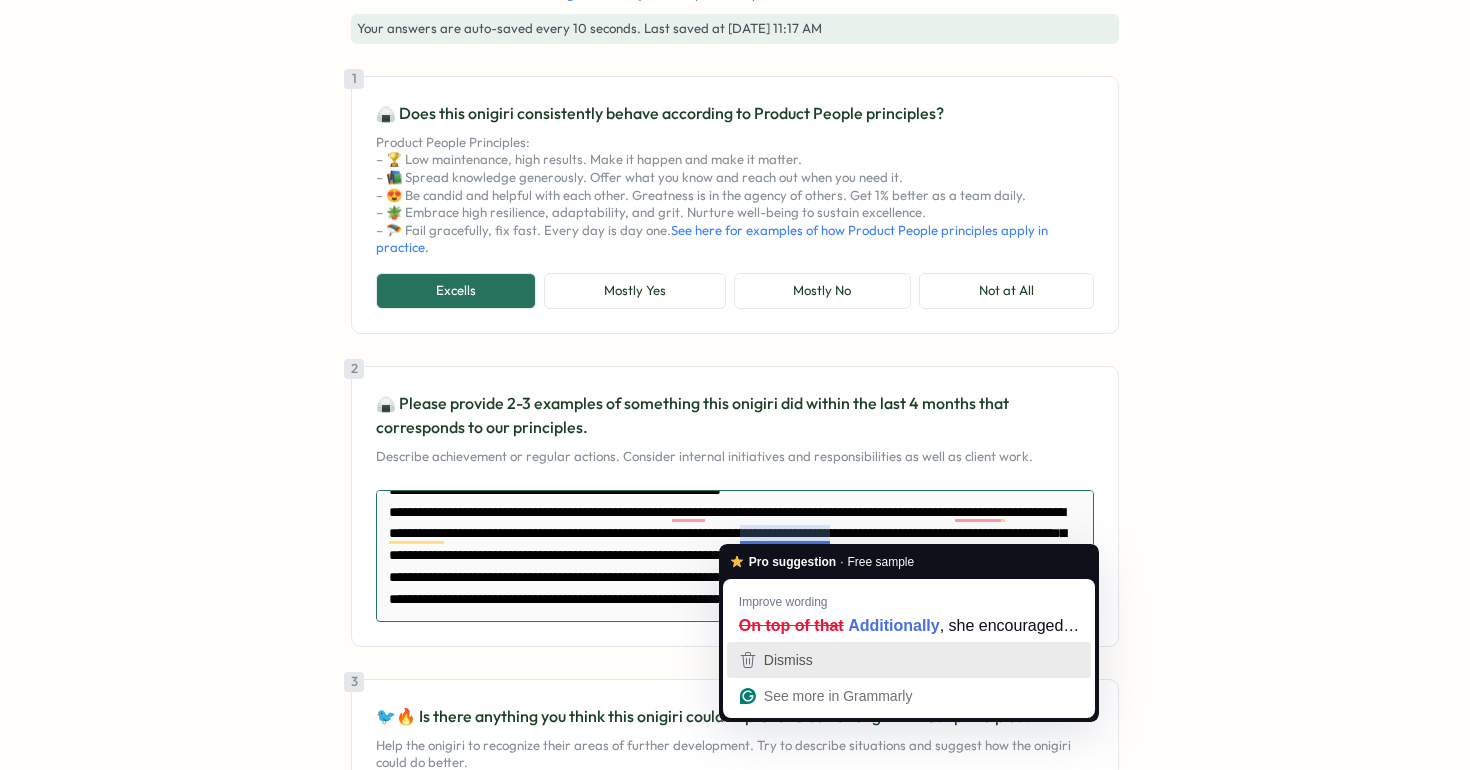 click on "Dismiss" at bounding box center [788, 660] 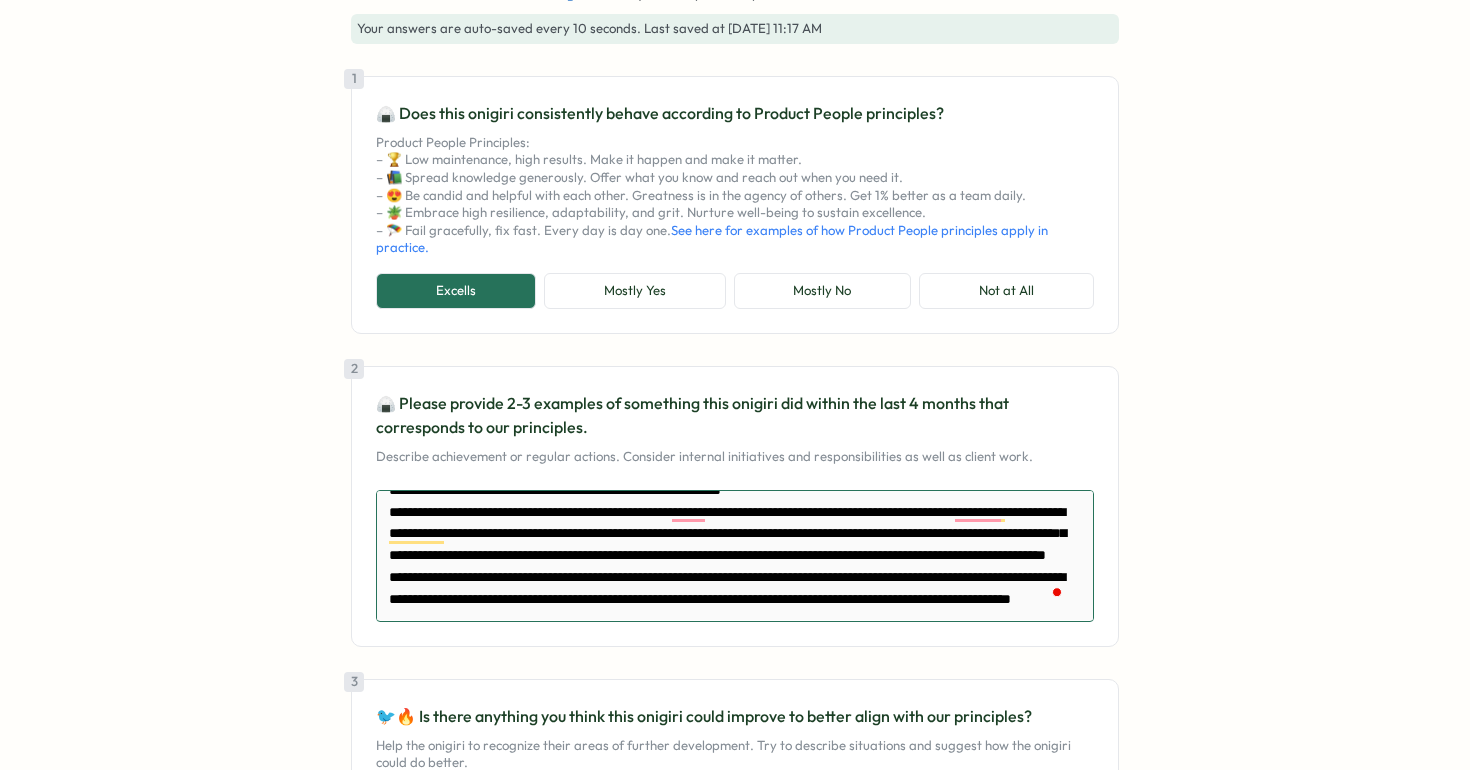 click on "**********" at bounding box center (735, 556) 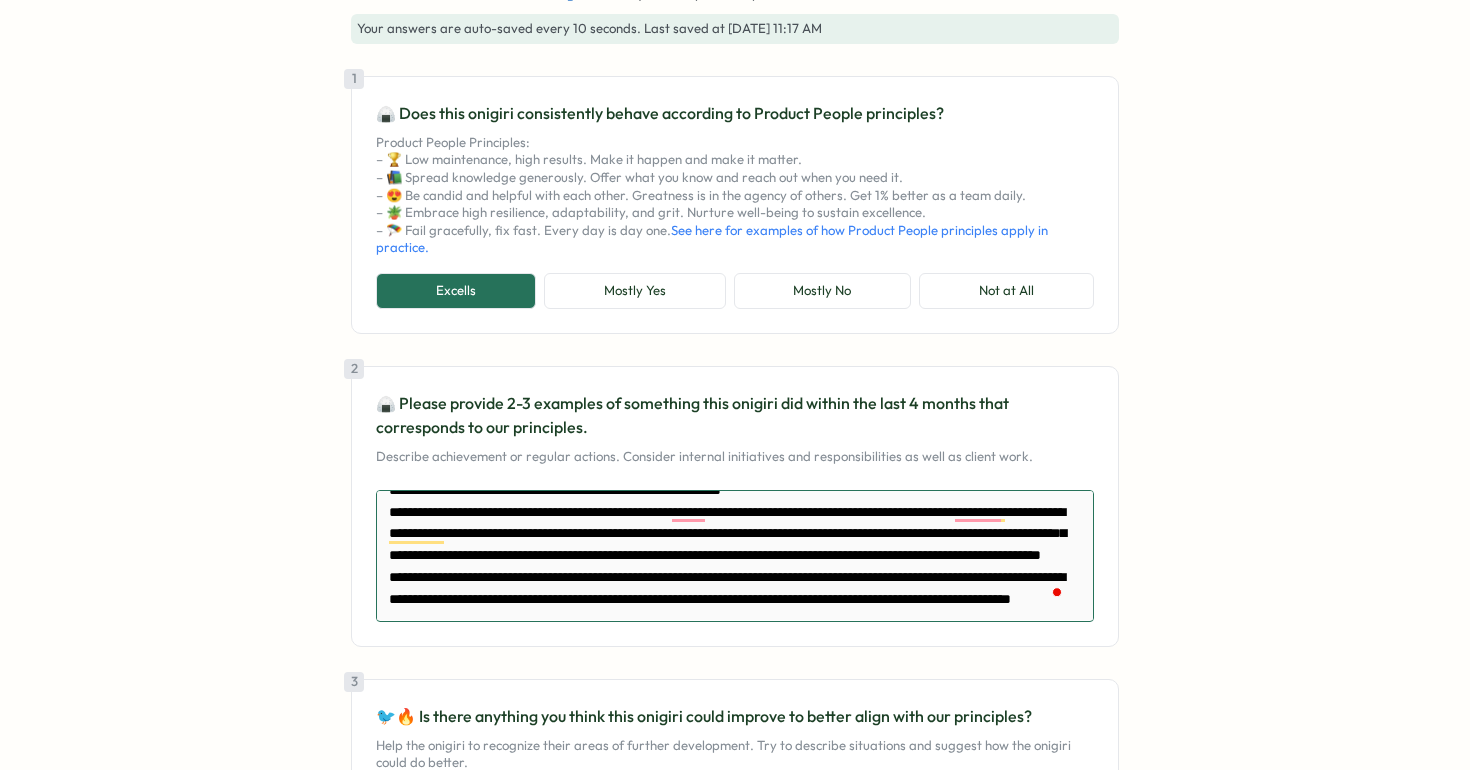 type on "*" 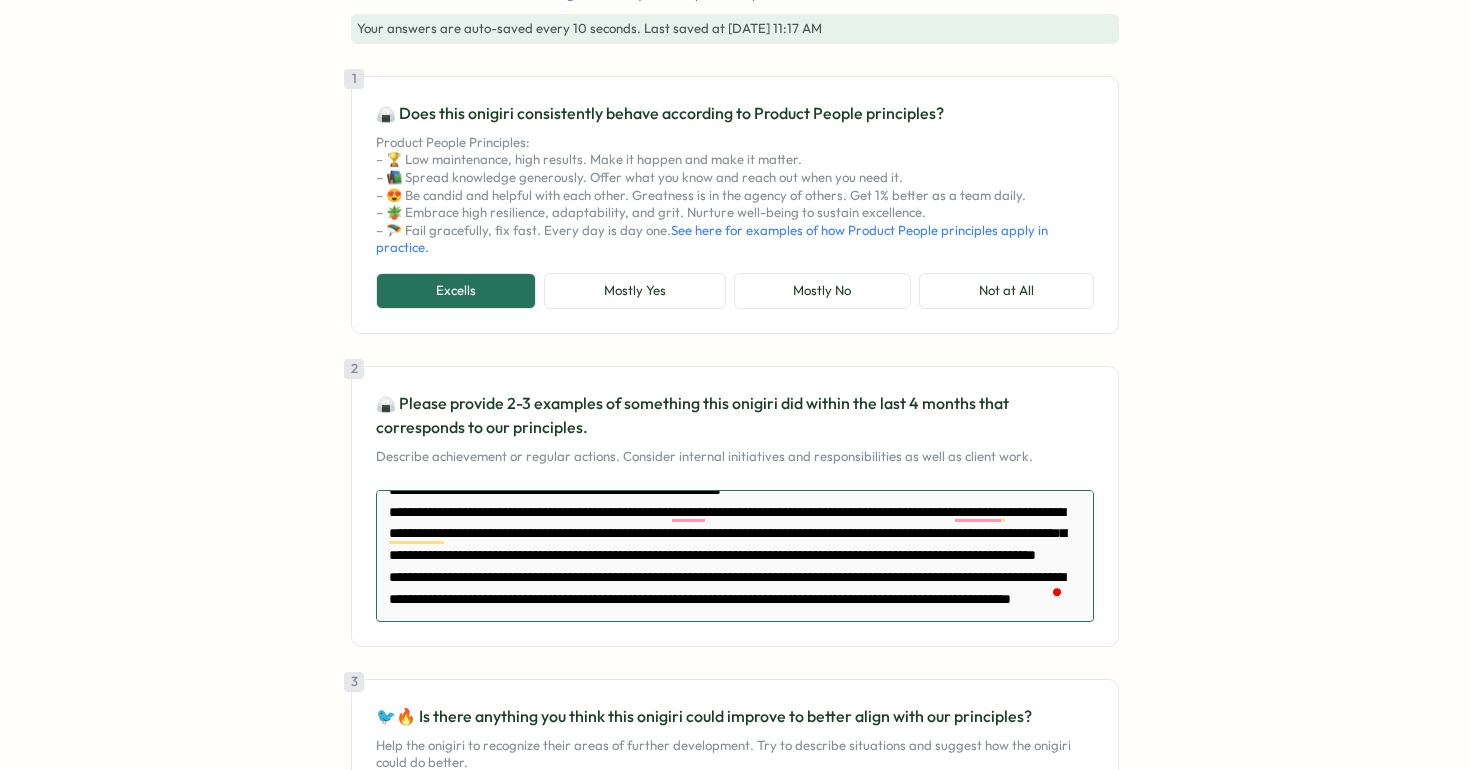 type on "*" 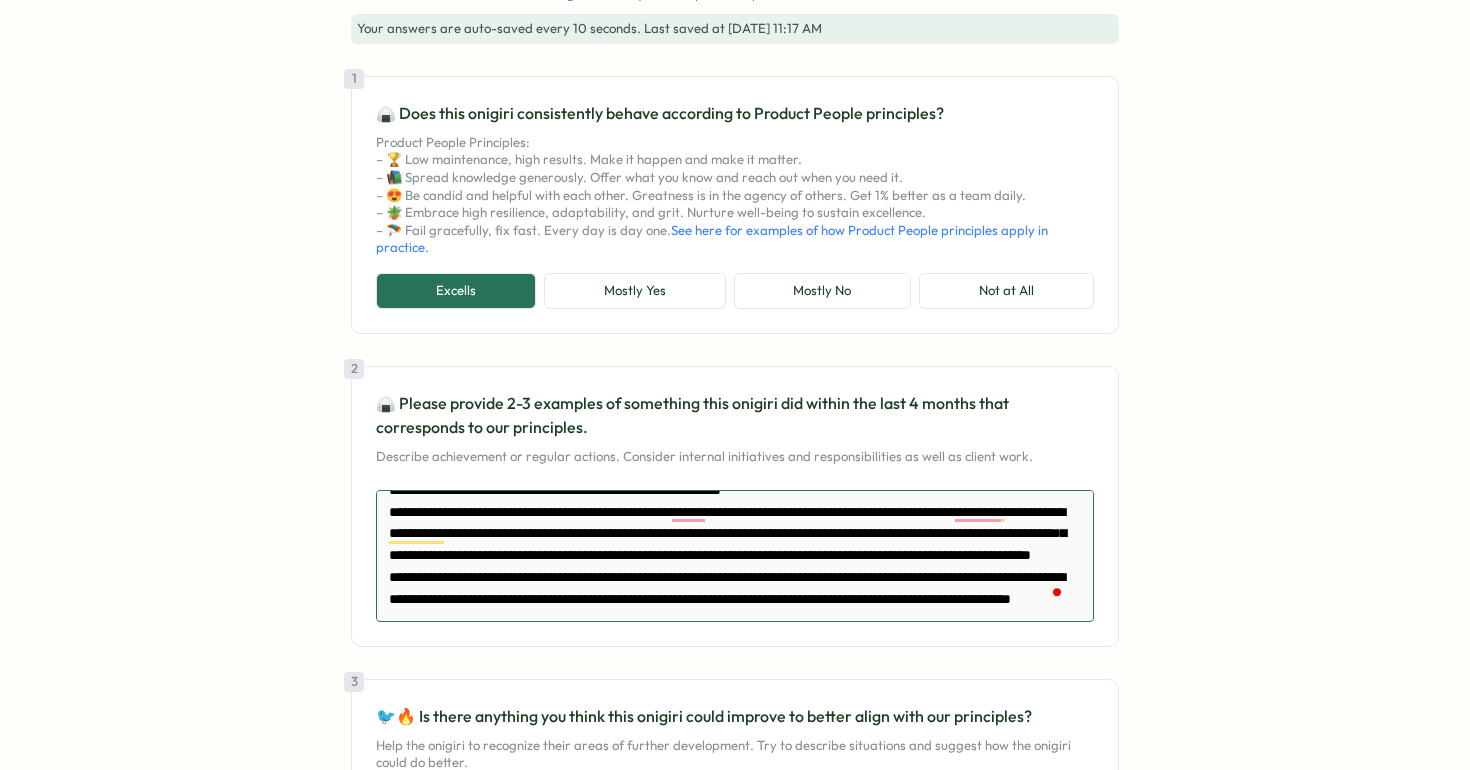 type on "*" 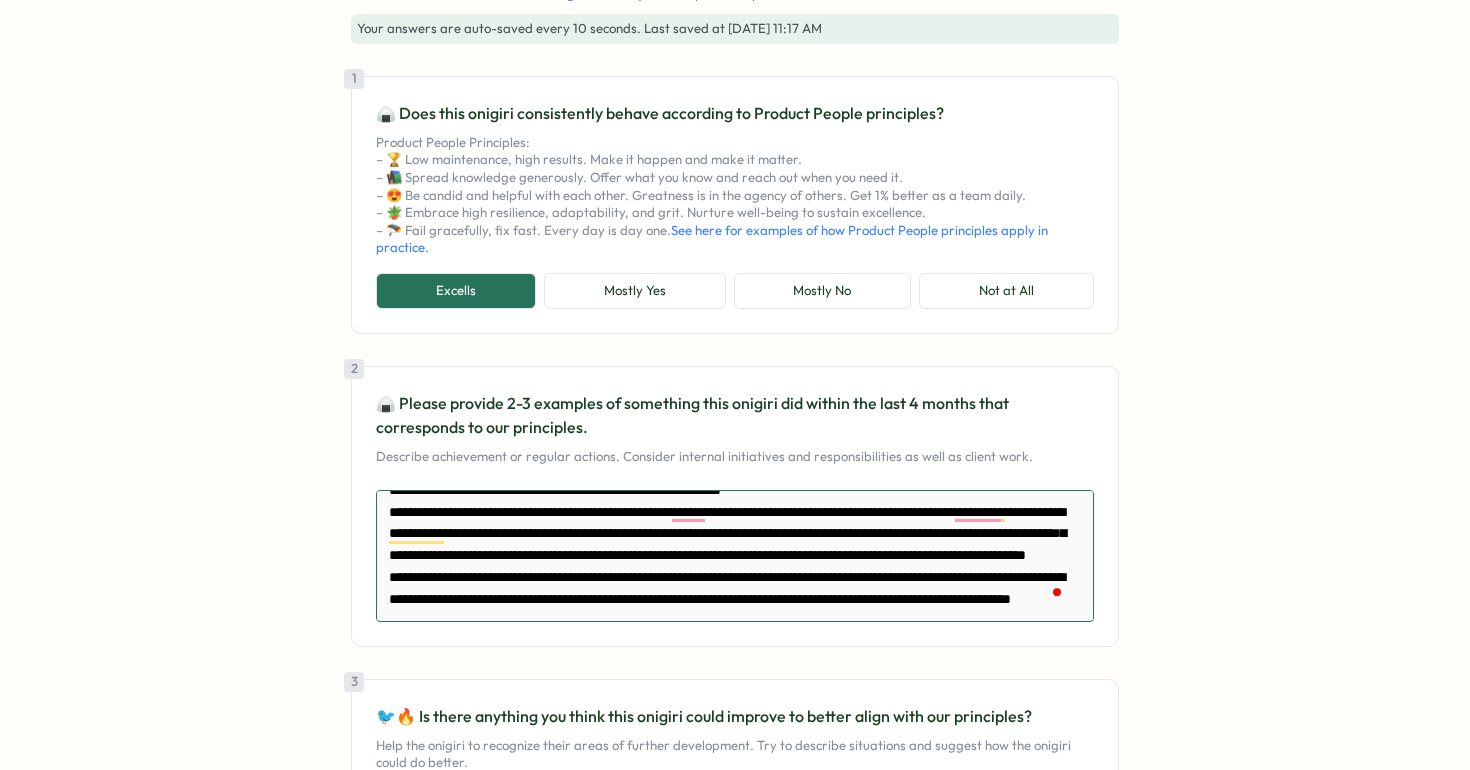 type on "*" 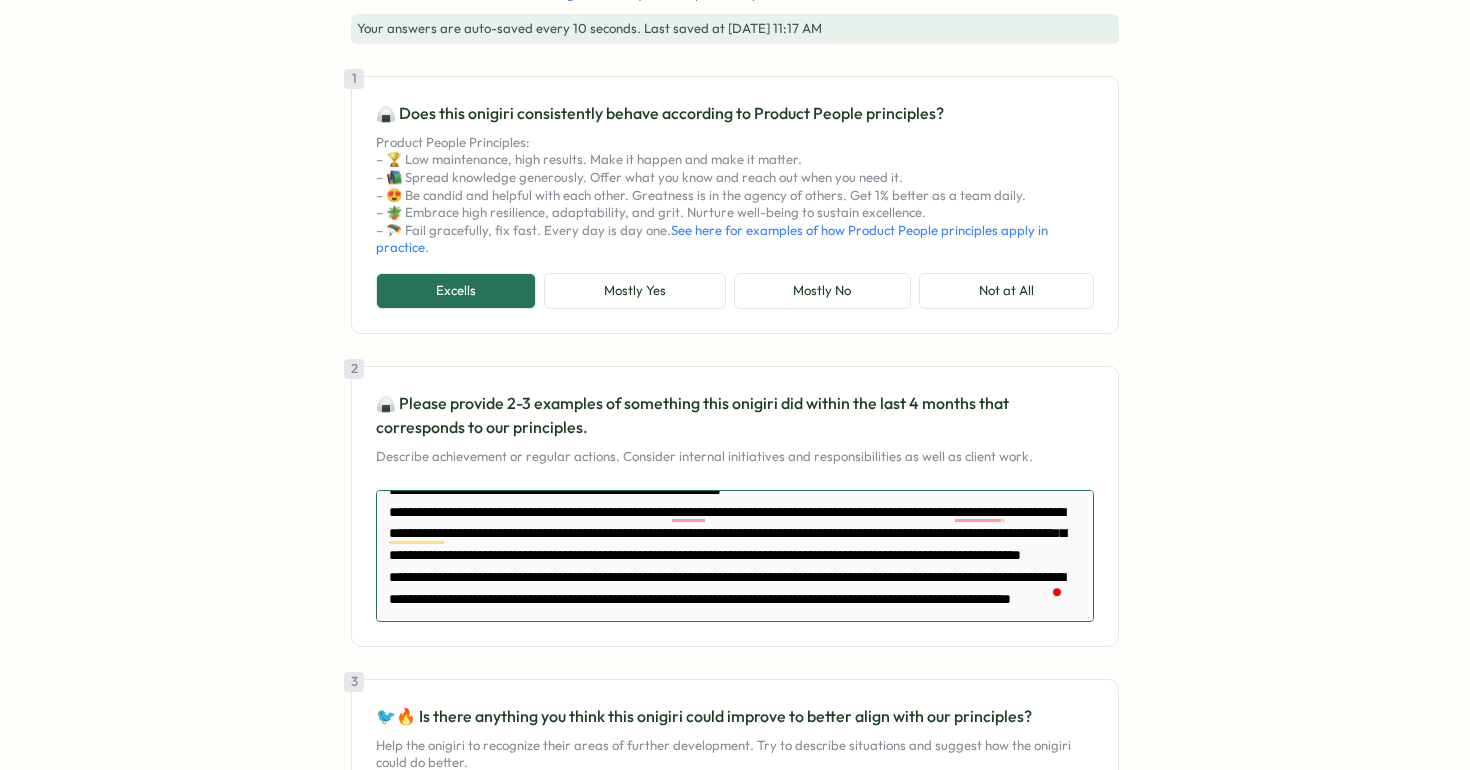 type on "*" 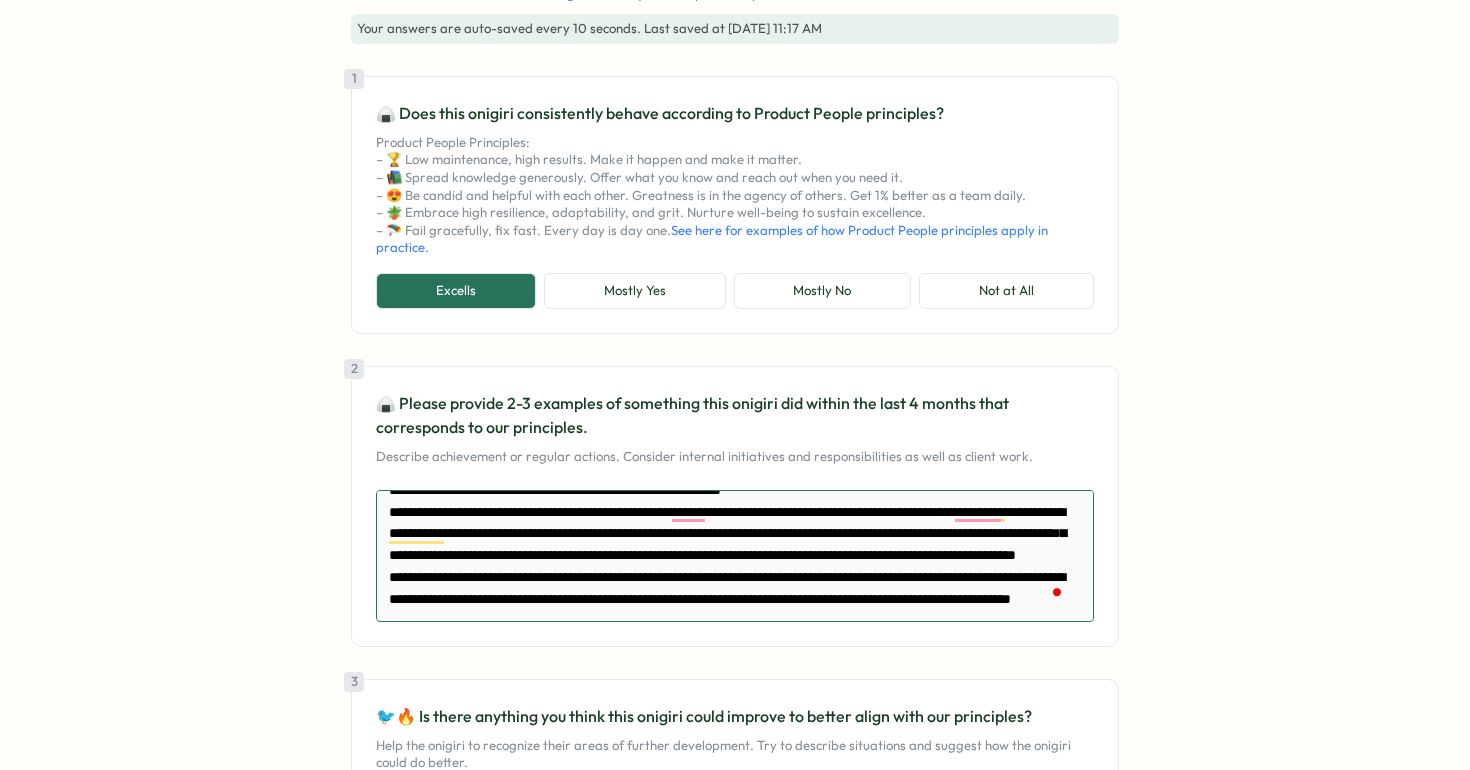 type on "*" 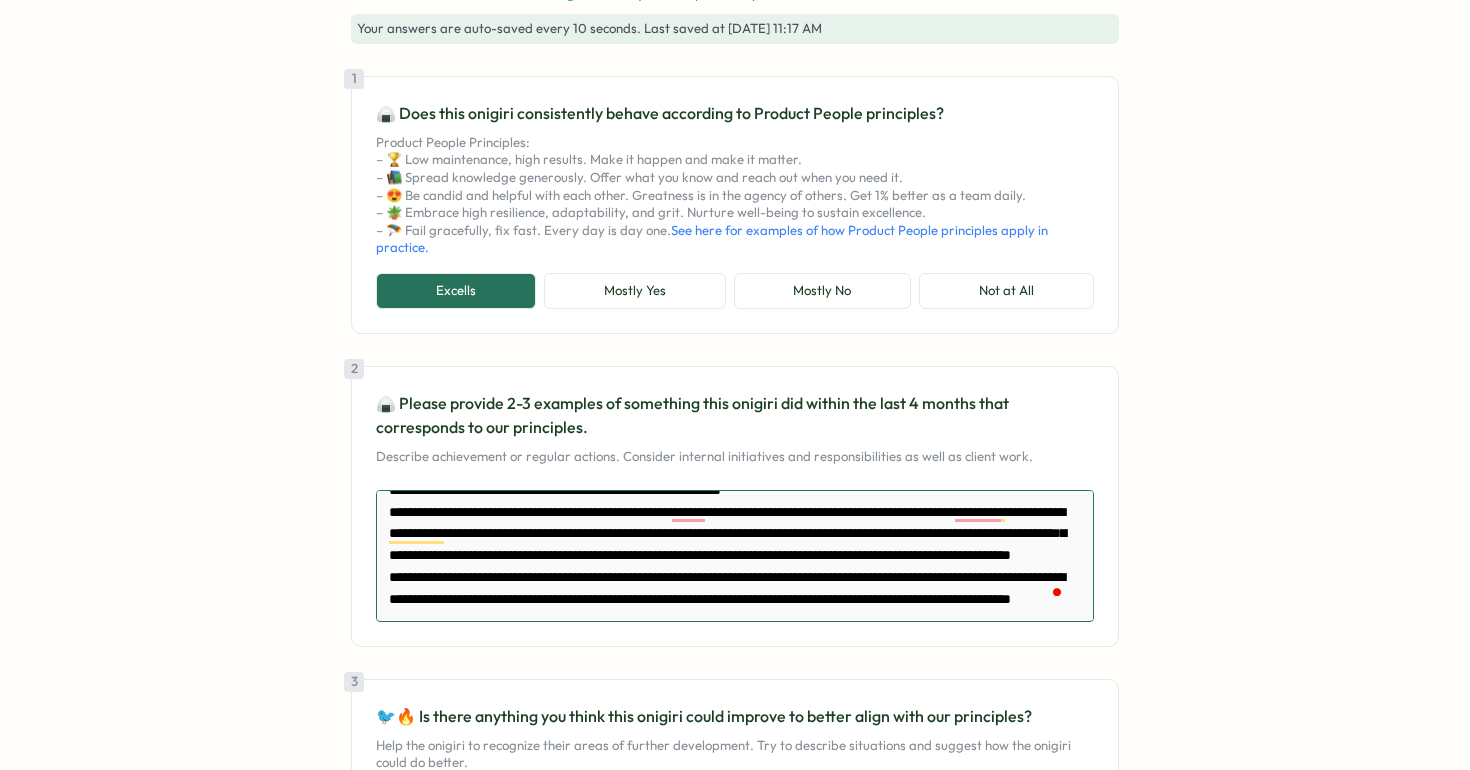 type on "*" 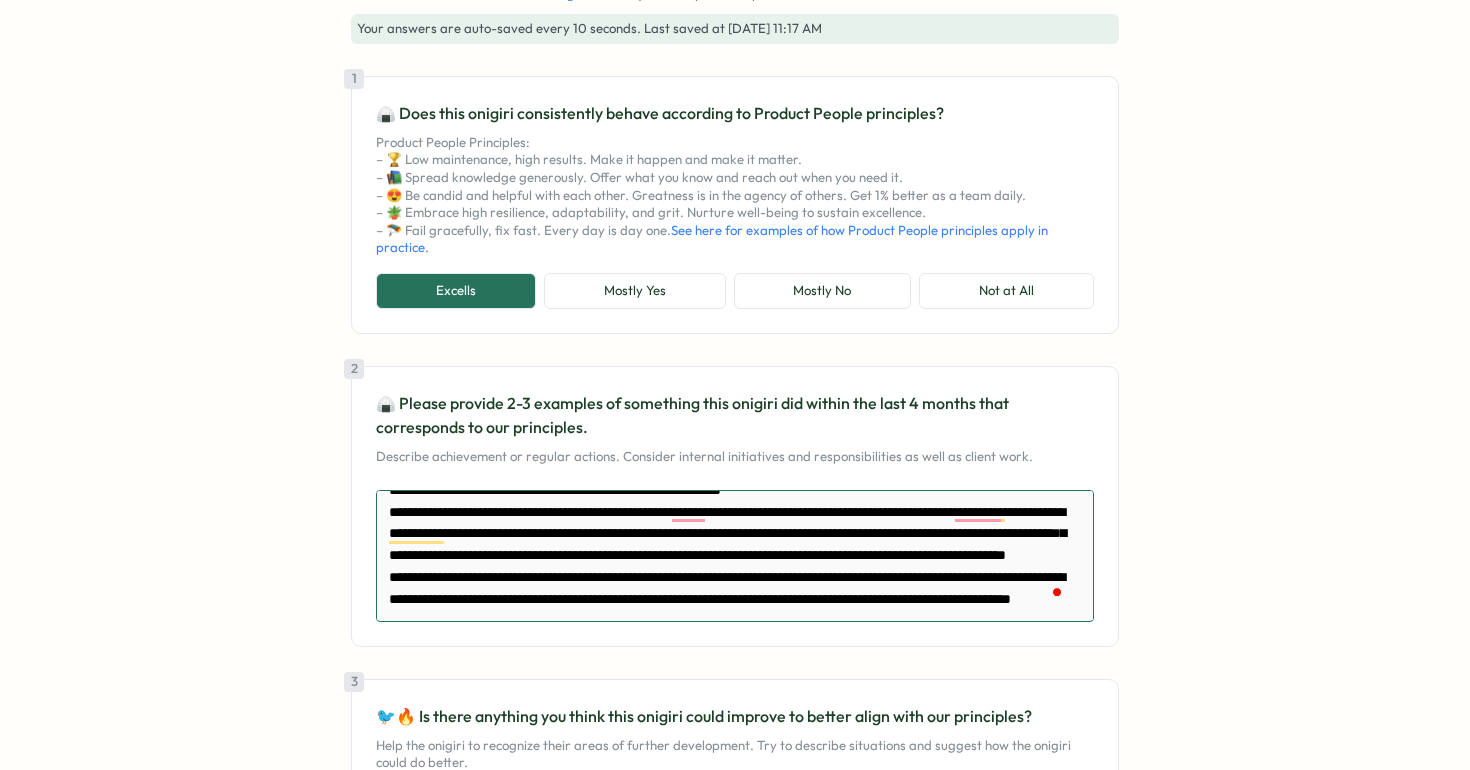 type on "*" 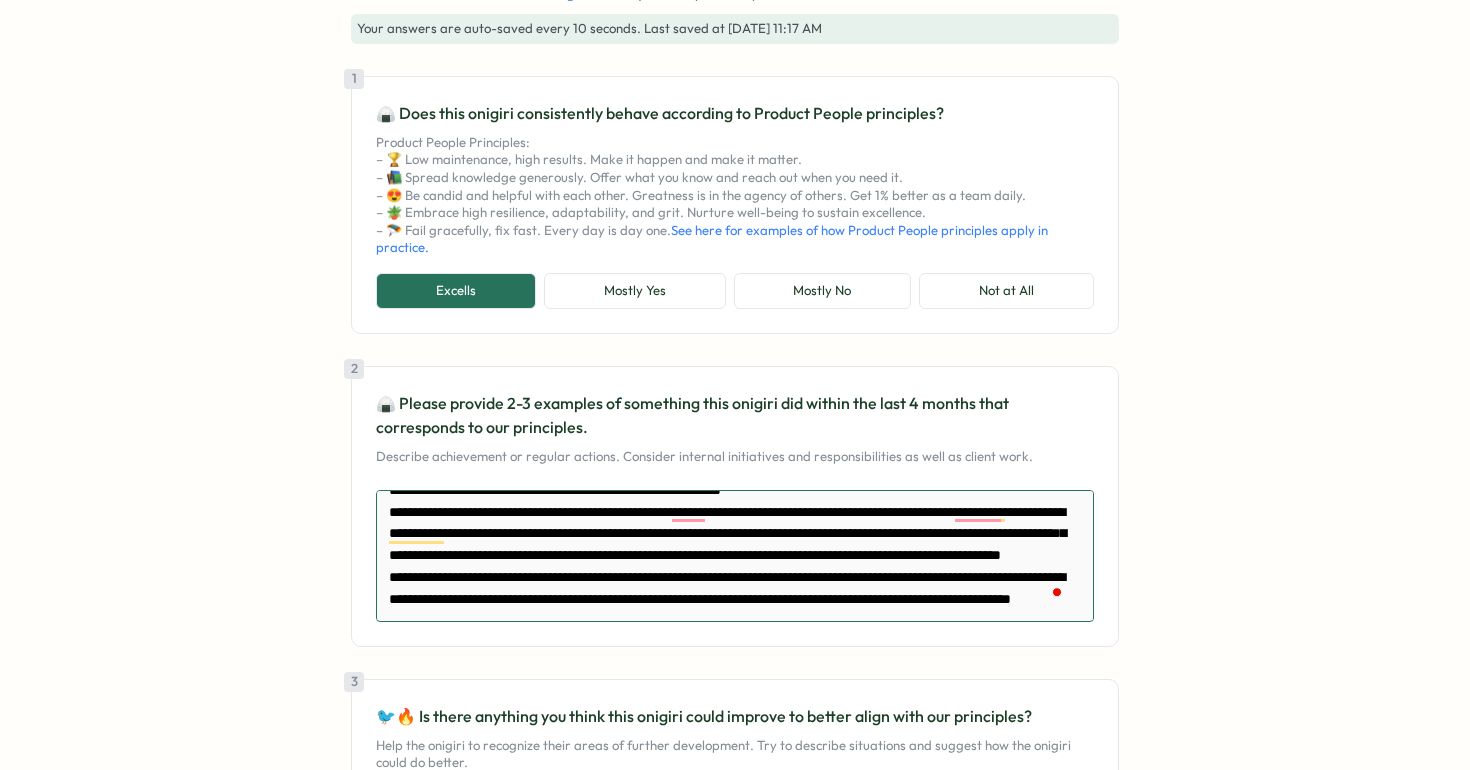 type on "*" 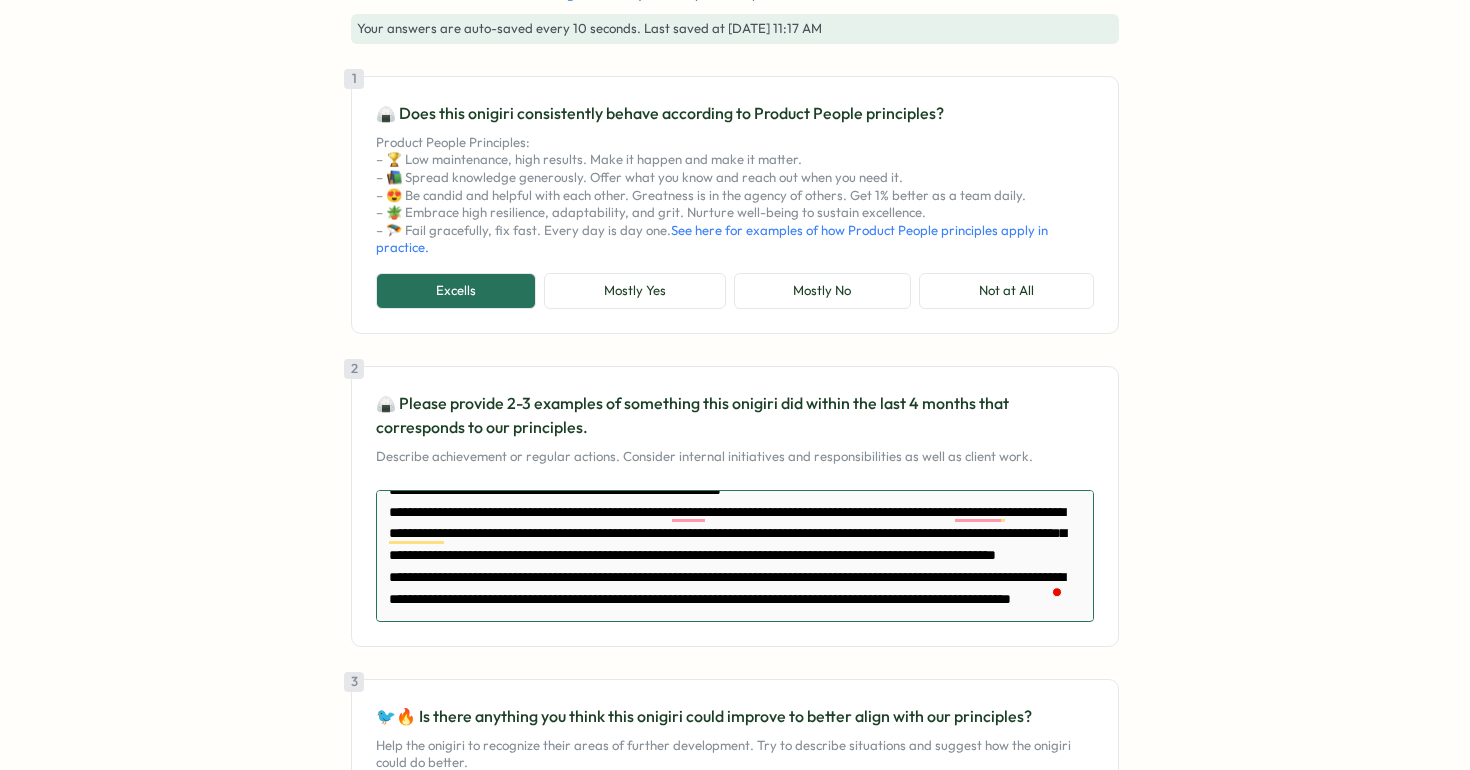 type on "*" 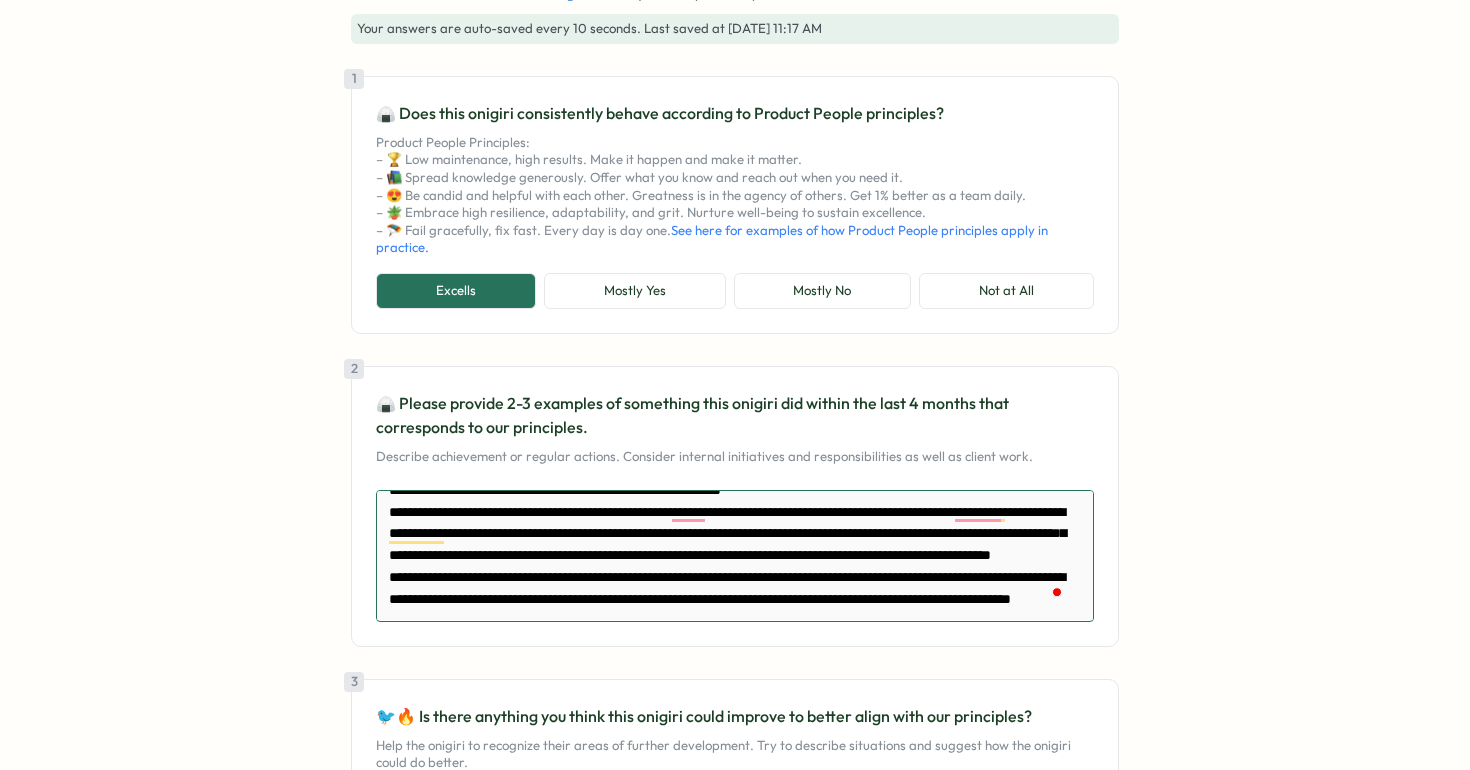 type 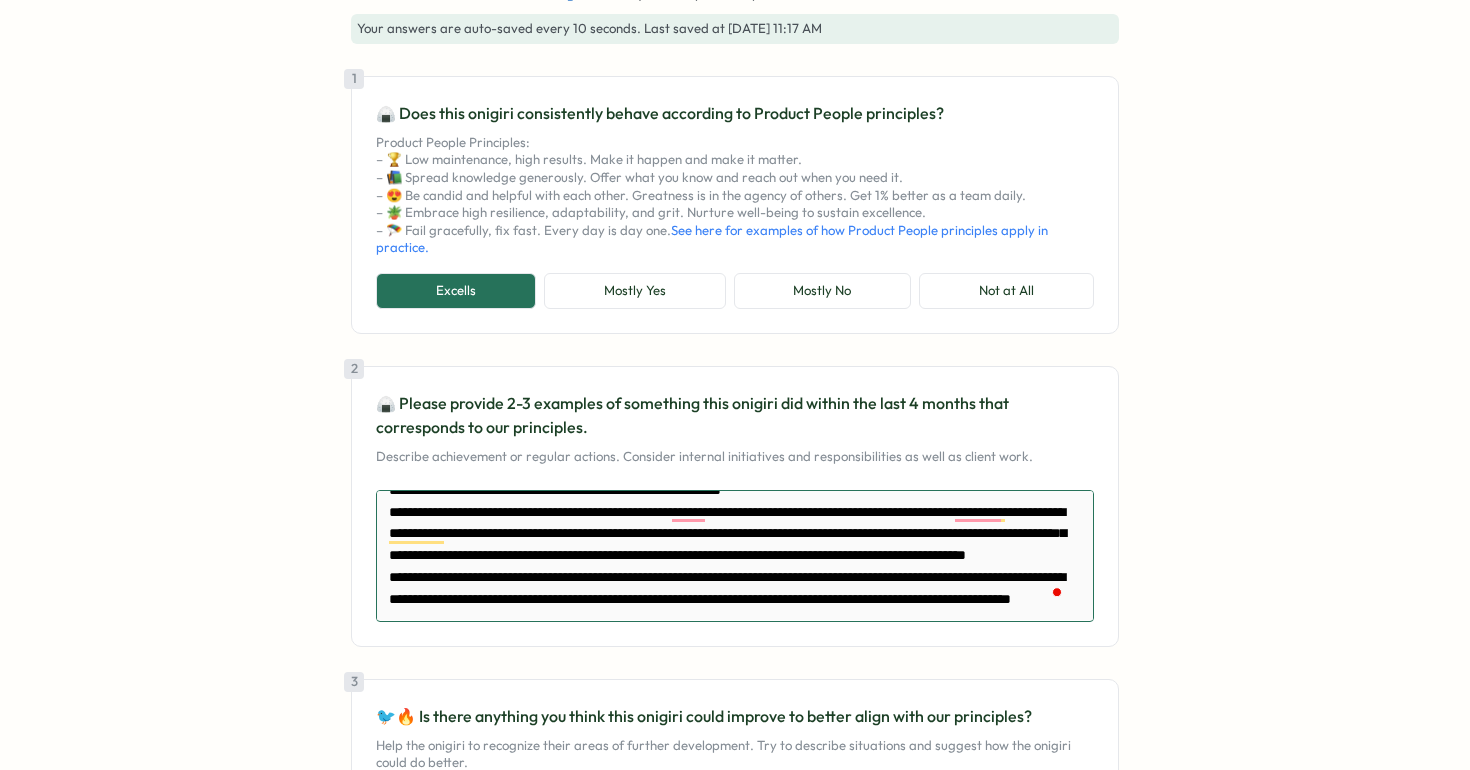 click on "**********" at bounding box center [735, 556] 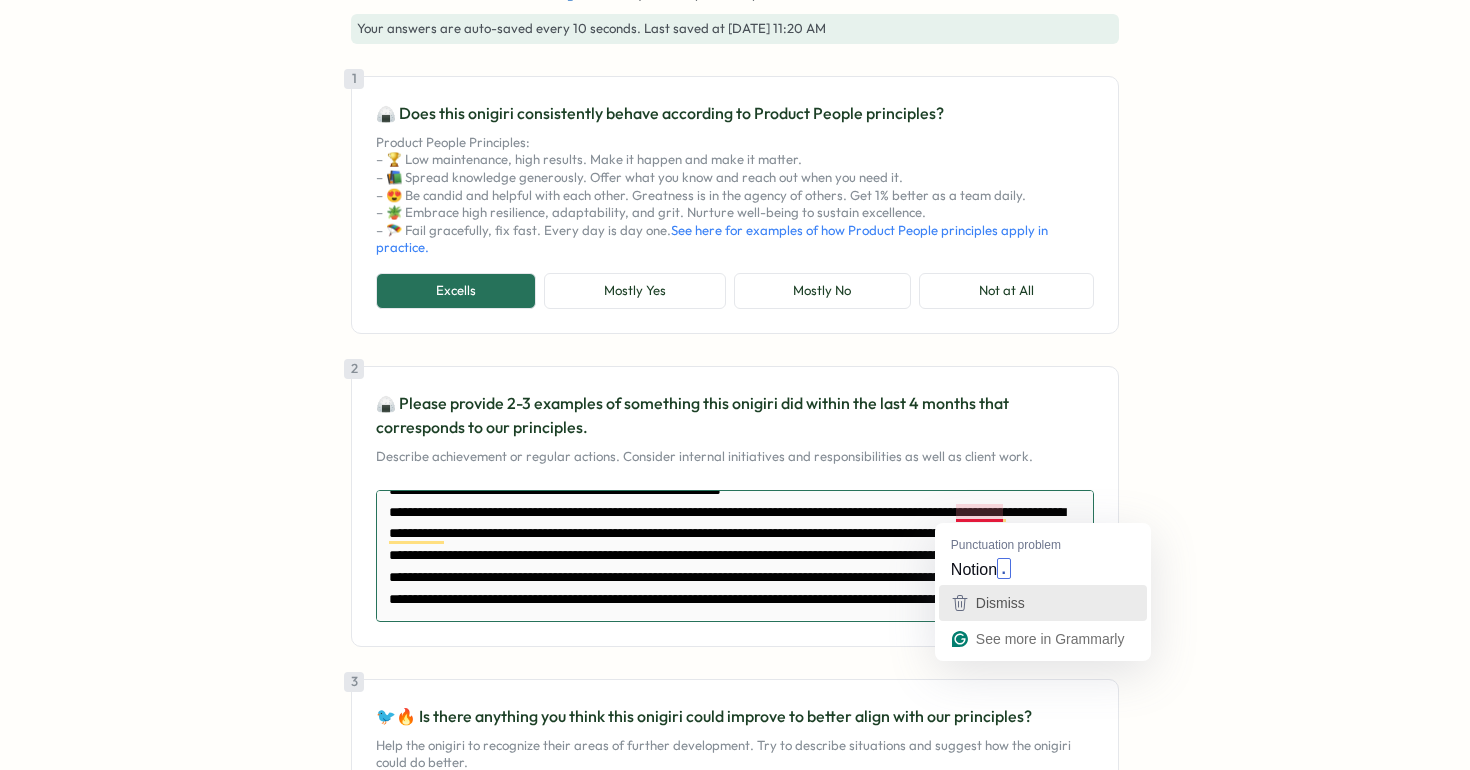 click on "Dismiss" at bounding box center (998, 603) 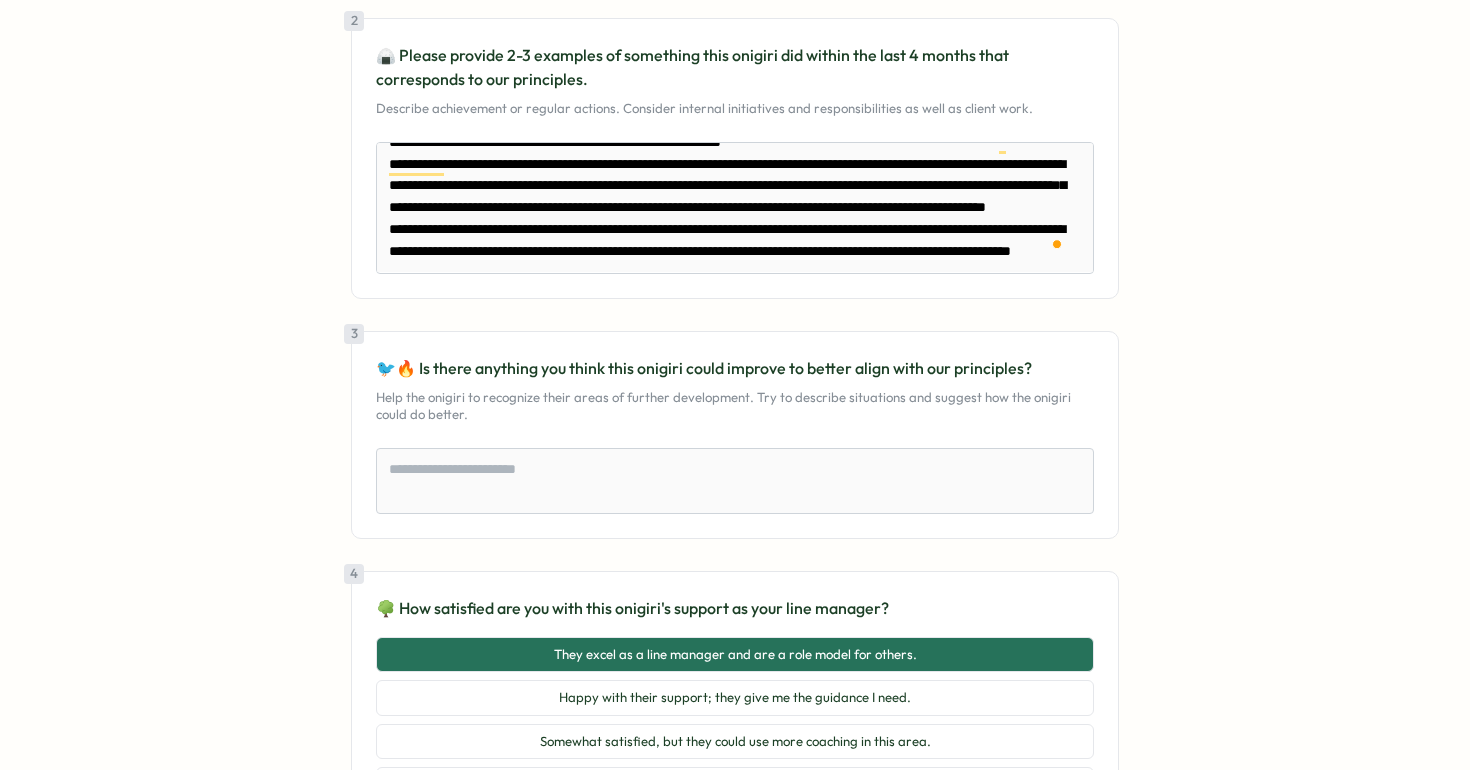 click on "🐦‍🔥 Is there anything you think this onigiri could improve to better align with our principles?" at bounding box center (735, 368) 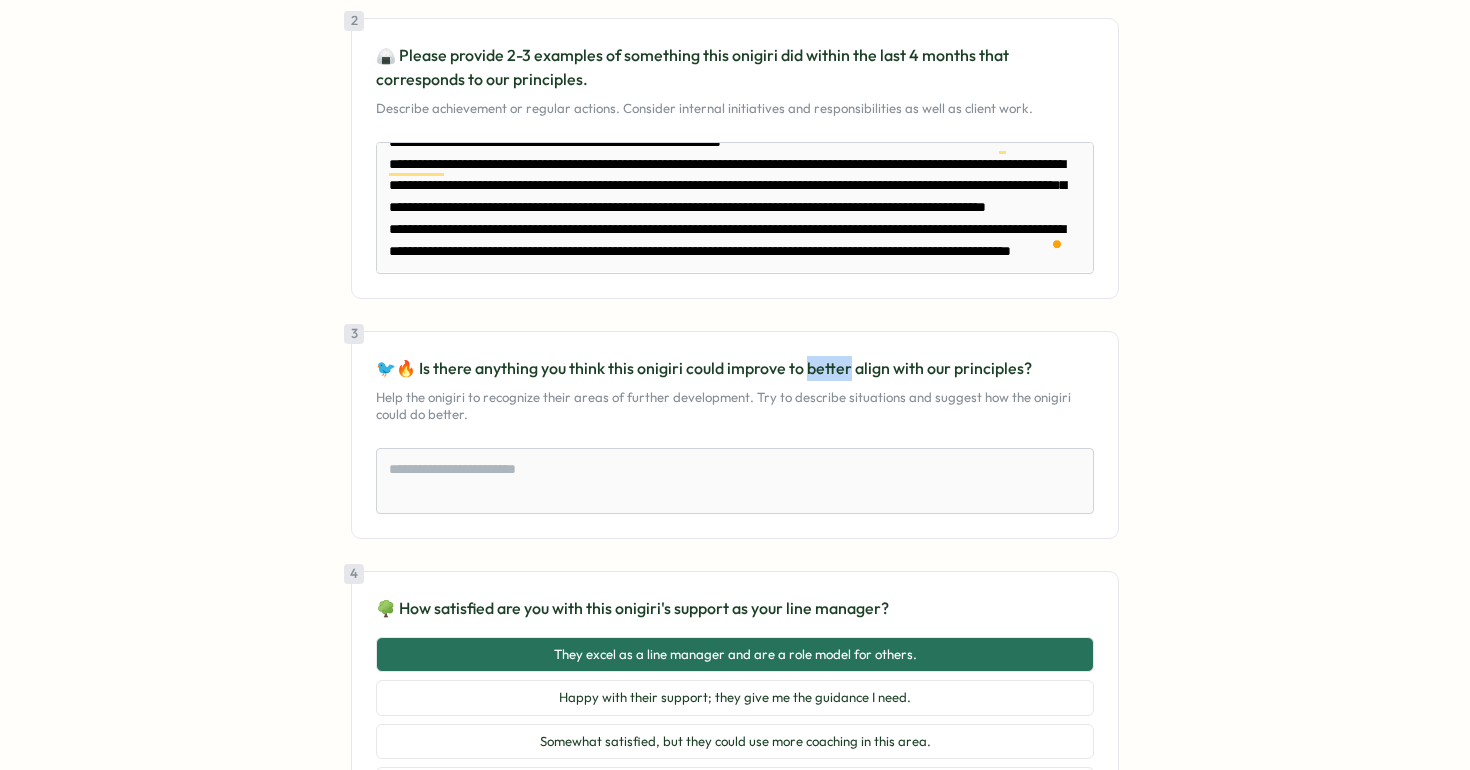 click on "🐦‍🔥 Is there anything you think this onigiri could improve to better align with our principles?" at bounding box center (735, 368) 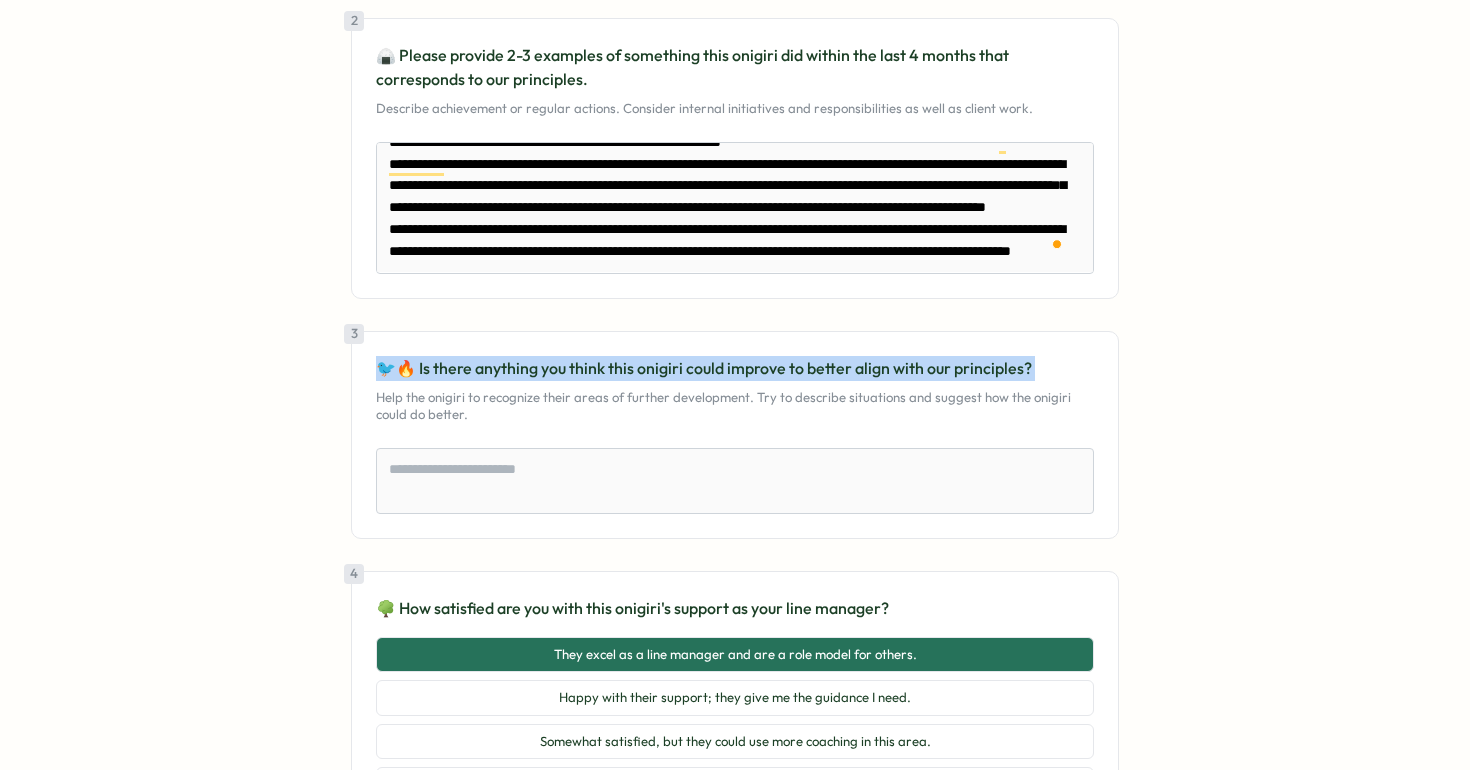 click on "🐦‍🔥 Is there anything you think this onigiri could improve to better align with our principles?" at bounding box center [735, 368] 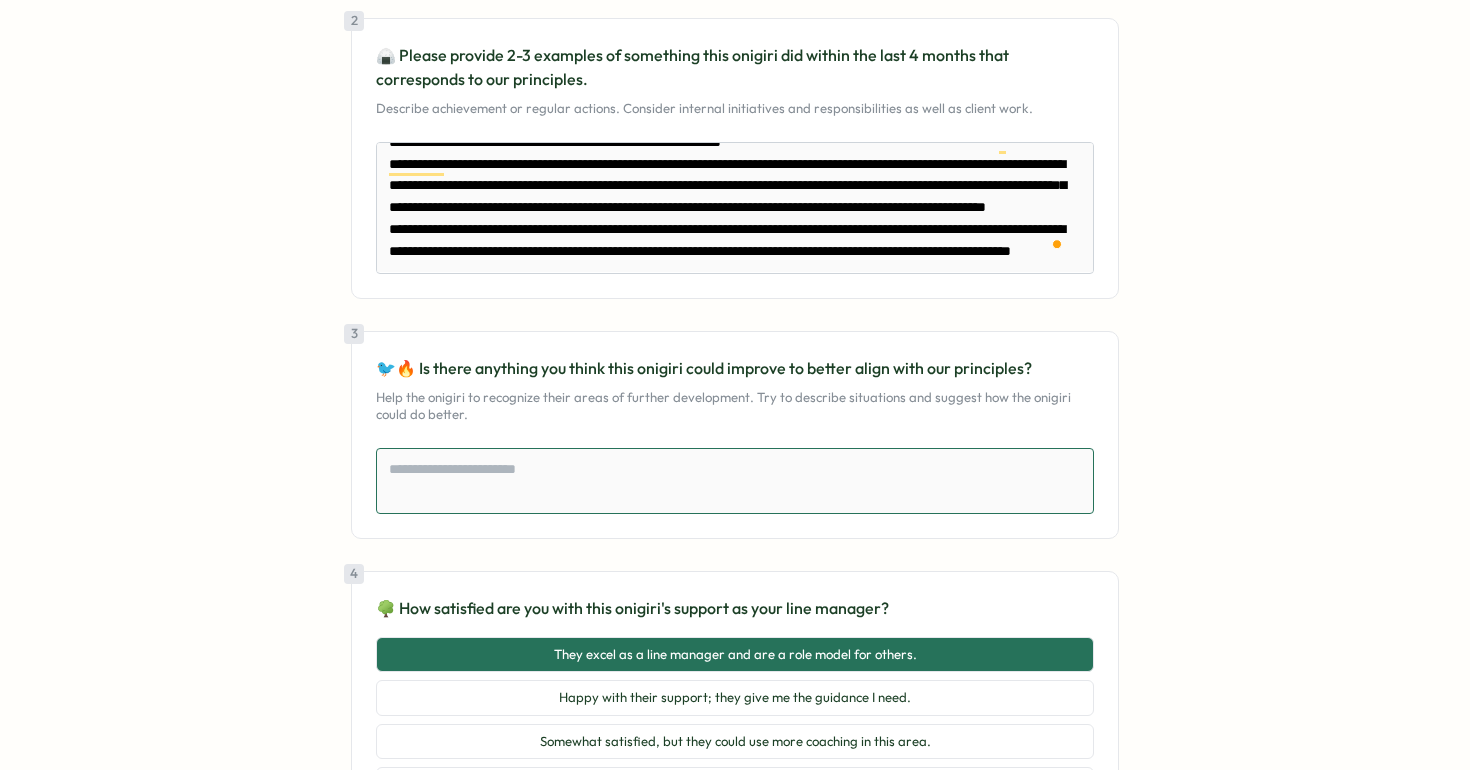 click at bounding box center [735, 481] 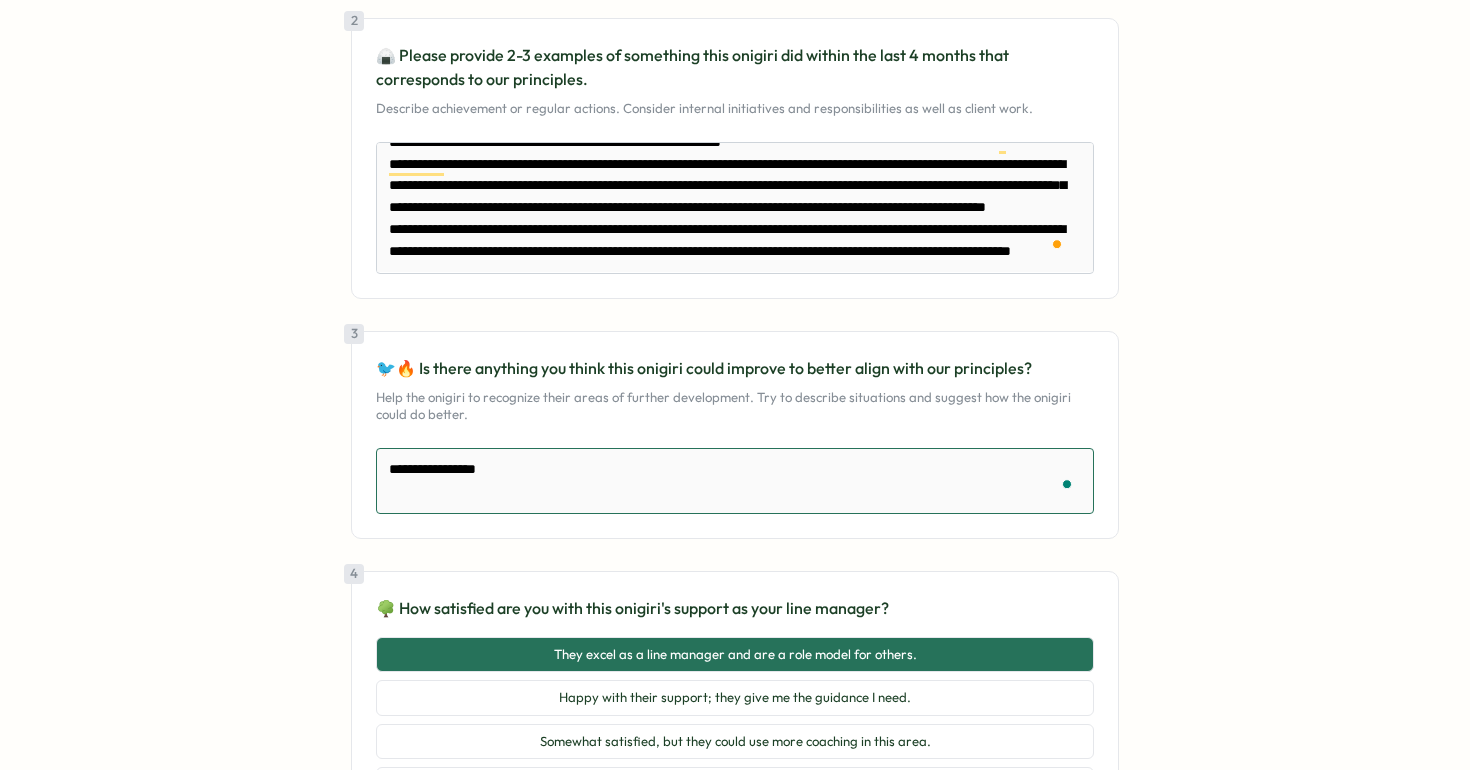 scroll, scrollTop: 128, scrollLeft: 0, axis: vertical 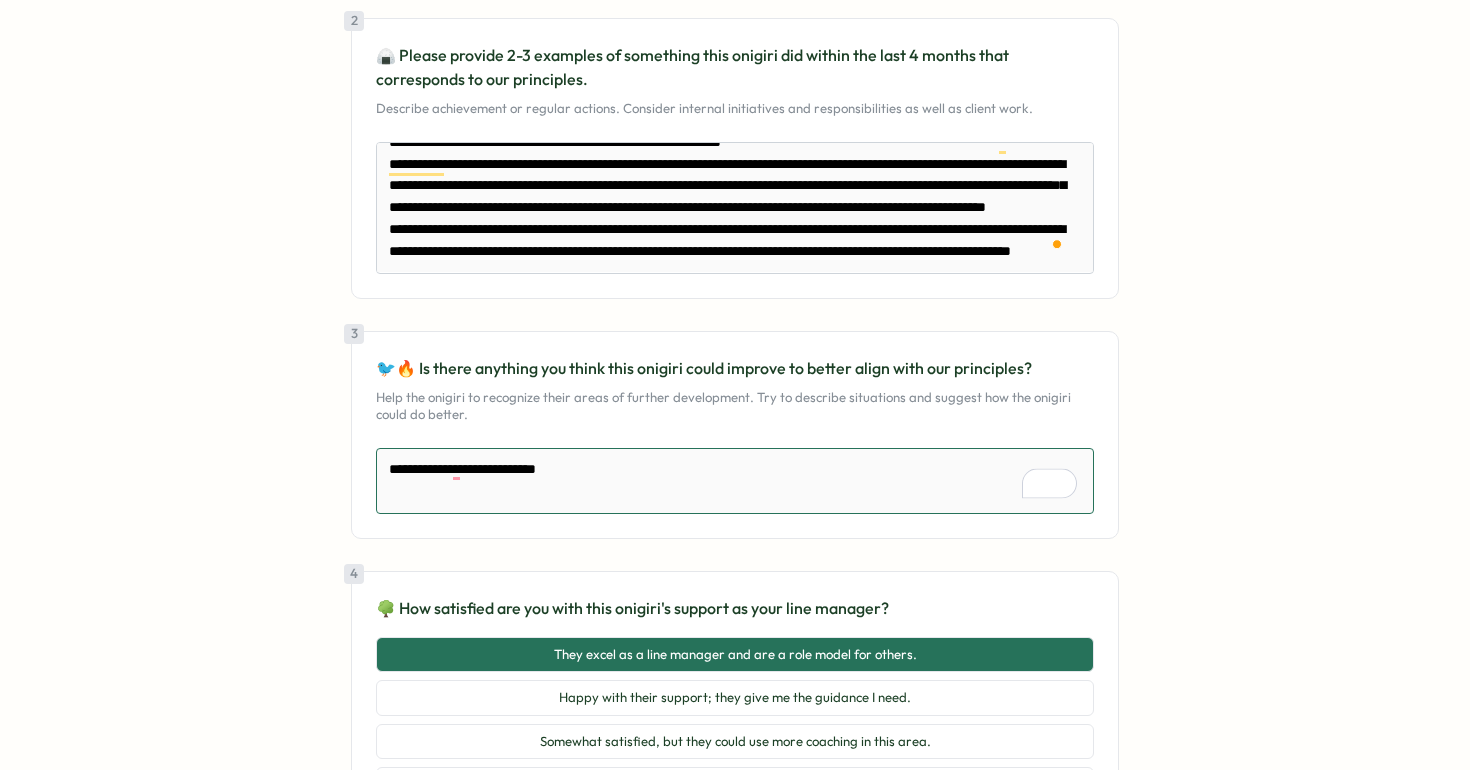 click on "**********" at bounding box center [735, 481] 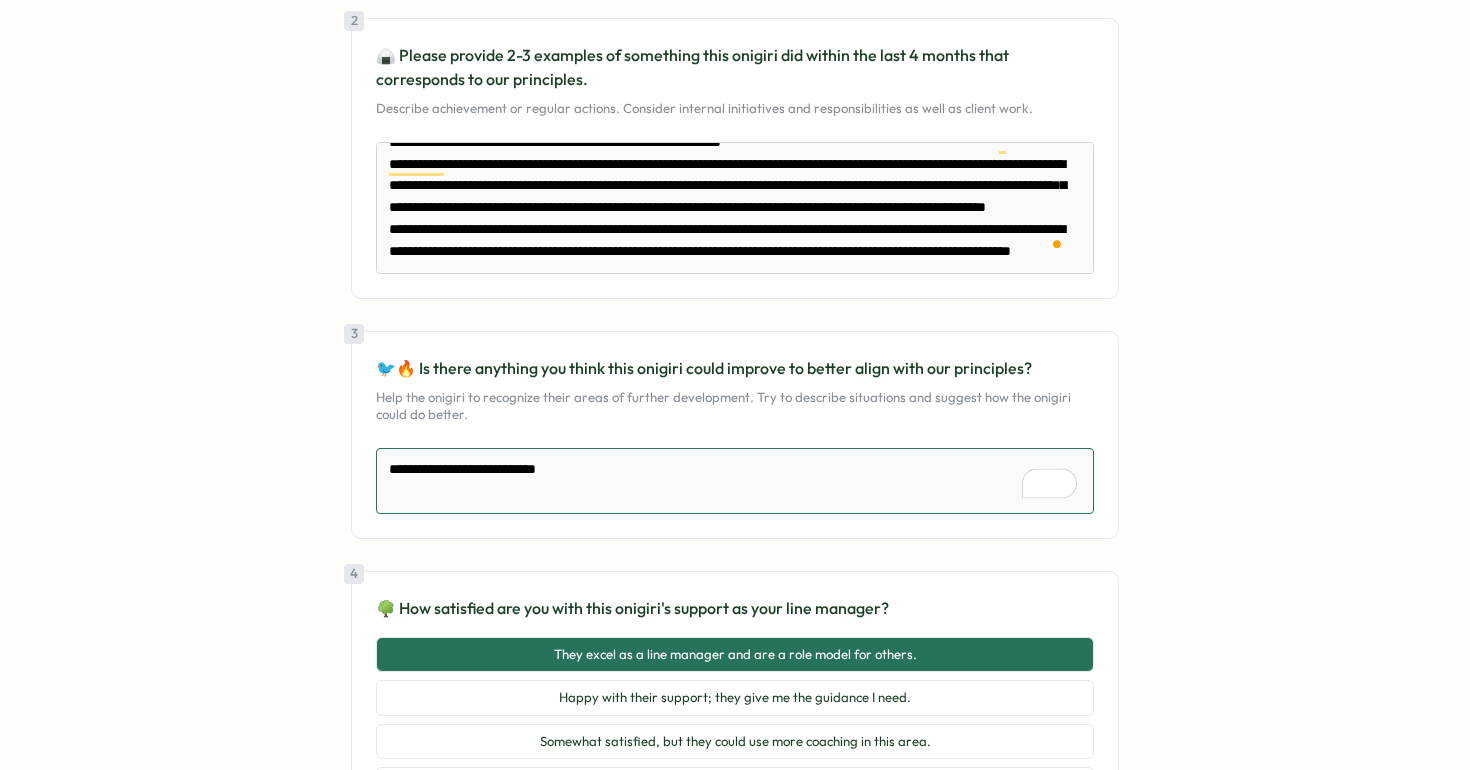 click on "**********" at bounding box center (735, 481) 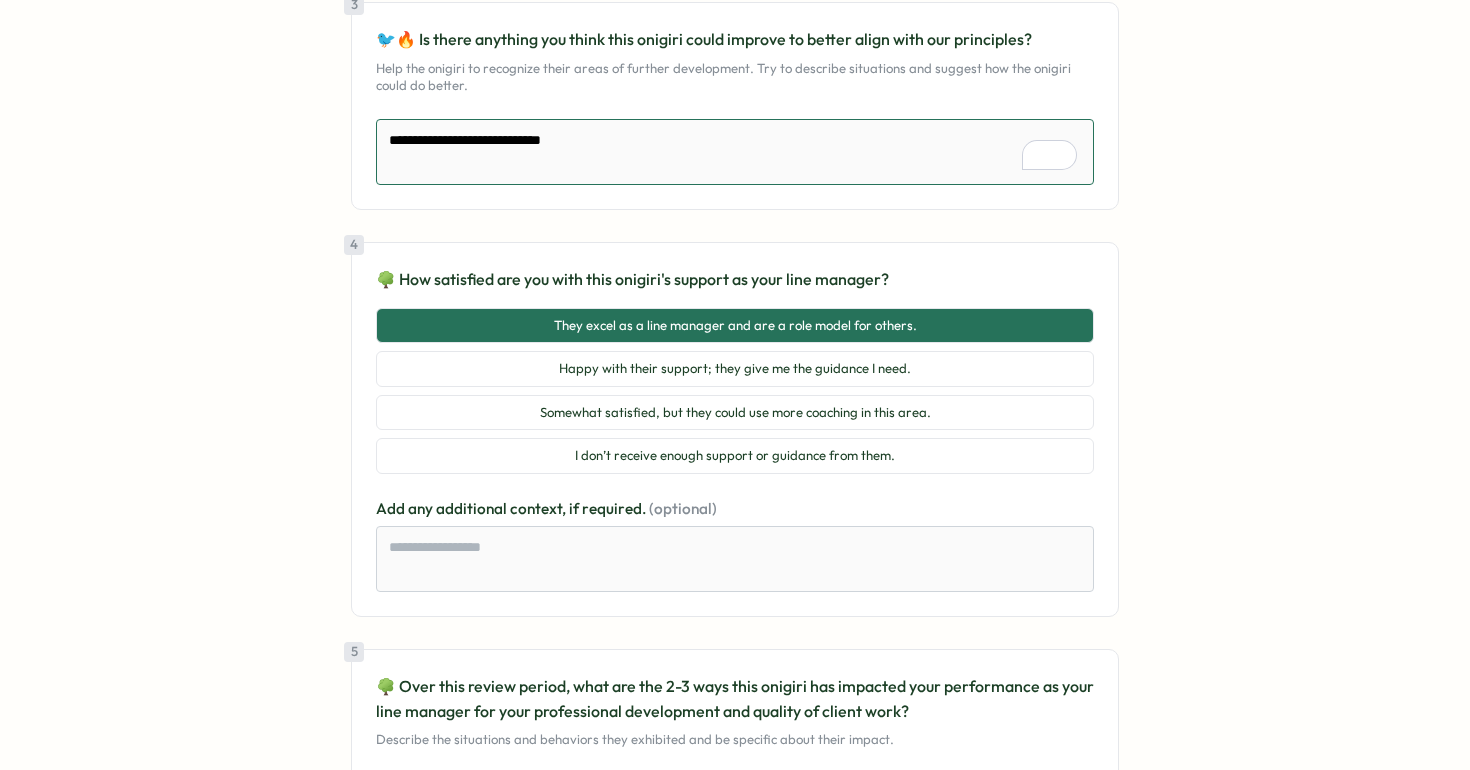 scroll, scrollTop: 814, scrollLeft: 0, axis: vertical 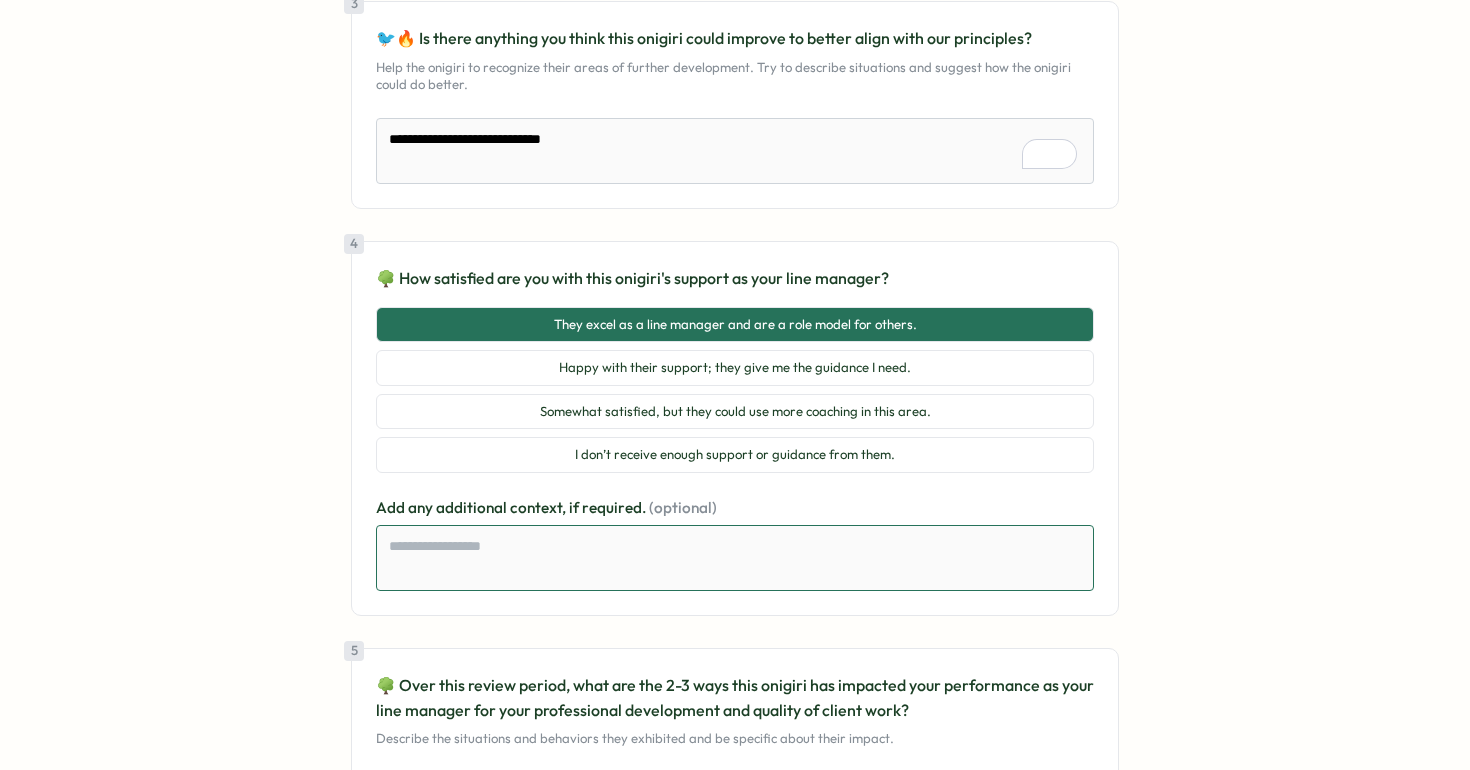 click at bounding box center (735, 558) 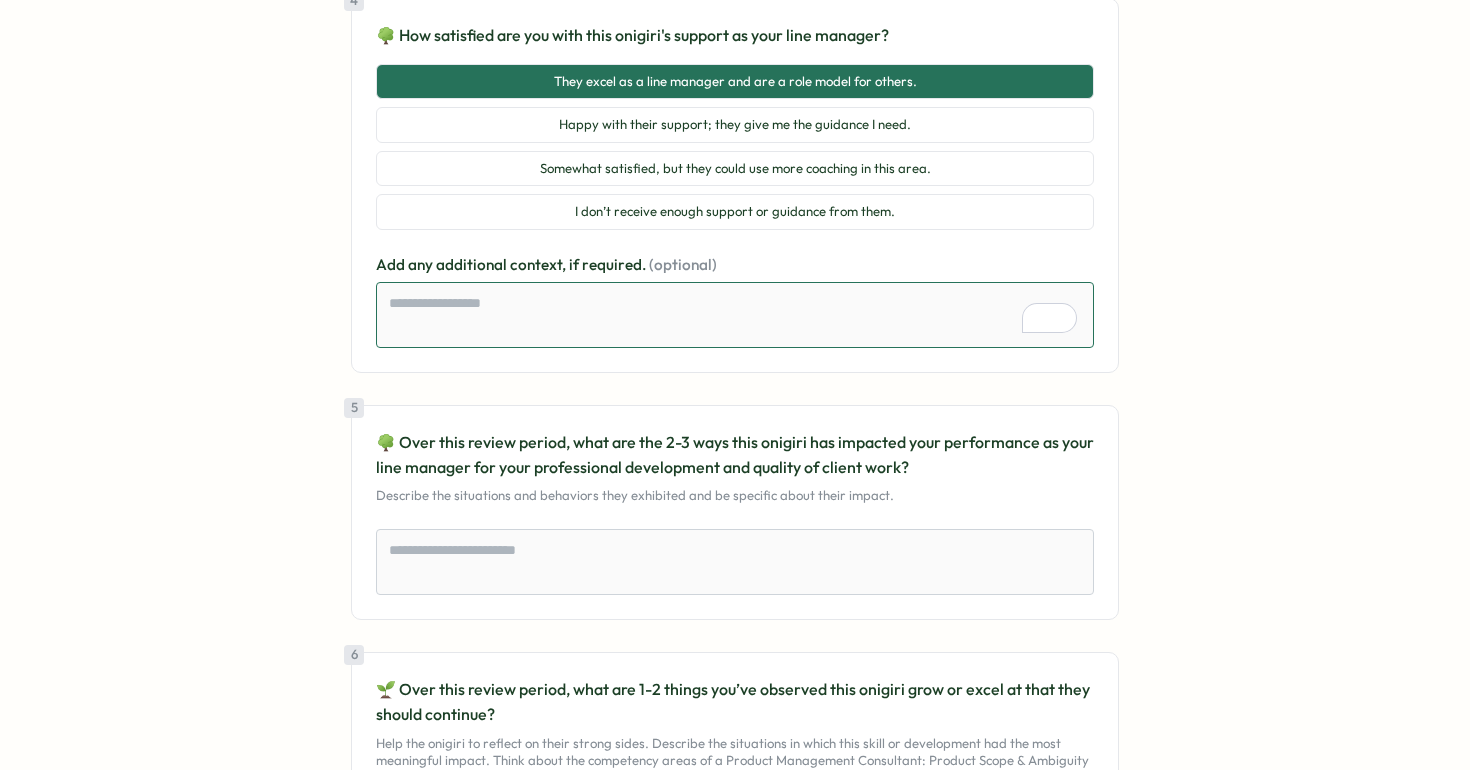 scroll, scrollTop: 1058, scrollLeft: 0, axis: vertical 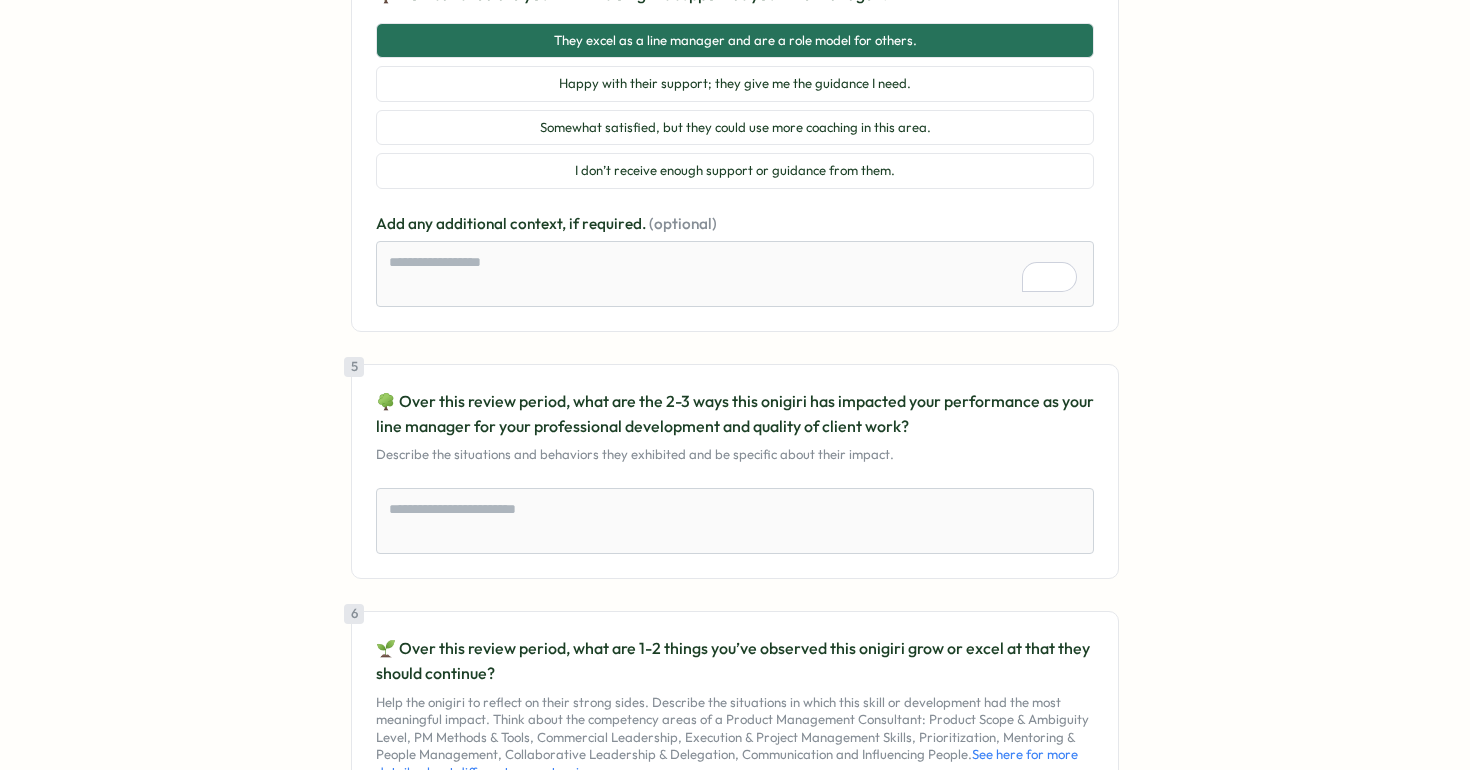click on "🌳 Over this review period, what are the 2-3 ways this onigiri has impacted your performance as your line manager for your professional development and quality of client work?" at bounding box center (735, 414) 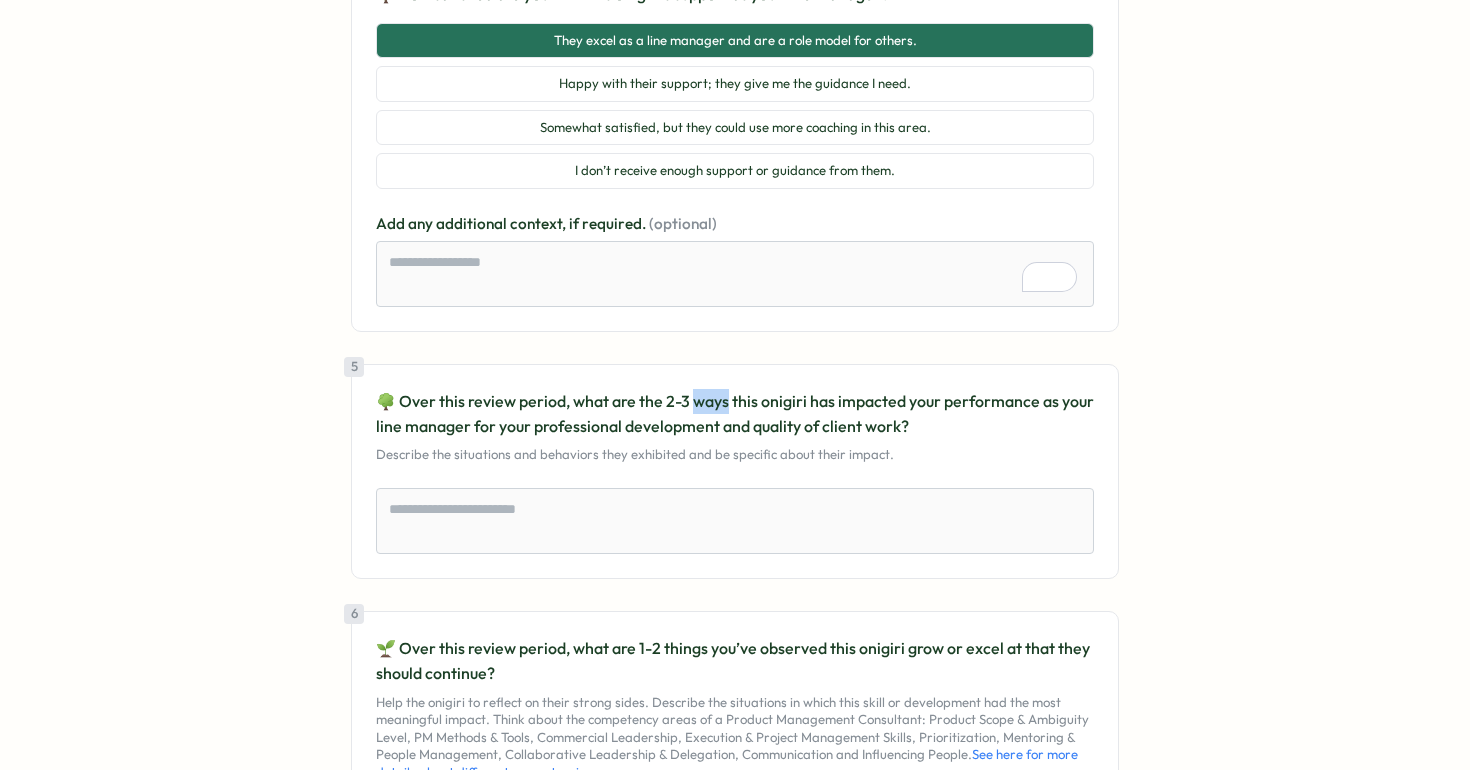 click on "🌳 Over this review period, what are the 2-3 ways this onigiri has impacted your performance as your line manager for your professional development and quality of client work?" at bounding box center [735, 414] 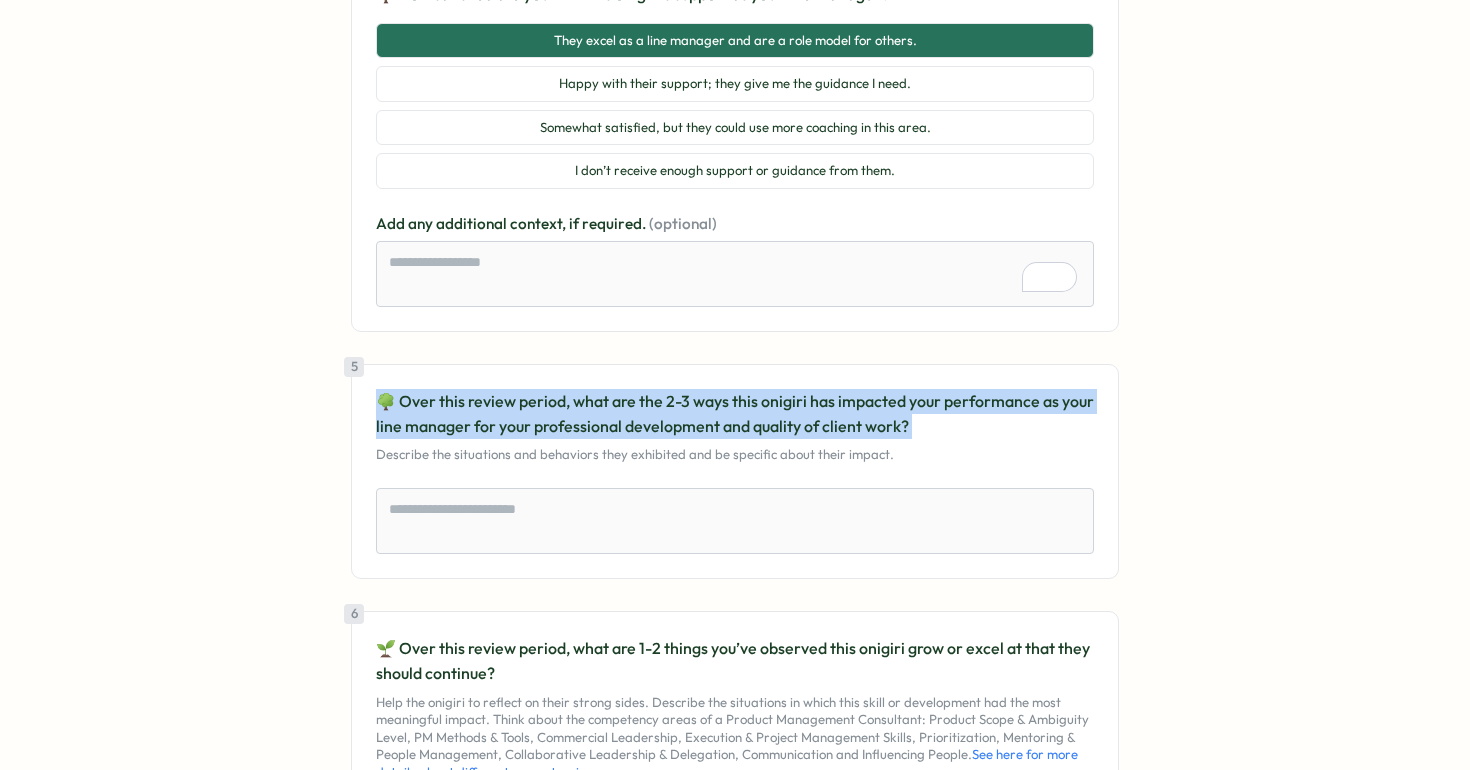click on "🌳 Over this review period, what are the 2-3 ways this onigiri has impacted your performance as your line manager for your professional development and quality of client work?" at bounding box center [735, 414] 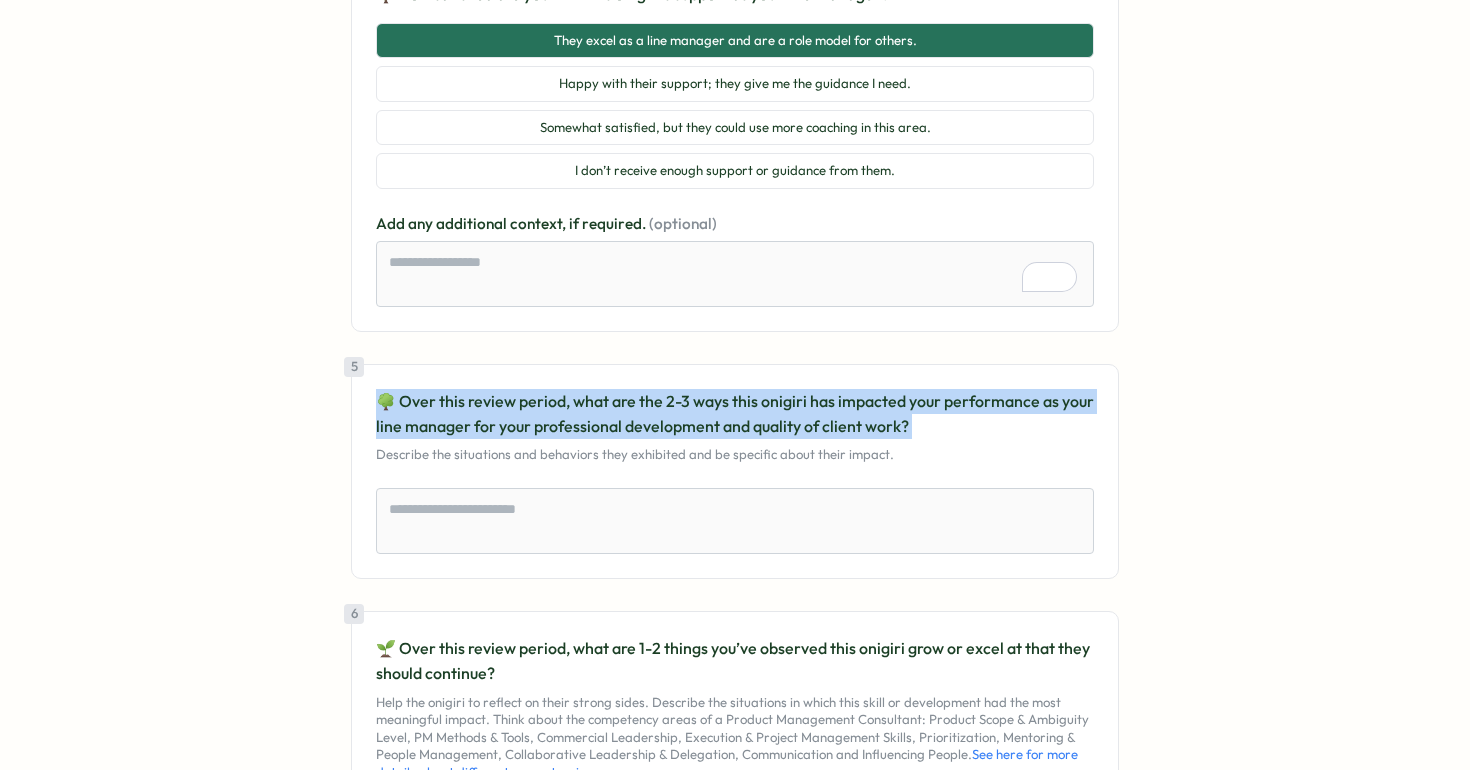 copy on "🌳 Over this review period, what are the 2-3 ways this onigiri has impacted your performance as your line manager for your professional development and quality of client work?" 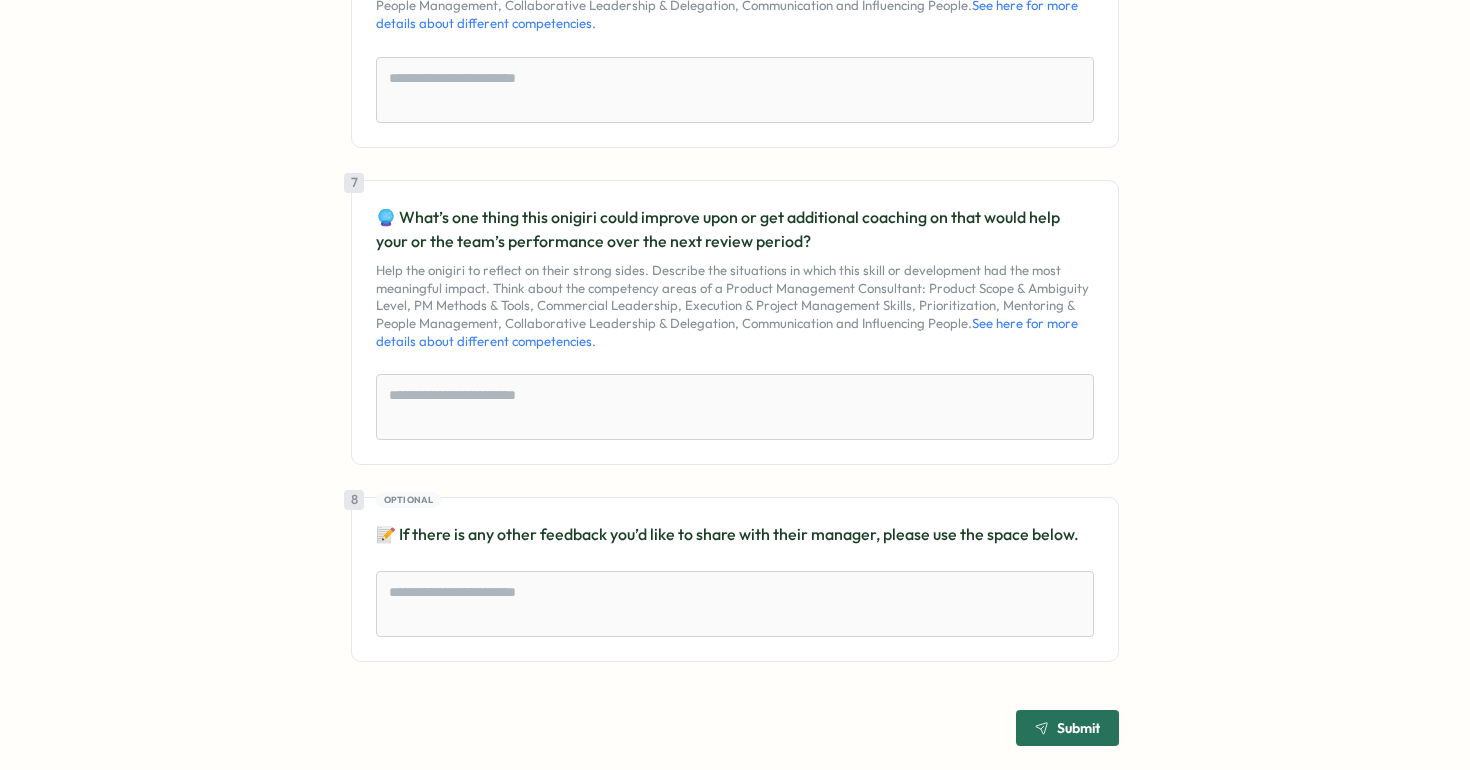 scroll, scrollTop: 1156, scrollLeft: 0, axis: vertical 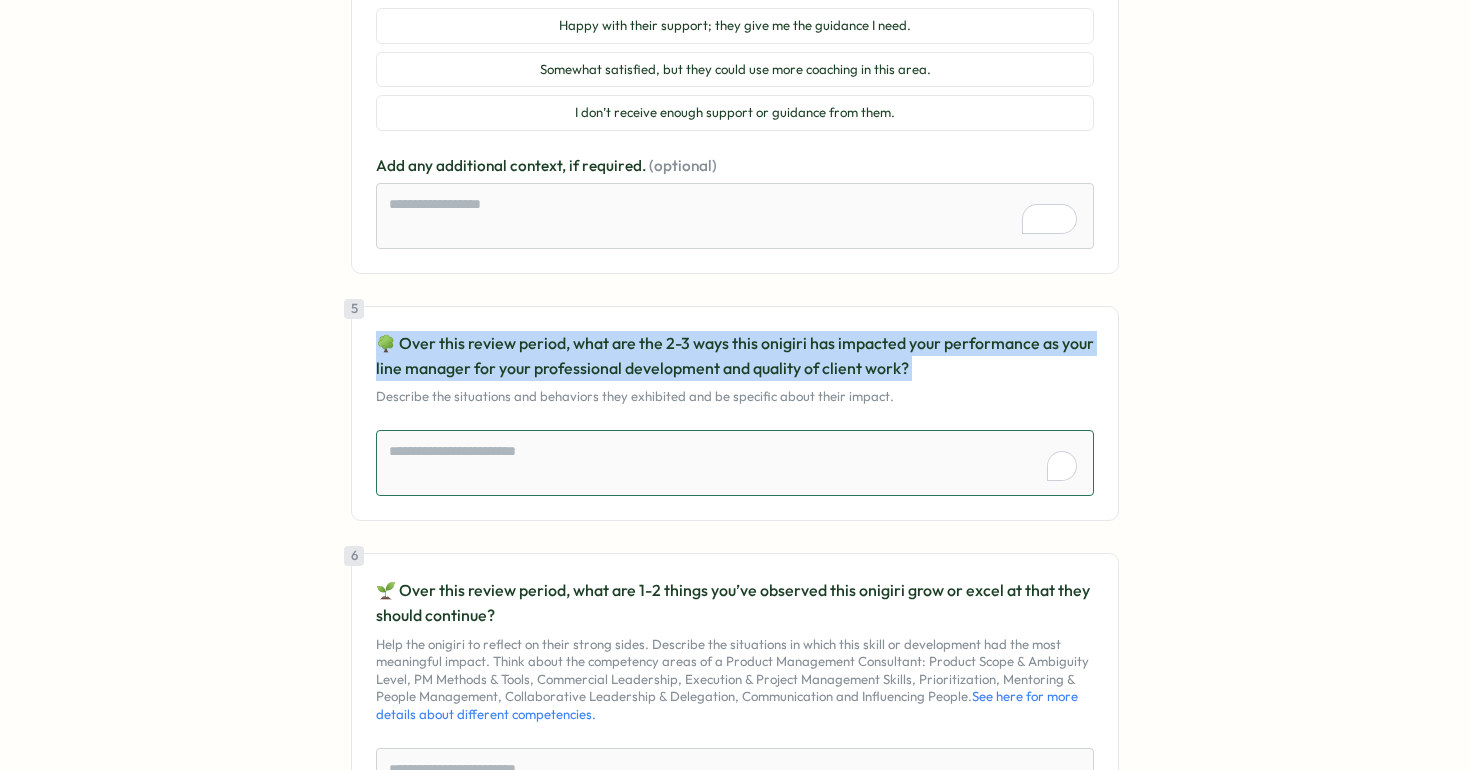 click at bounding box center (735, 463) 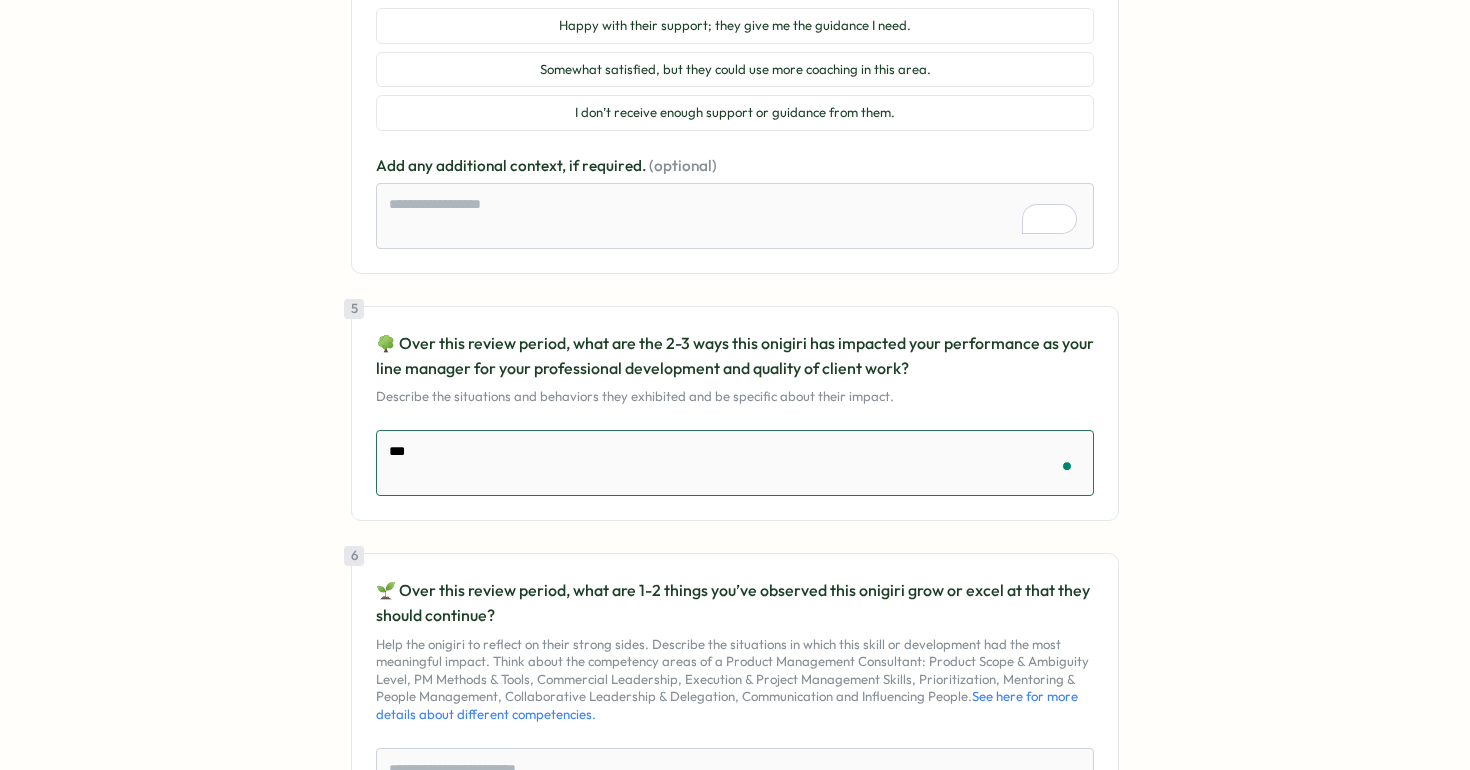 paste on "**********" 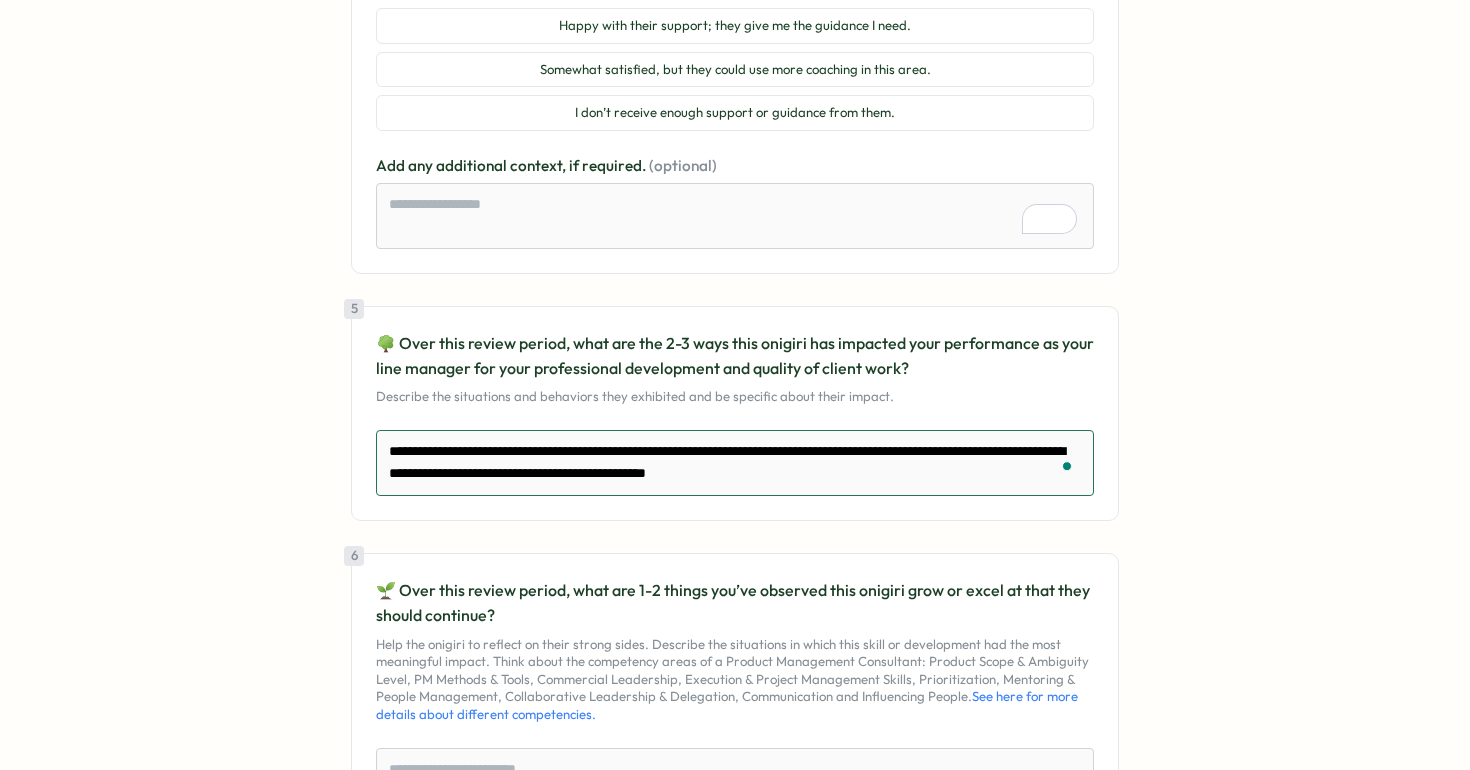 drag, startPoint x: 716, startPoint y: 451, endPoint x: 396, endPoint y: 443, distance: 320.09998 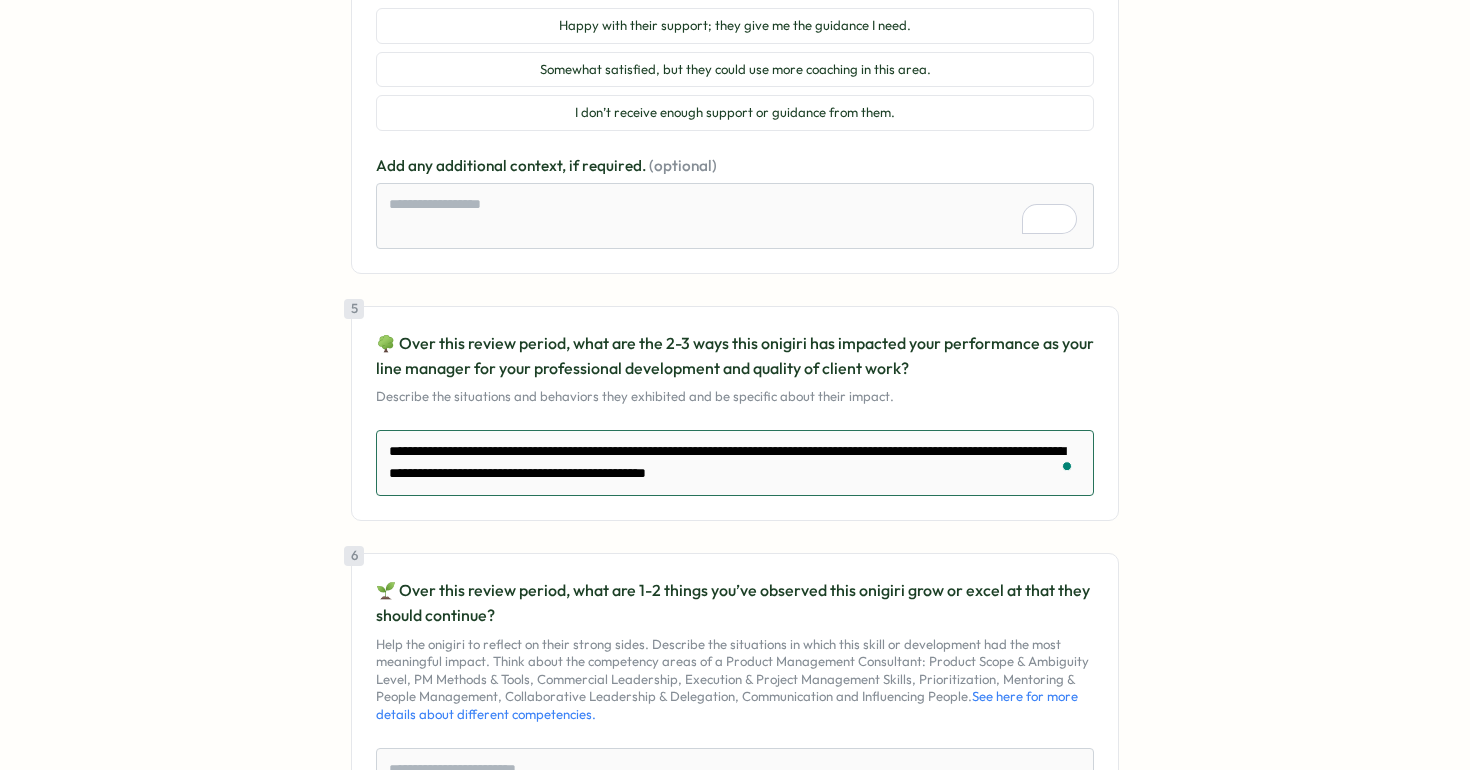 click on "**********" at bounding box center (735, 463) 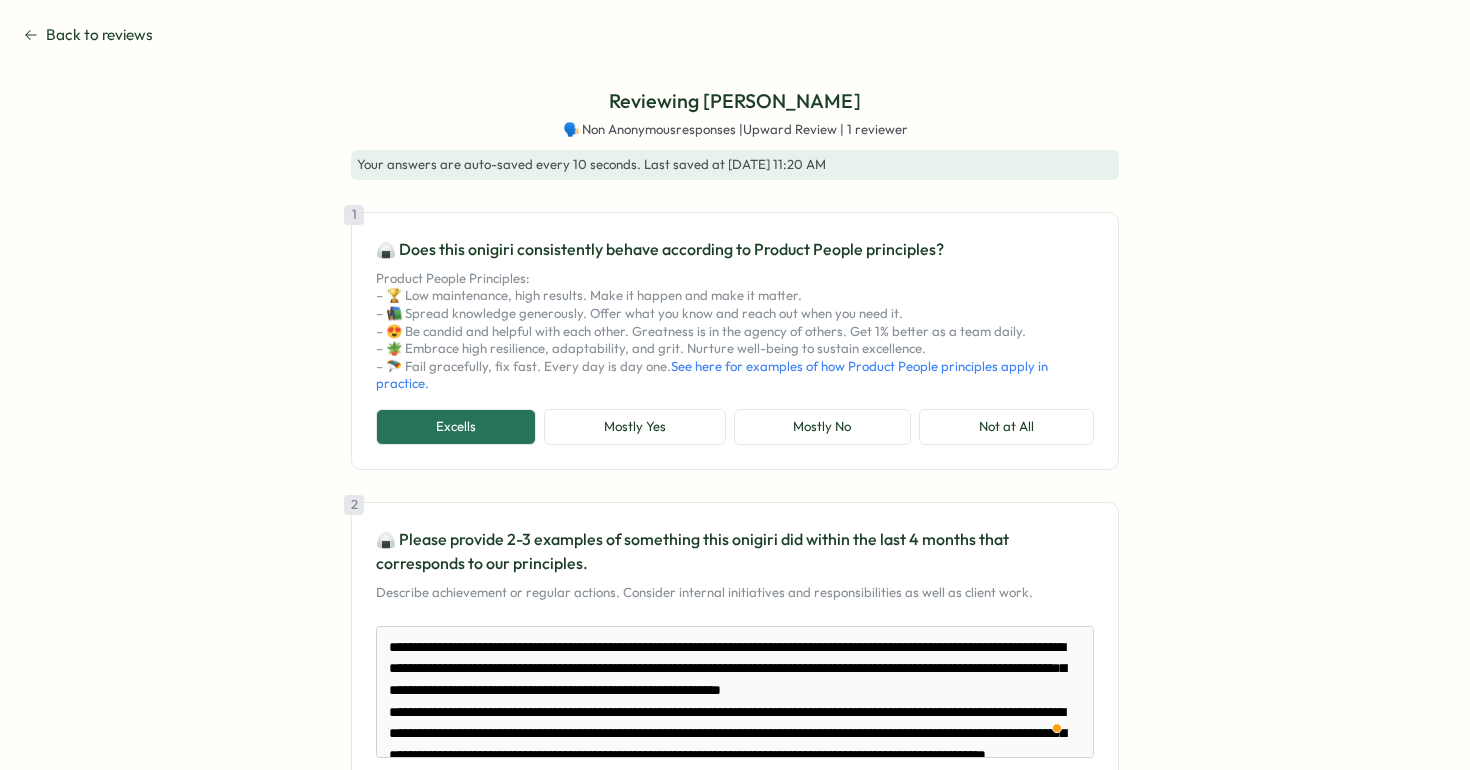 scroll, scrollTop: 0, scrollLeft: 0, axis: both 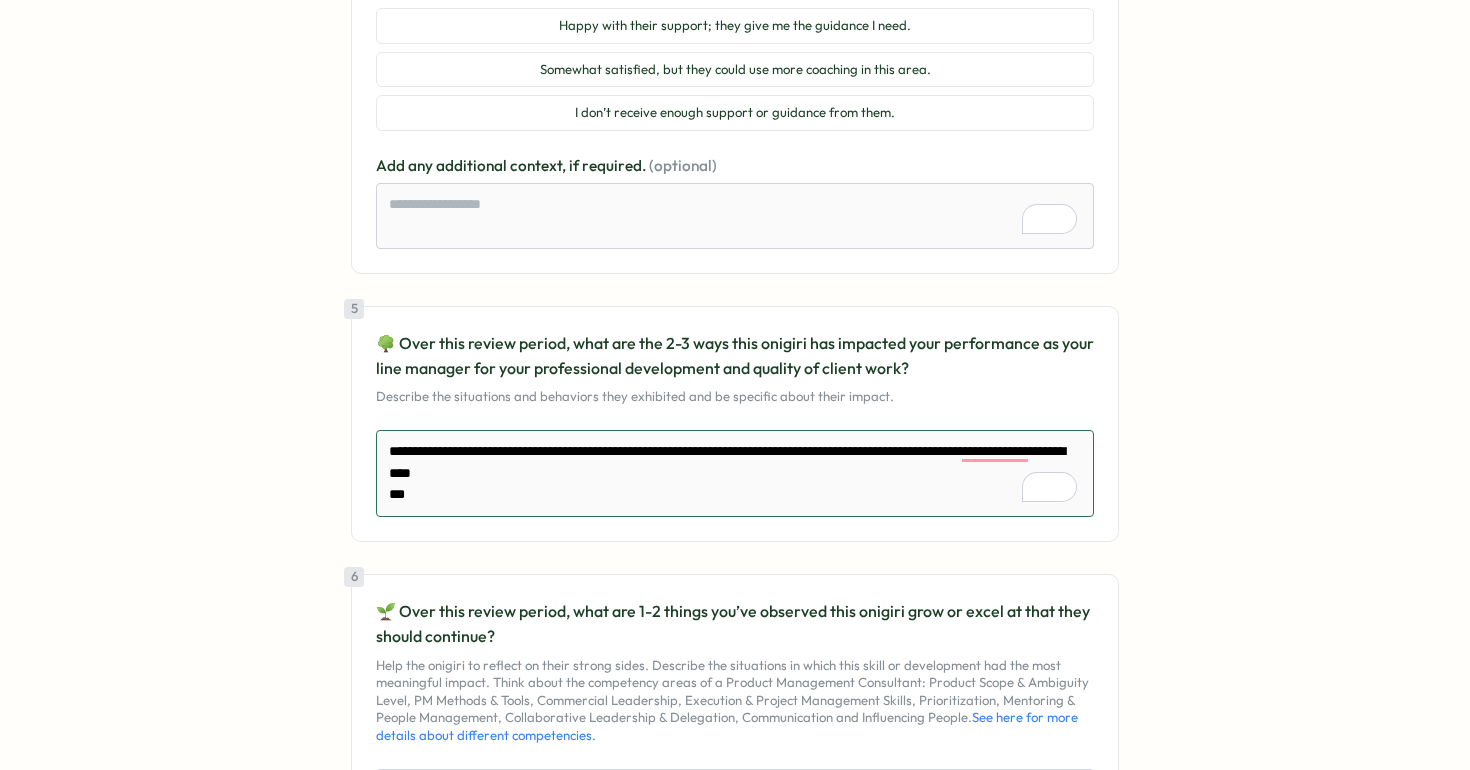 paste on "**********" 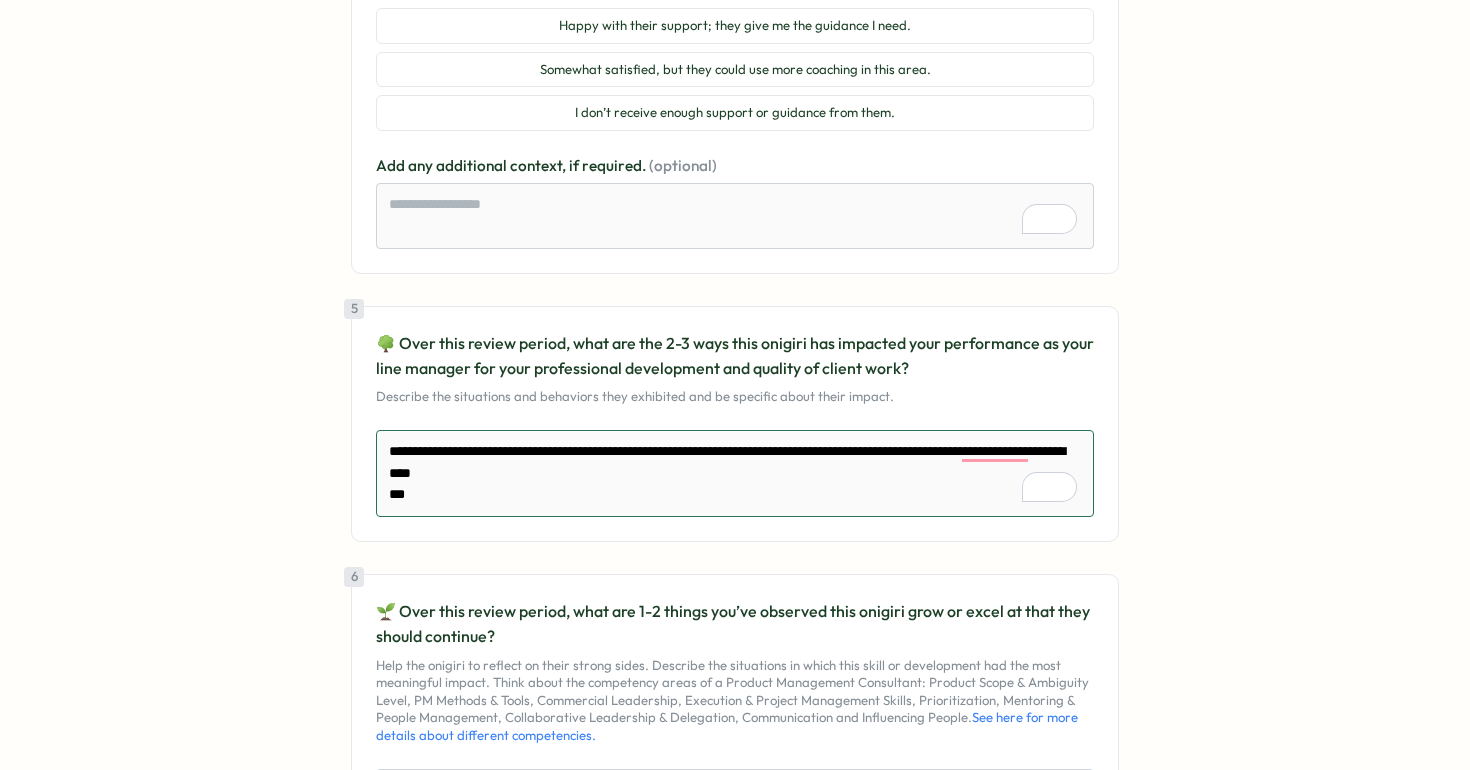 type on "**********" 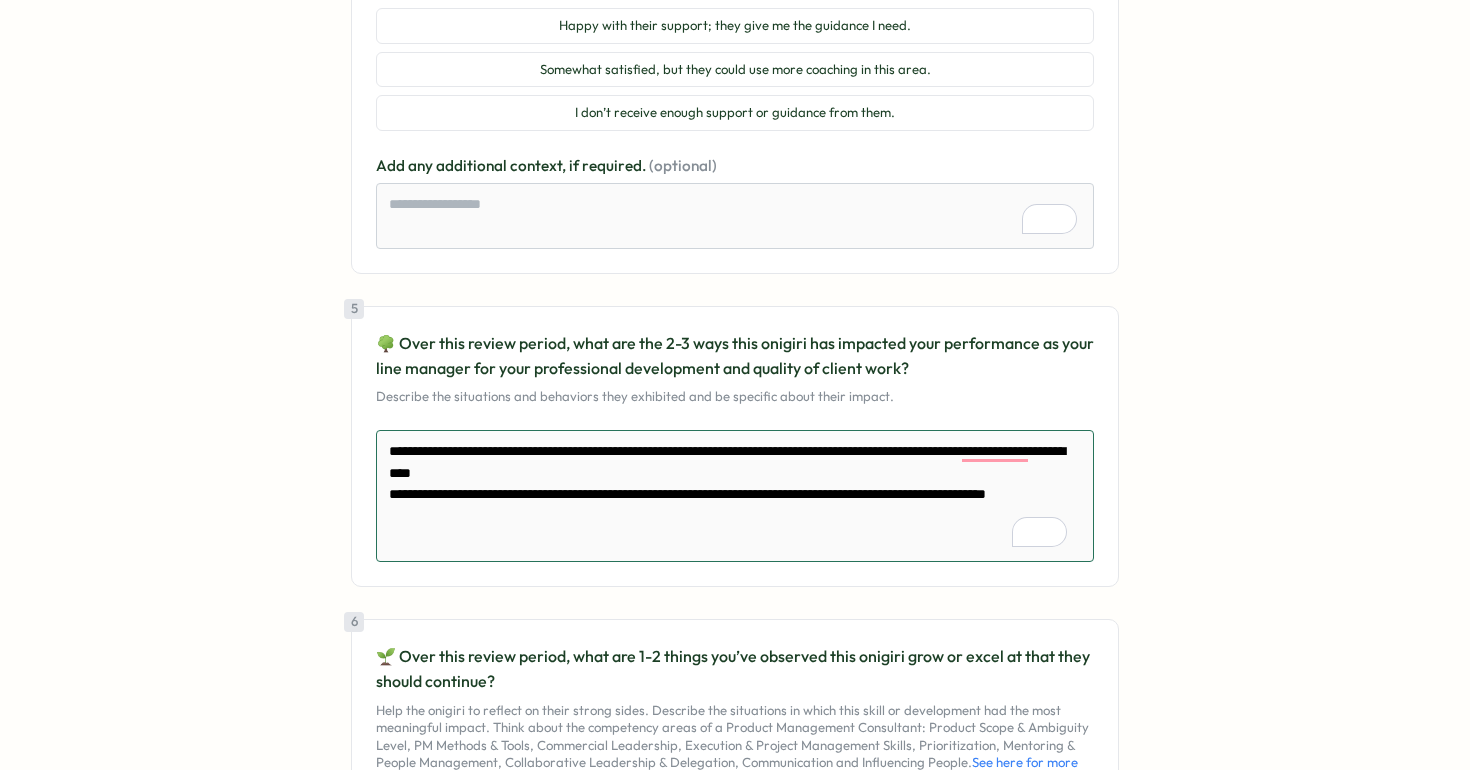 scroll, scrollTop: 8, scrollLeft: 0, axis: vertical 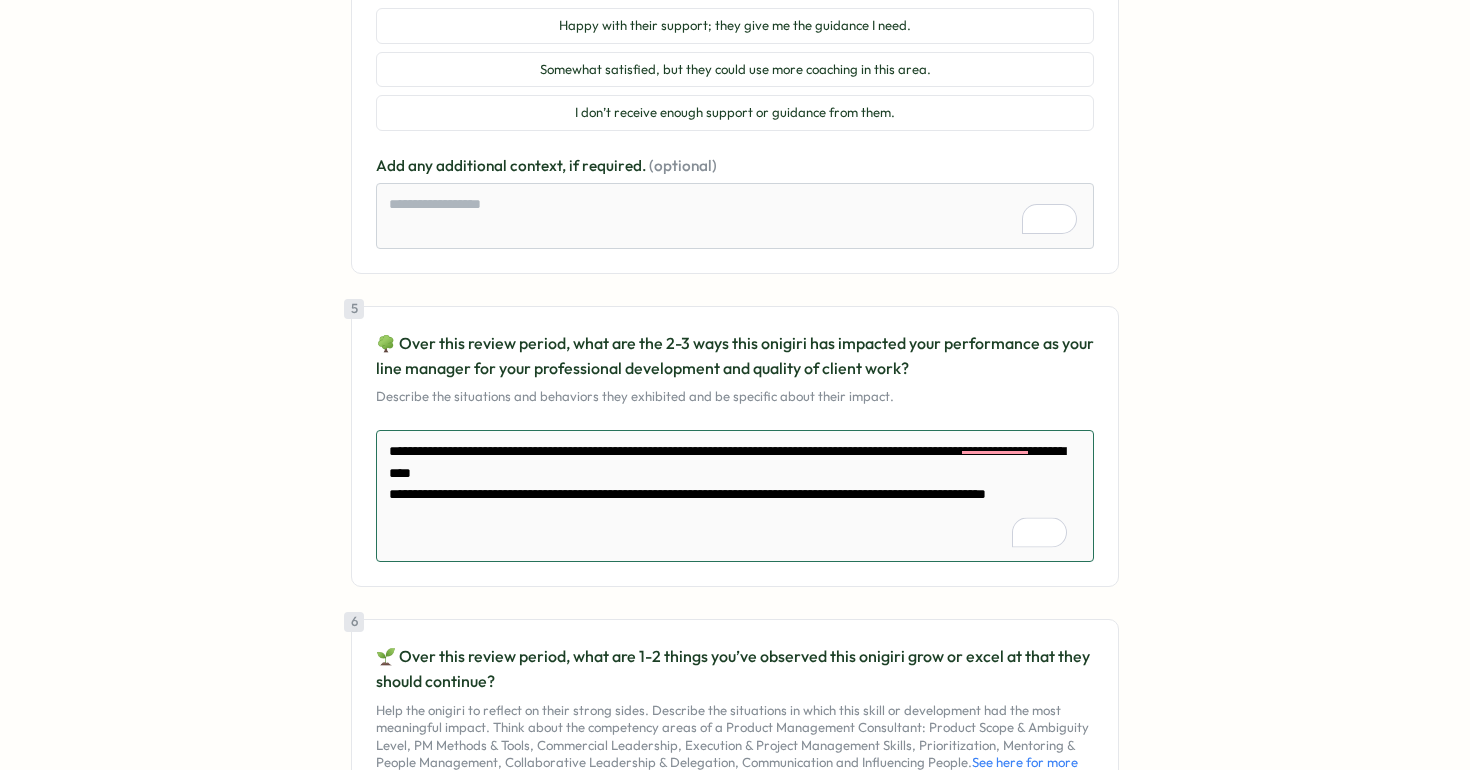 type on "**********" 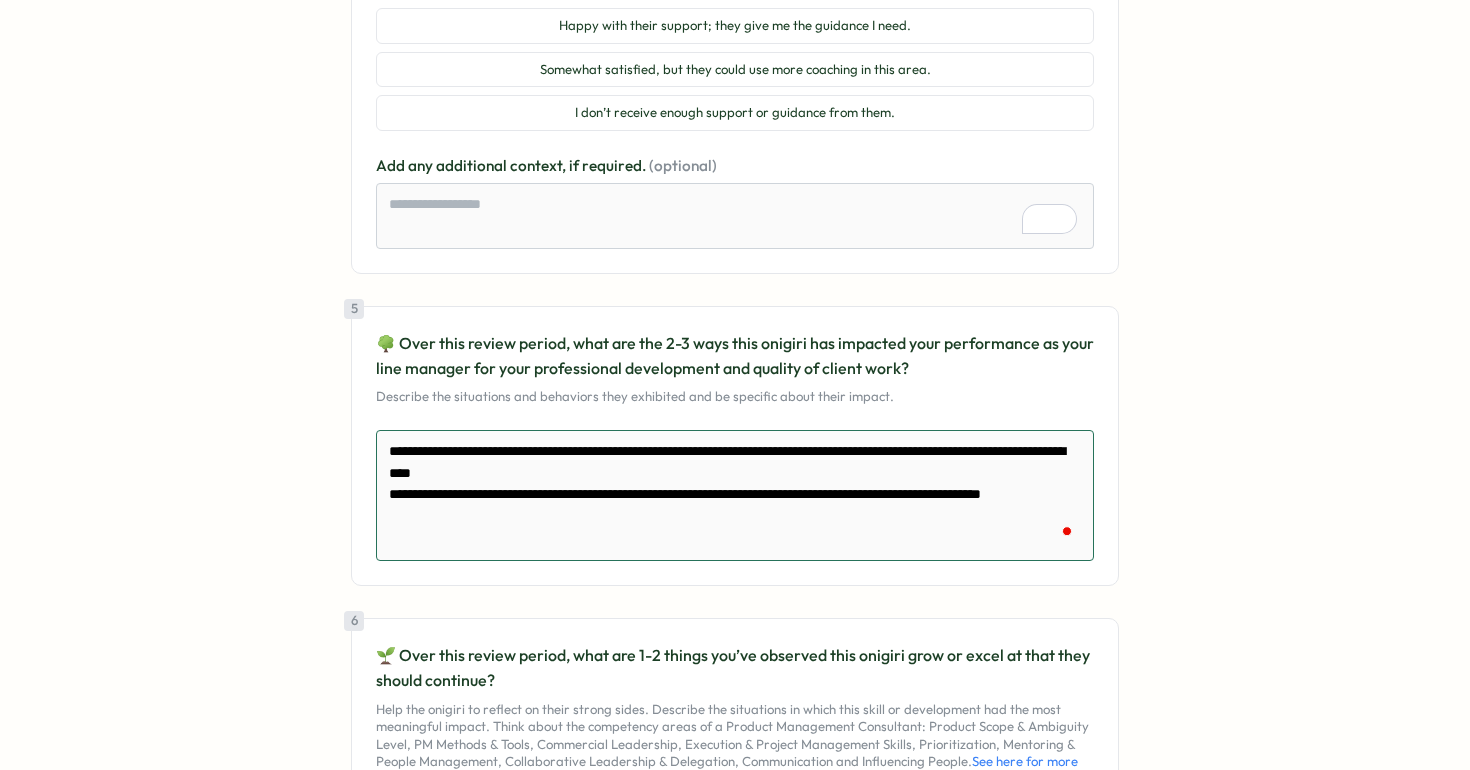 scroll, scrollTop: 0, scrollLeft: 0, axis: both 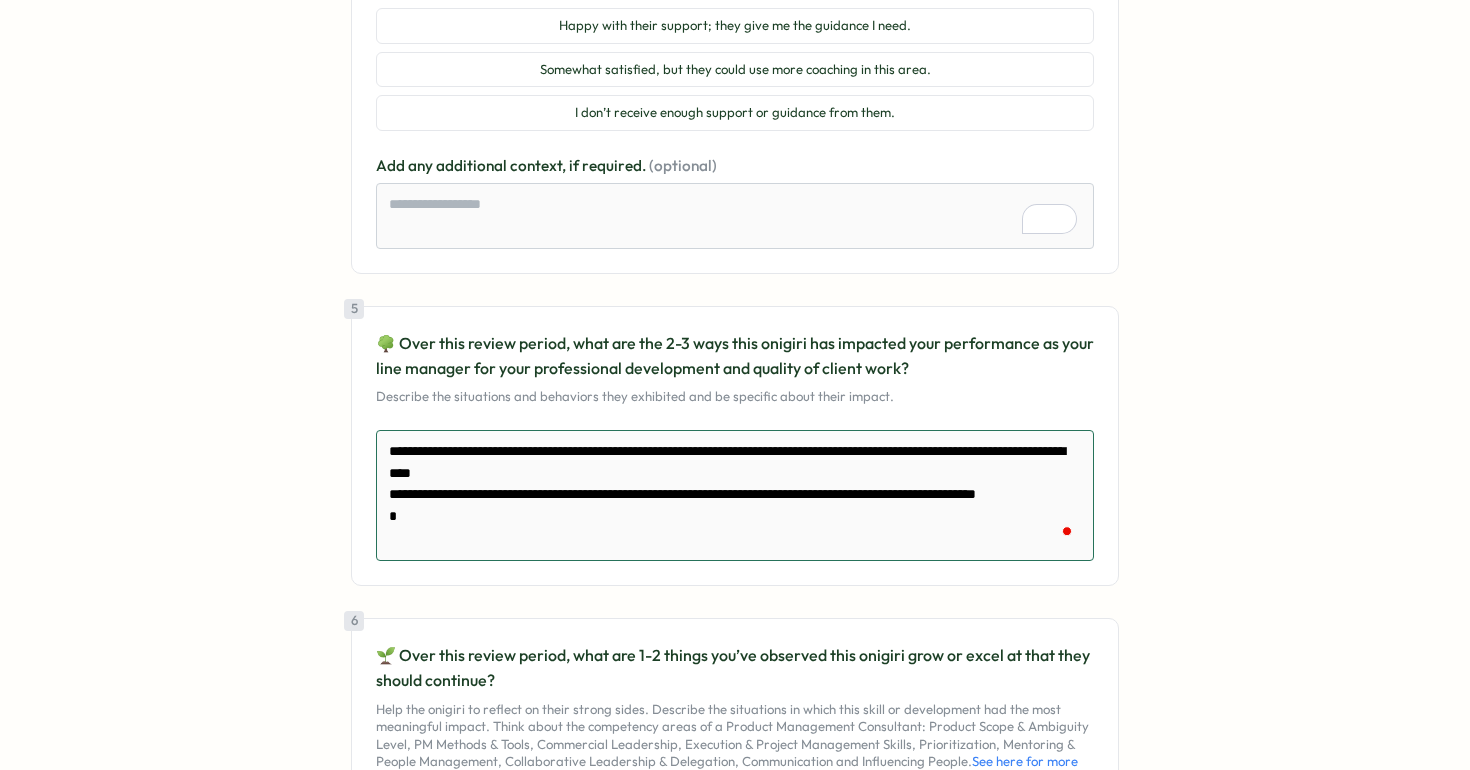 type on "*" 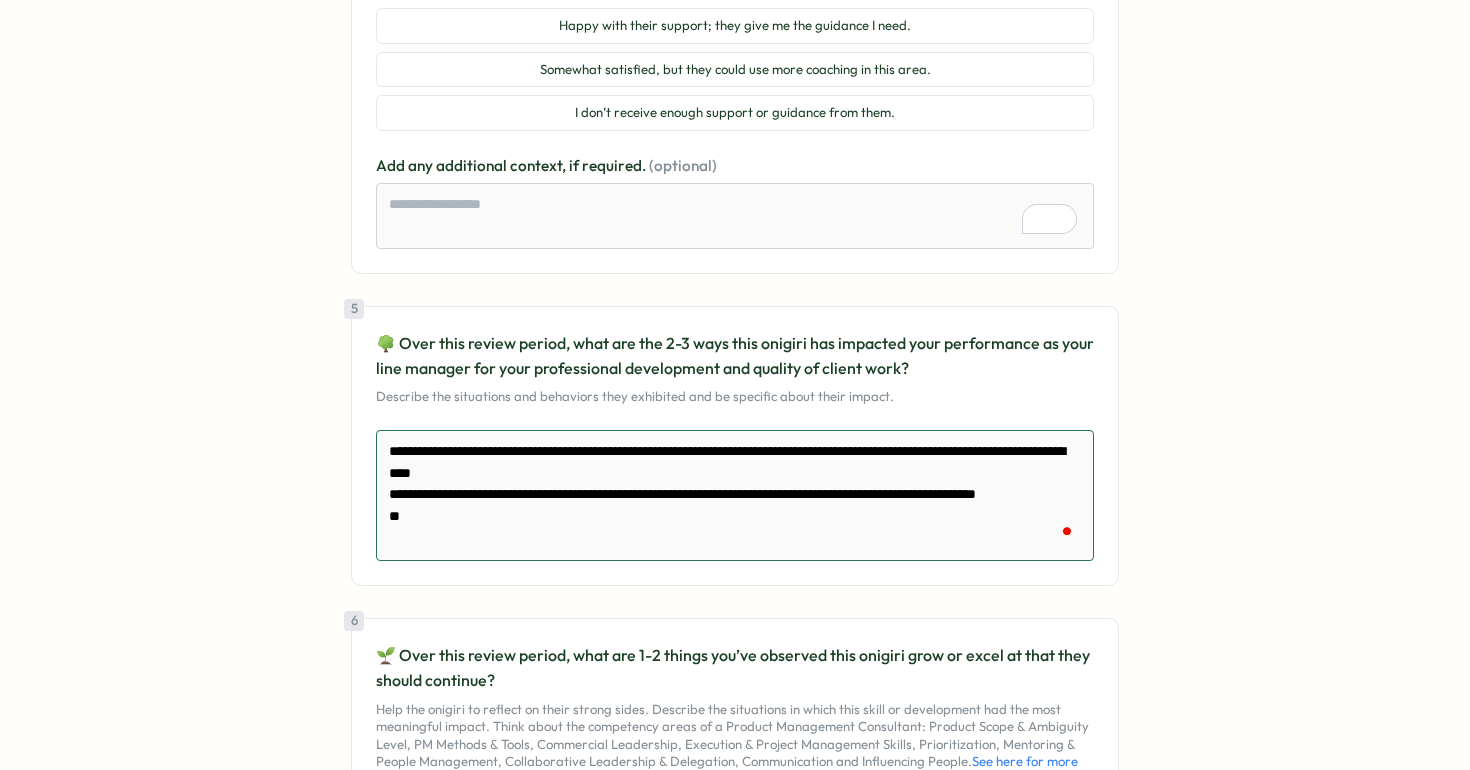 type on "**********" 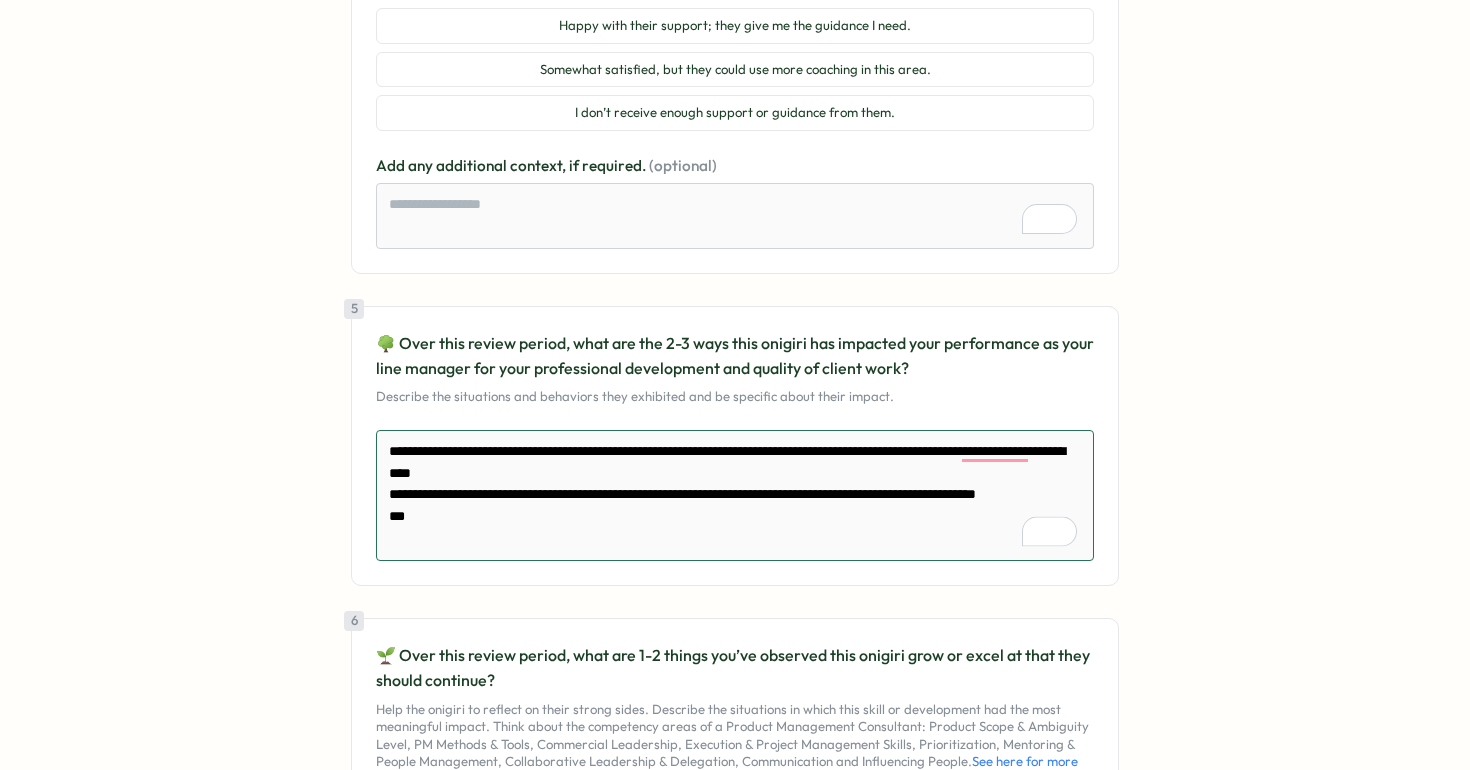type on "**********" 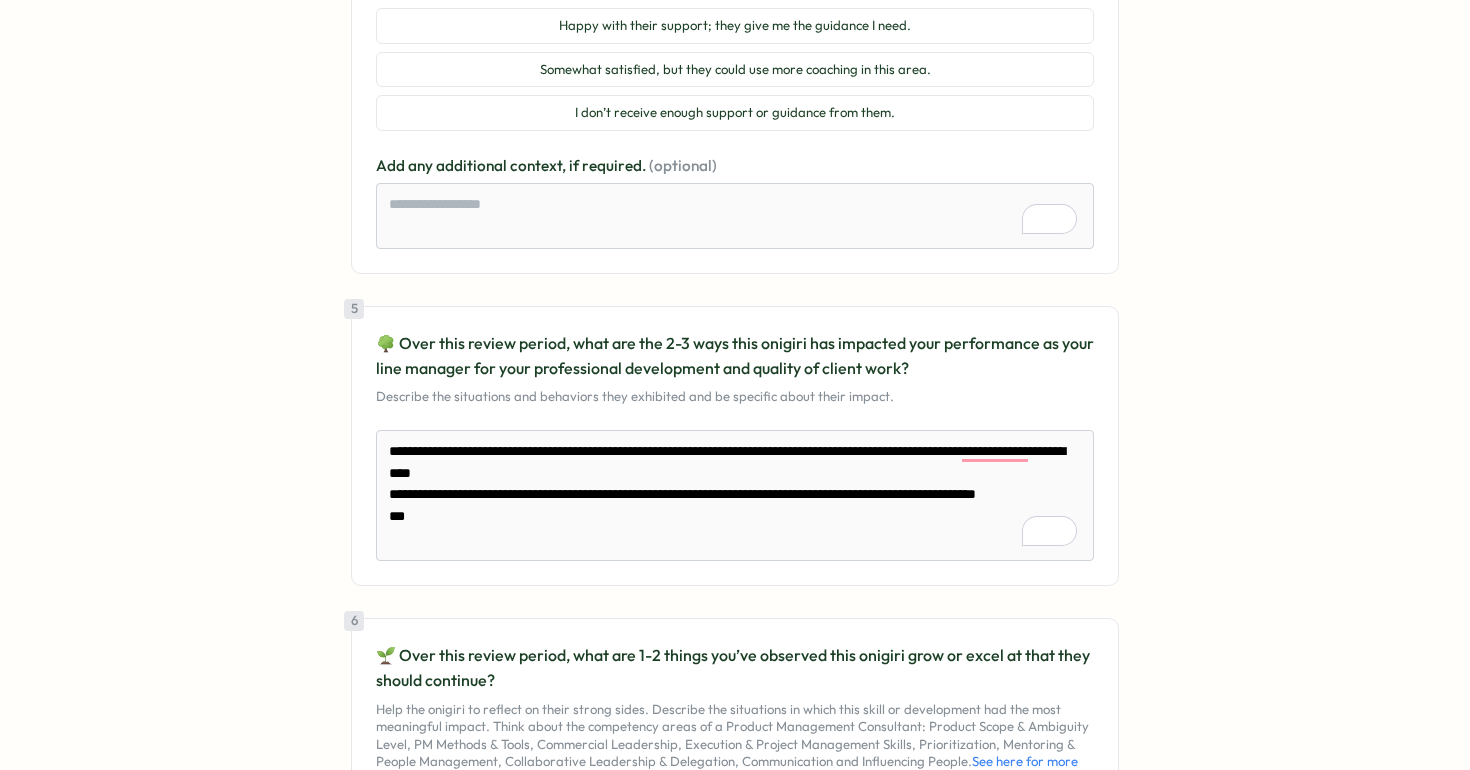 type on "*" 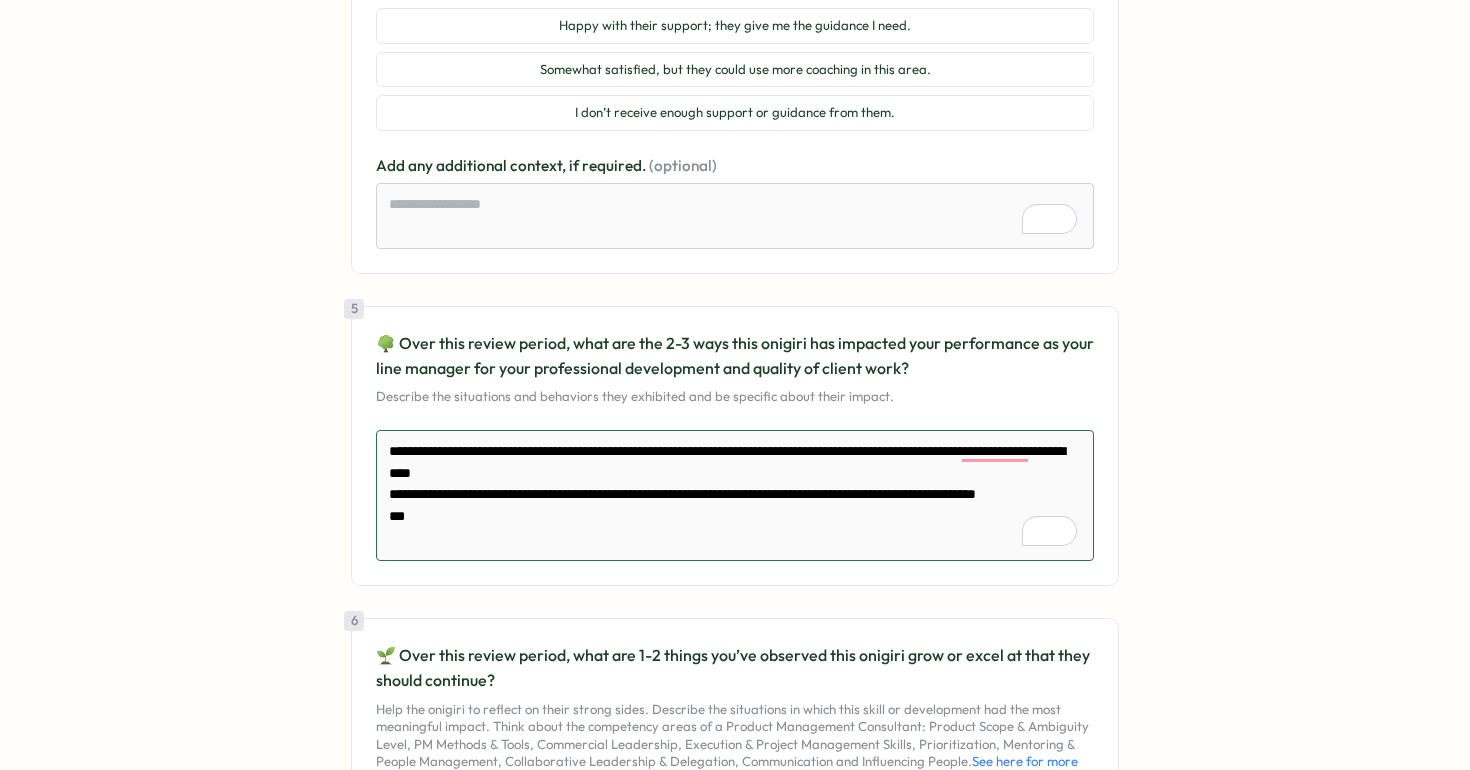 paste on "**********" 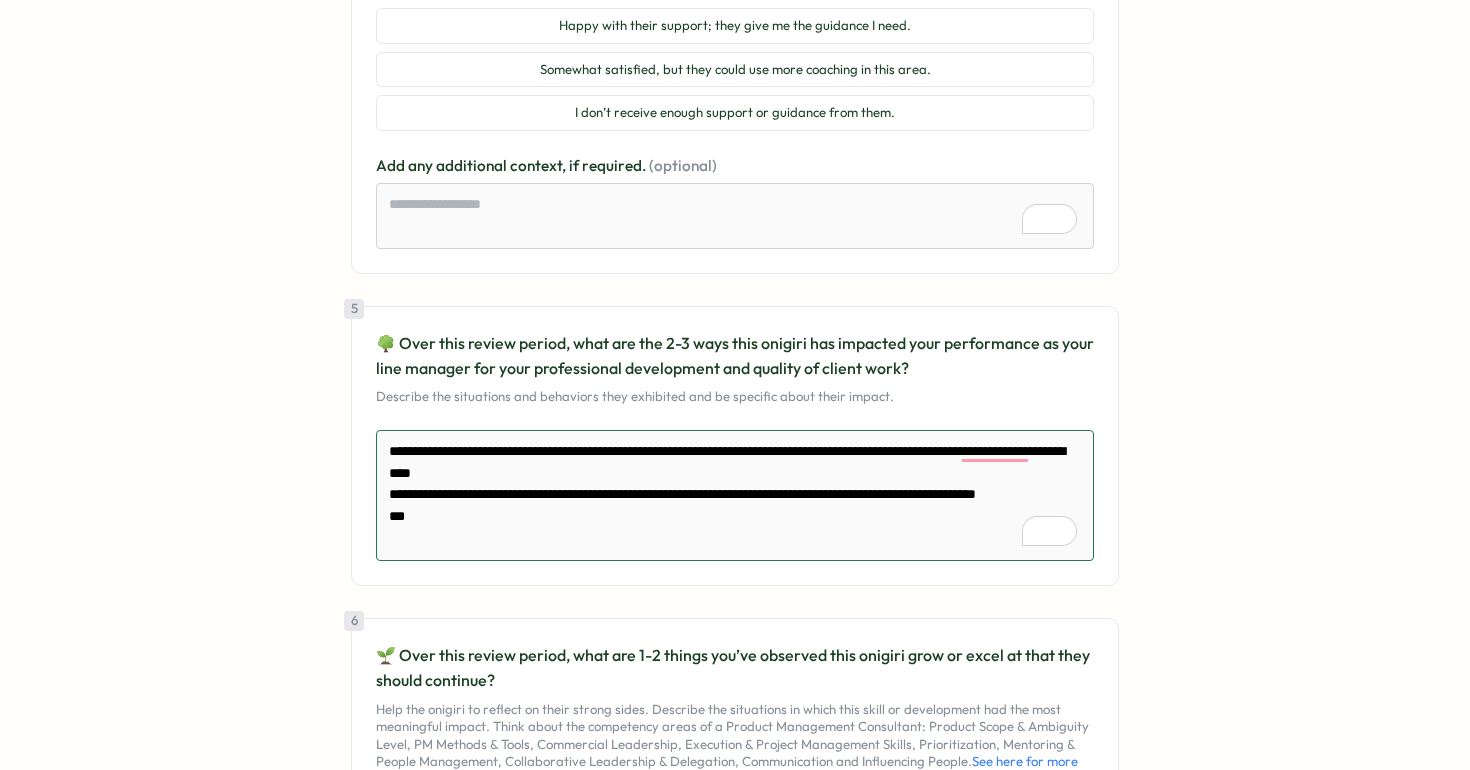 type on "**********" 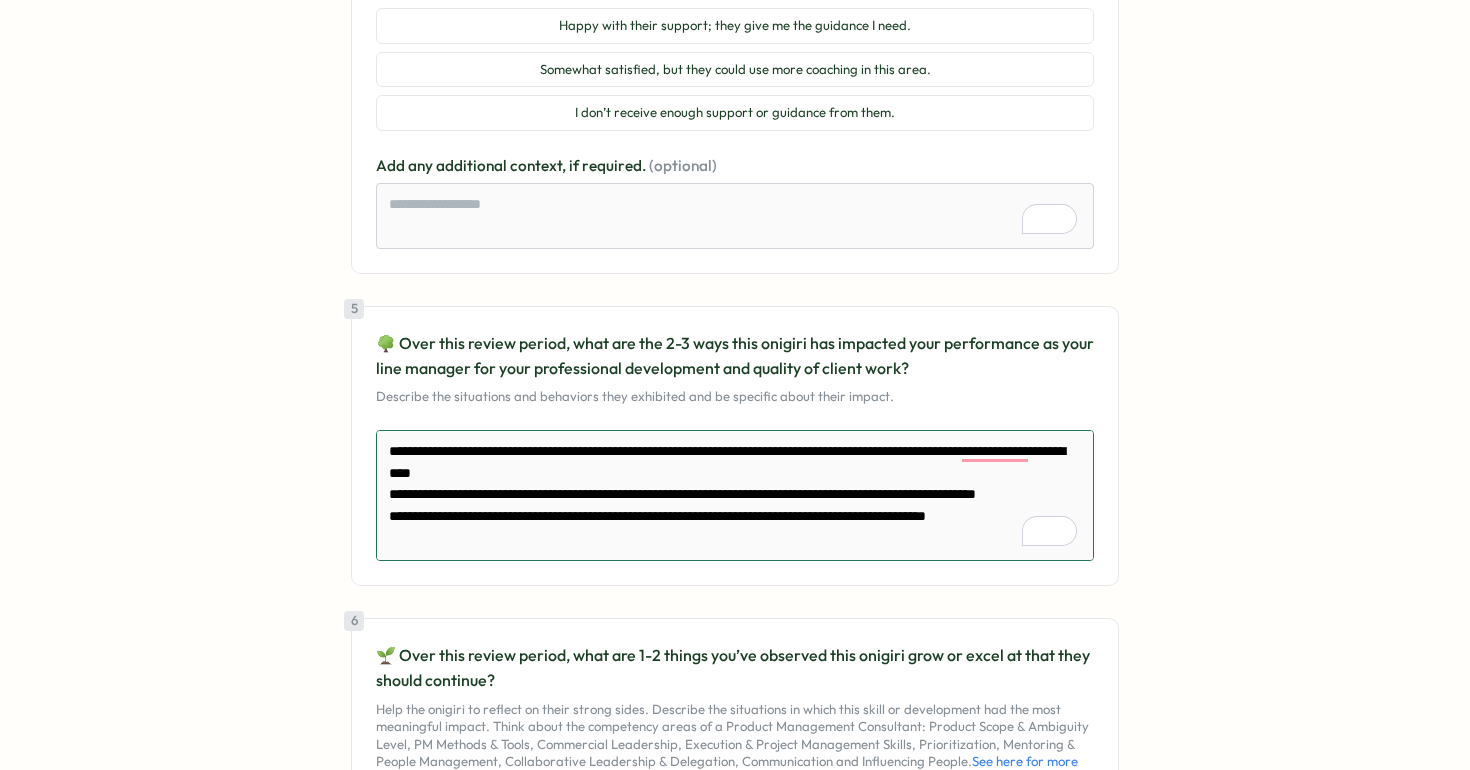 scroll, scrollTop: 203, scrollLeft: 0, axis: vertical 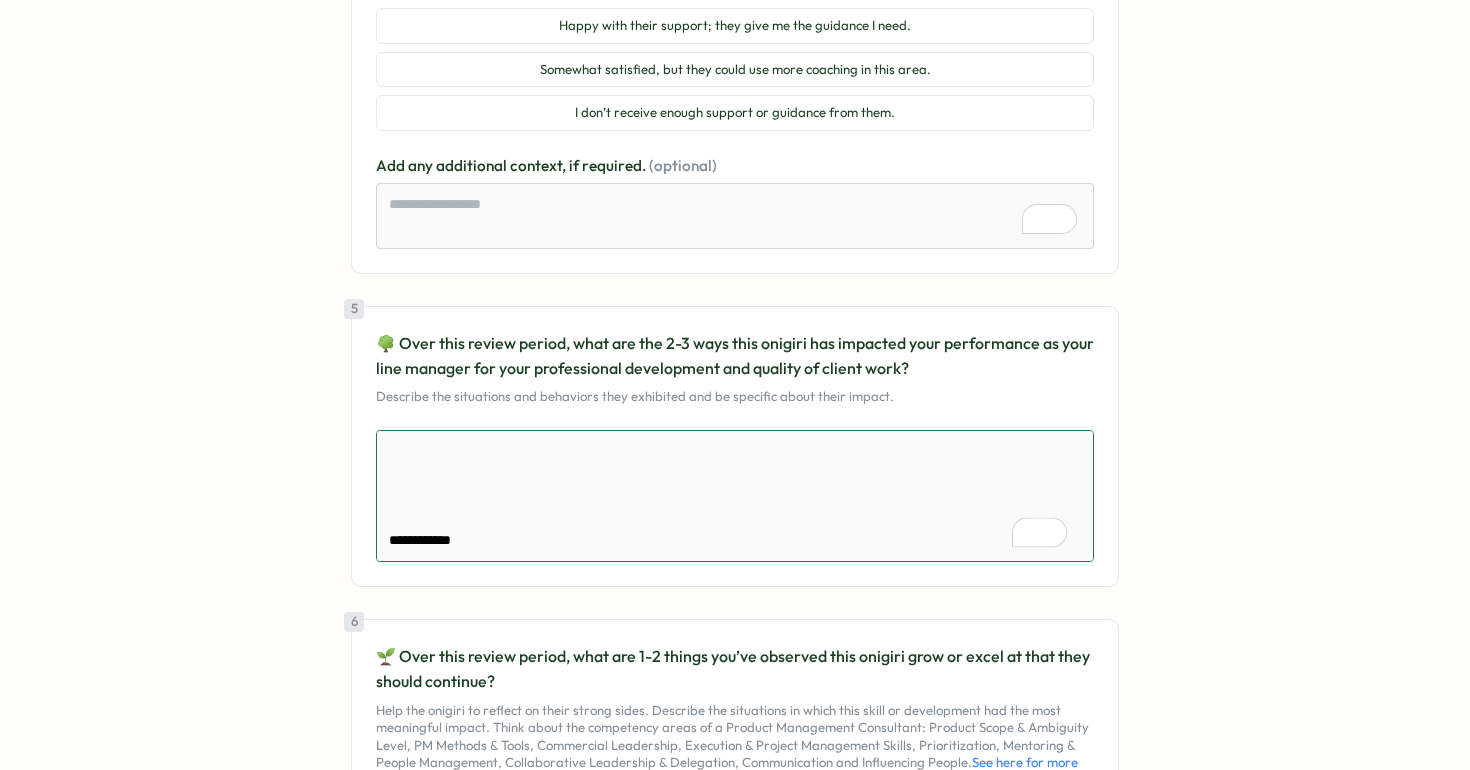 drag, startPoint x: 496, startPoint y: 537, endPoint x: 394, endPoint y: 473, distance: 120.41595 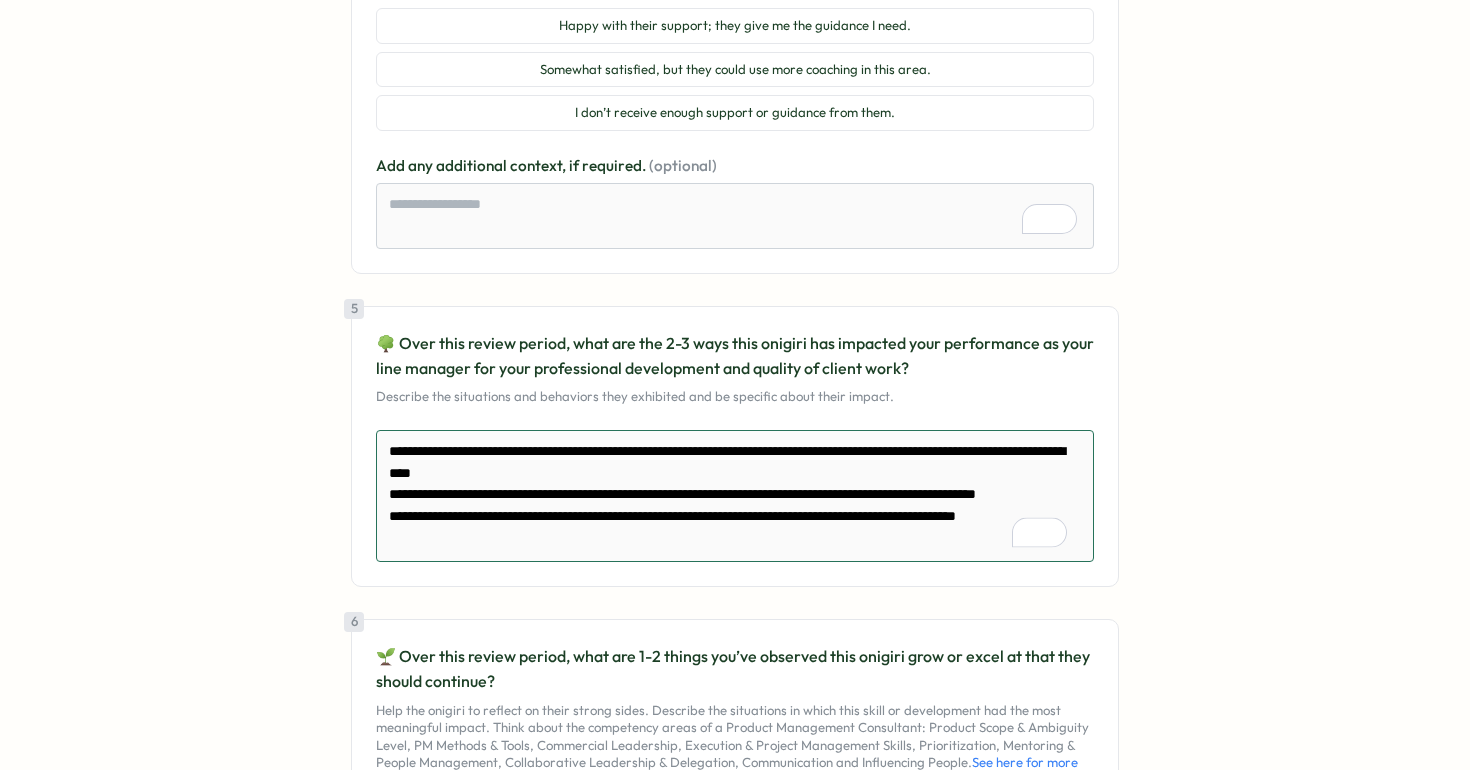 scroll, scrollTop: 150, scrollLeft: 0, axis: vertical 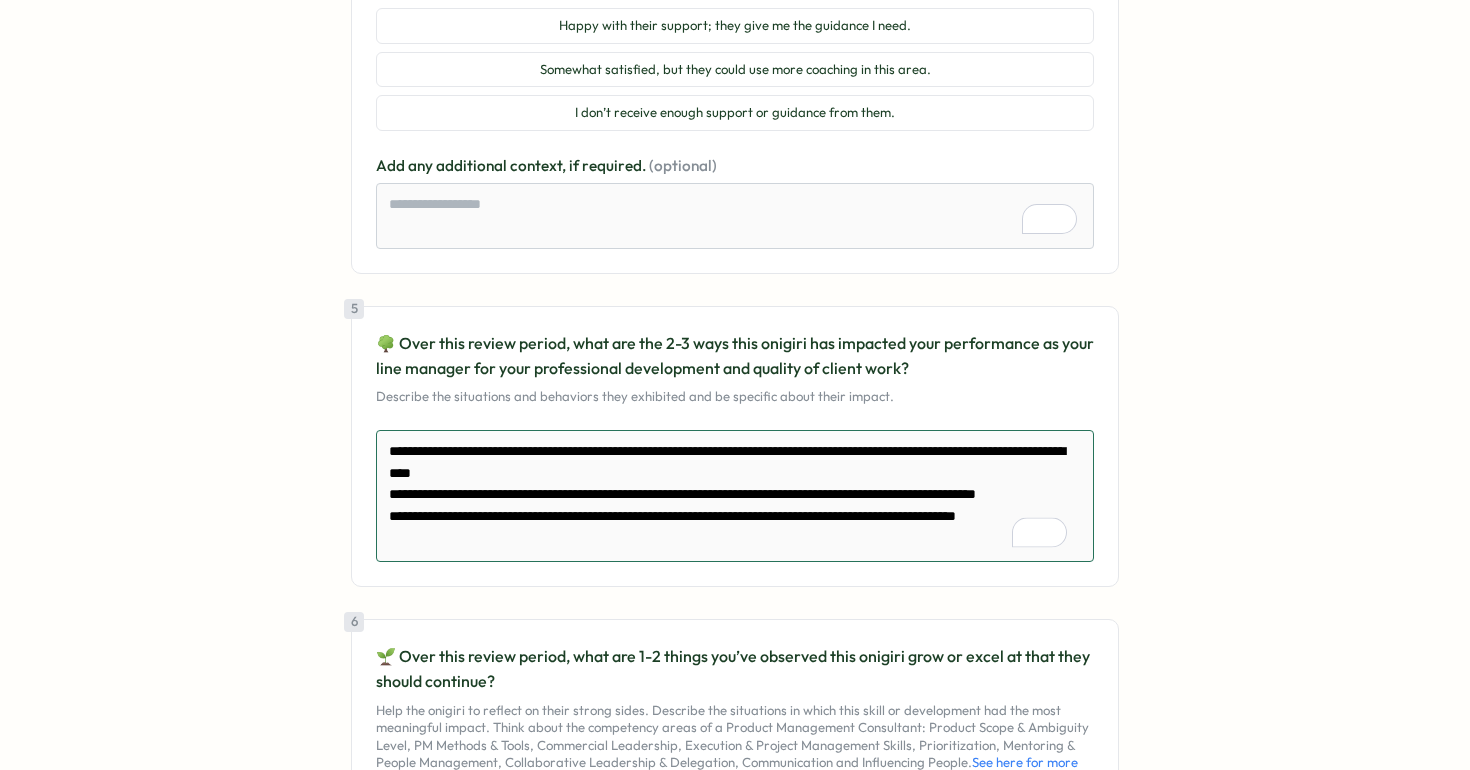 type on "*" 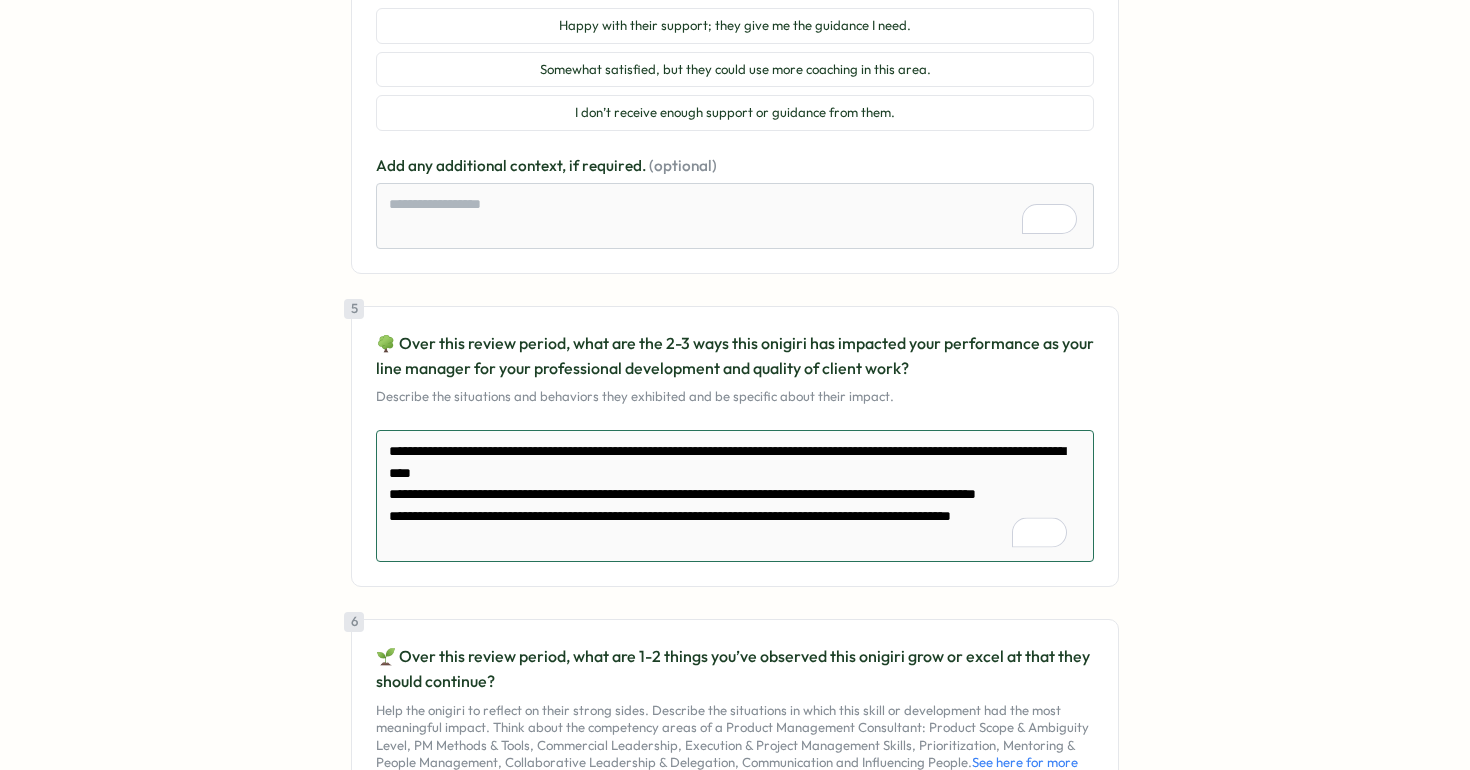 scroll, scrollTop: 128, scrollLeft: 0, axis: vertical 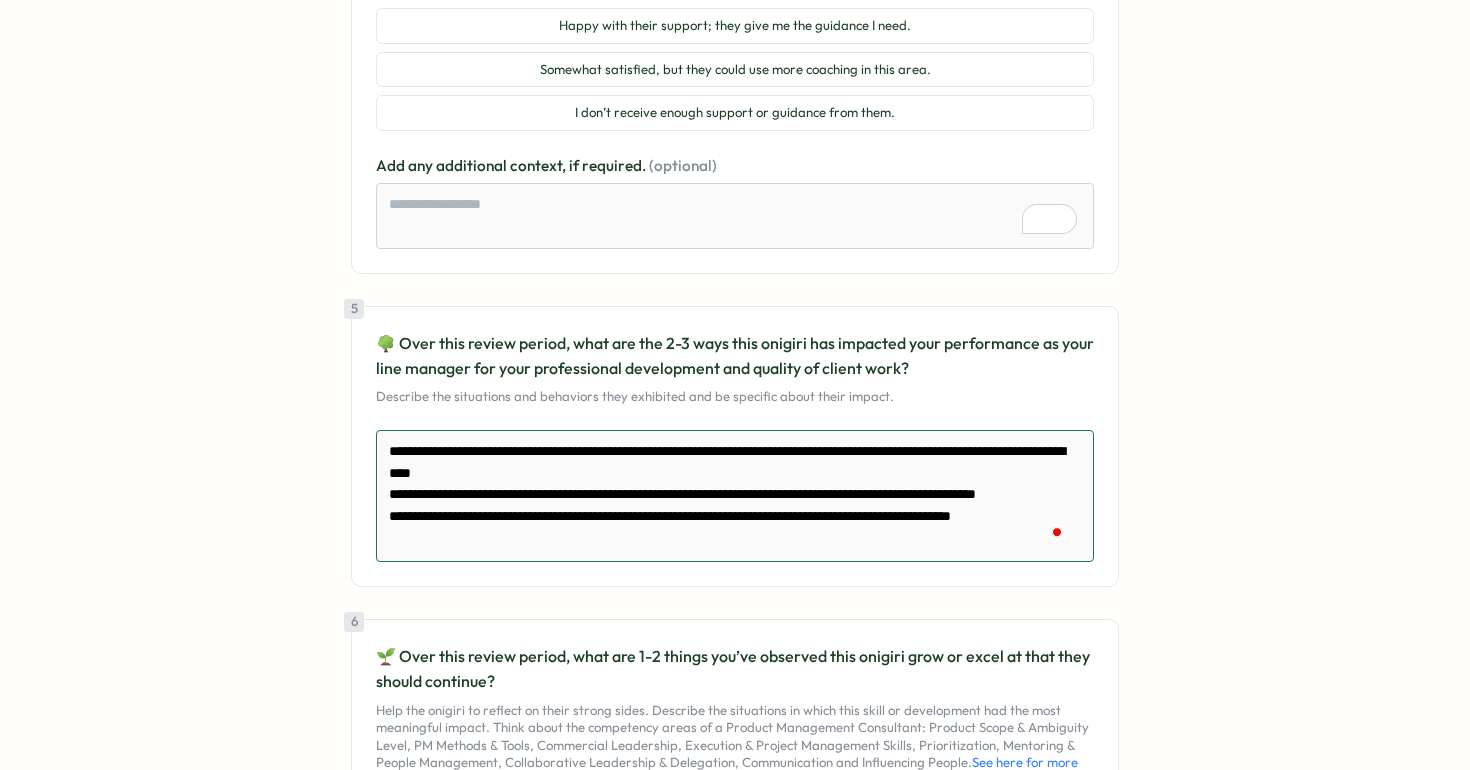 type on "**********" 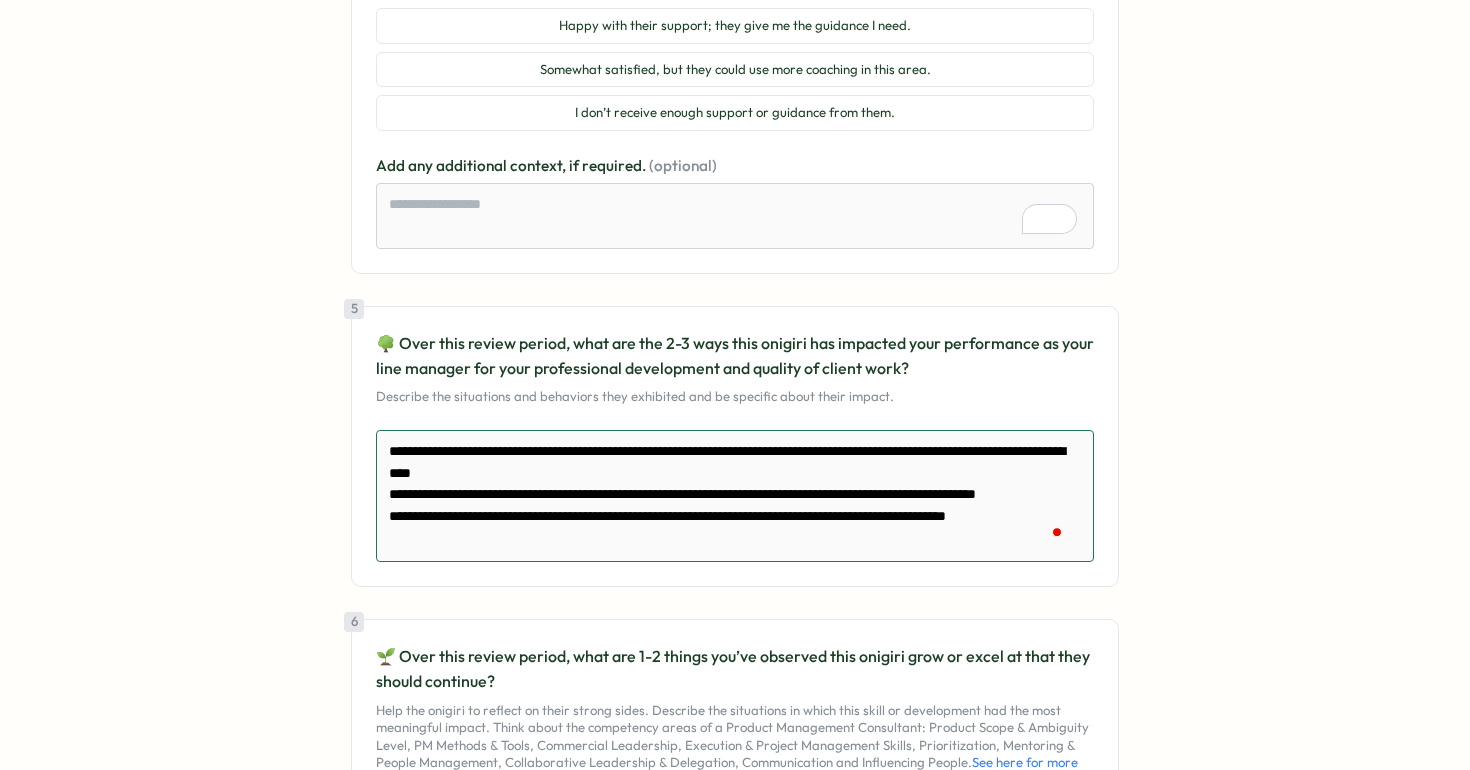scroll, scrollTop: 107, scrollLeft: 0, axis: vertical 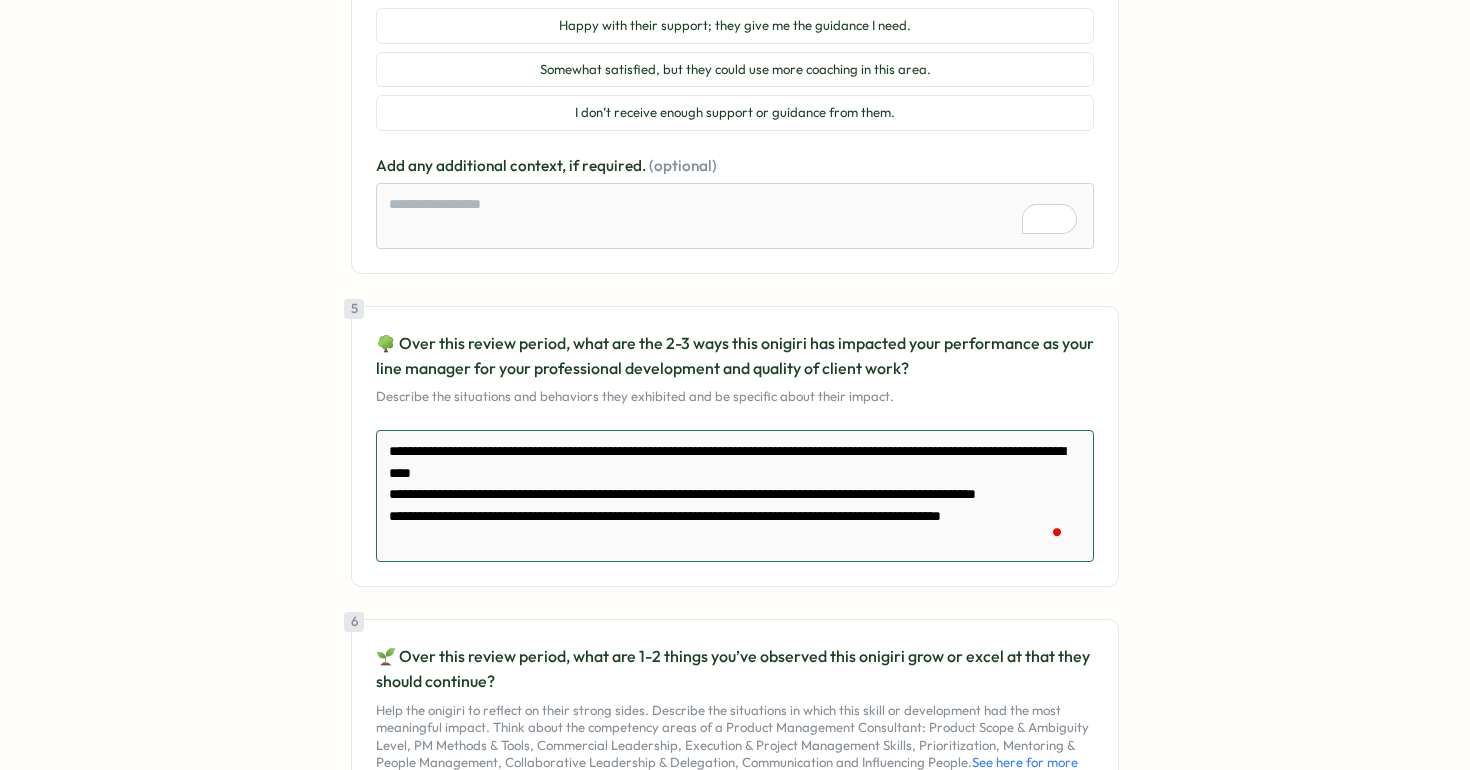 type on "**********" 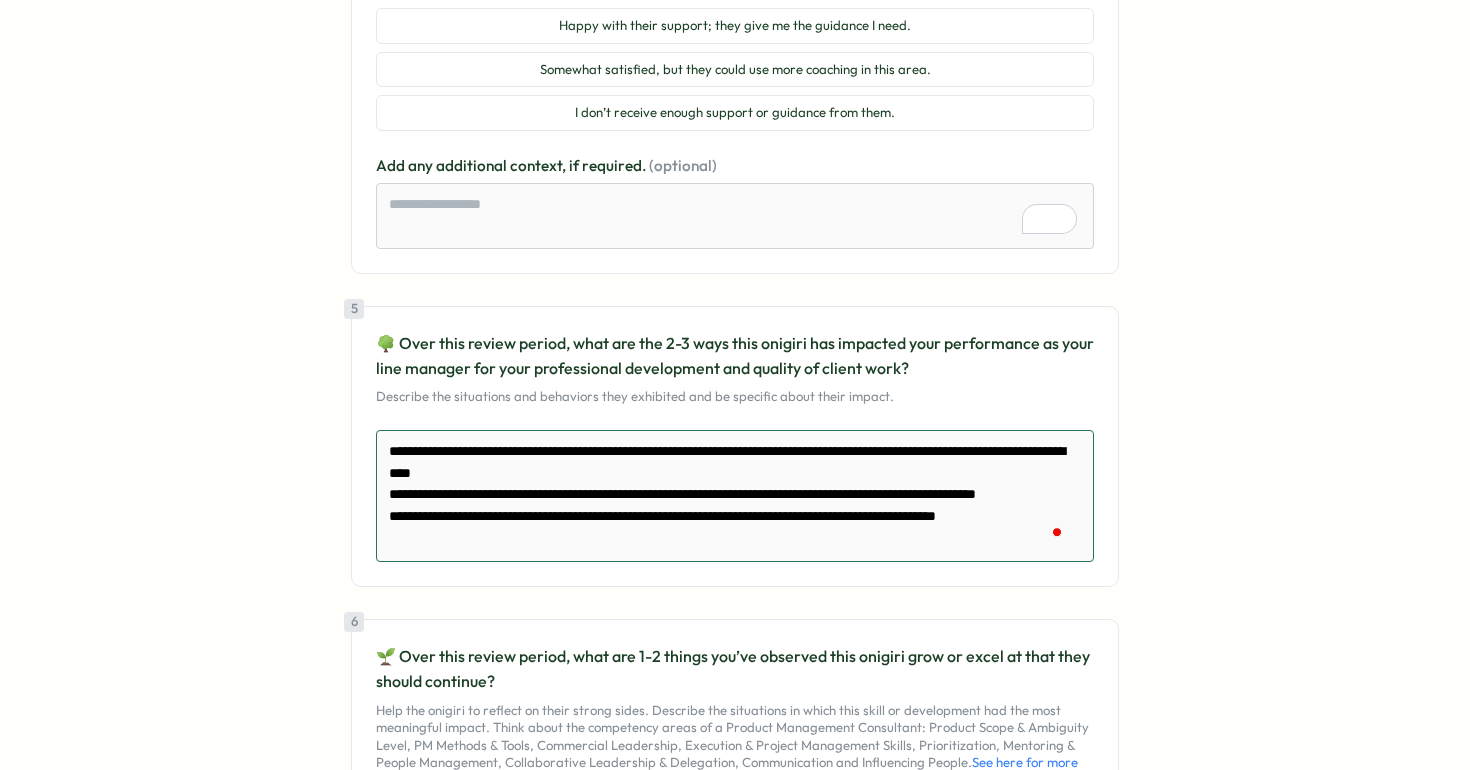 type on "**********" 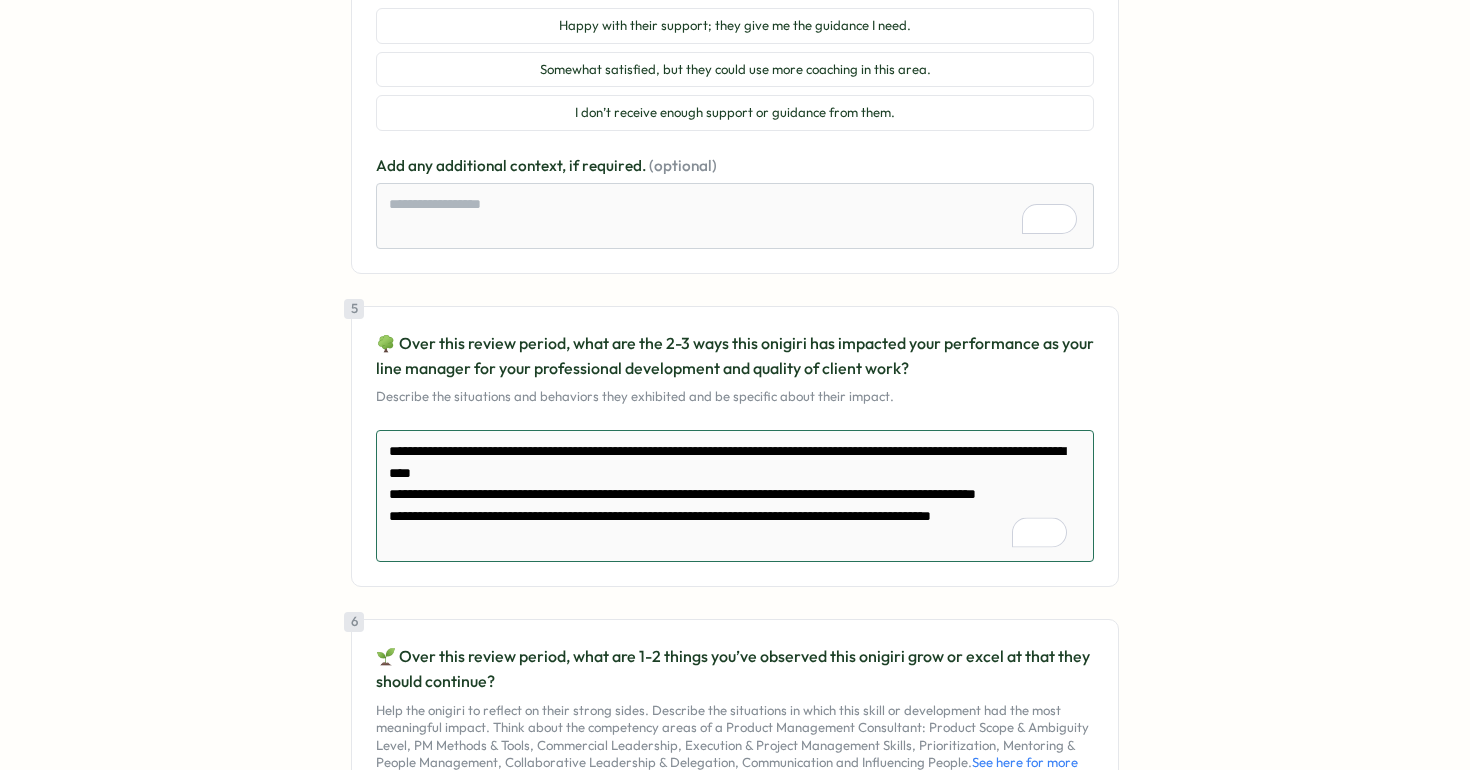 click on "**********" at bounding box center (735, 496) 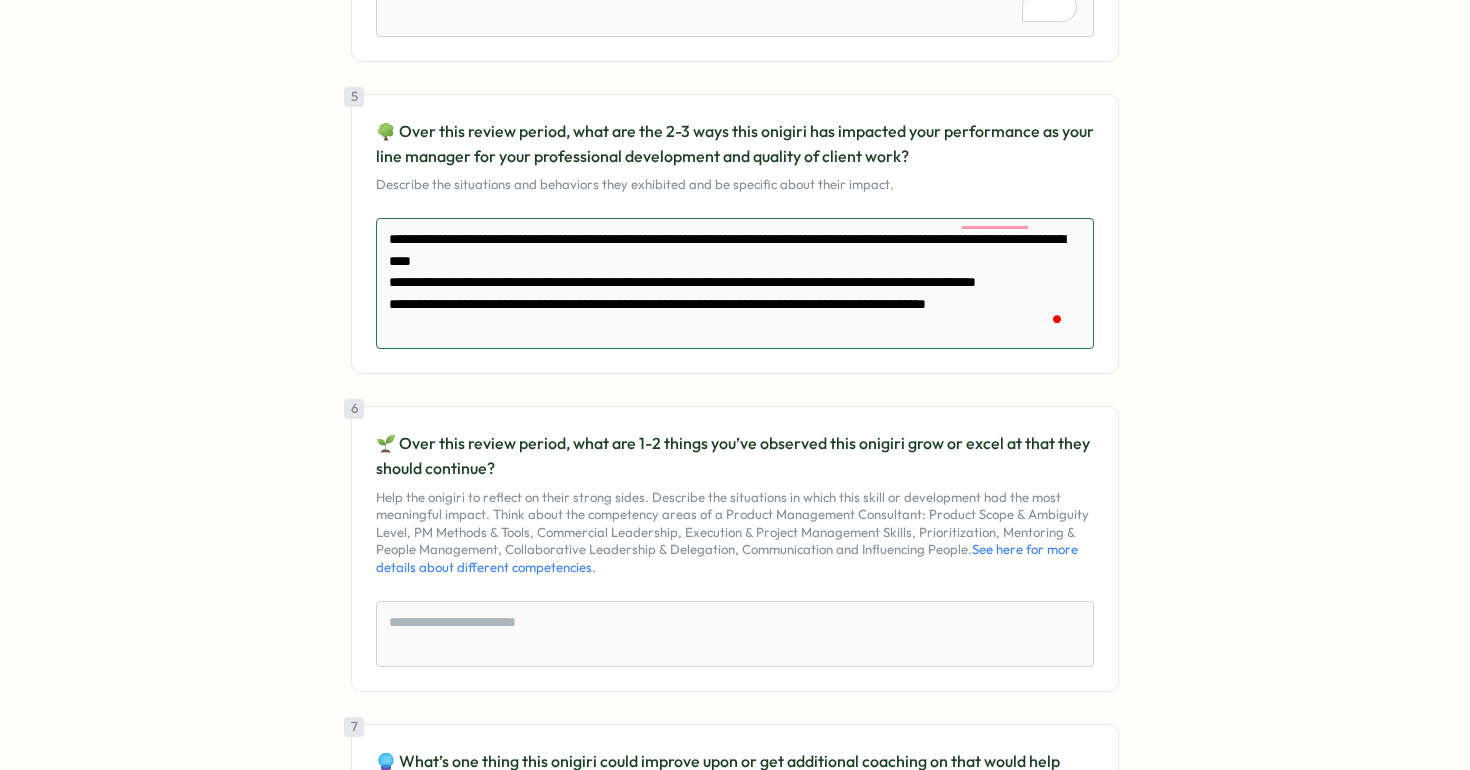 type on "**********" 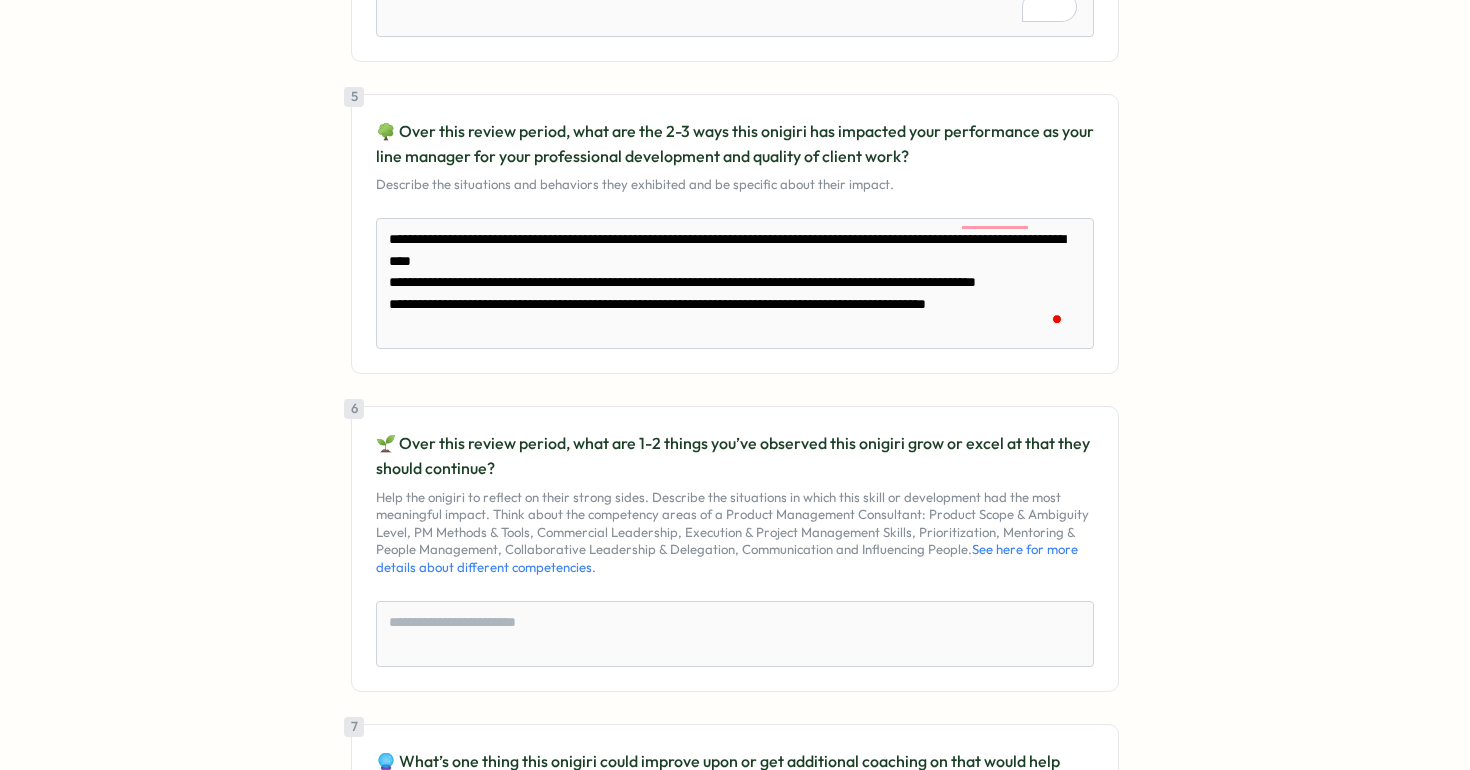 click on "🌱 Over this review period, what are 1-2 things you’ve observed this onigiri grow or excel at that they should continue?" at bounding box center [735, 456] 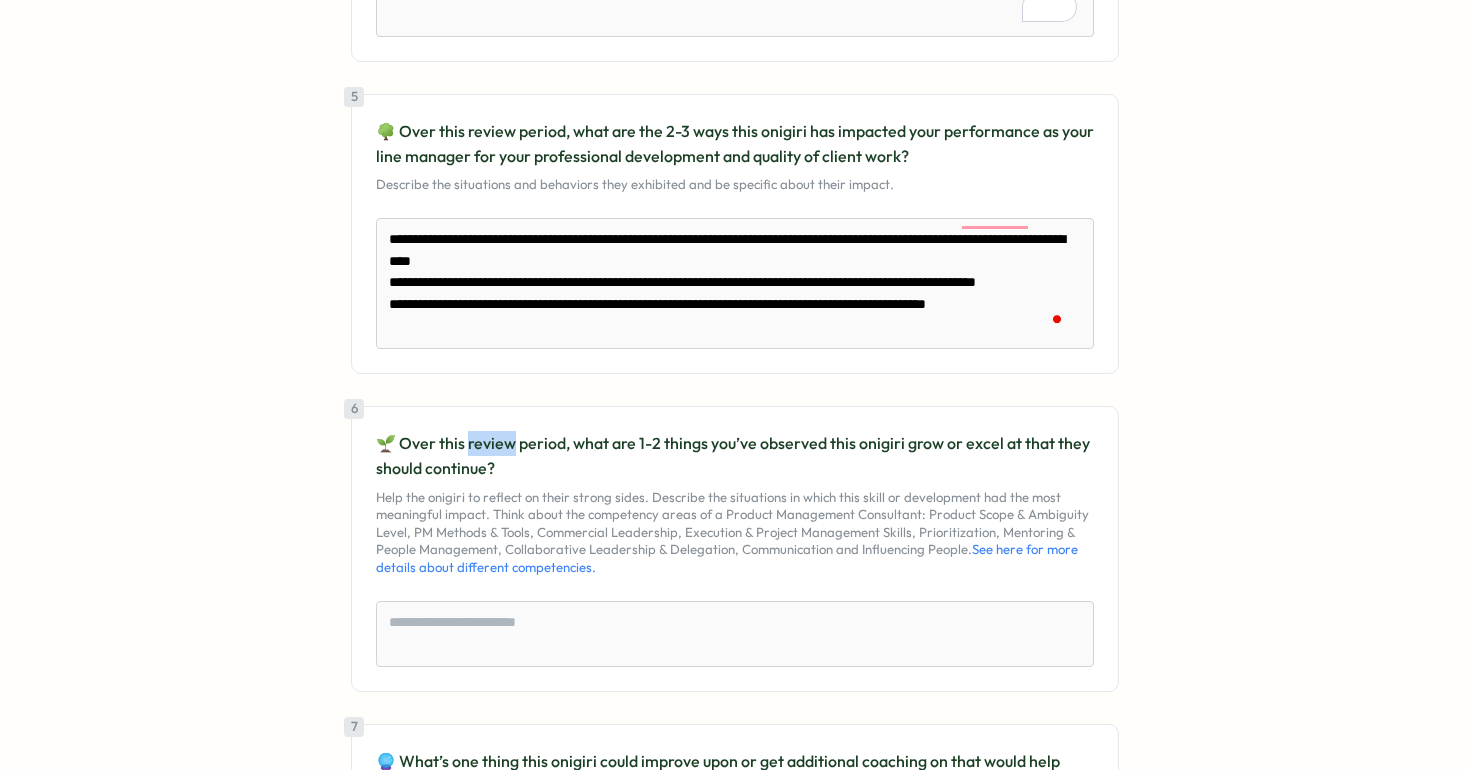 click on "🌱 Over this review period, what are 1-2 things you’ve observed this onigiri grow or excel at that they should continue?" at bounding box center (735, 456) 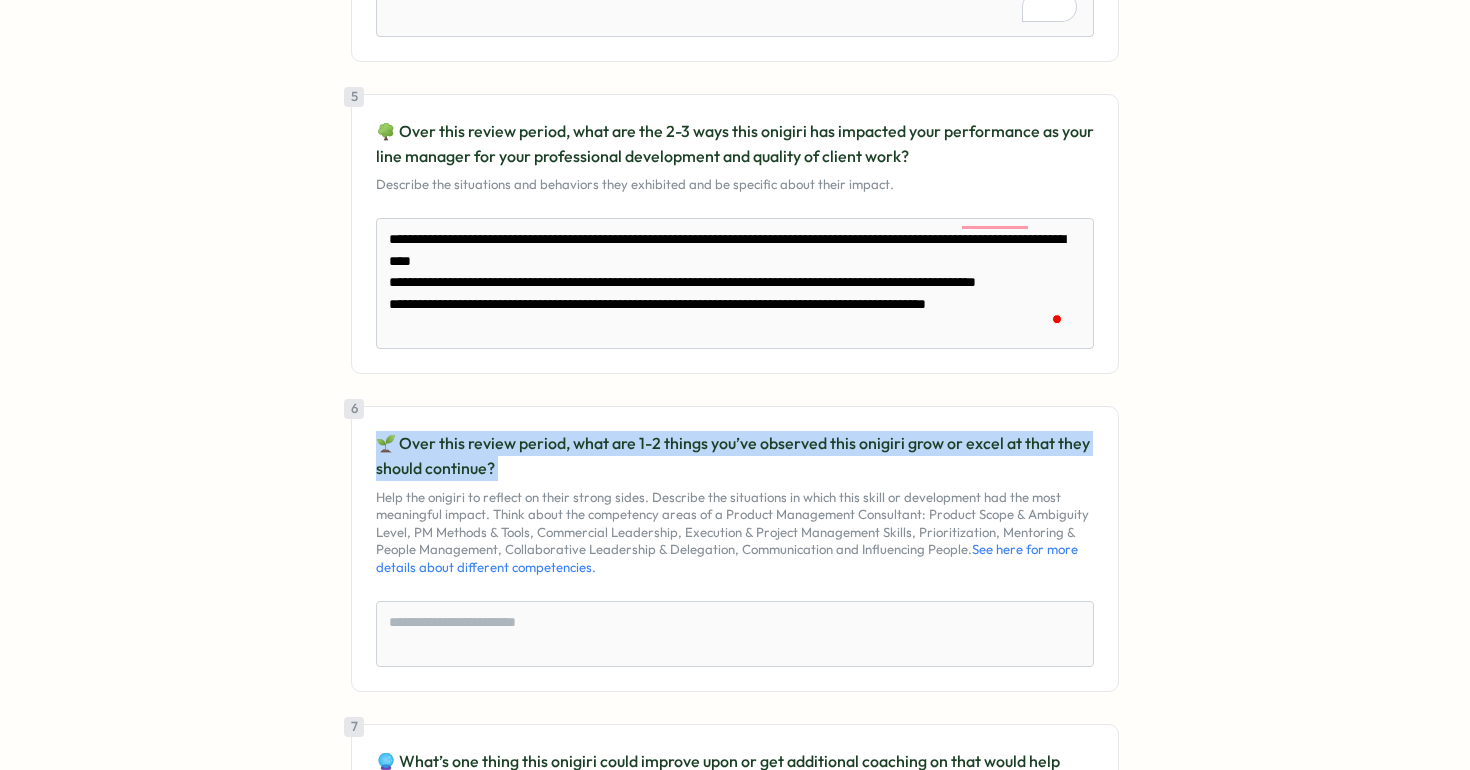 click on "🌱 Over this review period, what are 1-2 things you’ve observed this onigiri grow or excel at that they should continue?" at bounding box center [735, 456] 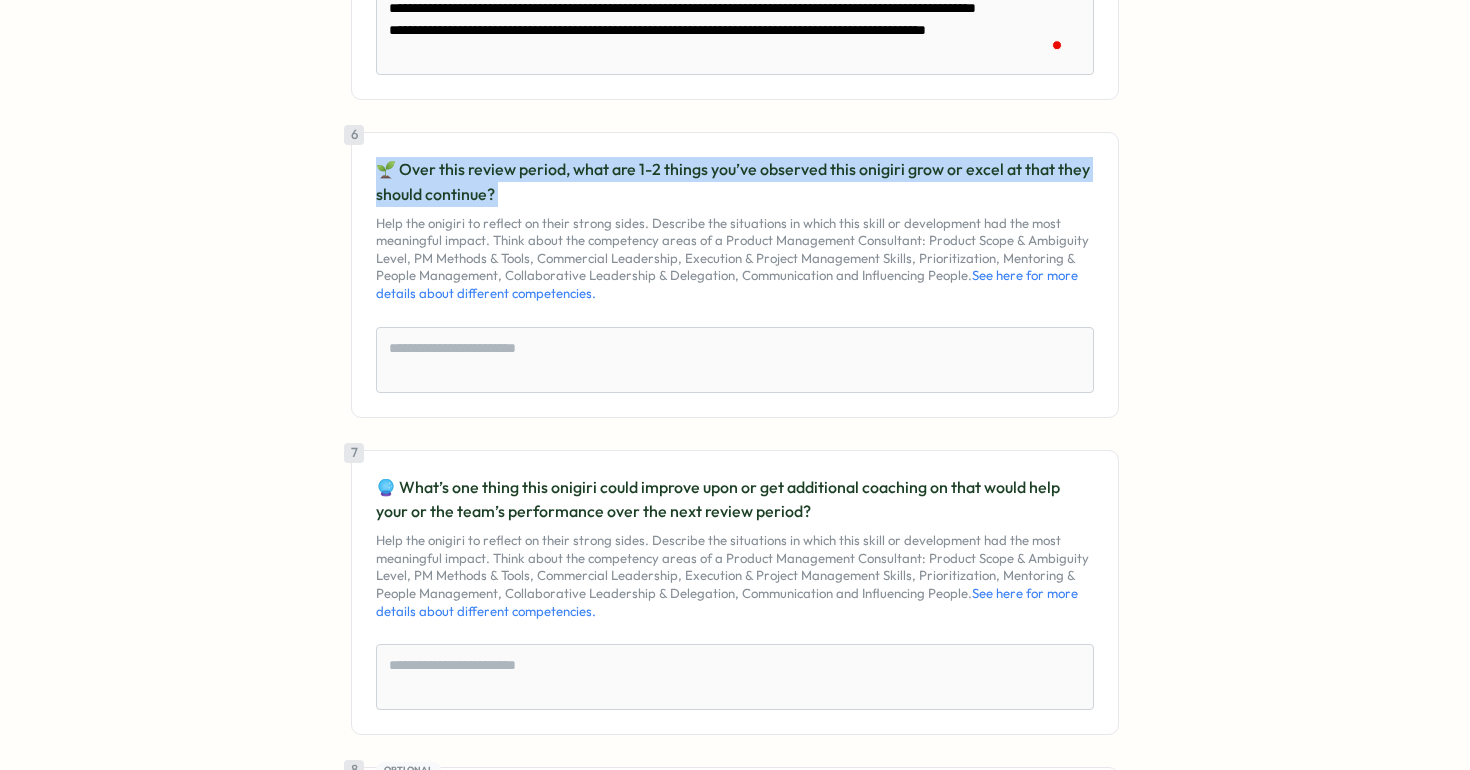 type on "*" 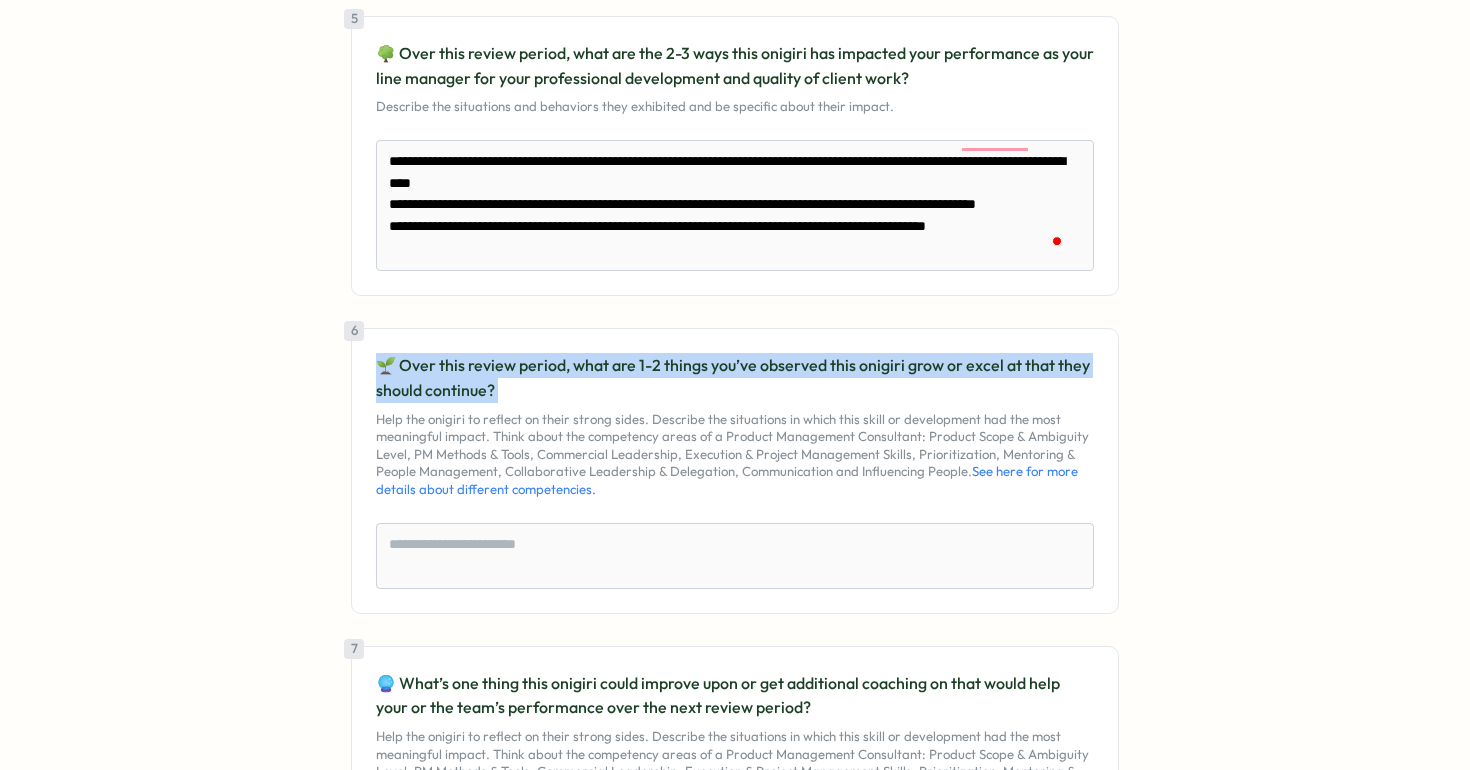 copy on "🌱 Over this review period, what are 1-2 things you’ve observed this onigiri grow or excel at that they should continue?" 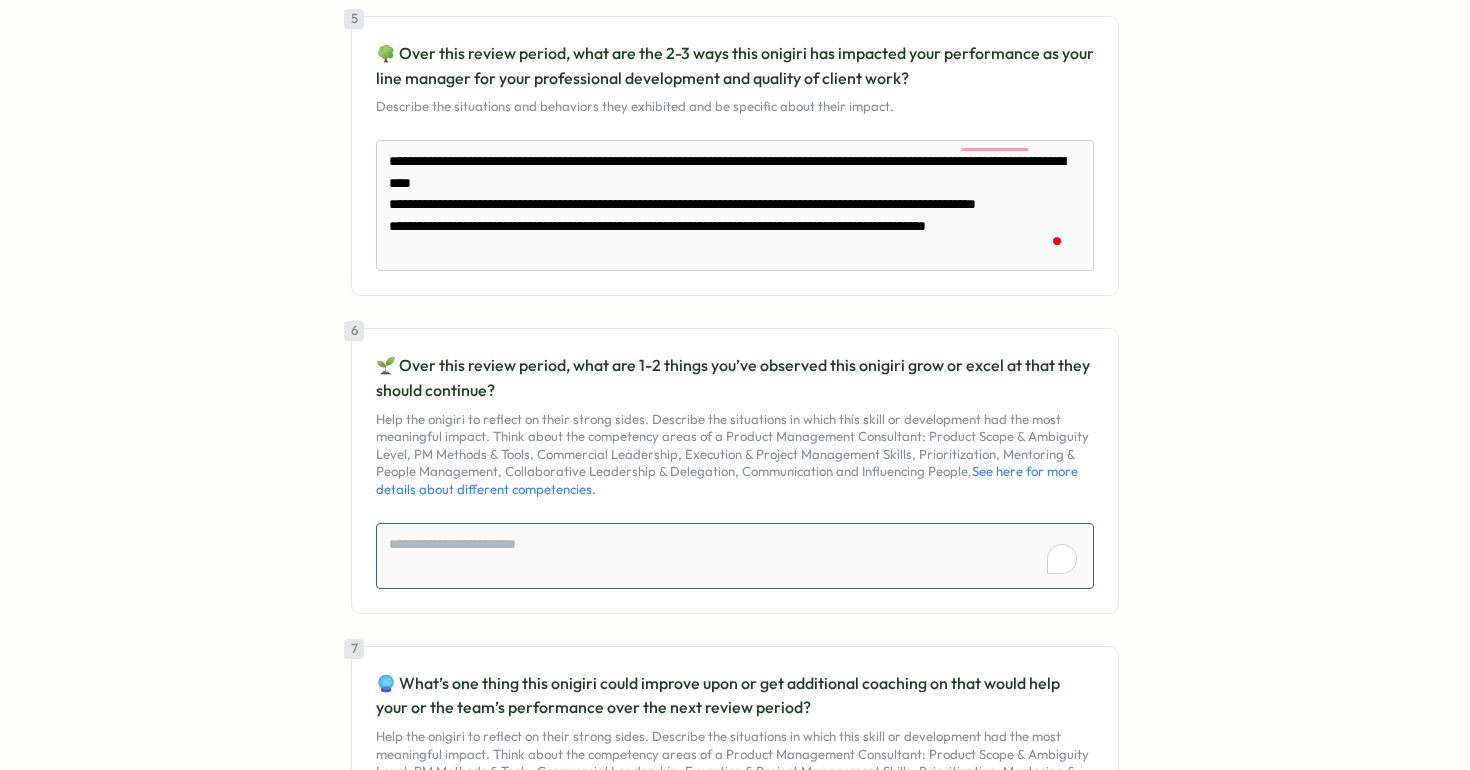 click at bounding box center (735, 556) 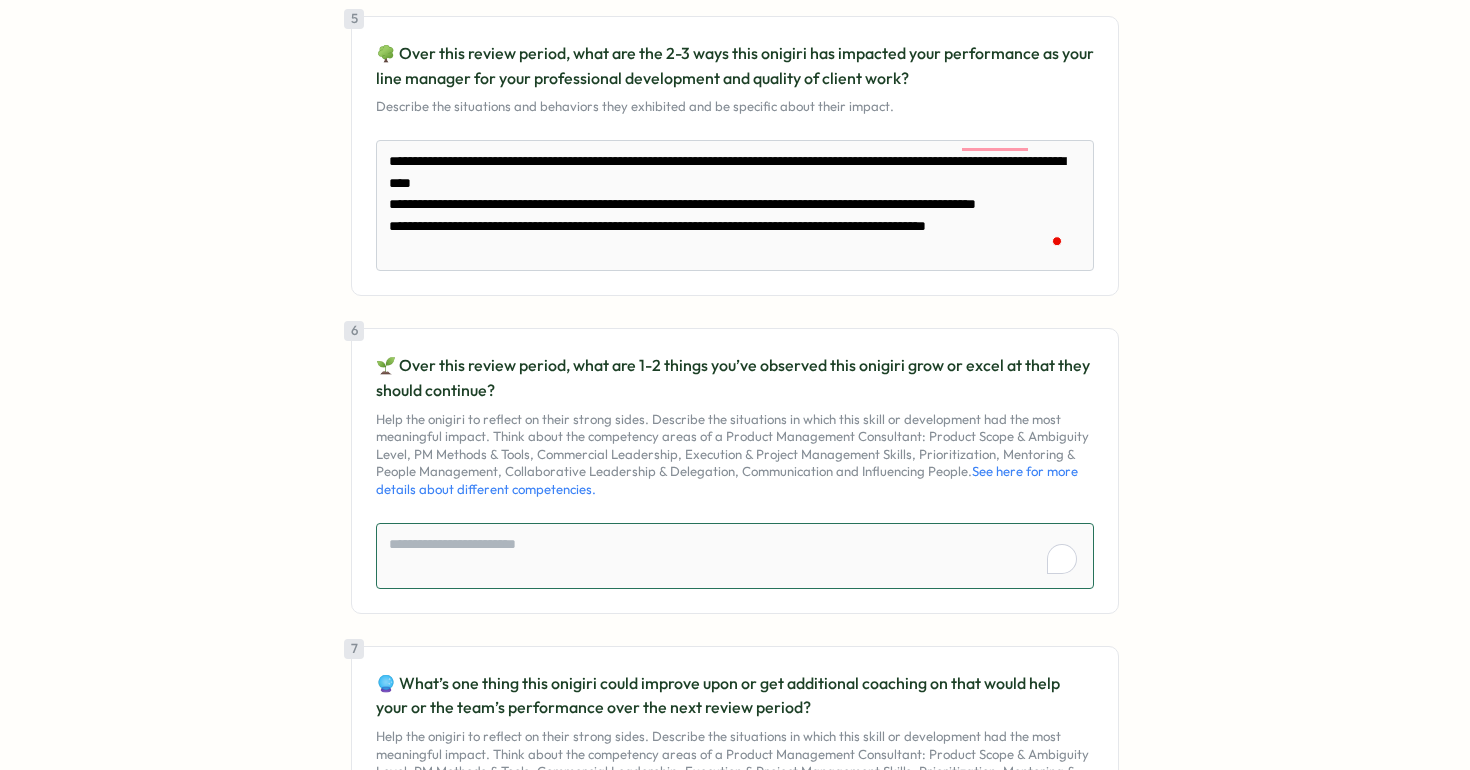 paste on "**********" 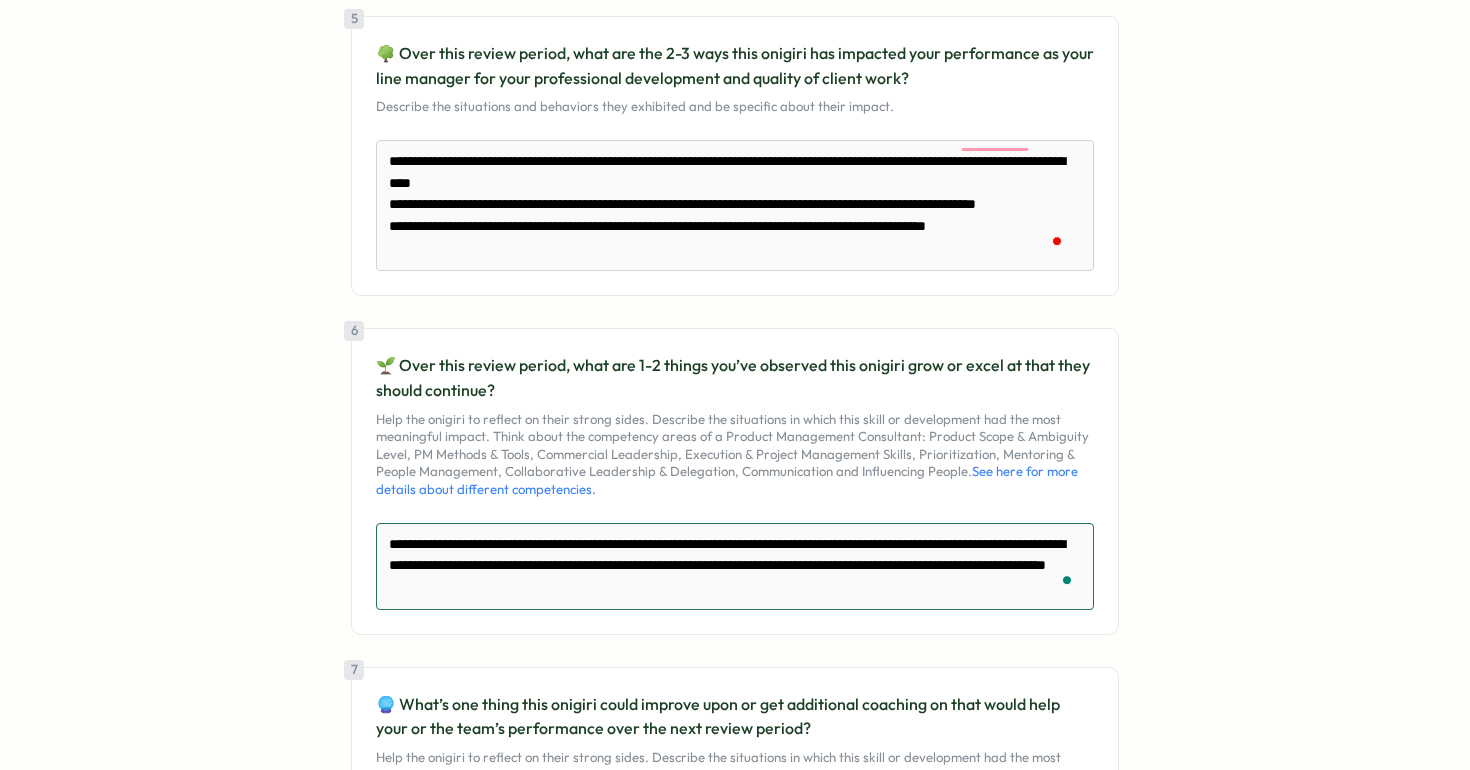 scroll, scrollTop: 128, scrollLeft: 0, axis: vertical 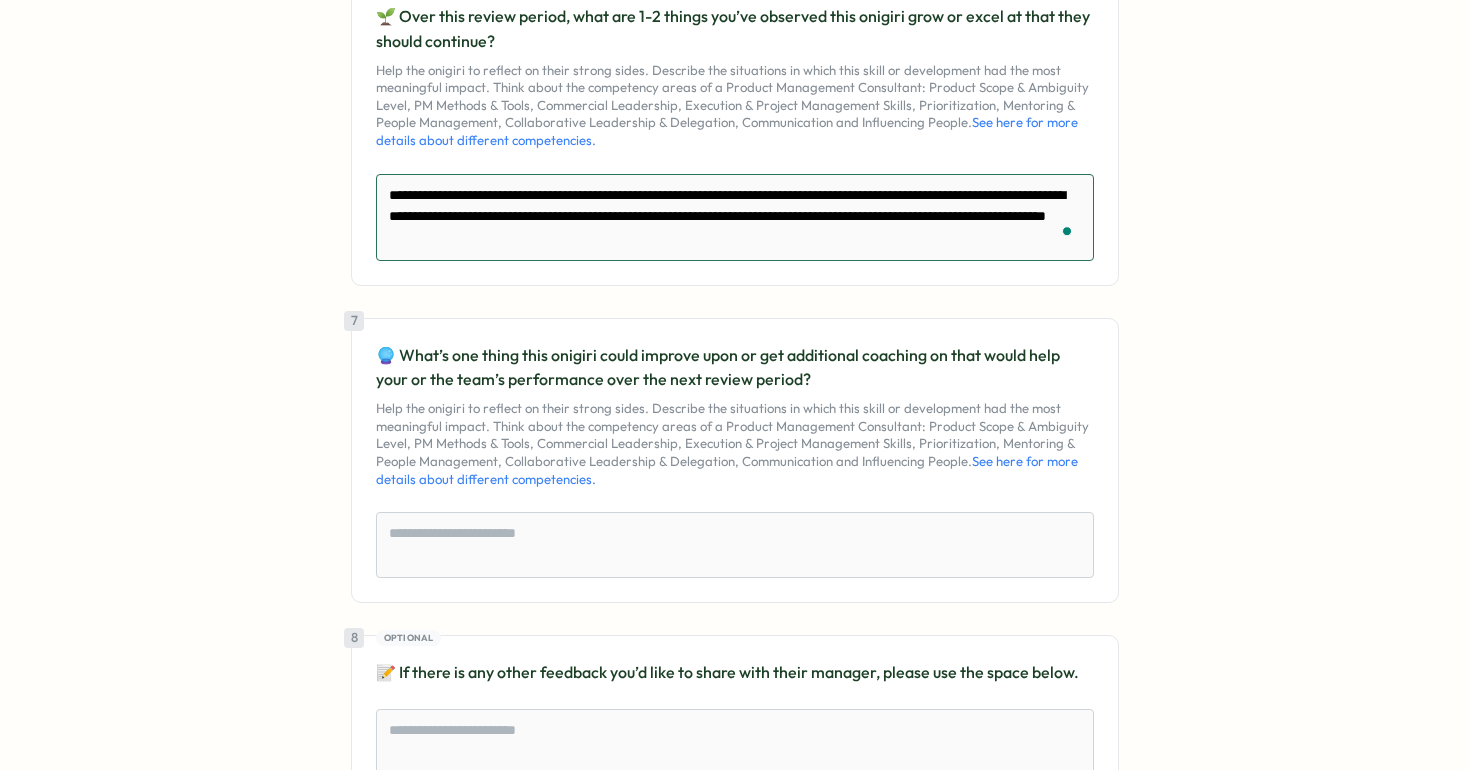 type on "**********" 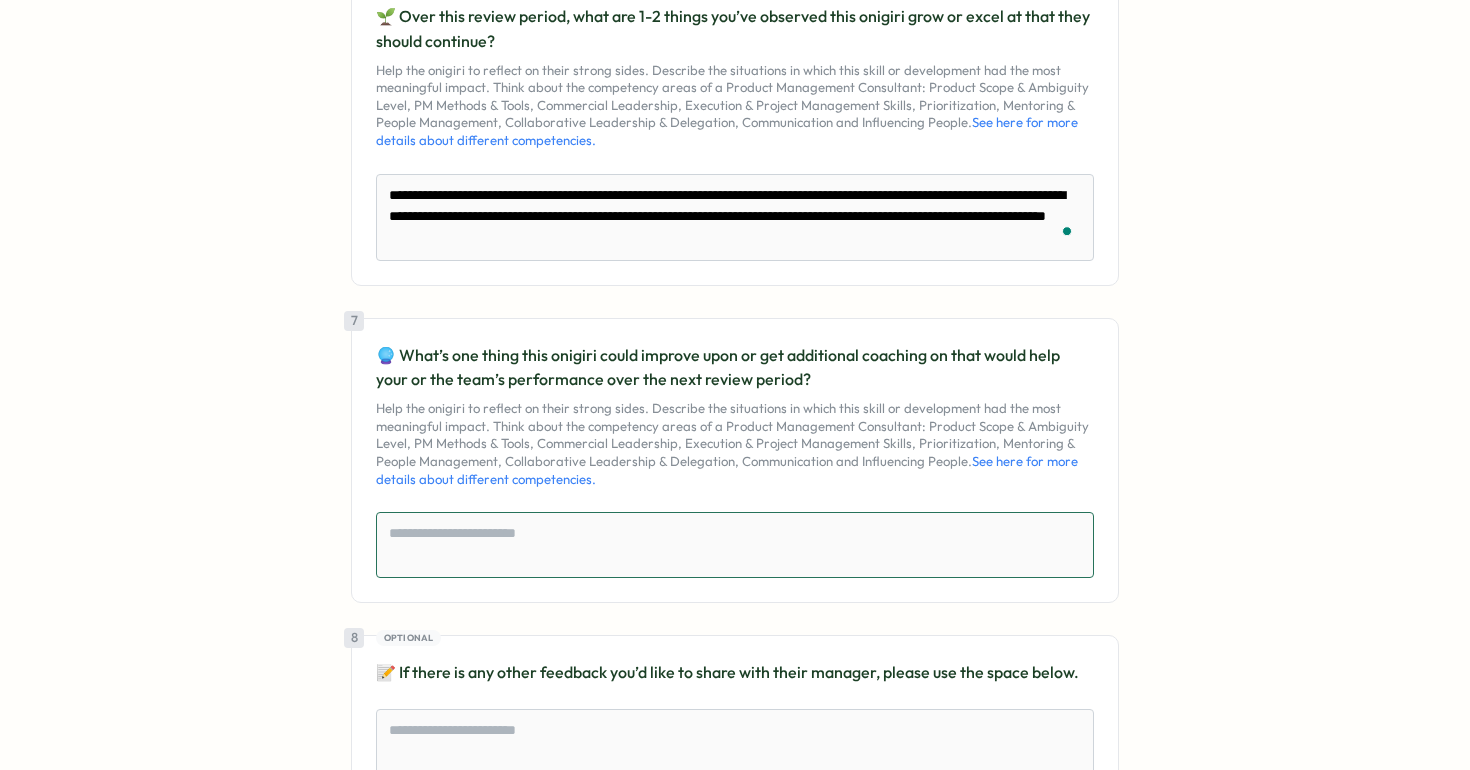 click at bounding box center [735, 545] 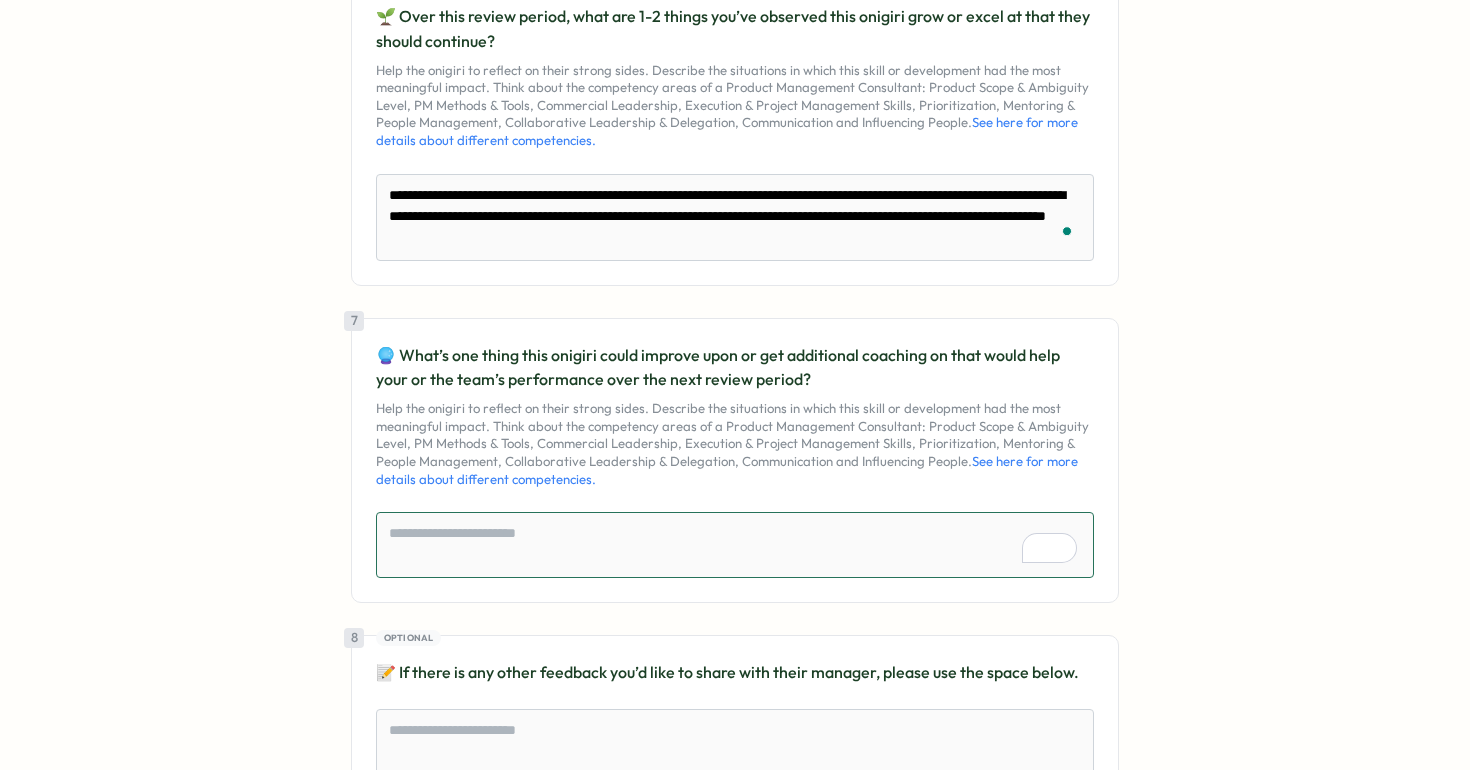 scroll, scrollTop: 128, scrollLeft: 0, axis: vertical 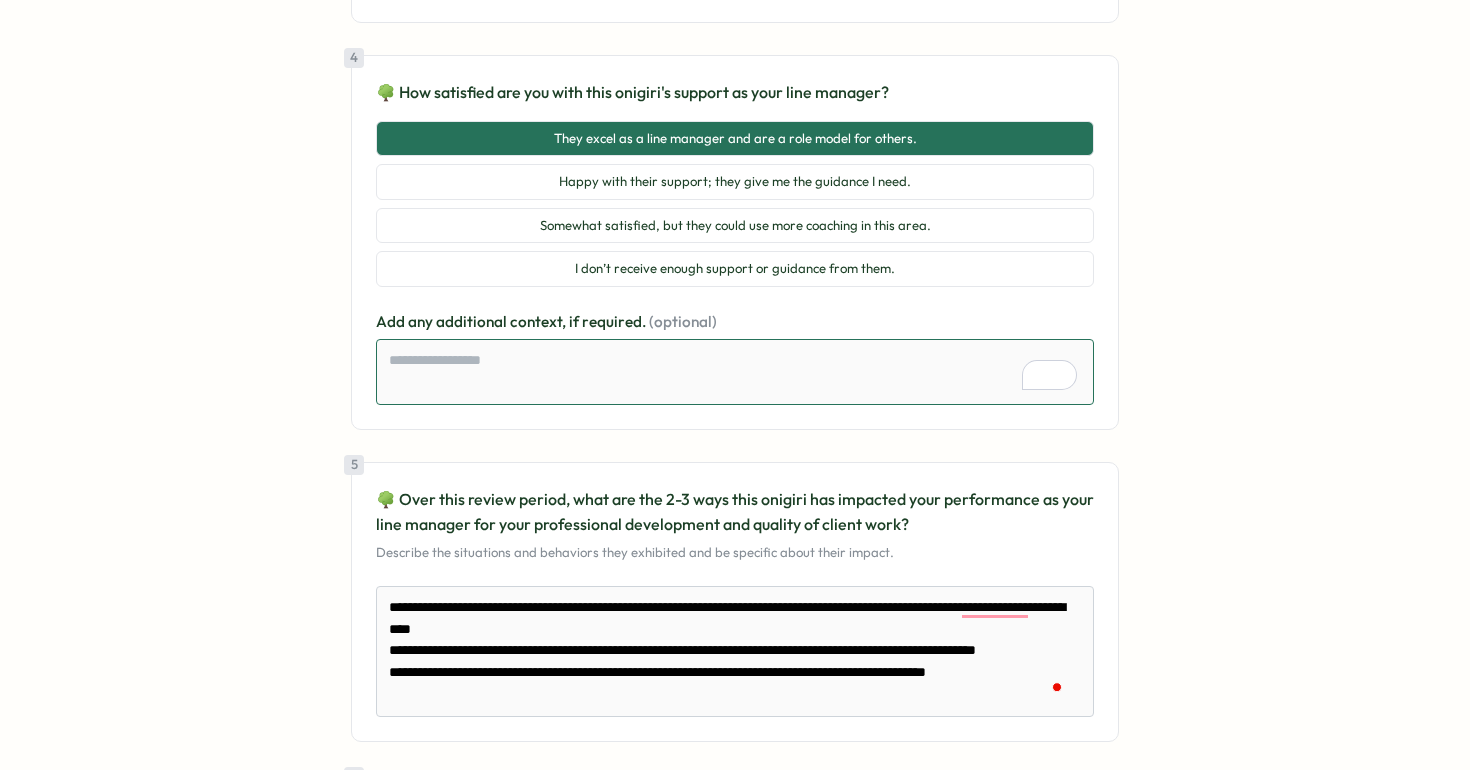 click at bounding box center [735, 372] 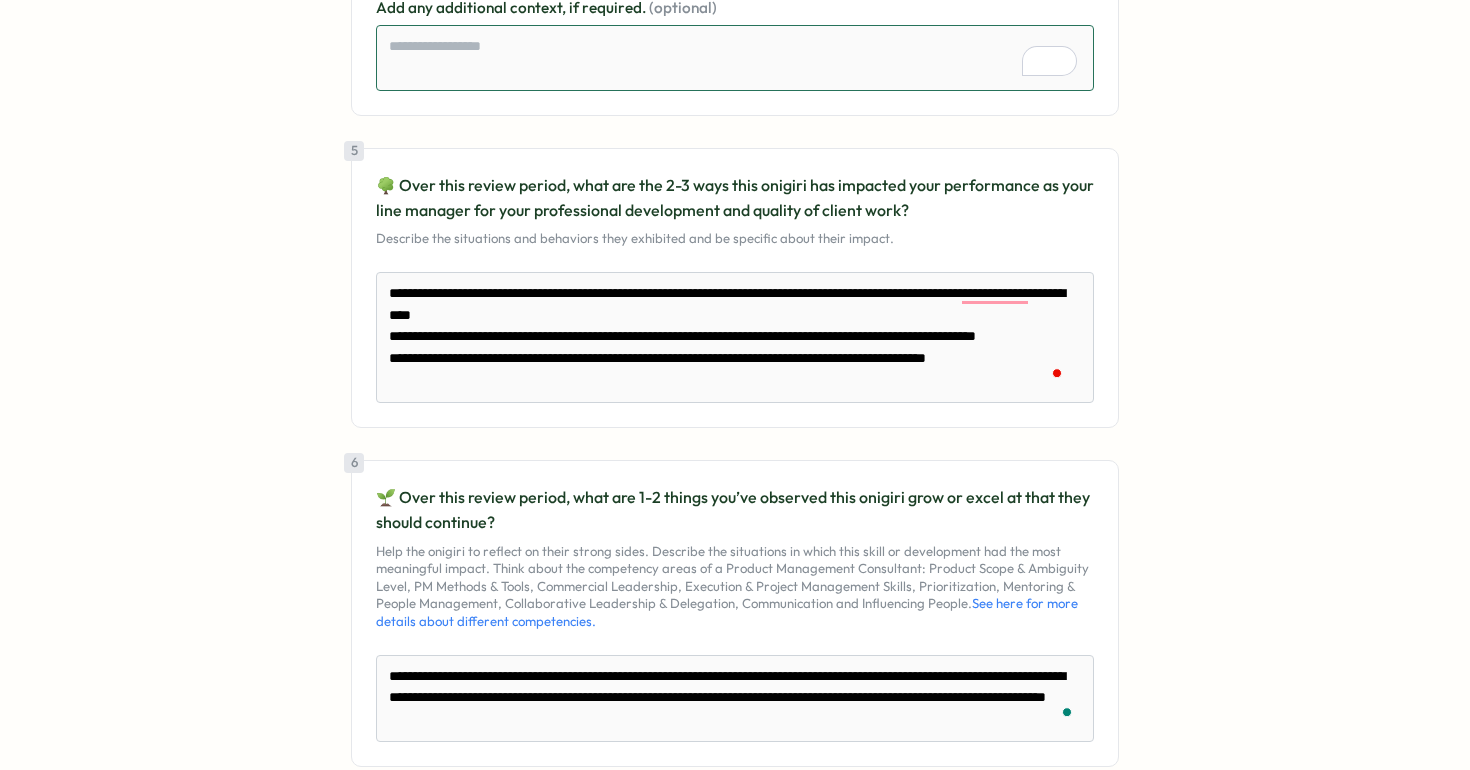 scroll, scrollTop: 1374, scrollLeft: 0, axis: vertical 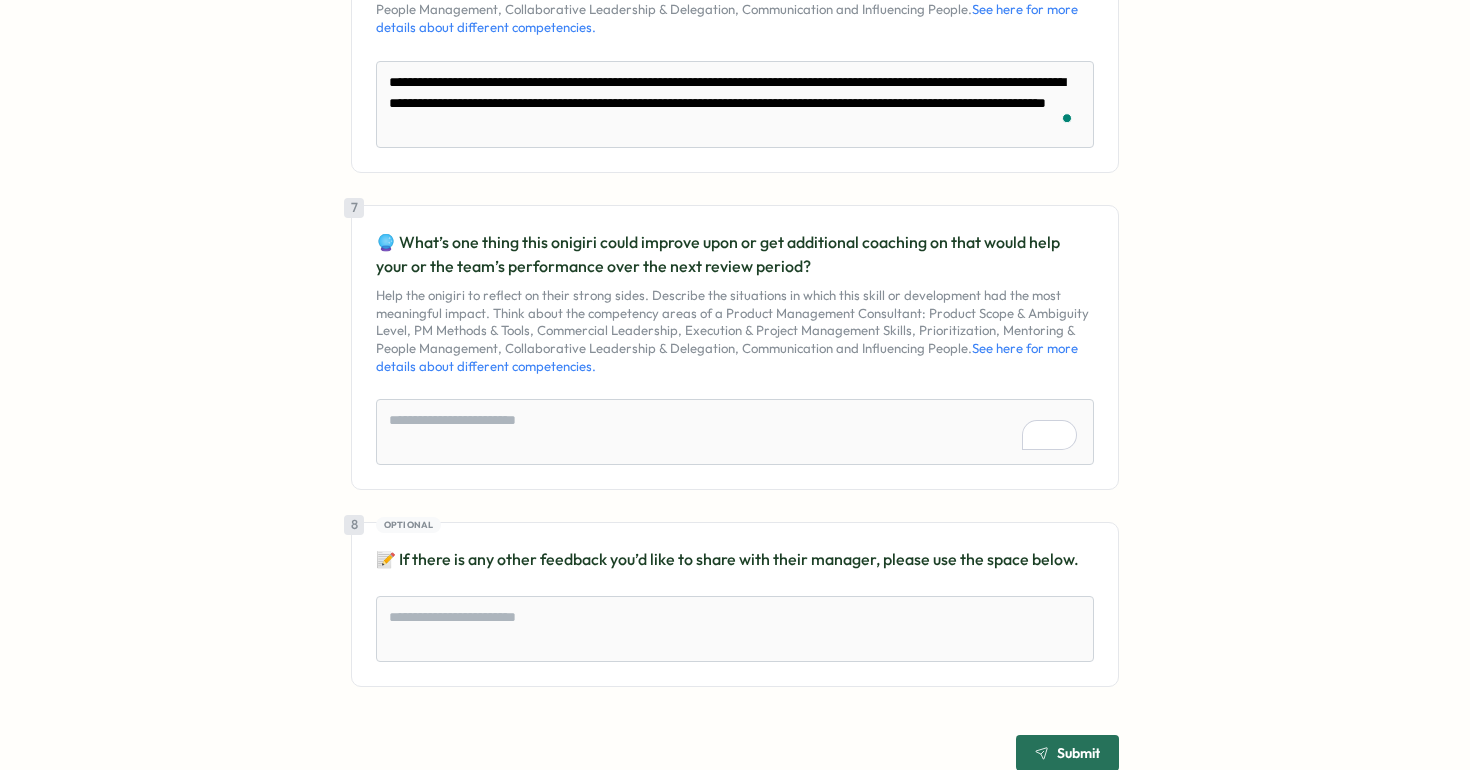 click on "🔮 What’s one thing this onigiri could improve upon or get additional coaching on that would help your or the team’s performance over the next review period?" at bounding box center (735, 255) 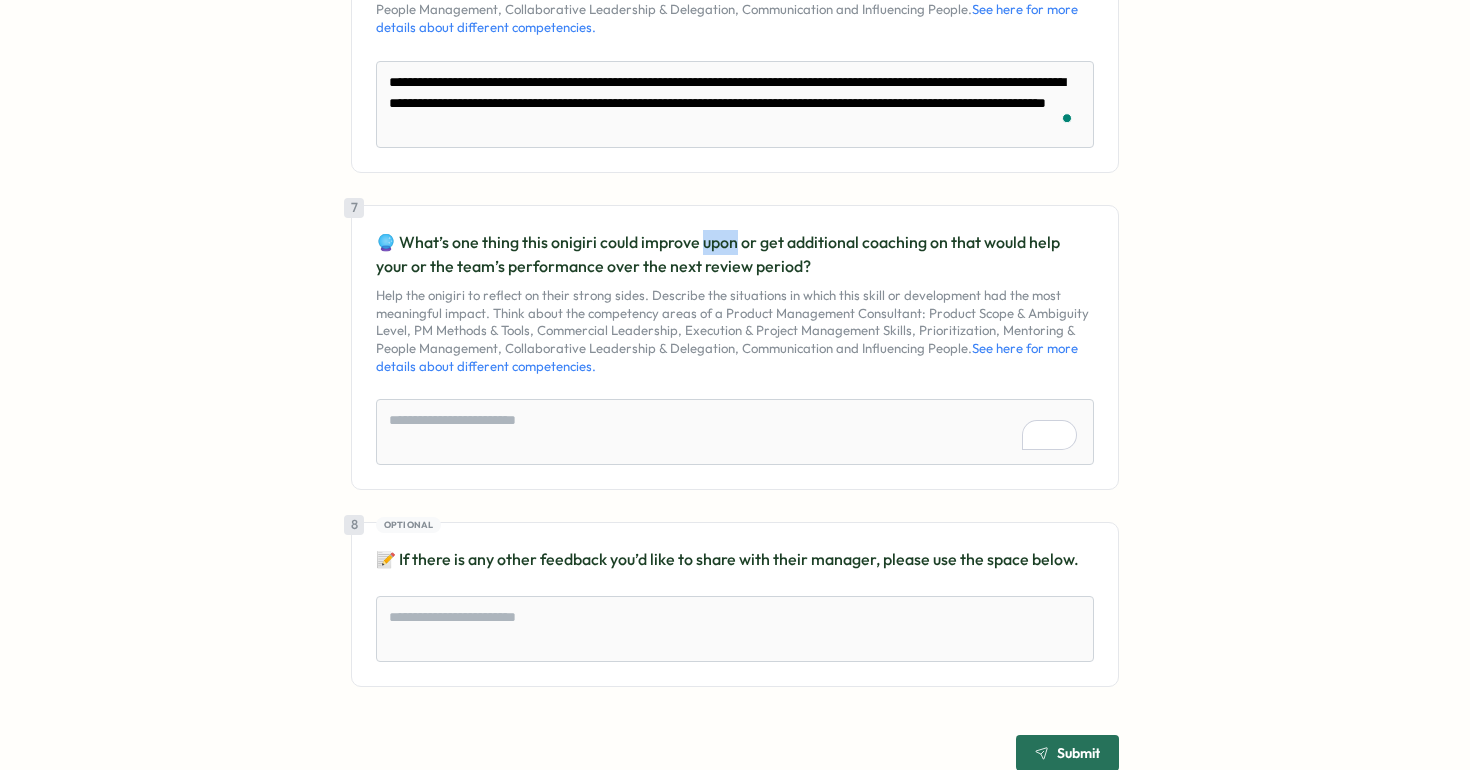 click on "🔮 What’s one thing this onigiri could improve upon or get additional coaching on that would help your or the team’s performance over the next review period?" at bounding box center (735, 255) 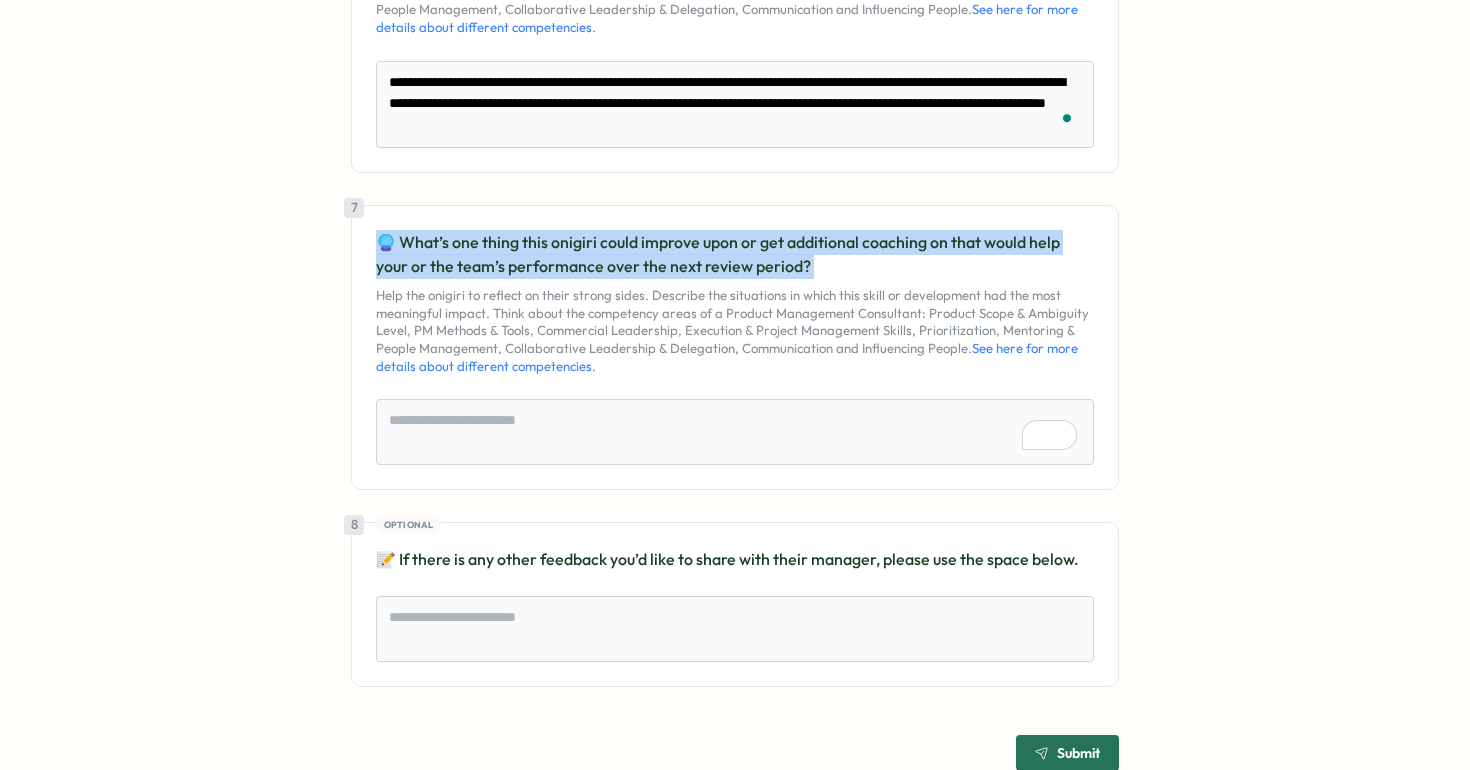 click on "🔮 What’s one thing this onigiri could improve upon or get additional coaching on that would help your or the team’s performance over the next review period?" at bounding box center [735, 255] 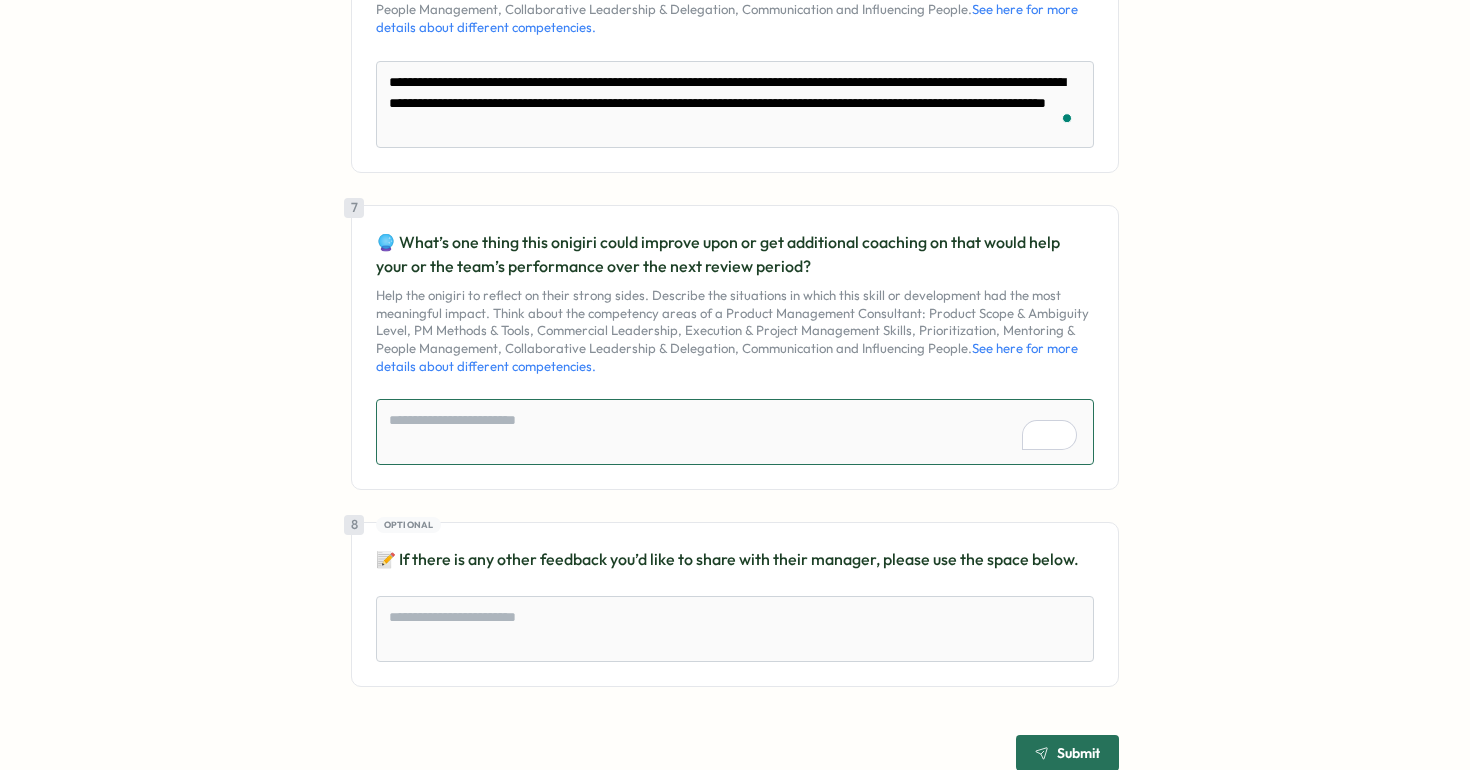 click at bounding box center (735, 432) 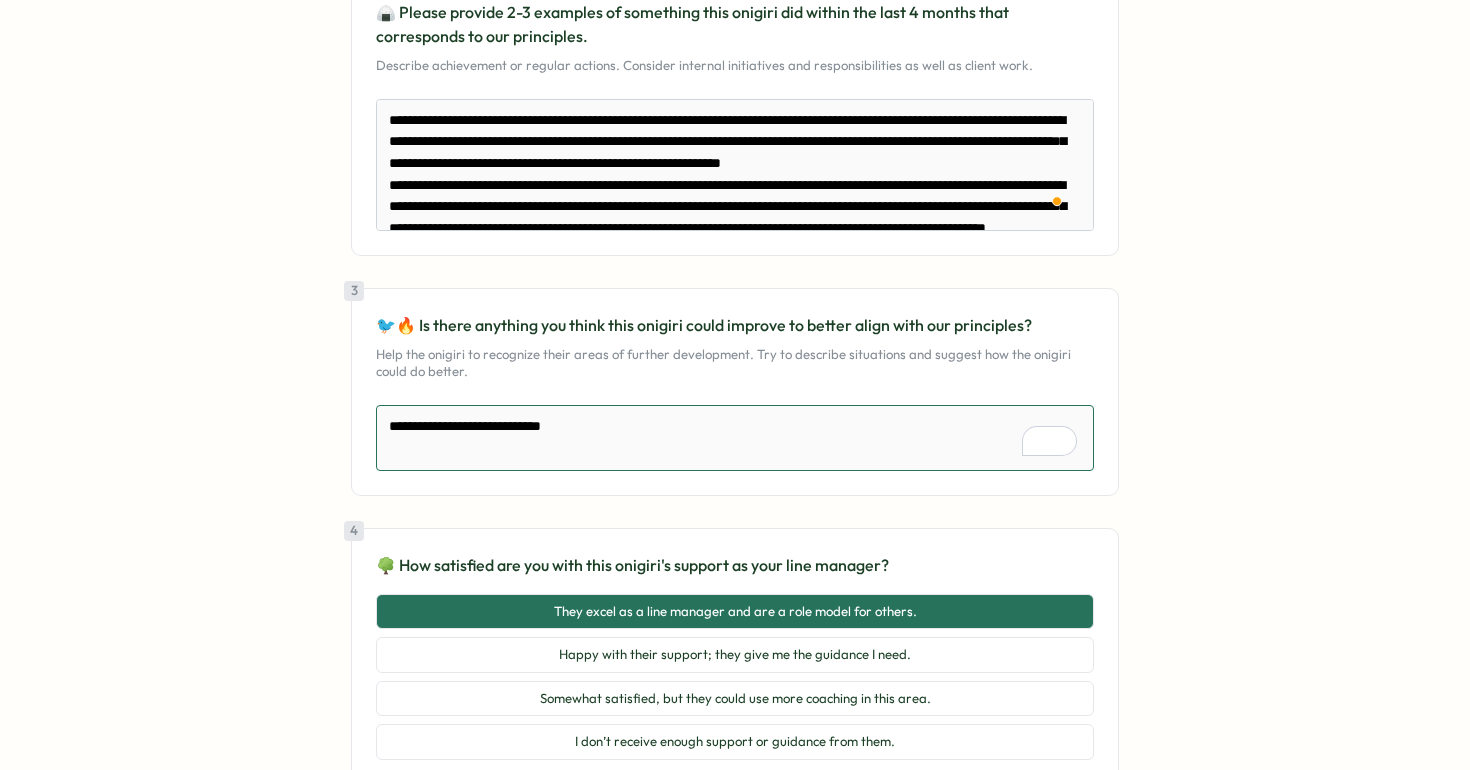click on "**********" at bounding box center [735, 438] 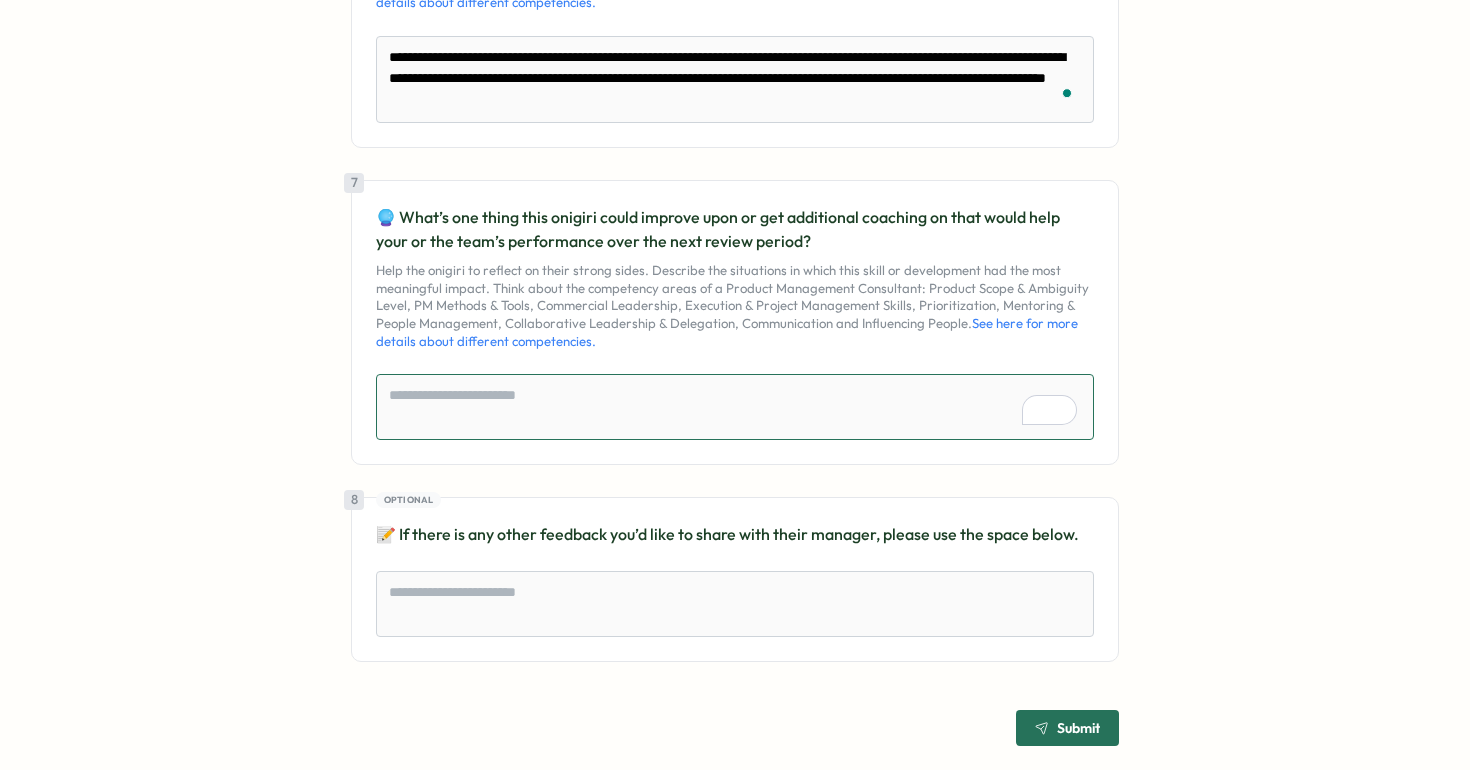 click at bounding box center (735, 407) 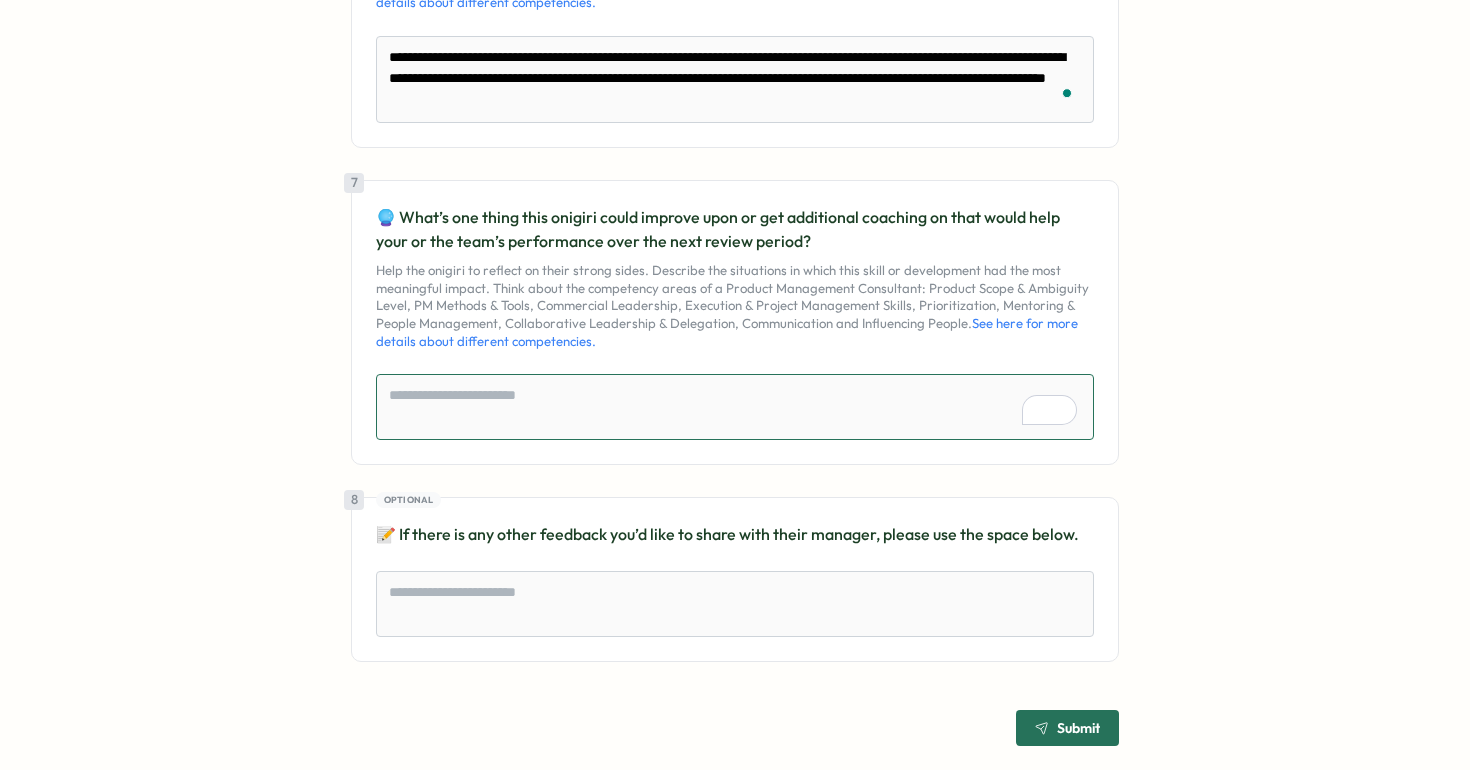 paste on "**********" 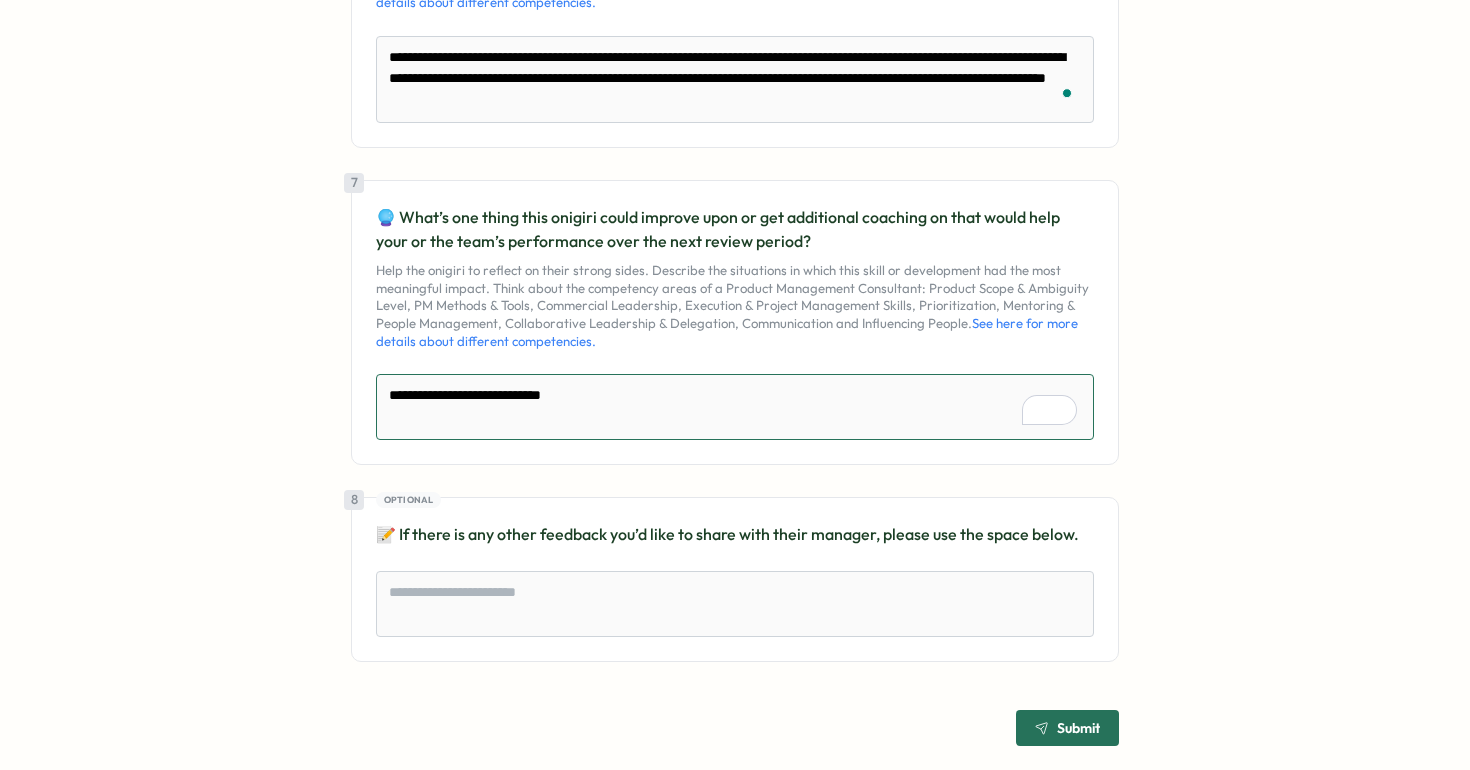 type on "*" 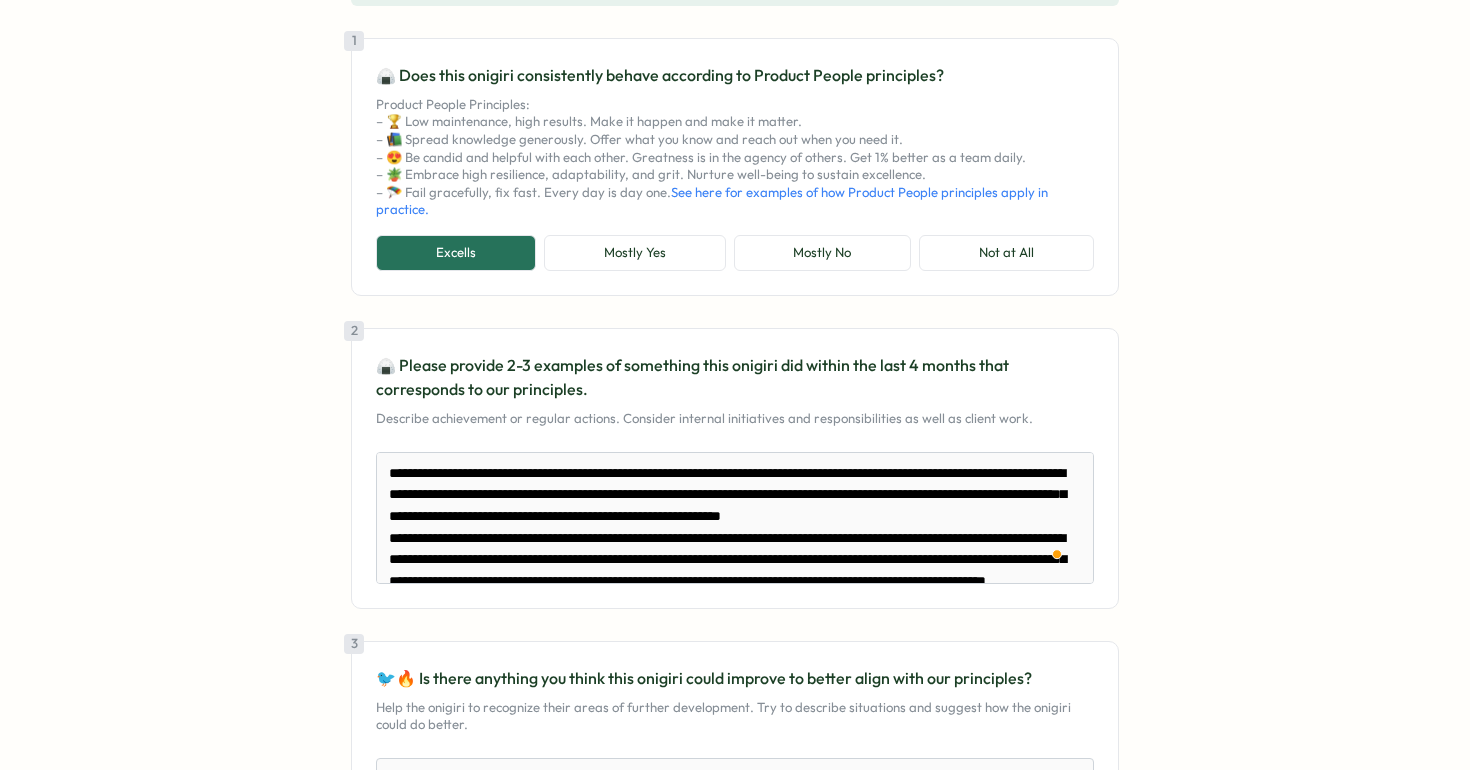 scroll, scrollTop: 116, scrollLeft: 0, axis: vertical 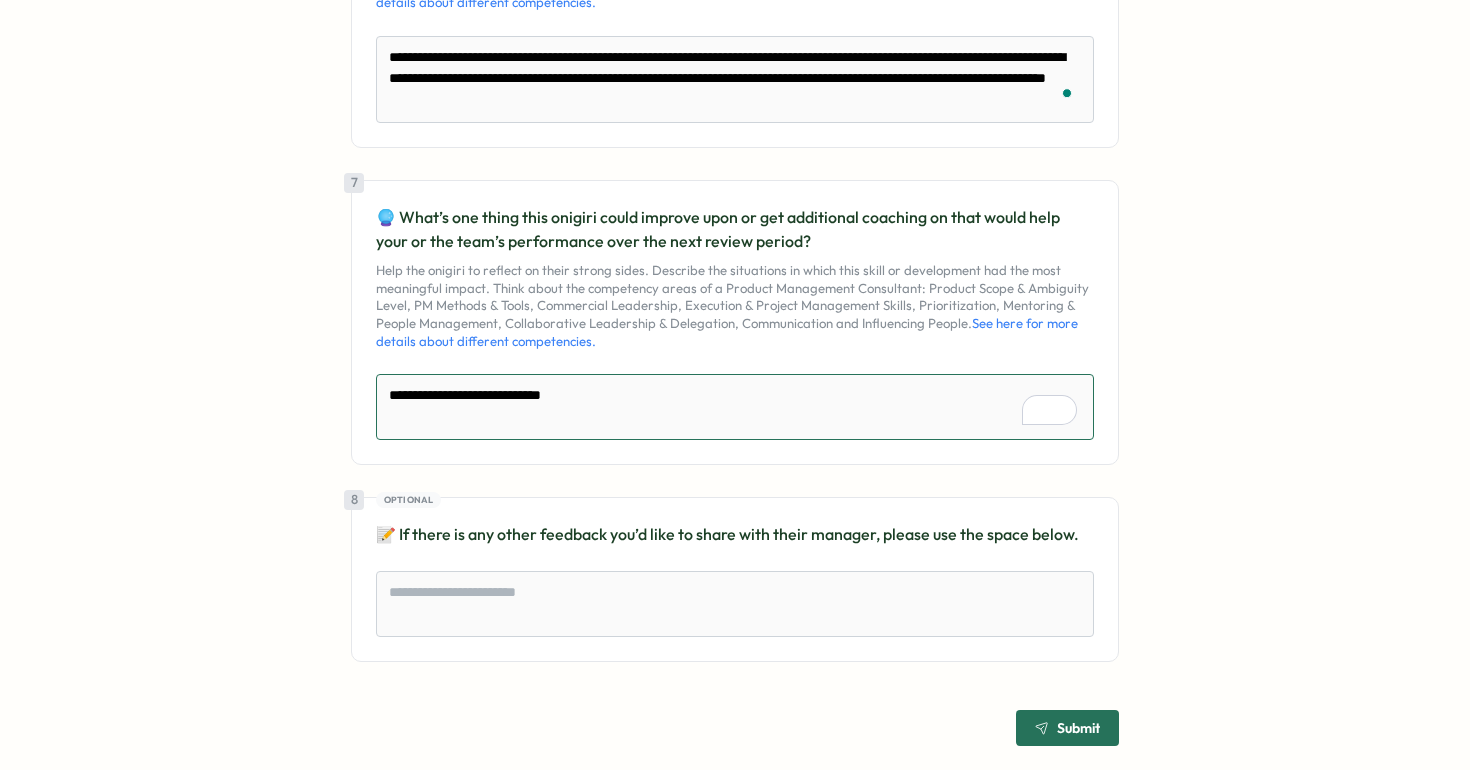 type on "**********" 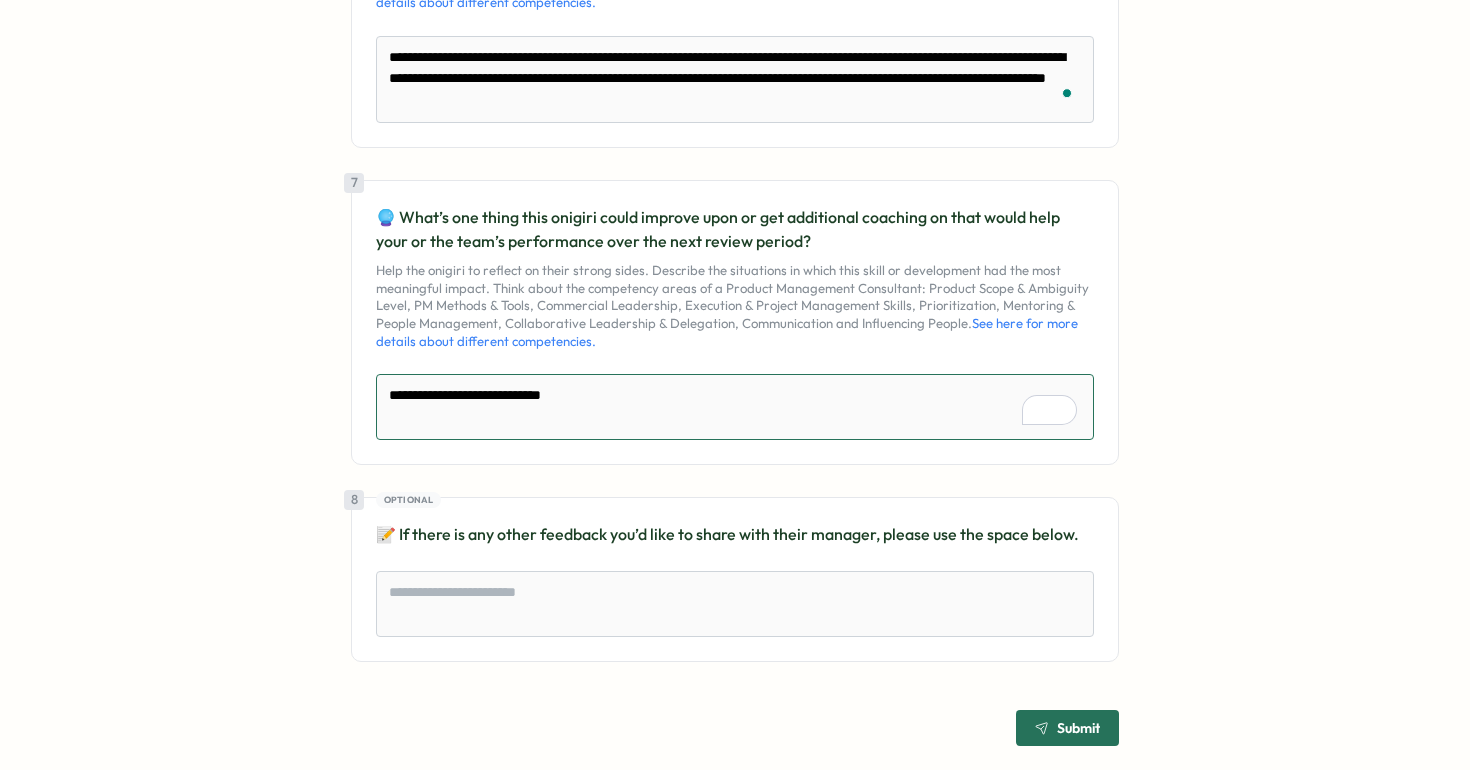 scroll, scrollTop: 0, scrollLeft: 0, axis: both 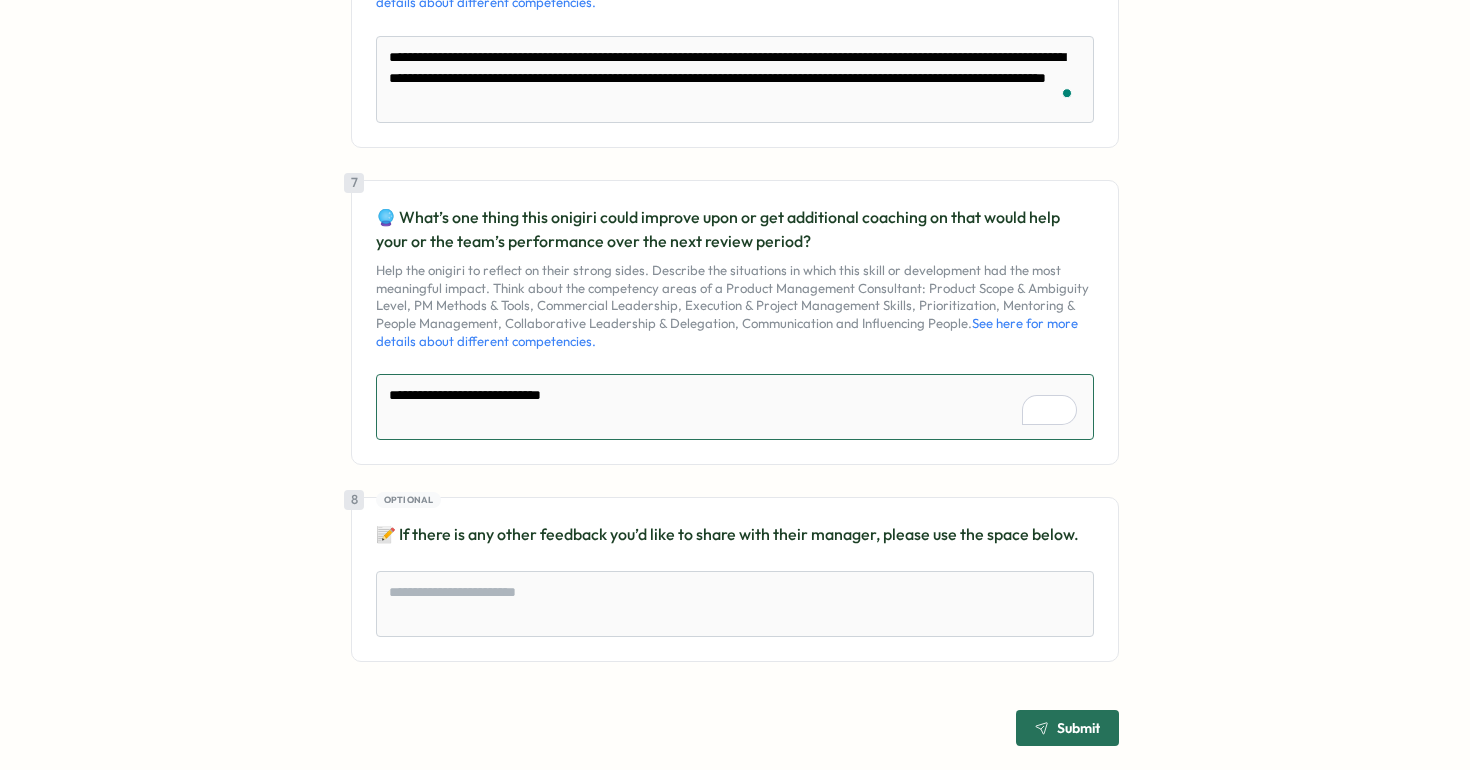 click on "**********" at bounding box center [735, 407] 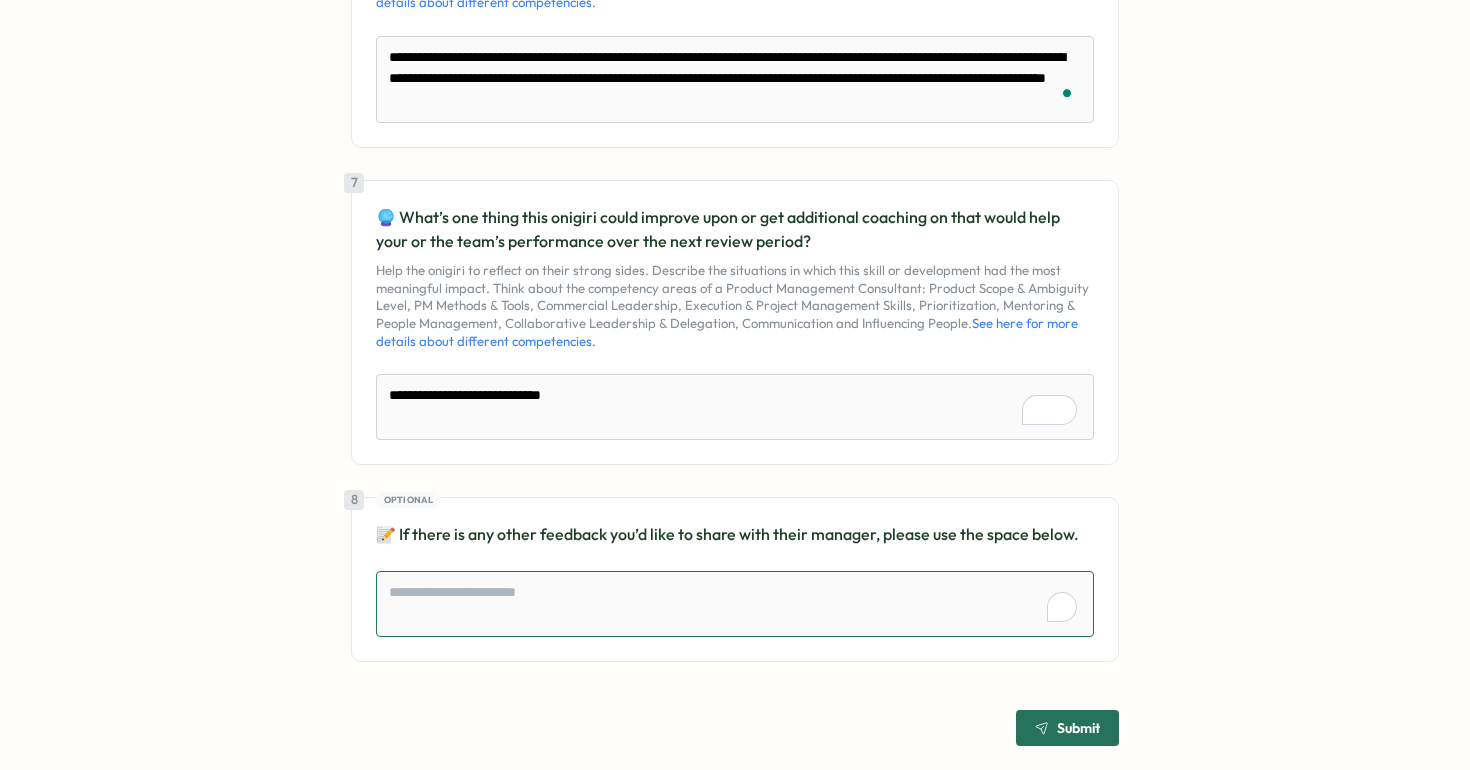 click at bounding box center [735, 604] 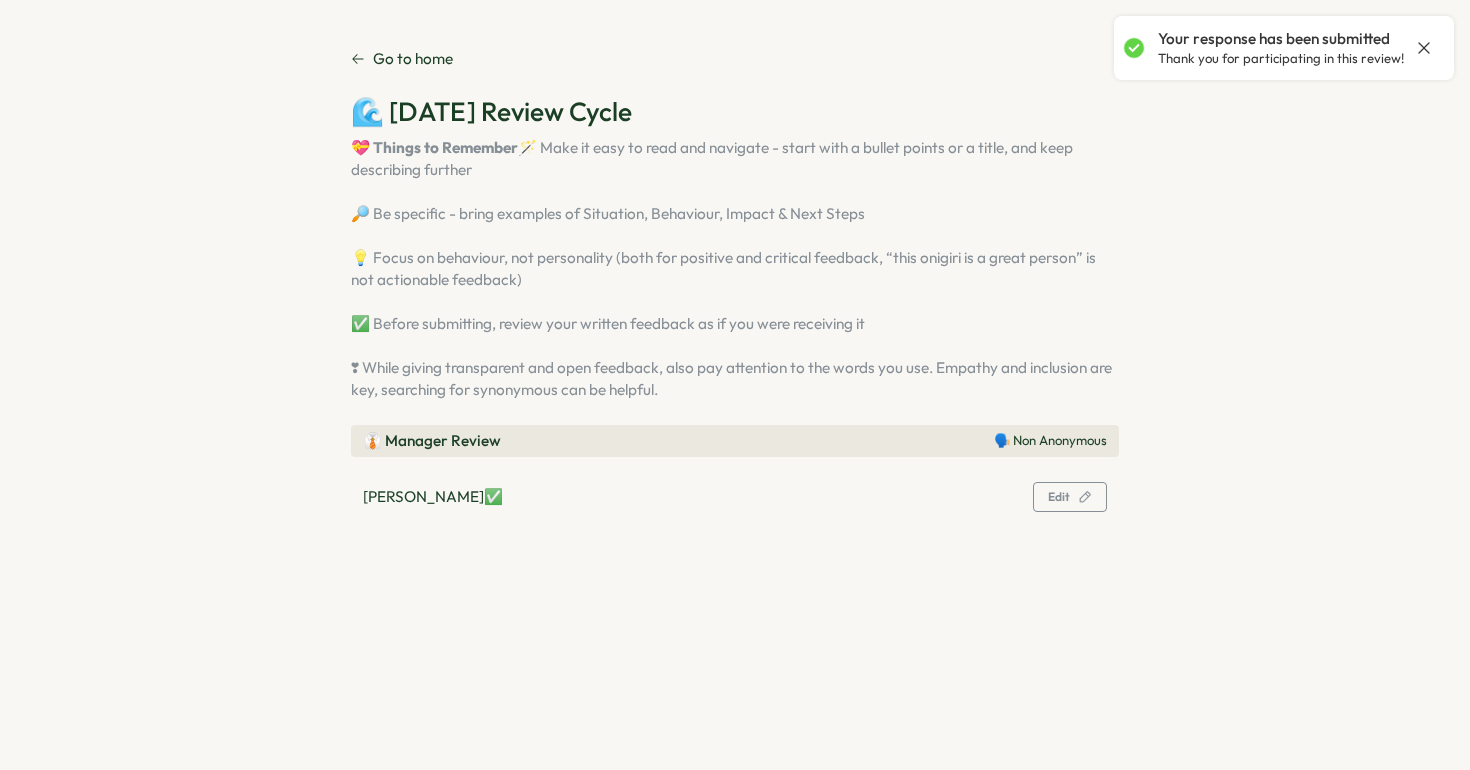 scroll, scrollTop: 0, scrollLeft: 0, axis: both 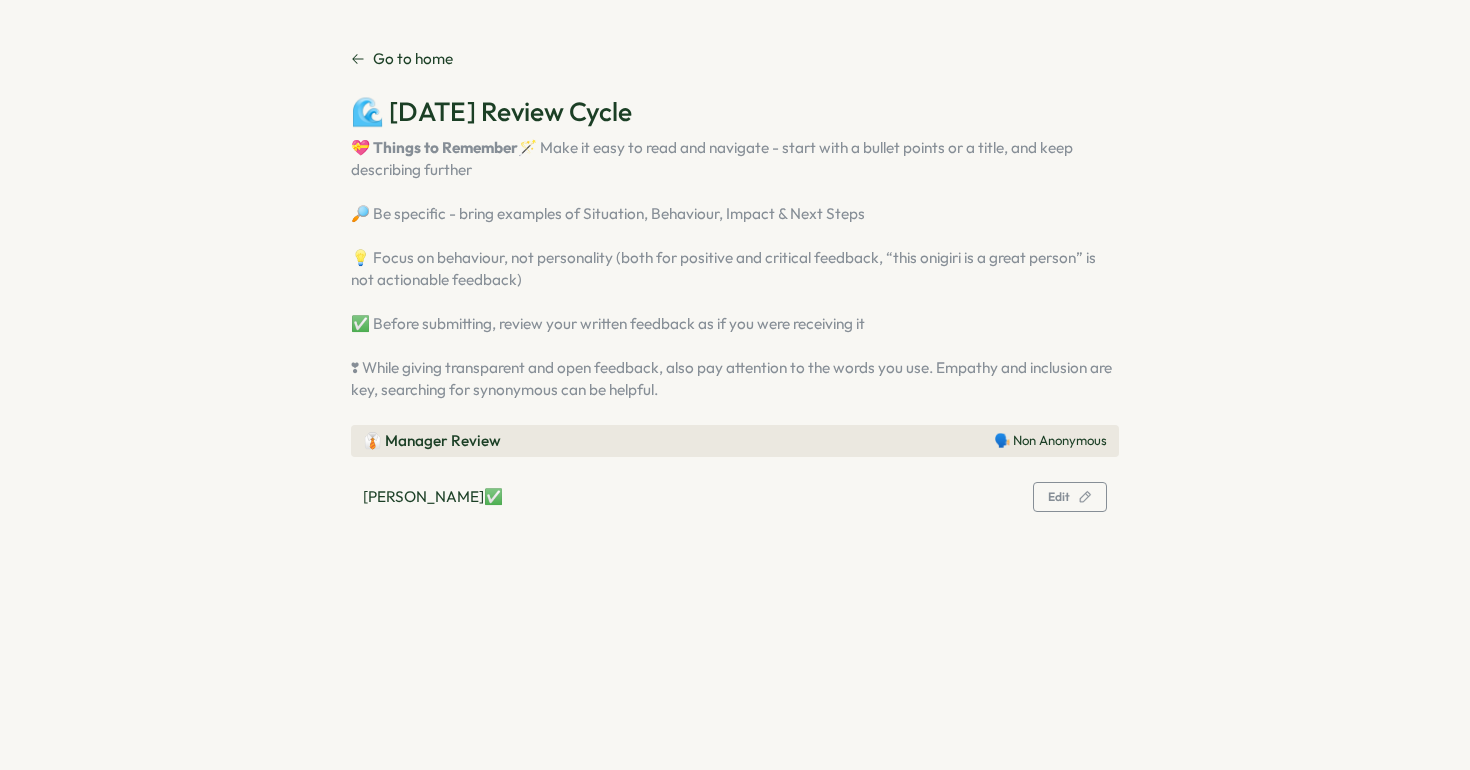 click on "Edit" at bounding box center (1070, 497) 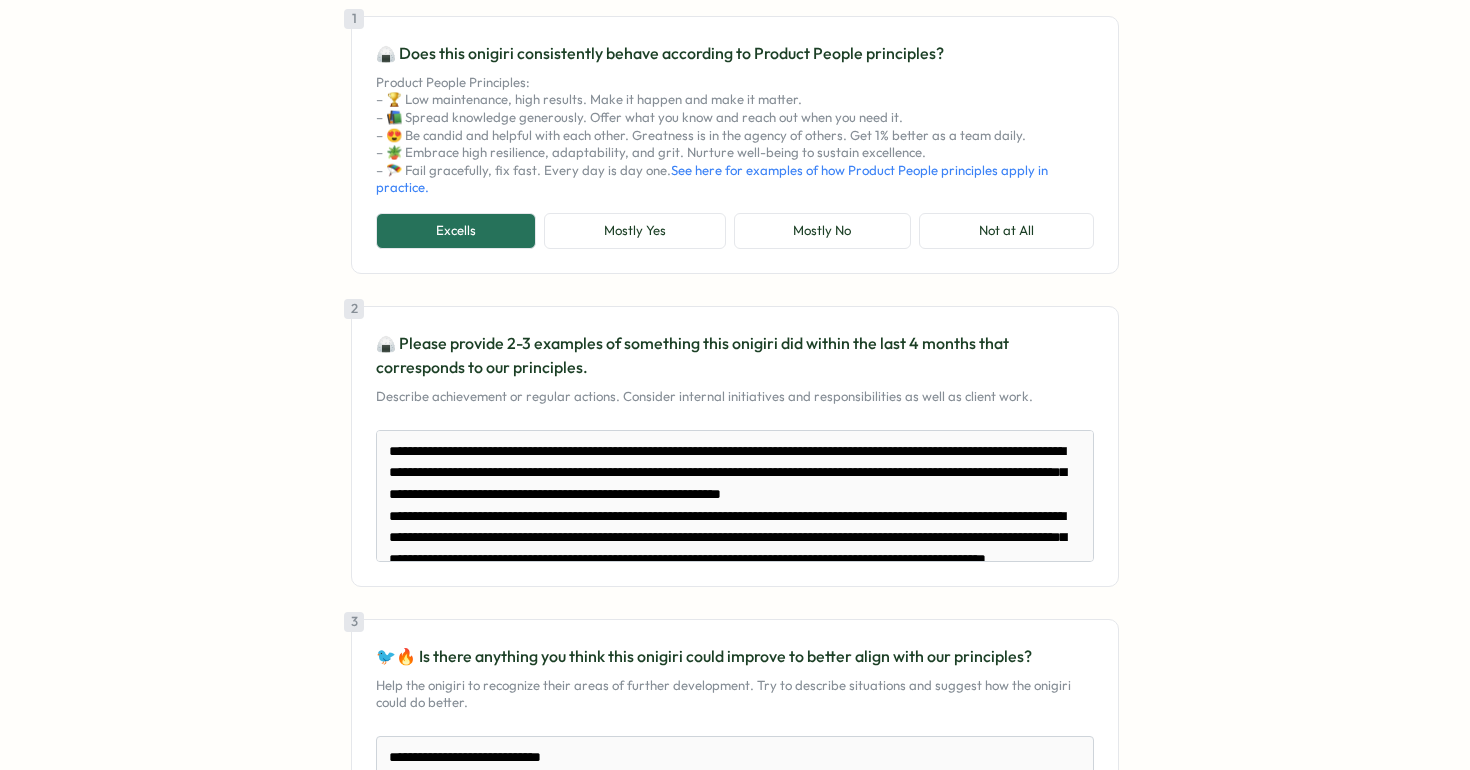 scroll, scrollTop: 0, scrollLeft: 0, axis: both 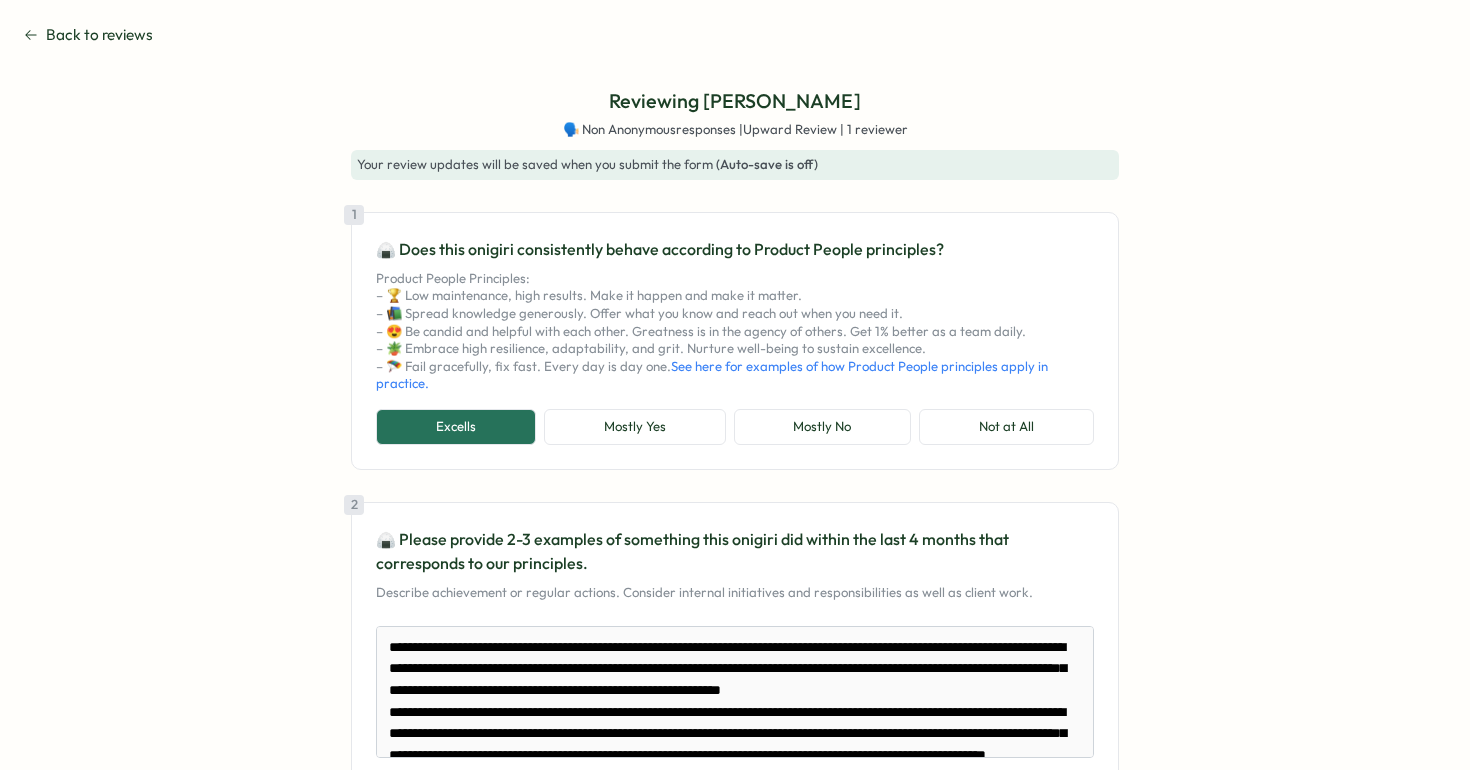 click on "**********" at bounding box center [735, 385] 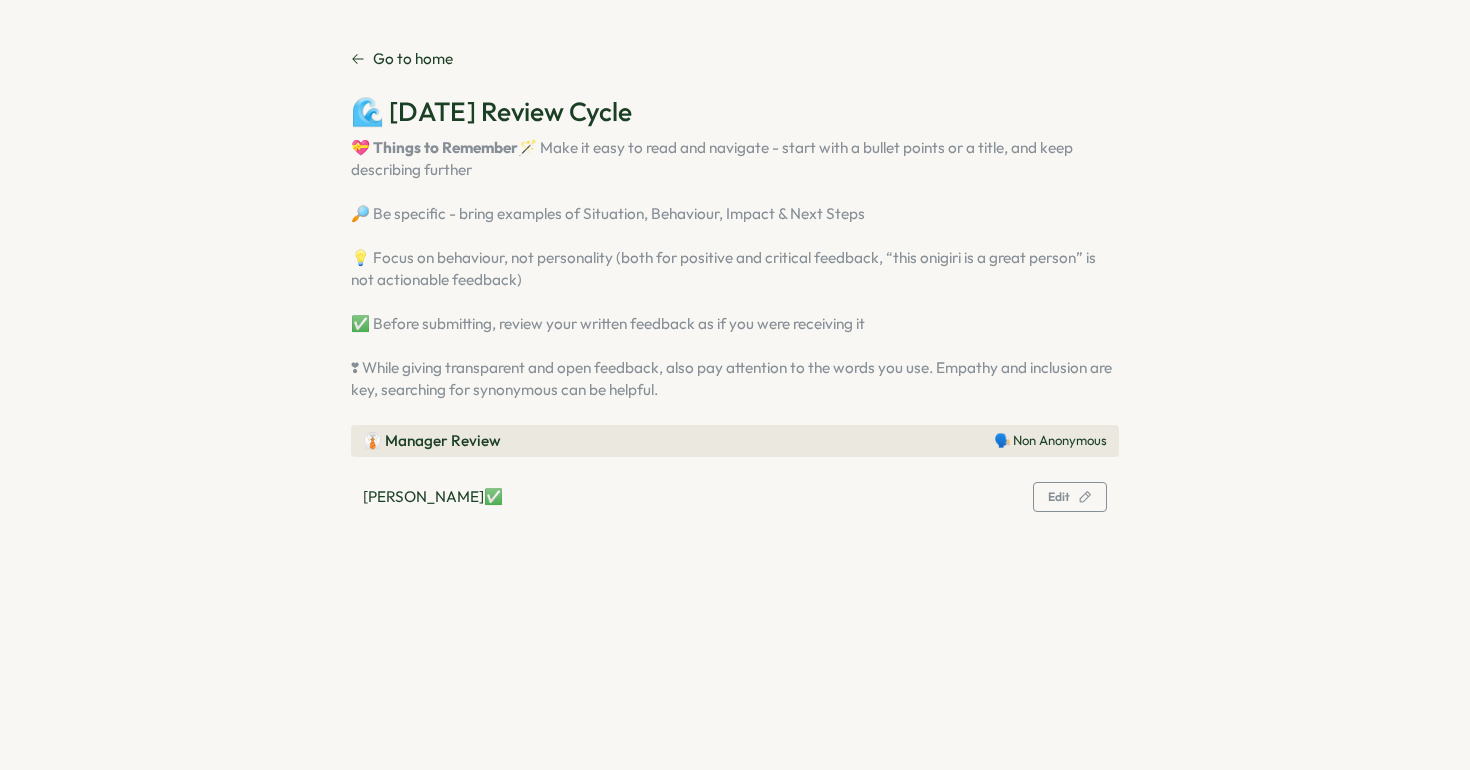 click on "Edit" at bounding box center (1070, 497) 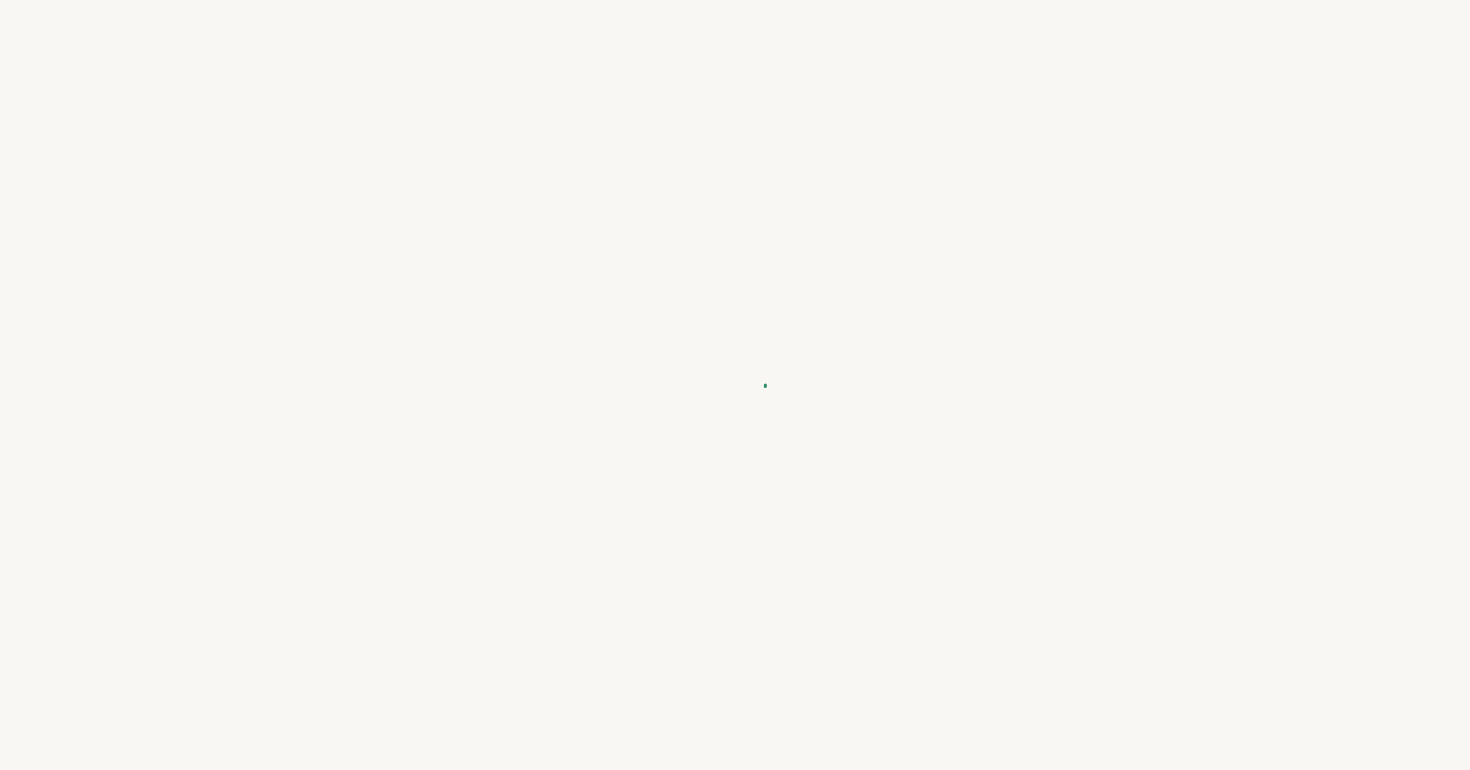 type on "*" 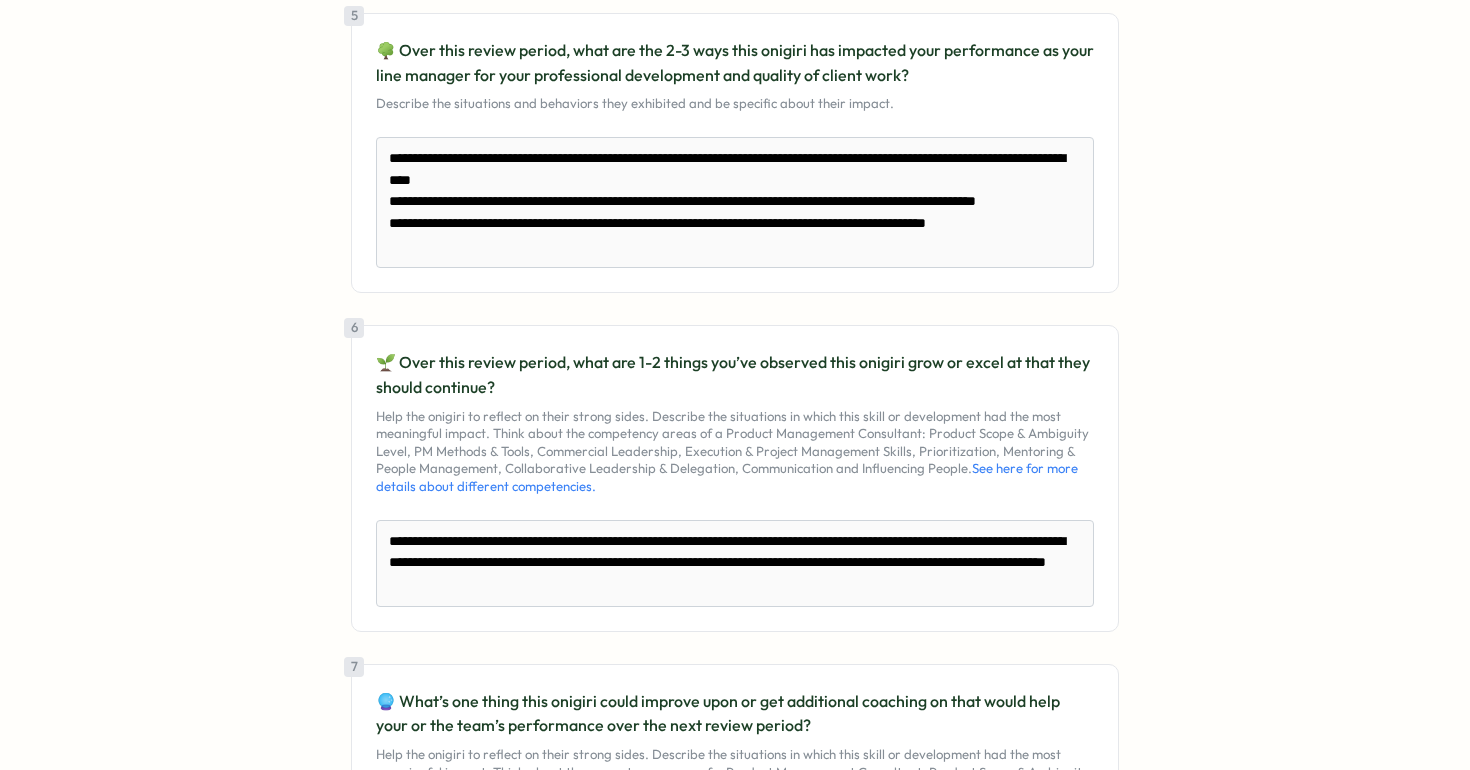 scroll, scrollTop: 1933, scrollLeft: 0, axis: vertical 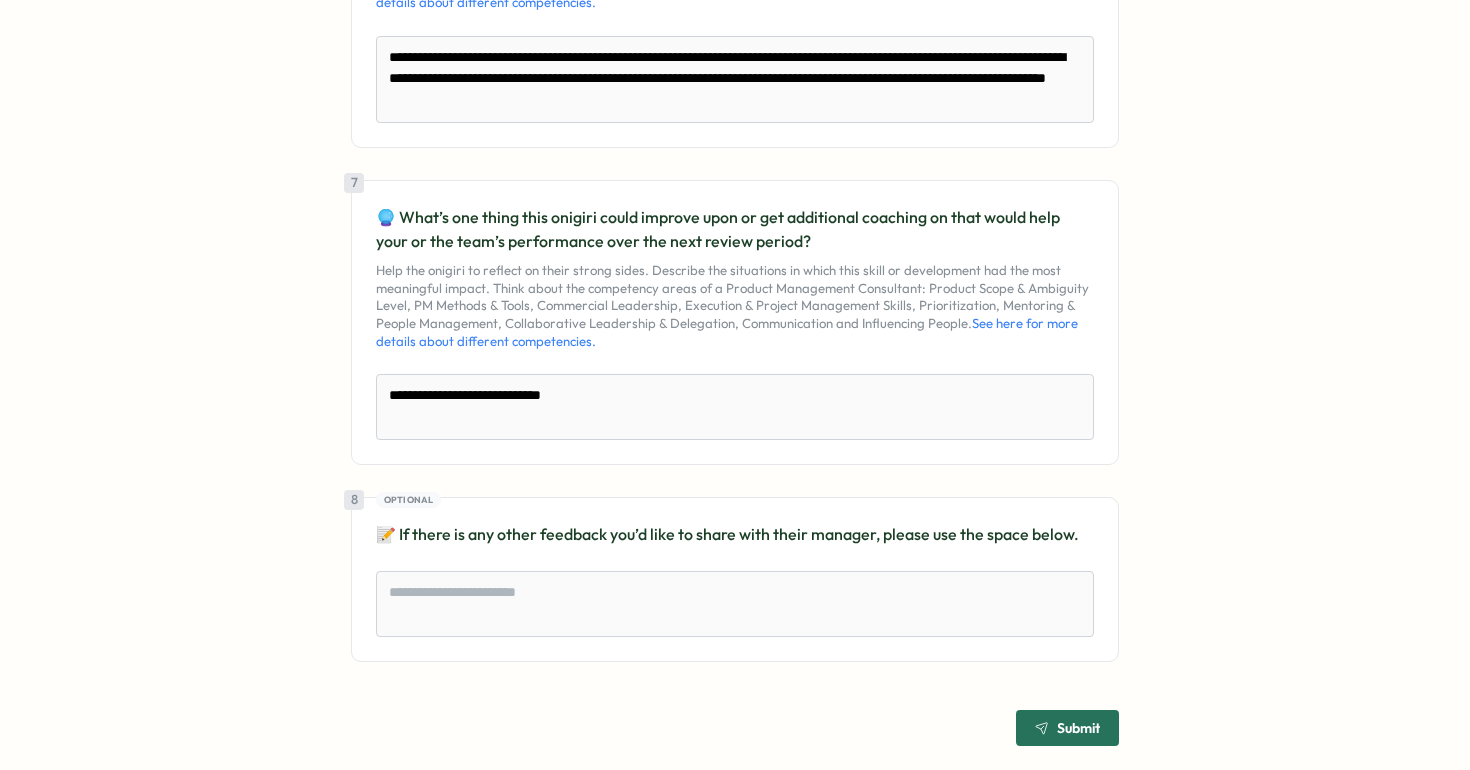 click 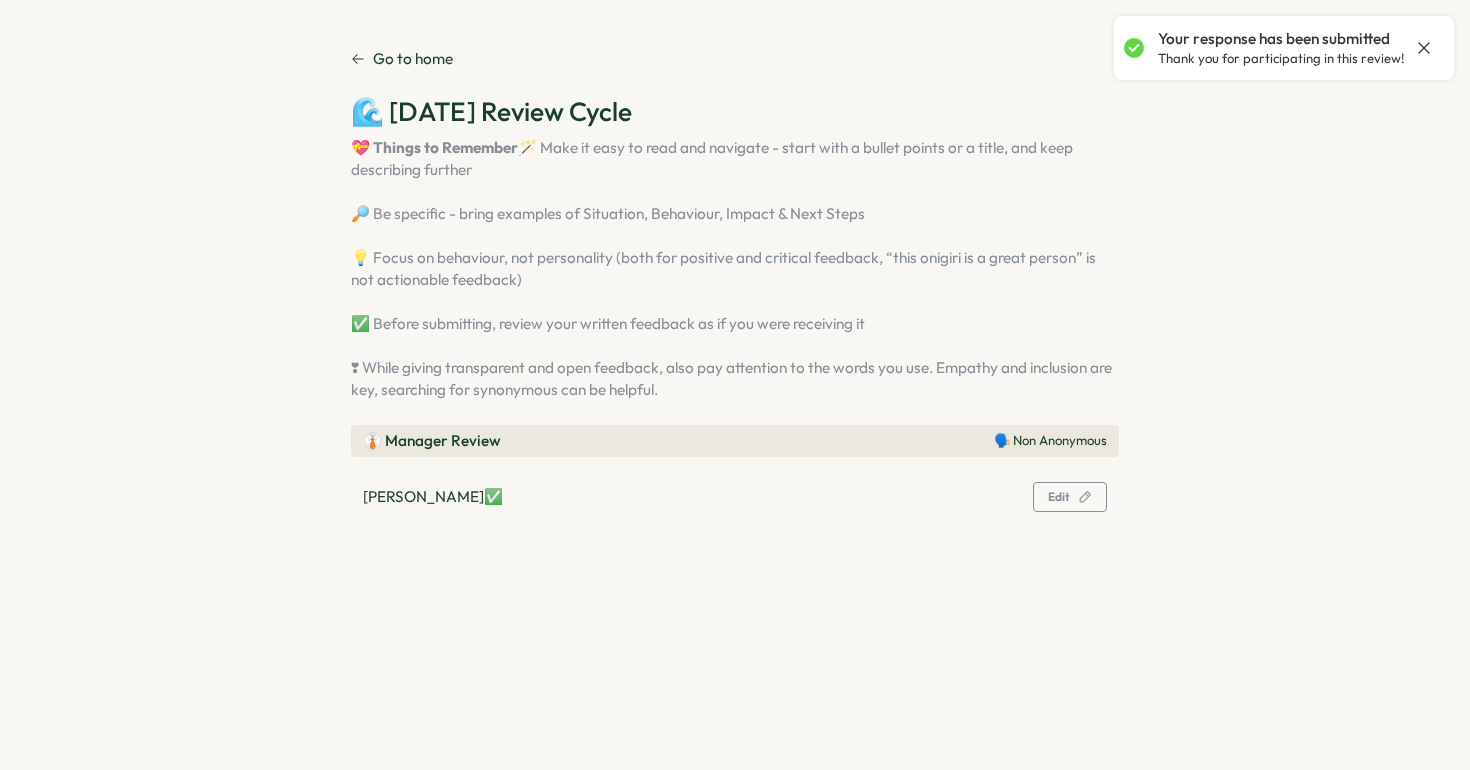 click 